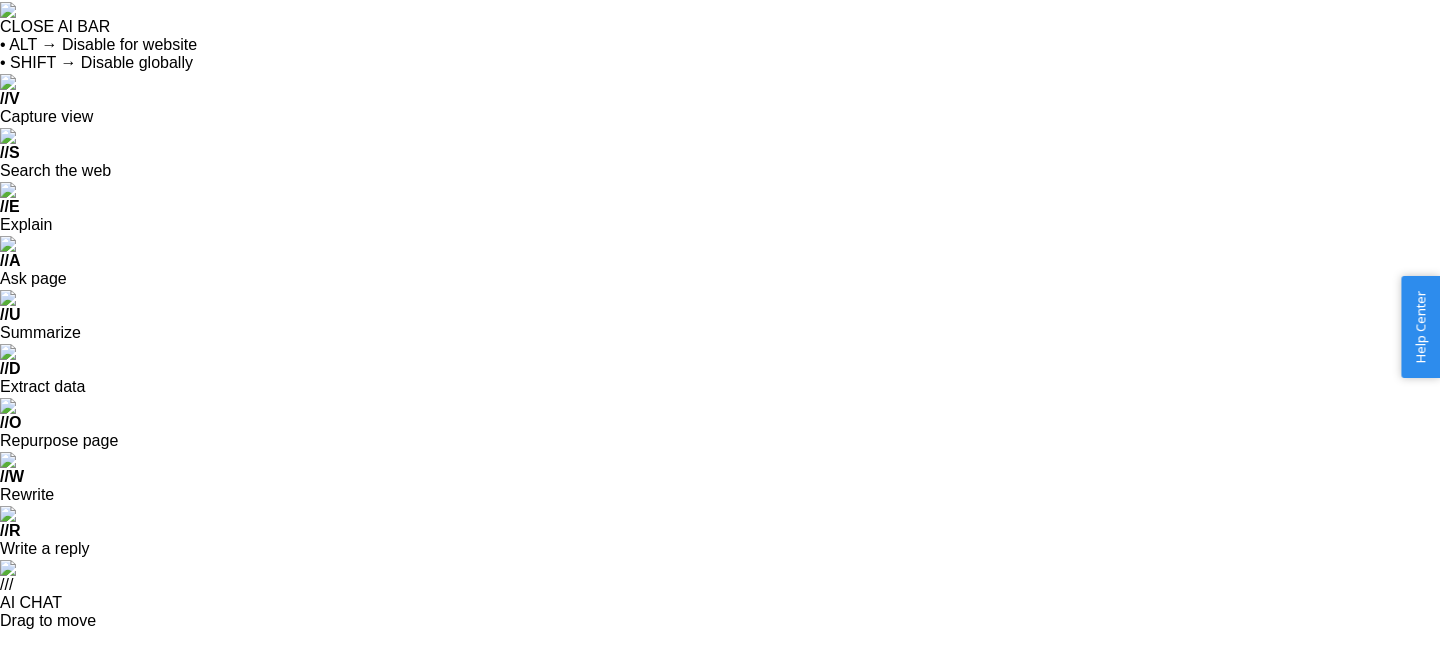 scroll, scrollTop: 0, scrollLeft: 0, axis: both 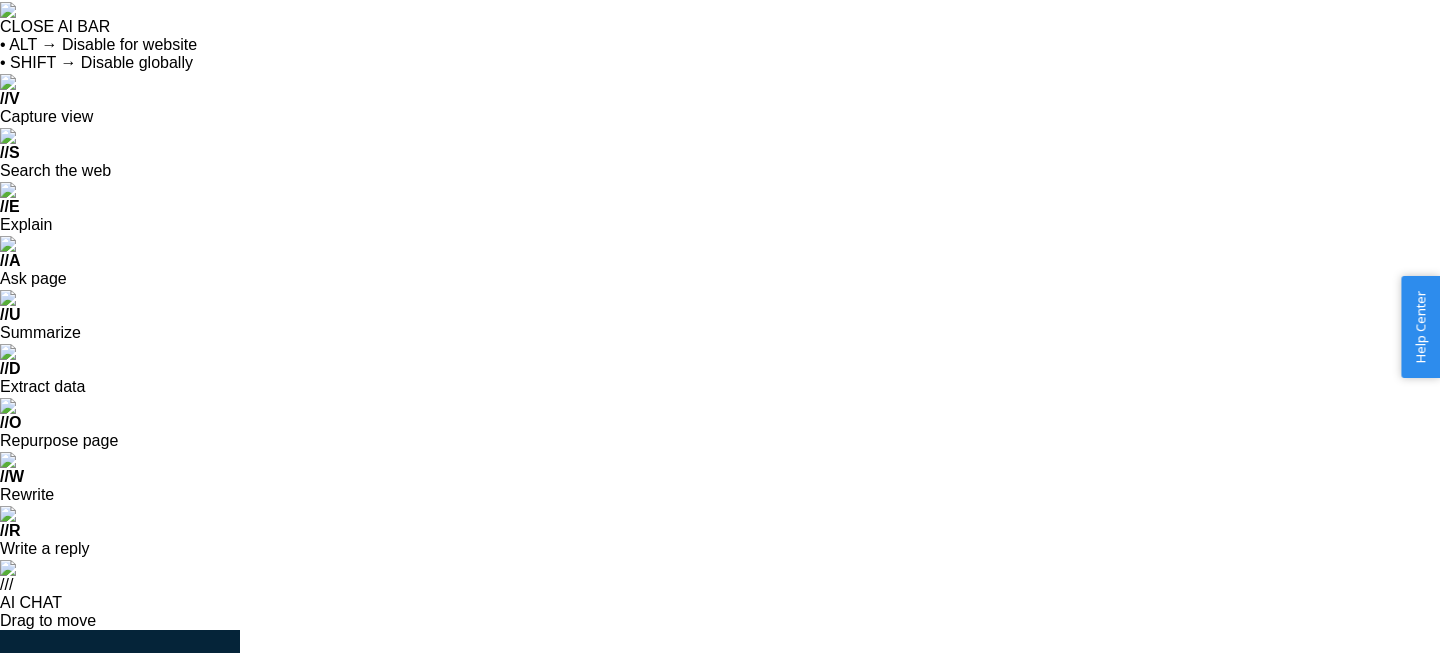 click on "Inbounds" at bounding box center [120, 760] 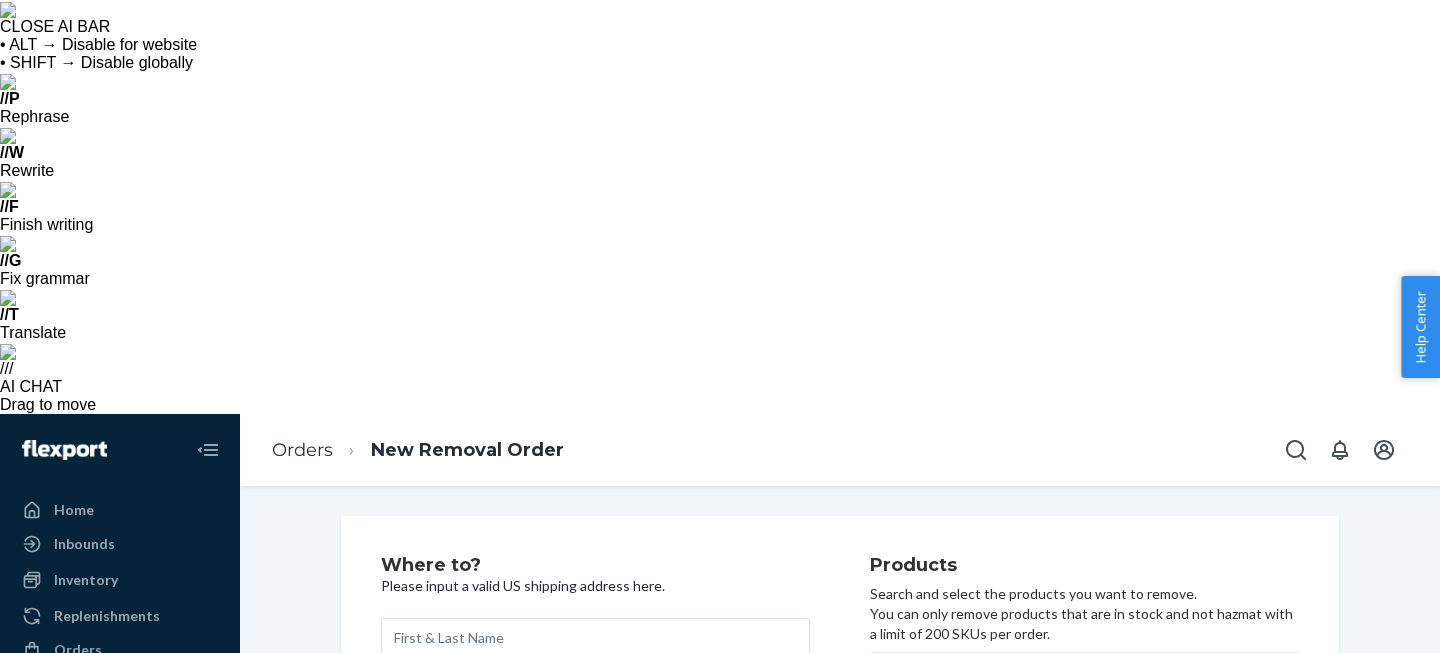 click at bounding box center (595, 638) 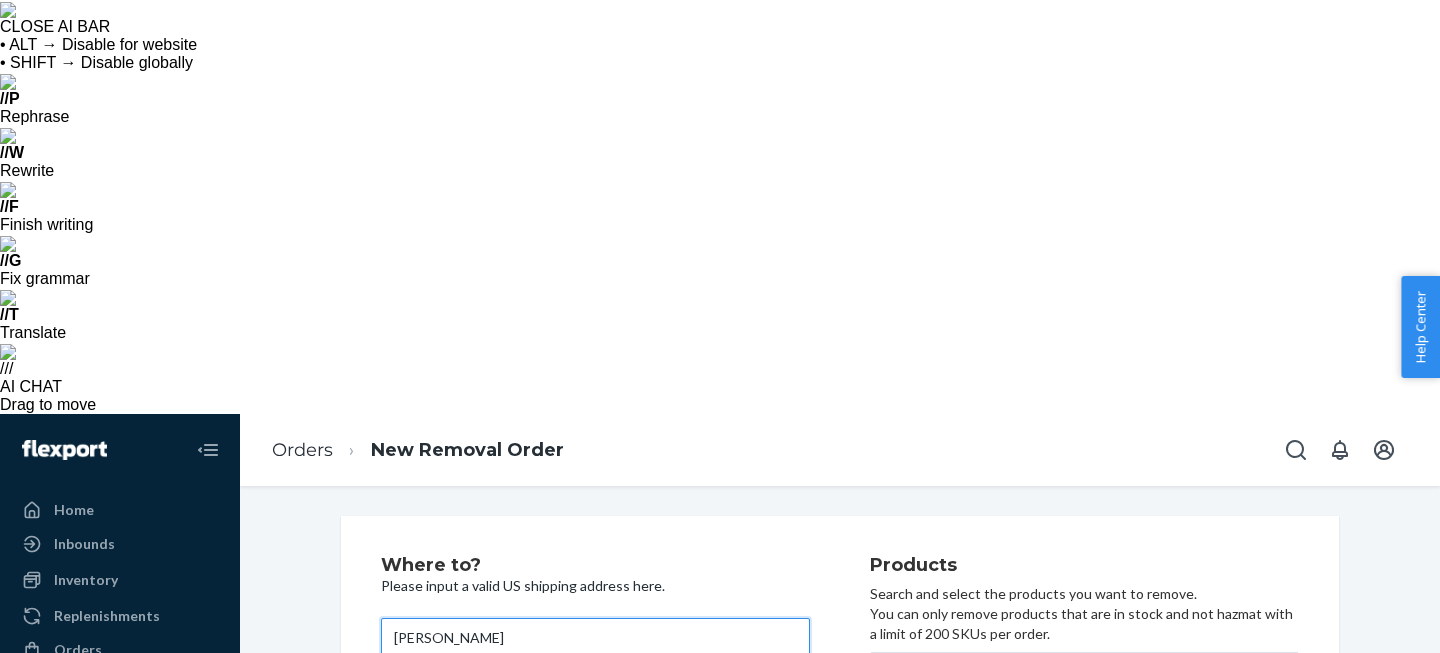 type on "[PERSON_NAME]" 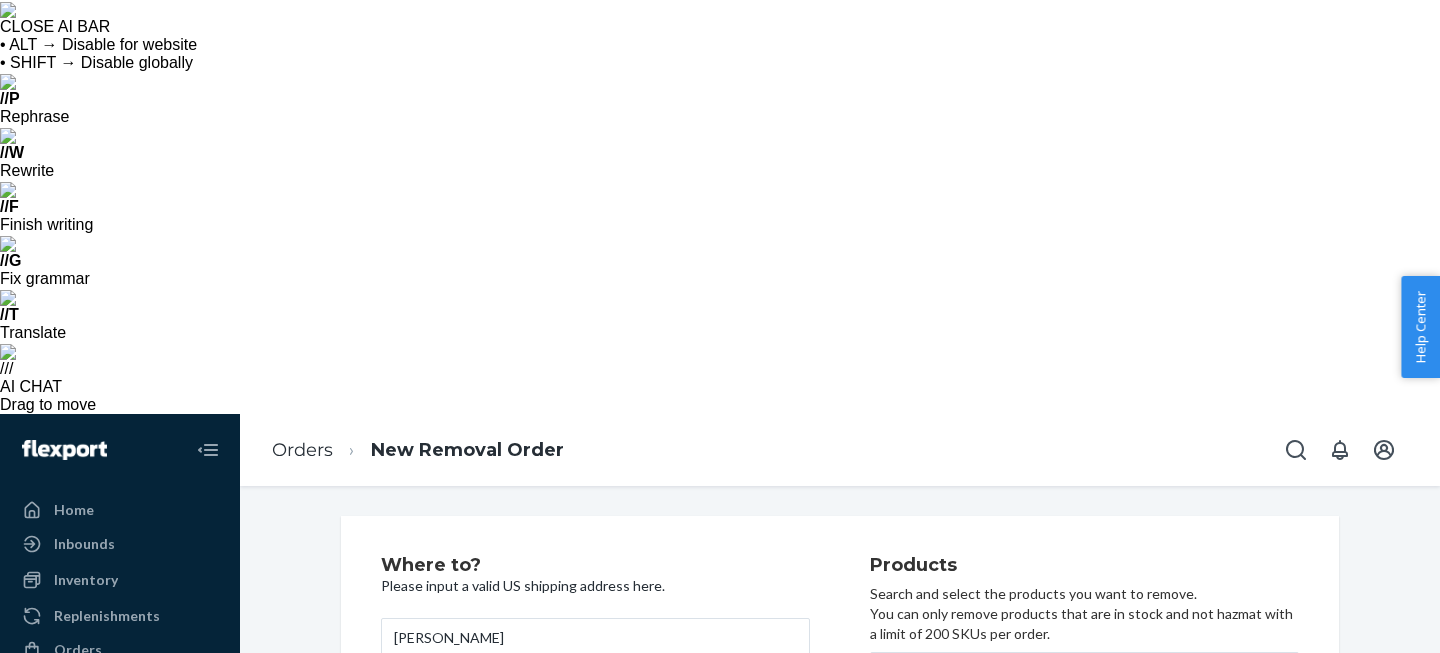 type on "Amazon" 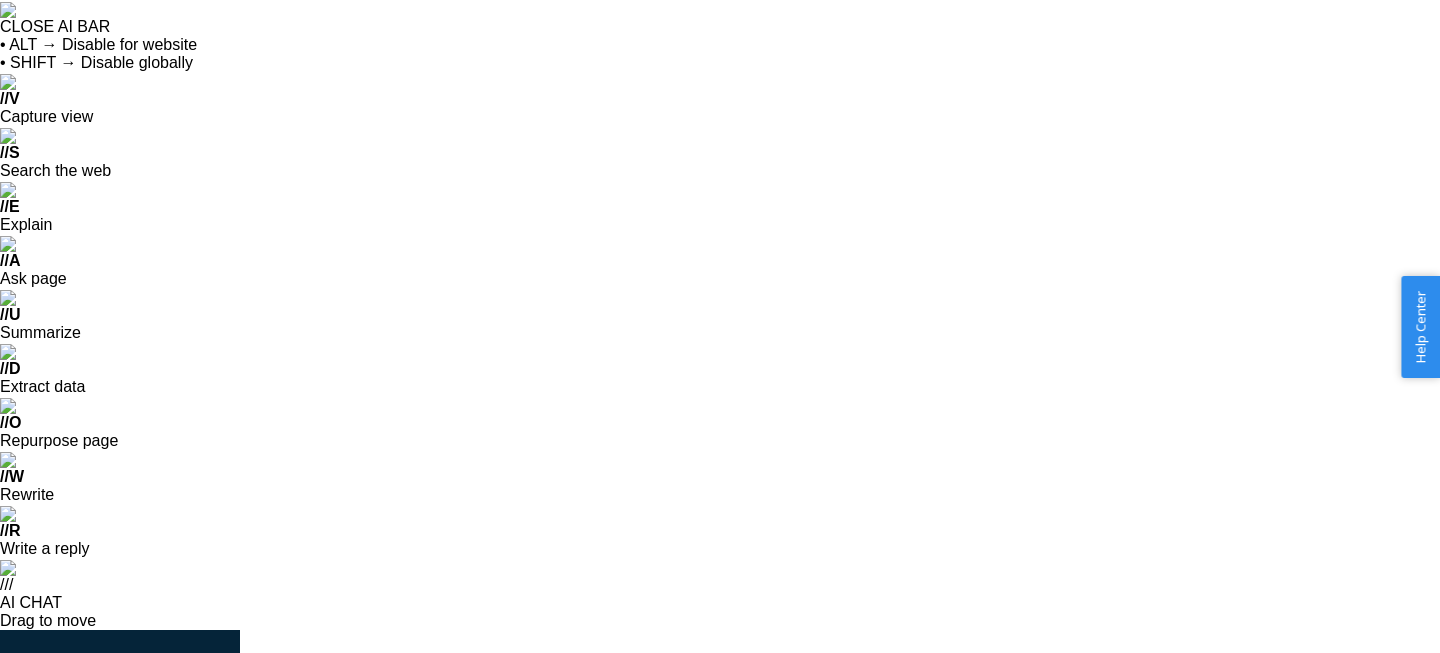 click on "Where to? Please input a valid US shipping address here. [PERSON_NAME] Amazon State [GEOGRAPHIC_DATA] Phone number Products Search and select the products you want to remove.  You can only remove products that are in stock and not hazmat with a limit of 200 SKUs per order.  Search and add products" at bounding box center [840, 1041] 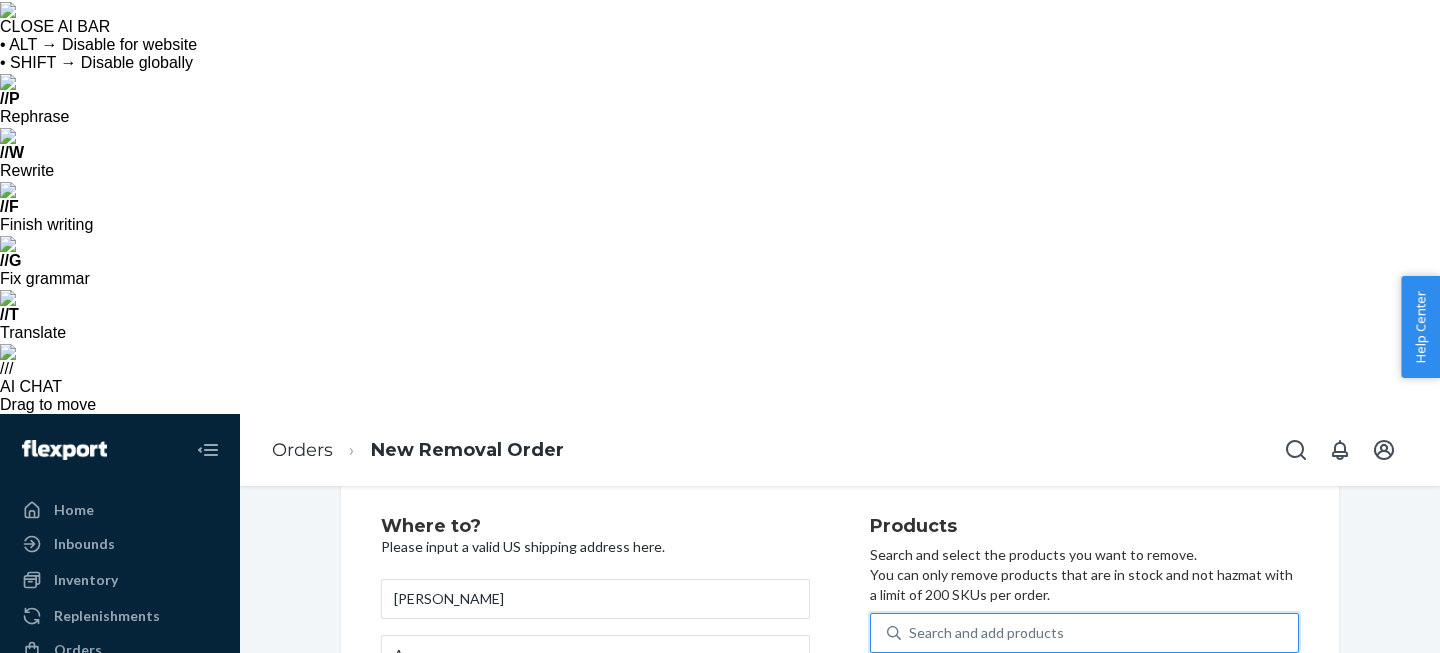 click on "Search and add products" at bounding box center (986, 633) 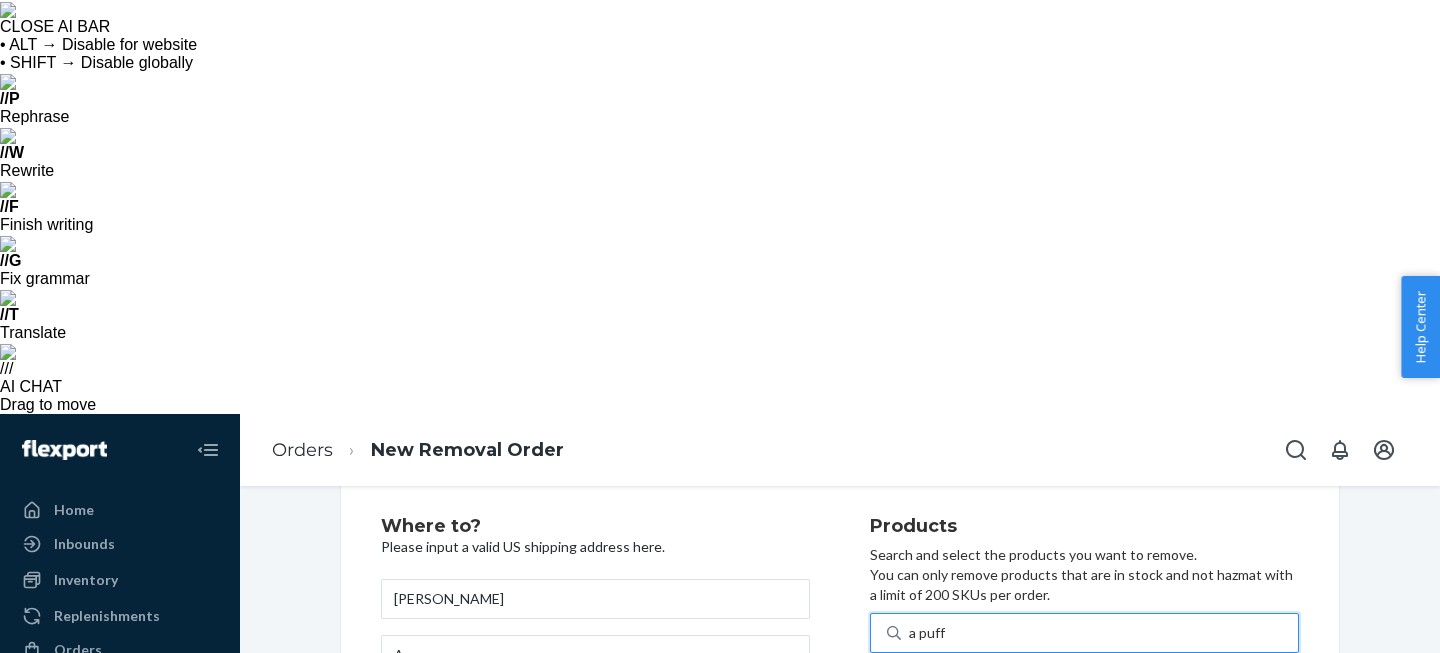 scroll, scrollTop: 297, scrollLeft: 0, axis: vertical 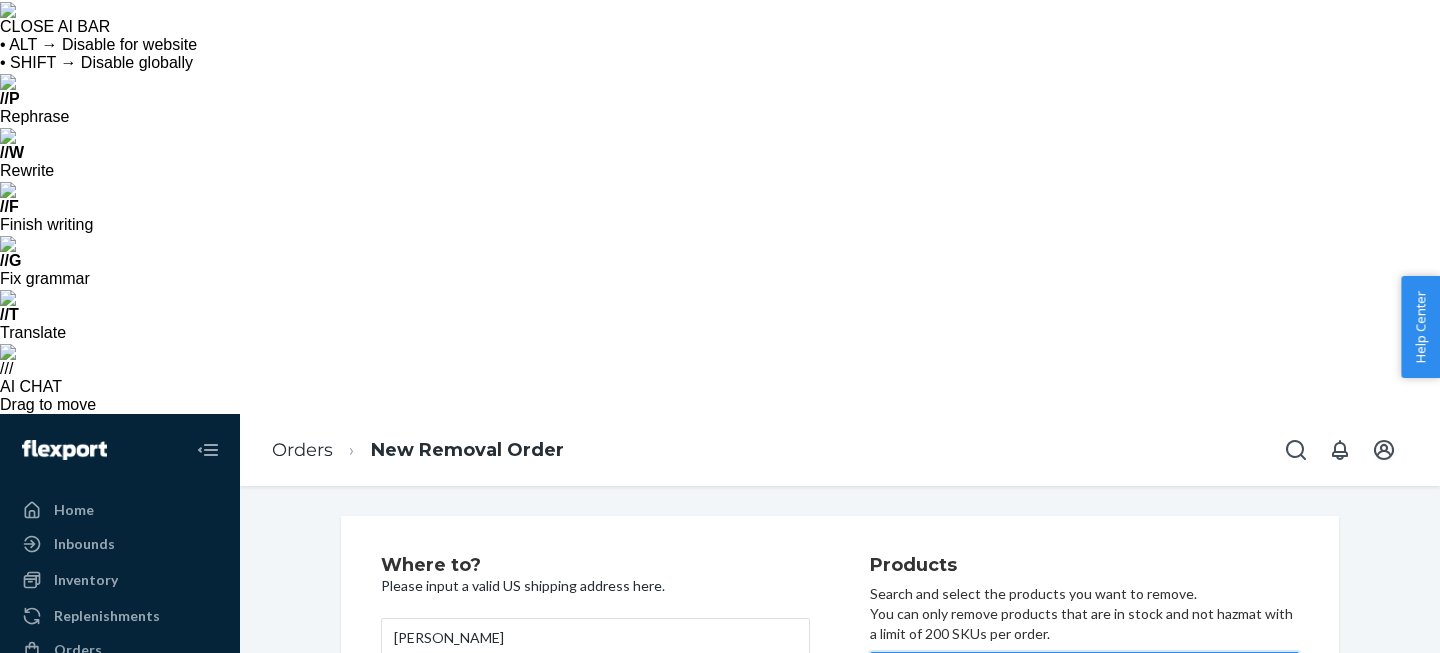 type on "black" 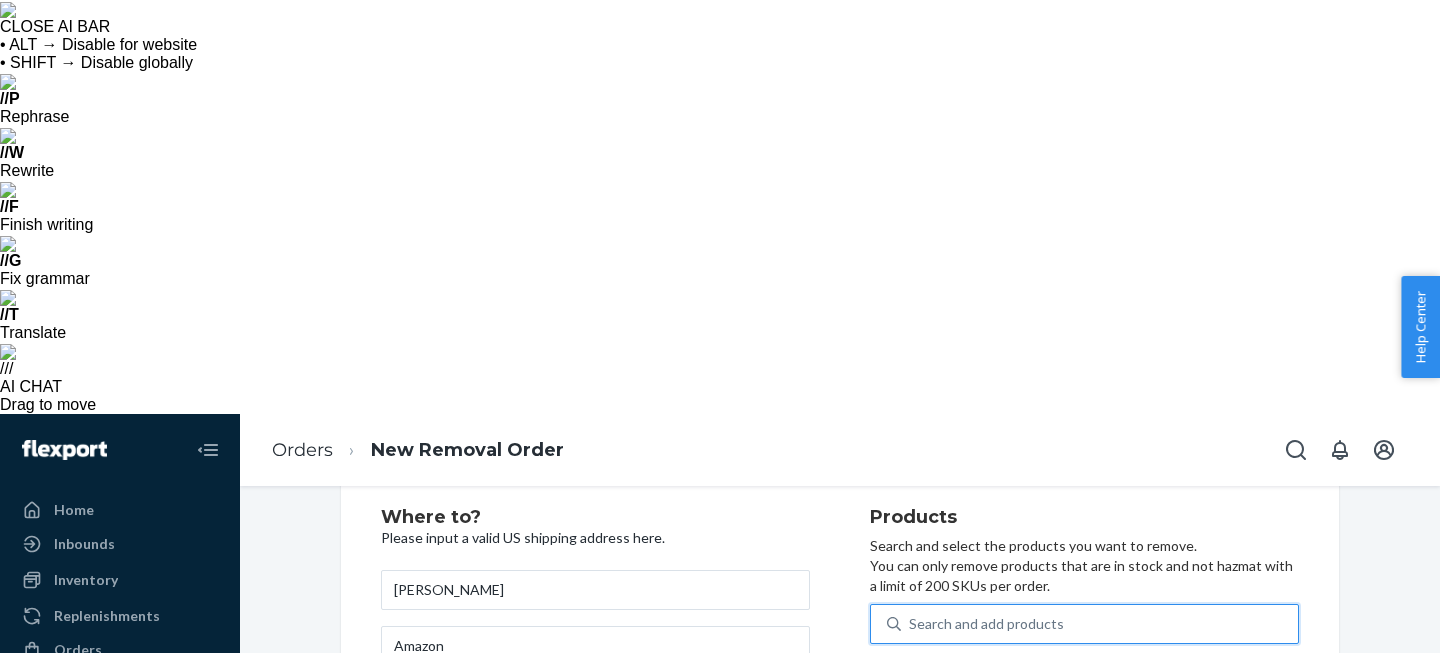 scroll, scrollTop: 67, scrollLeft: 0, axis: vertical 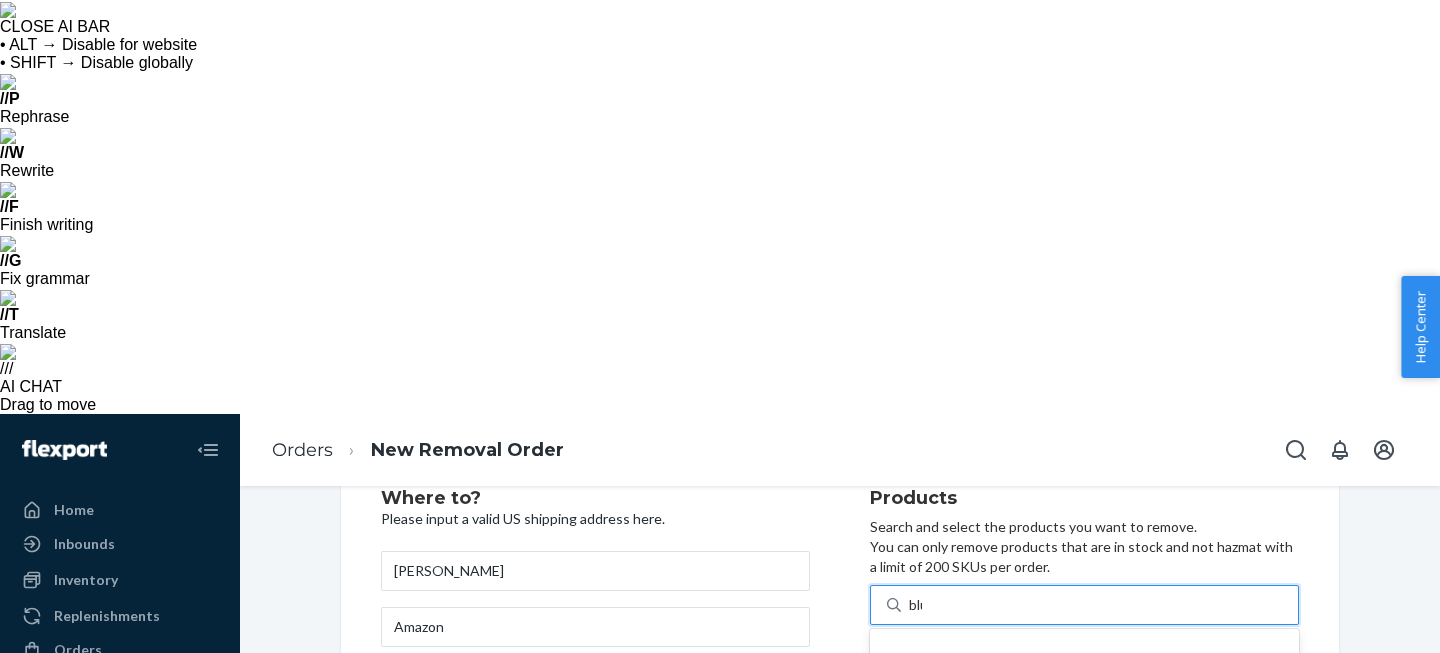 type on "blue" 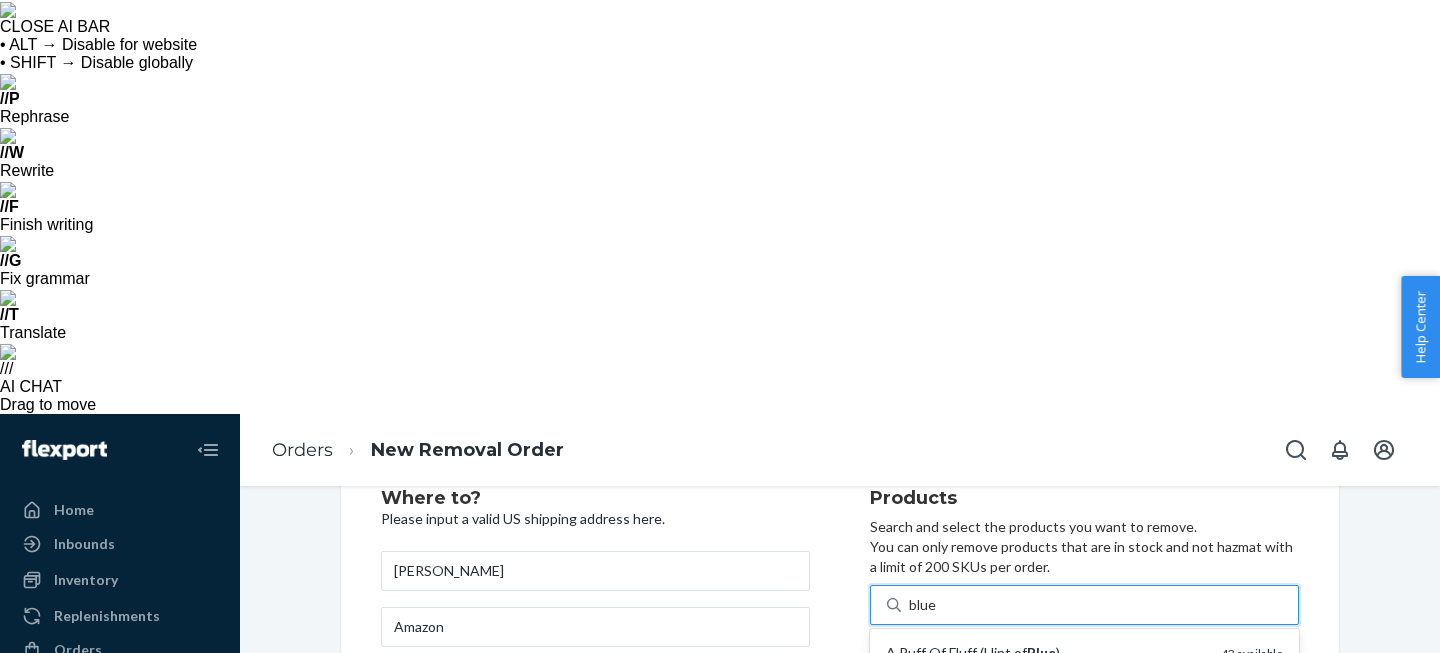 click on "A Puff Of Fluff ( Blue  s Clue s) APOF-BL-64-[PERSON_NAME] 36 available" at bounding box center (1084, 718) 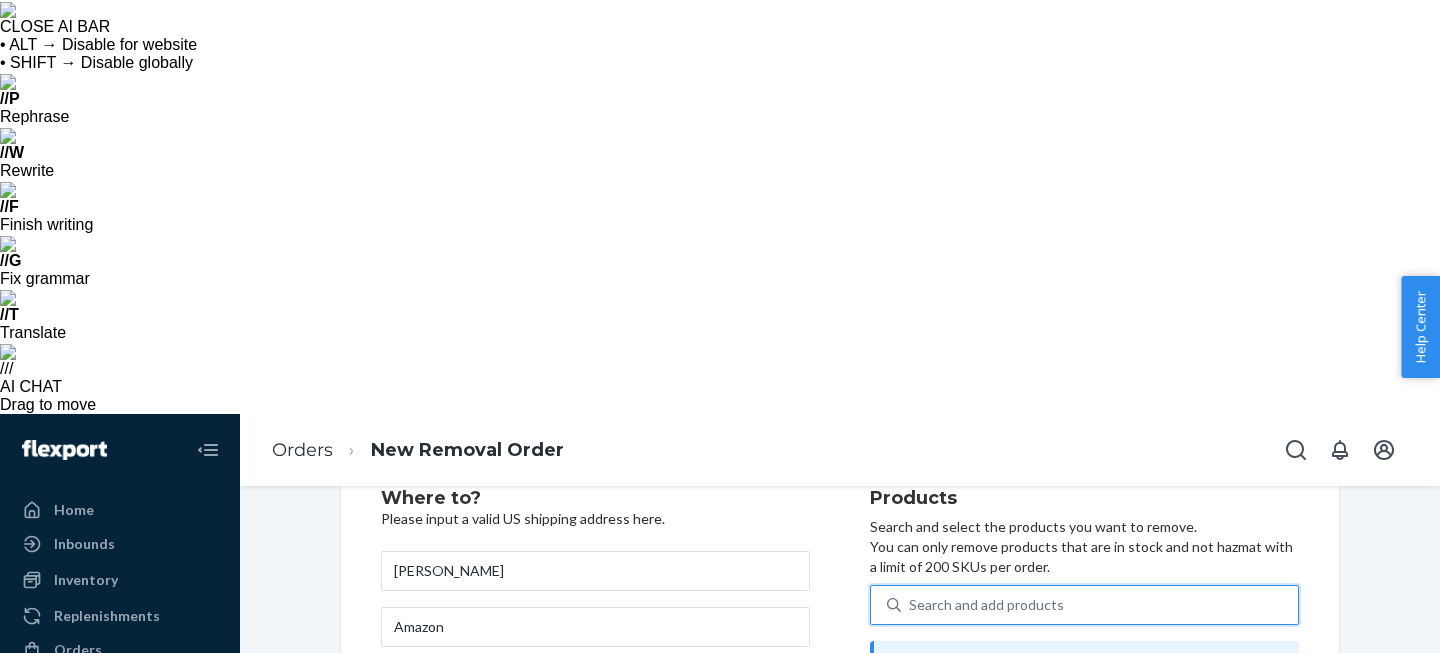 click on "Search and add products" at bounding box center [986, 605] 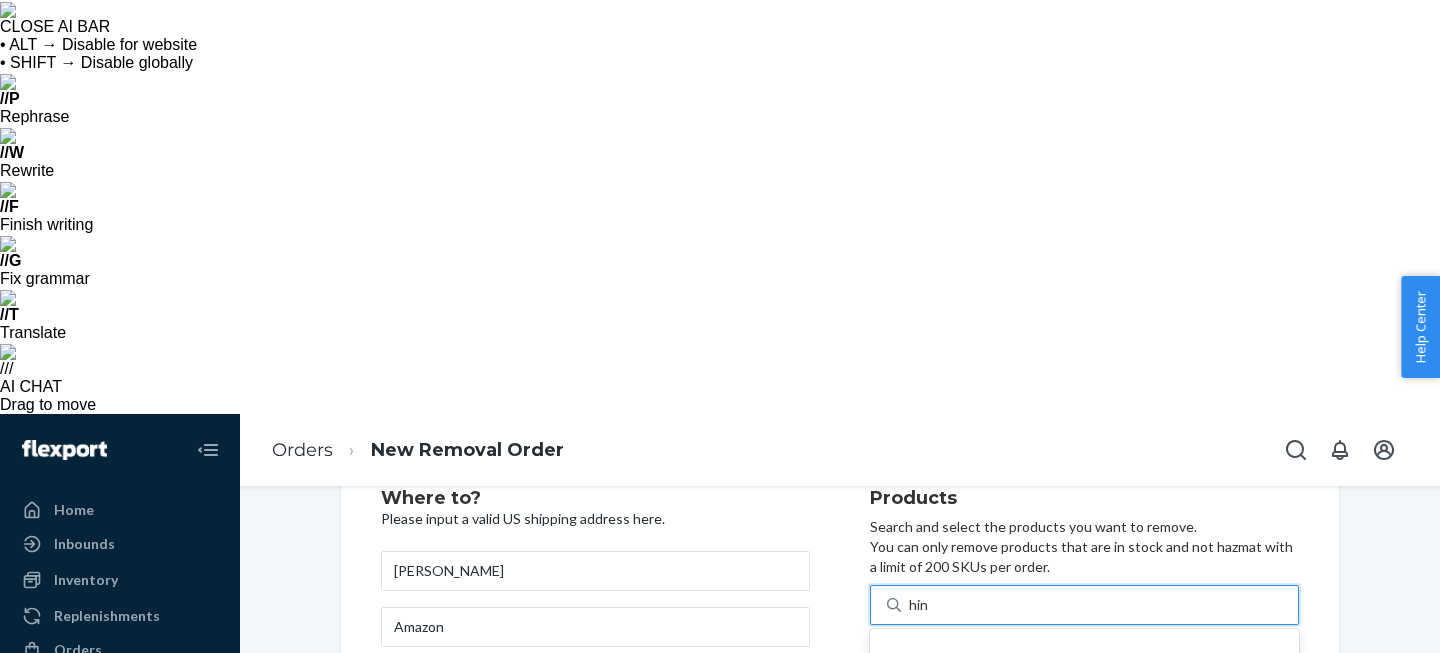 type on "hint" 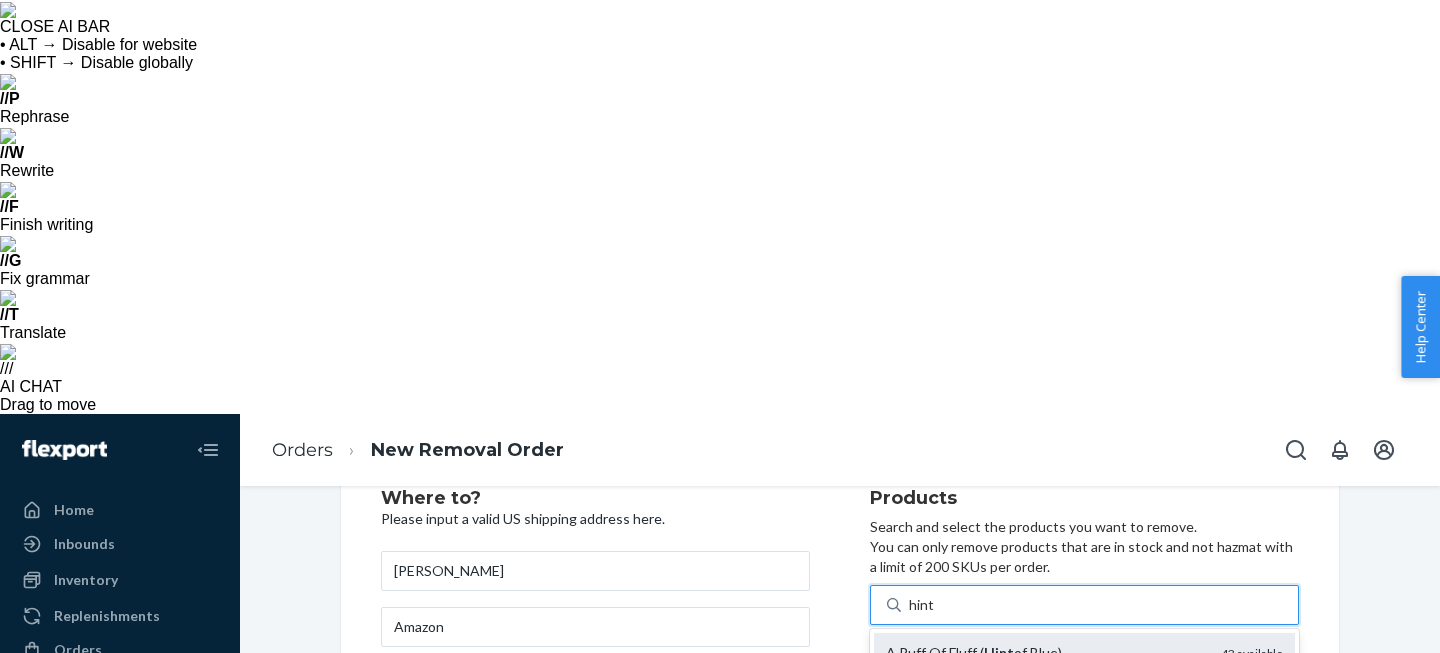 click on "APOF-BL-67-HI-O-BL" at bounding box center [1045, 671] 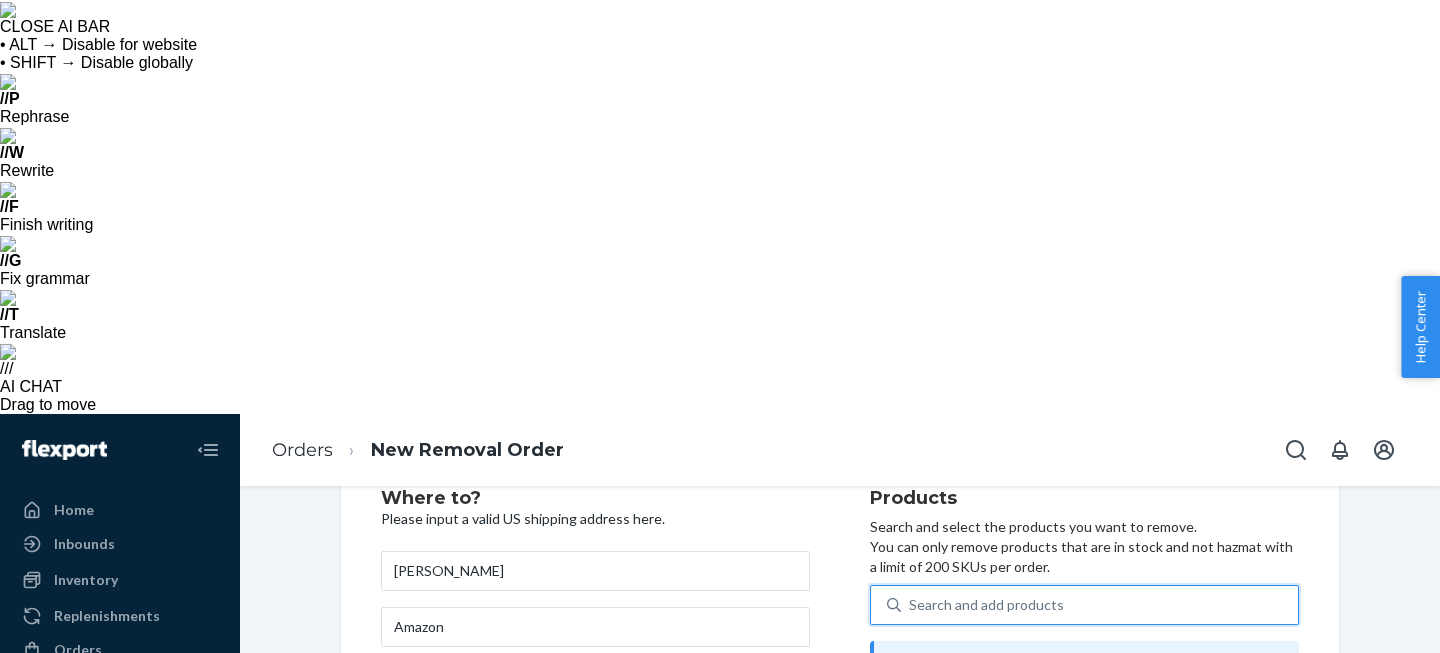 click on "Search and add products" at bounding box center (986, 605) 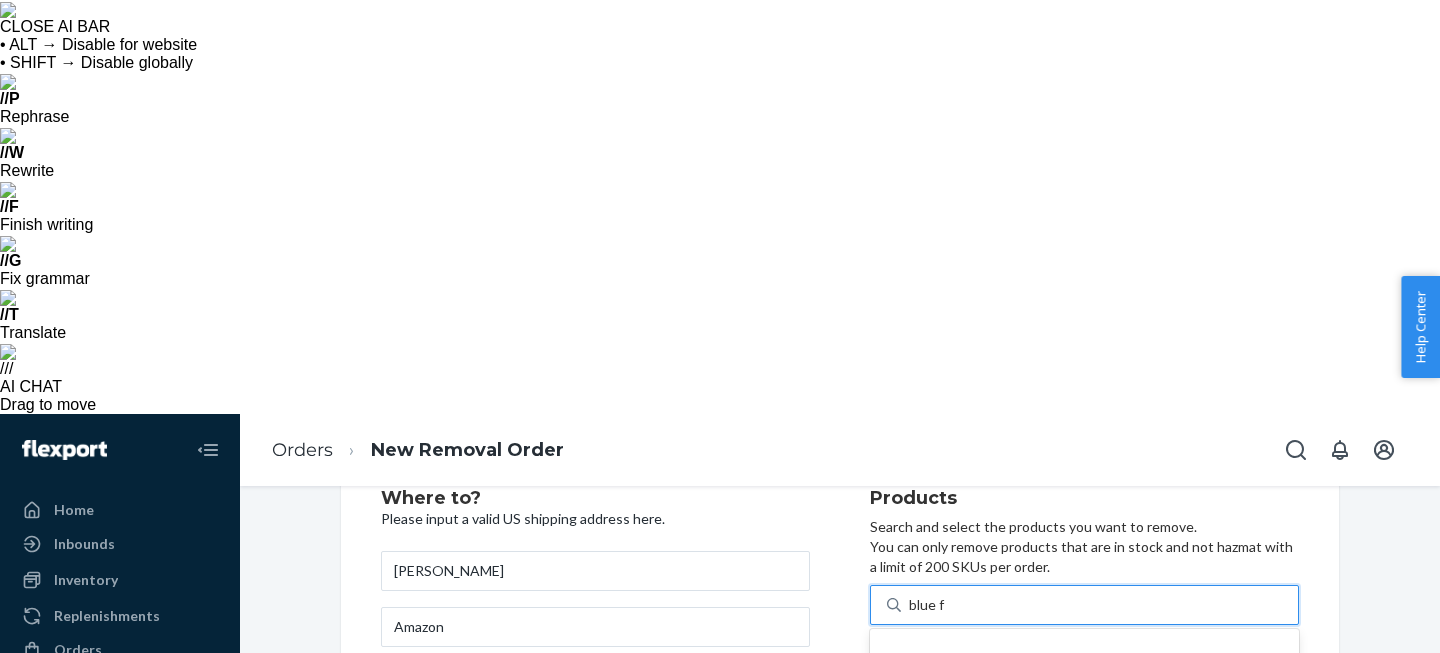 type on "blue fa" 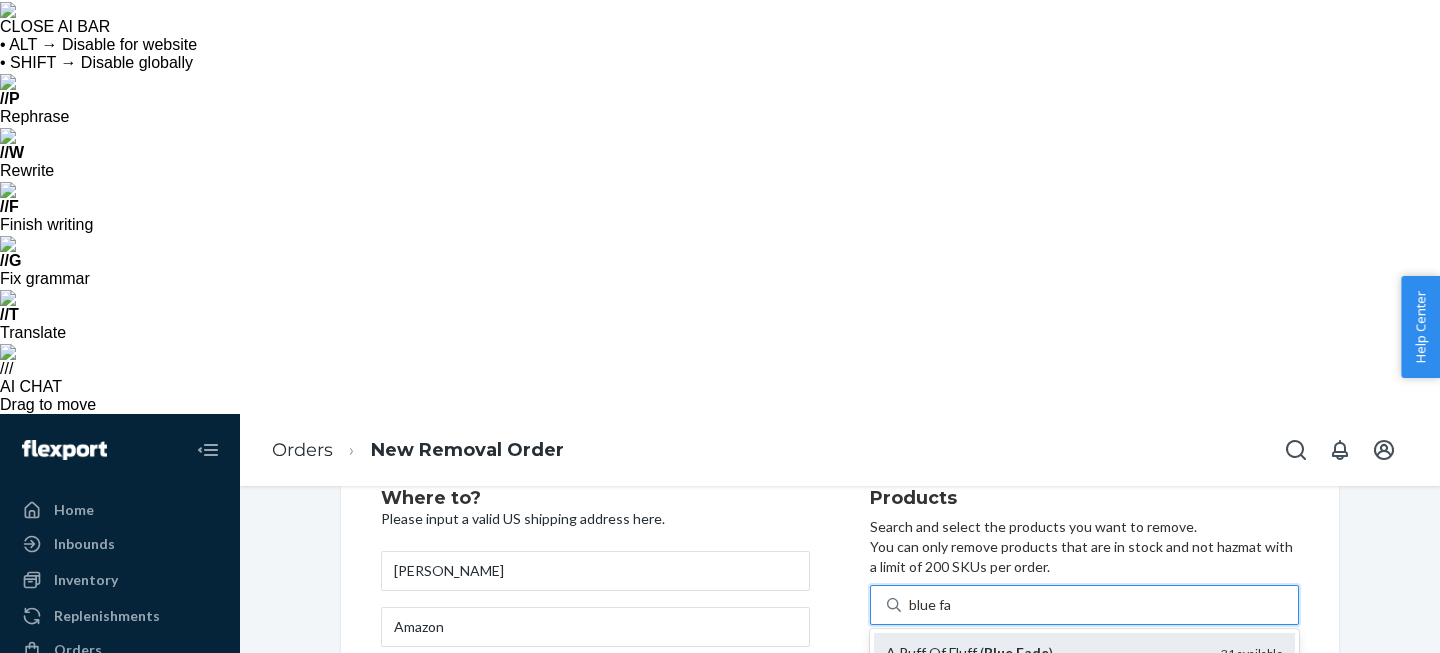 click on "A Puff Of Fluff ( Blue   Fade )" at bounding box center (1045, 653) 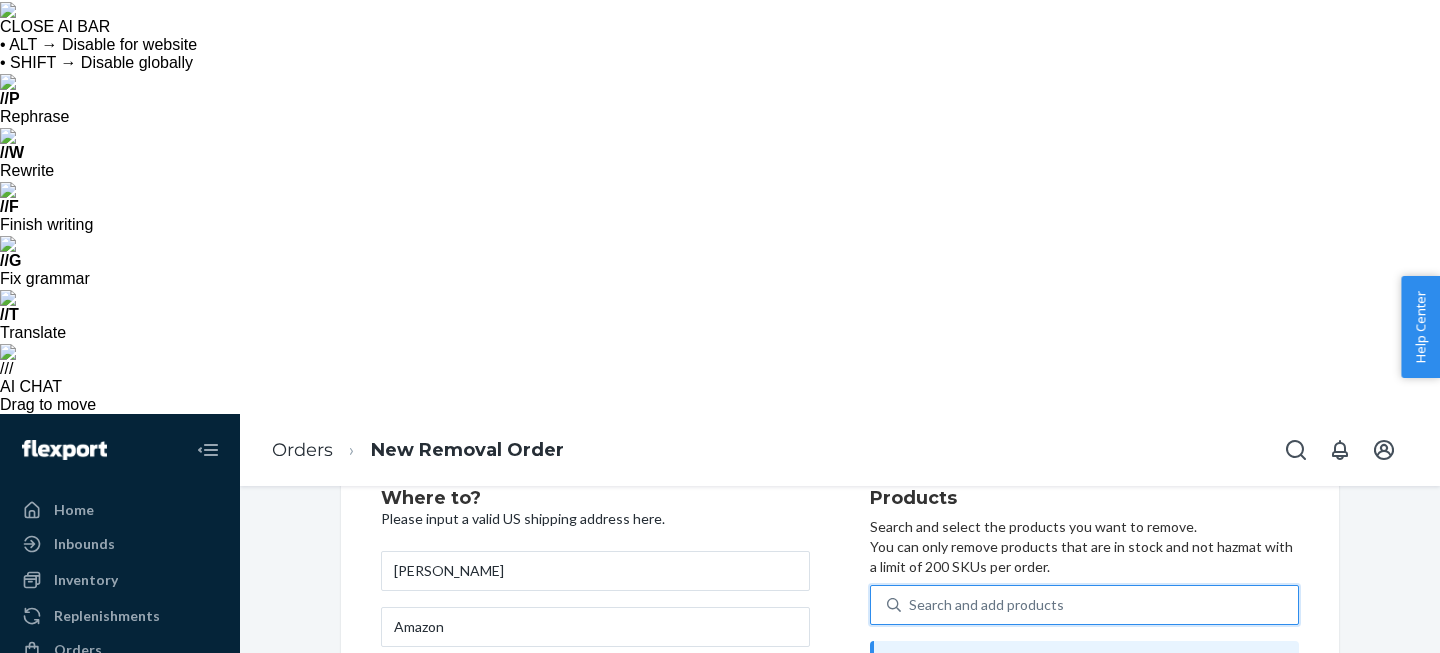 click on "Search and add products" at bounding box center [986, 605] 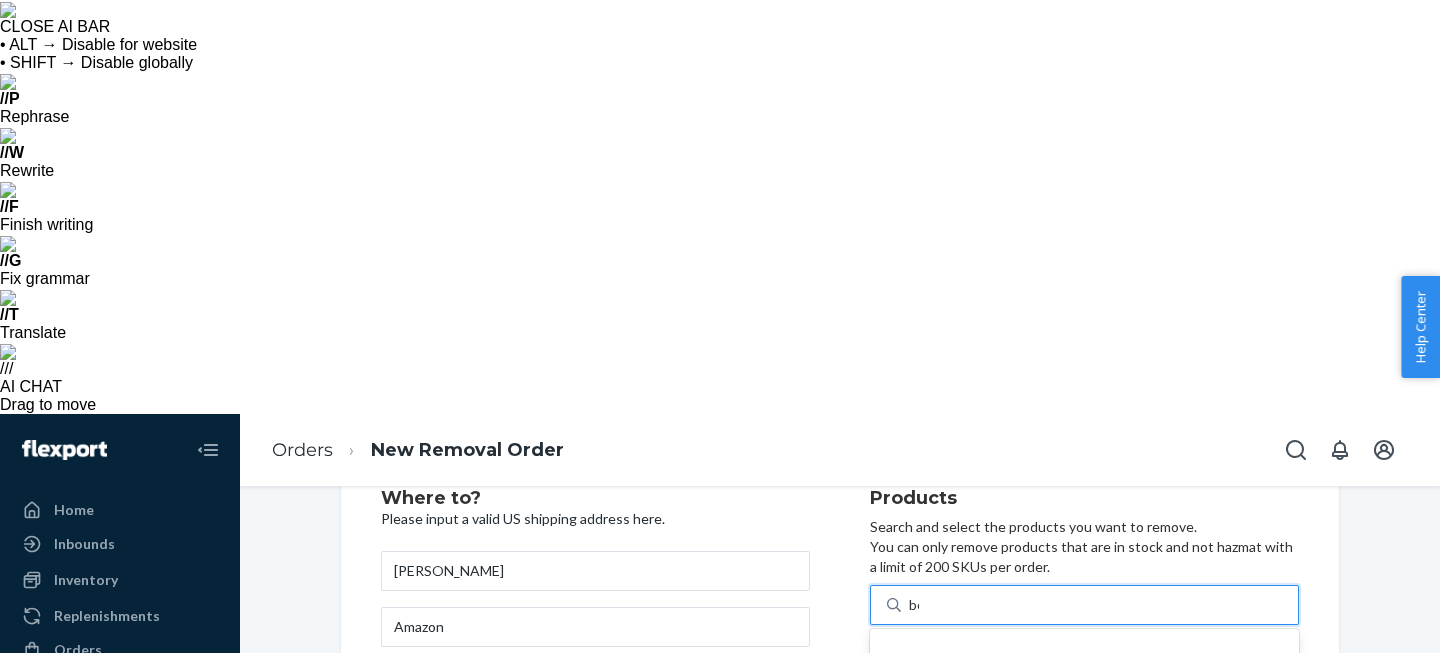 type on "beig" 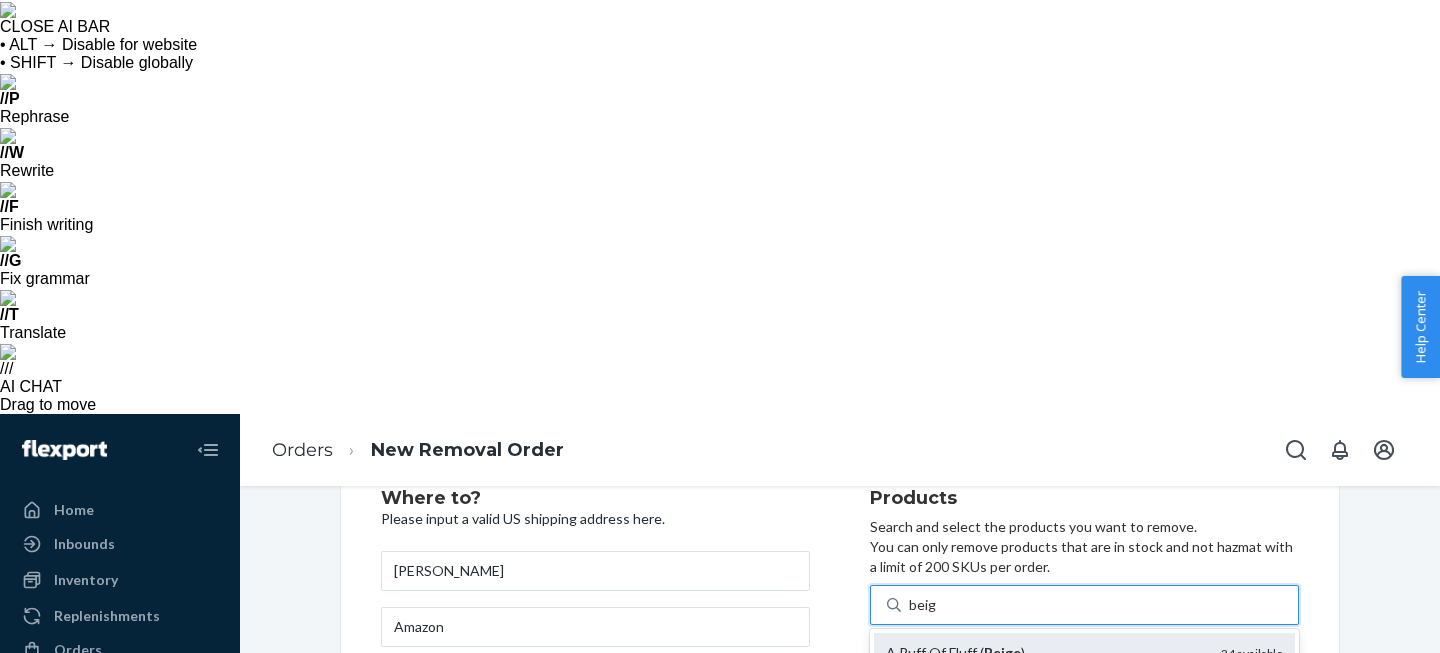 click on "APOF-BR-37-BE" at bounding box center [1045, 671] 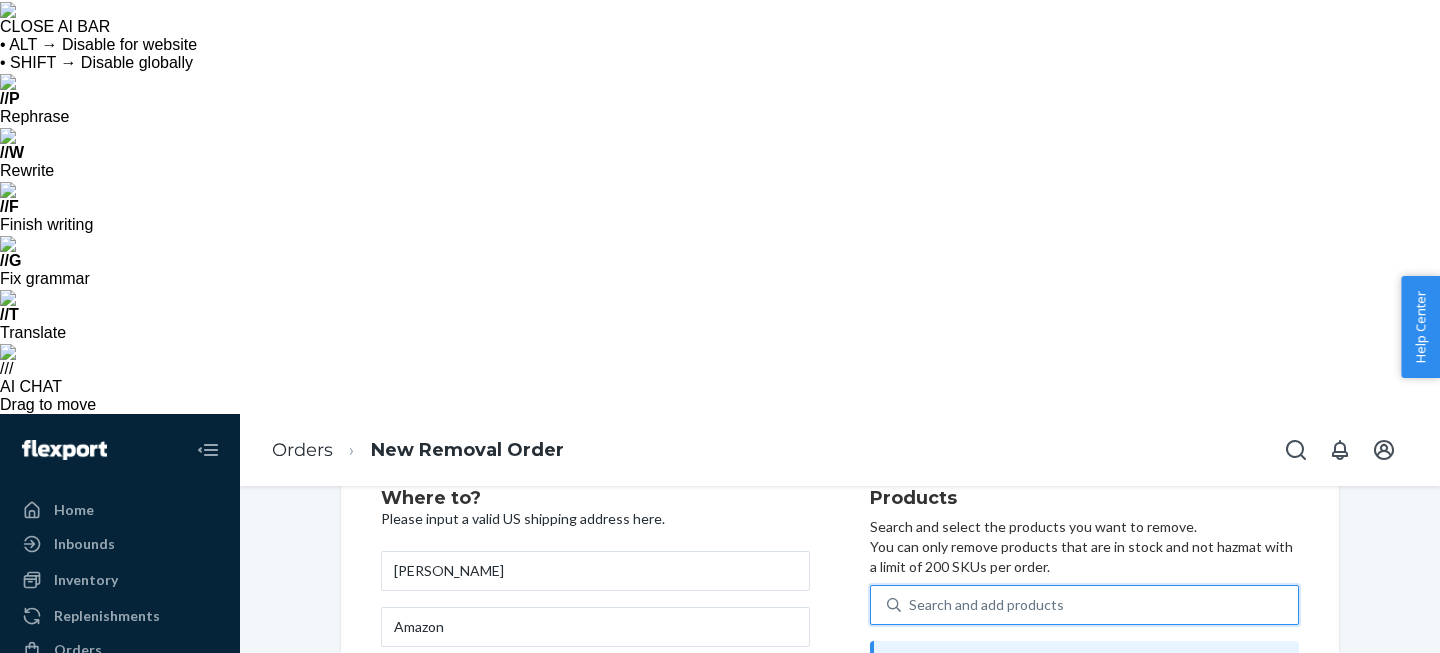 click on "Search and add products" at bounding box center (986, 605) 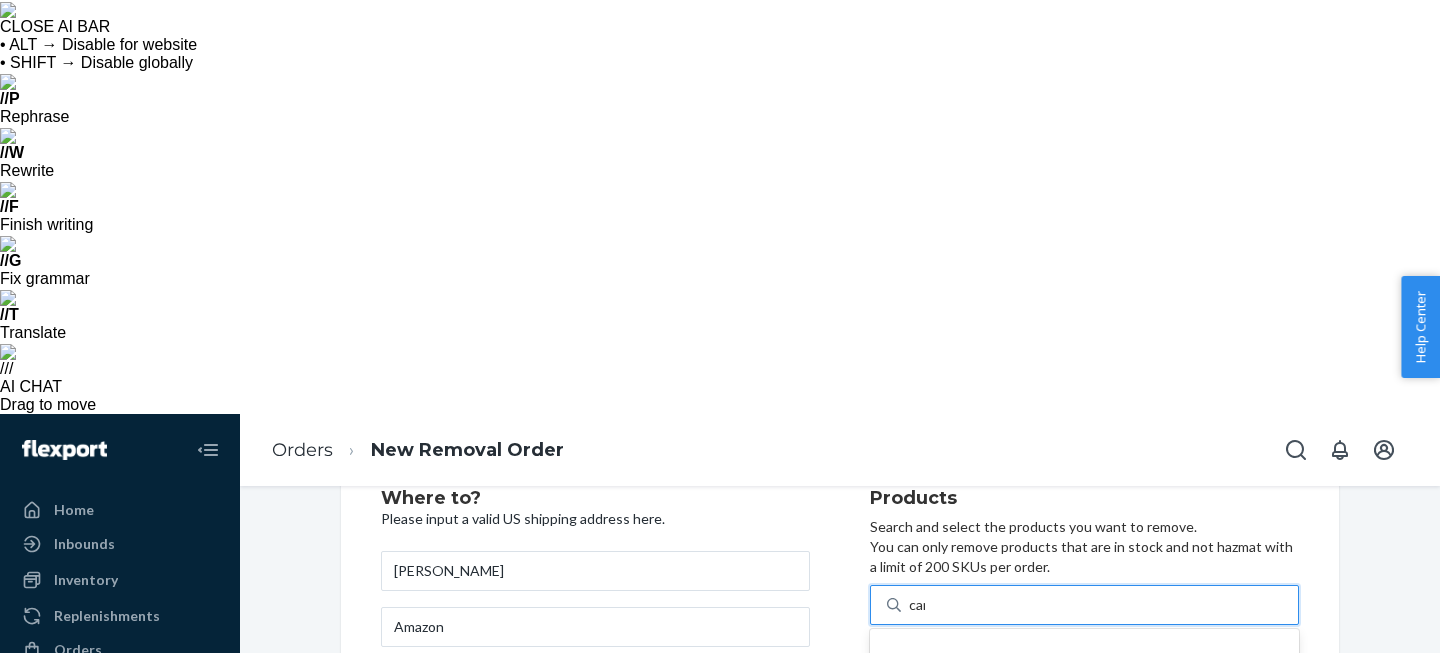 type on "[PERSON_NAME]" 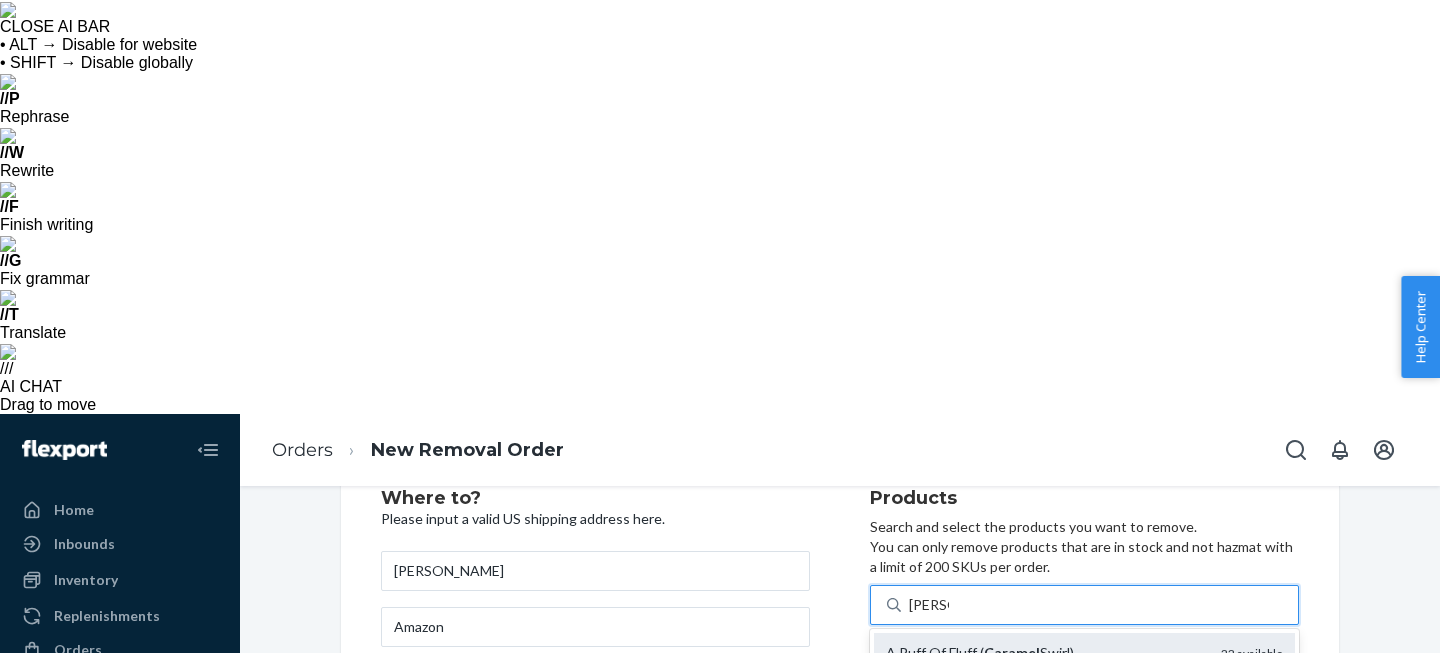 click on "A Puff Of Fluff ( Caramel  Swirl)" at bounding box center [1045, 653] 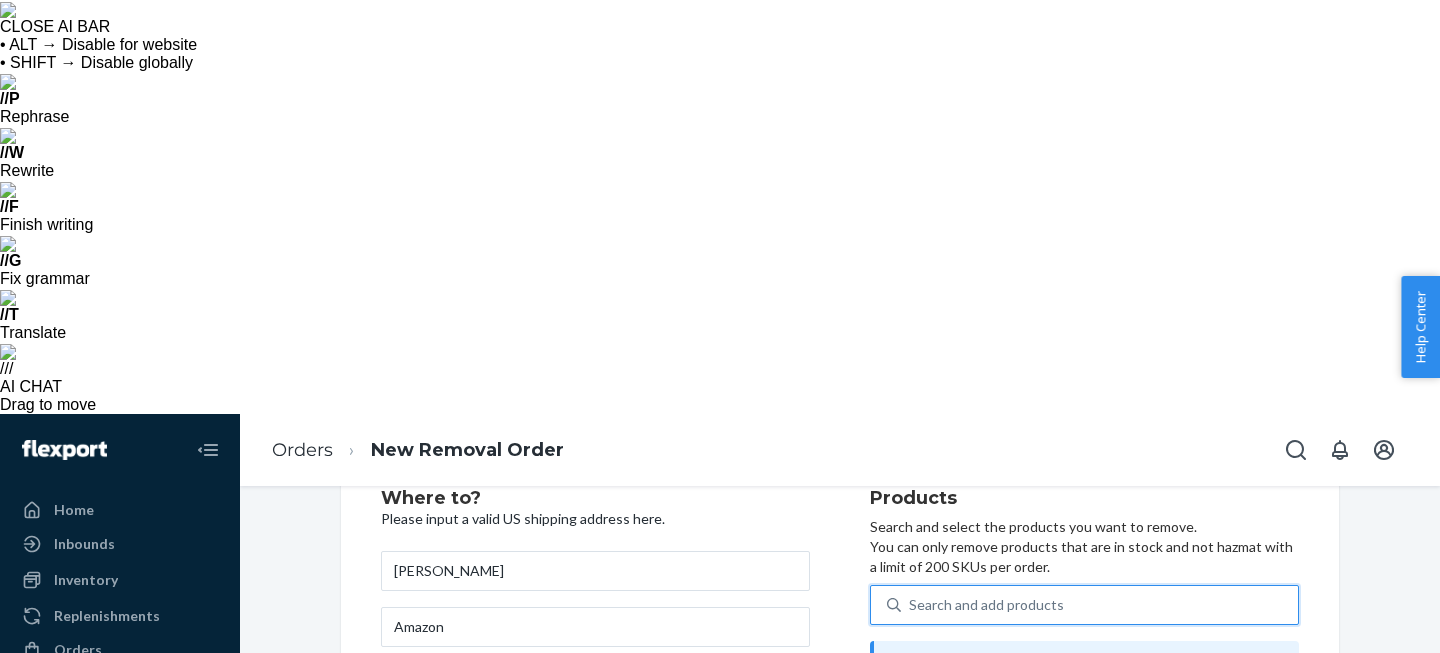 click on "Search and add products" at bounding box center [1099, 605] 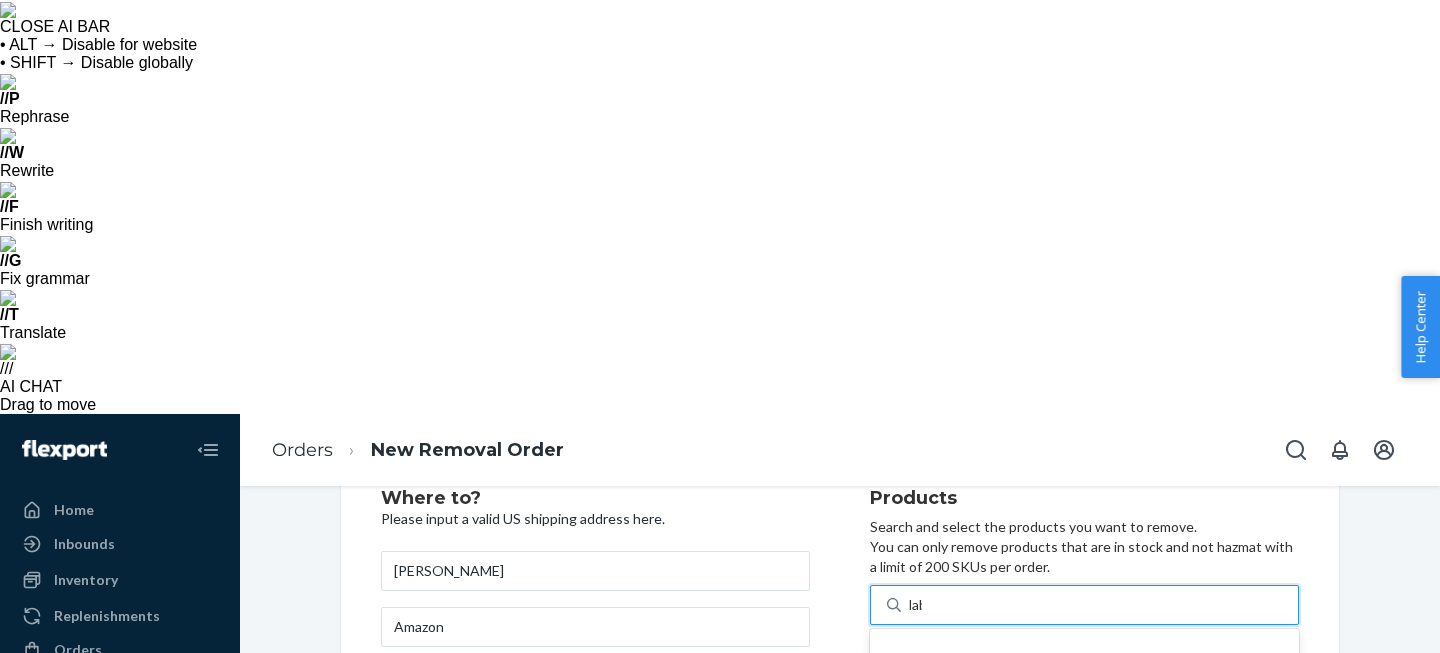 type on "labr" 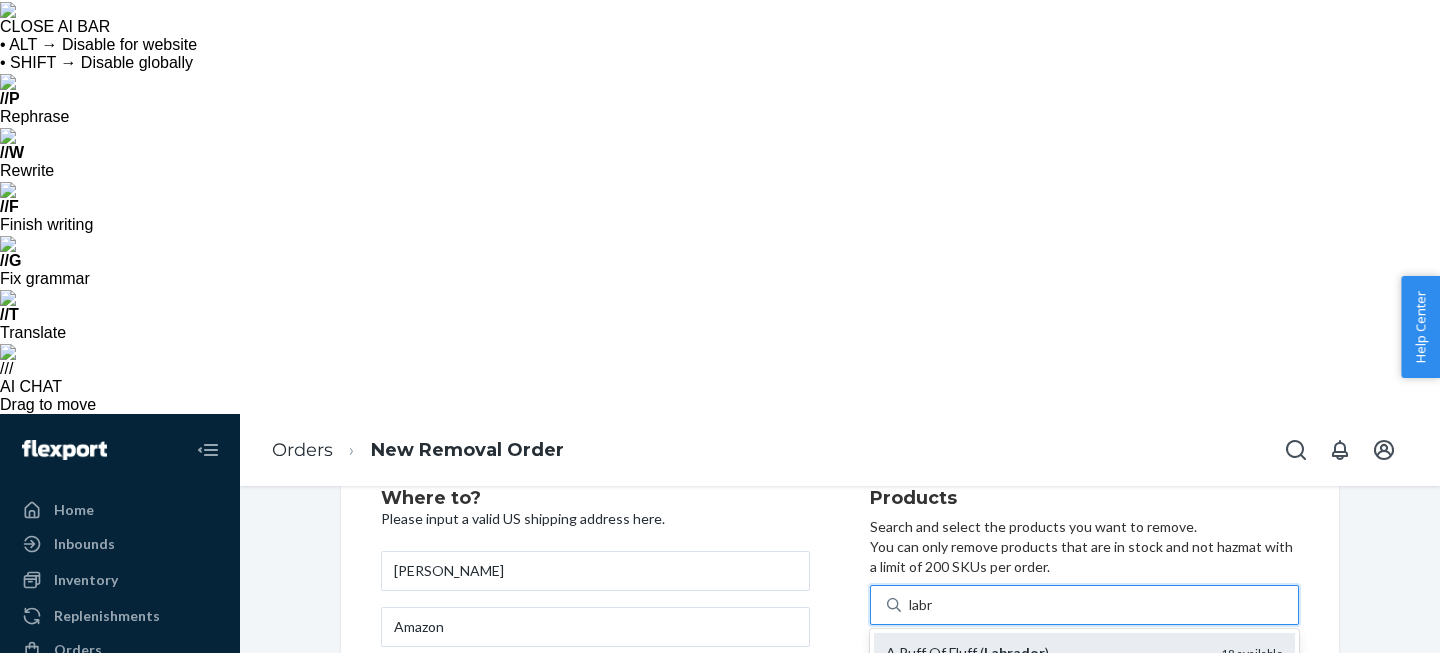 click on "A Puff Of Fluff ( Labrador )" at bounding box center [1045, 653] 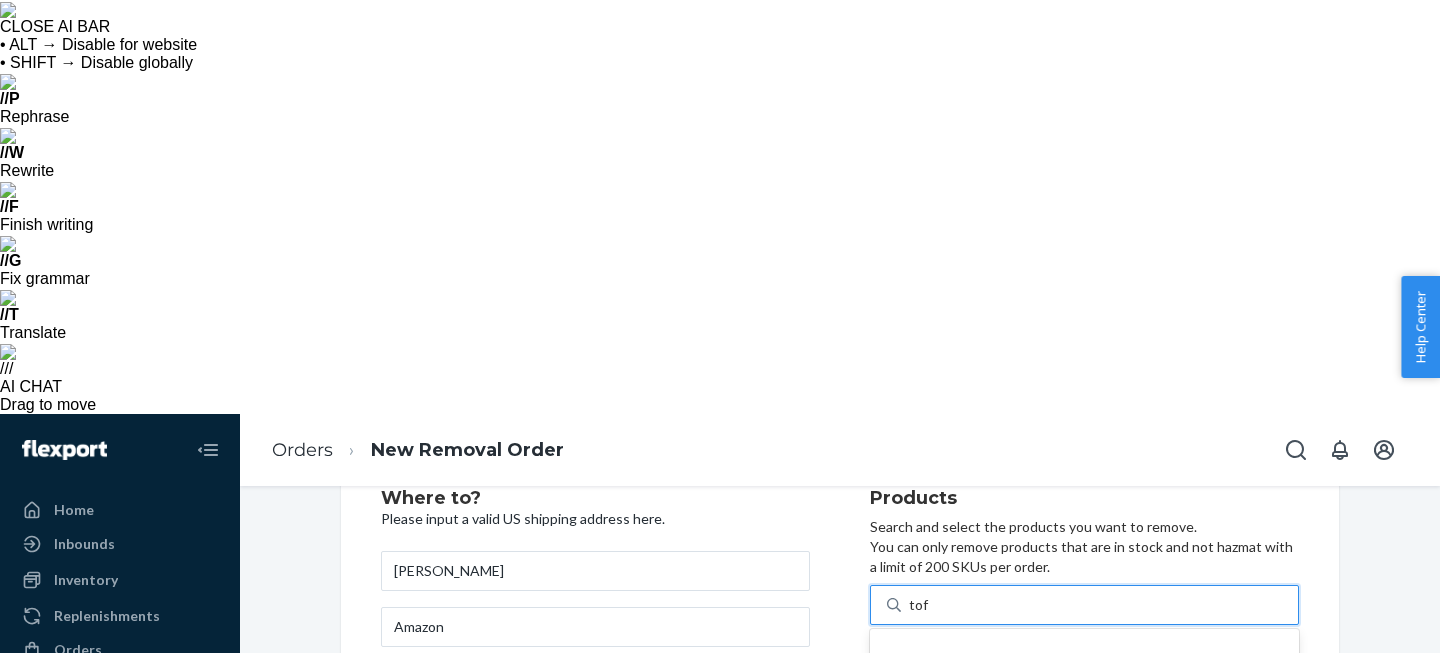 type on "toff" 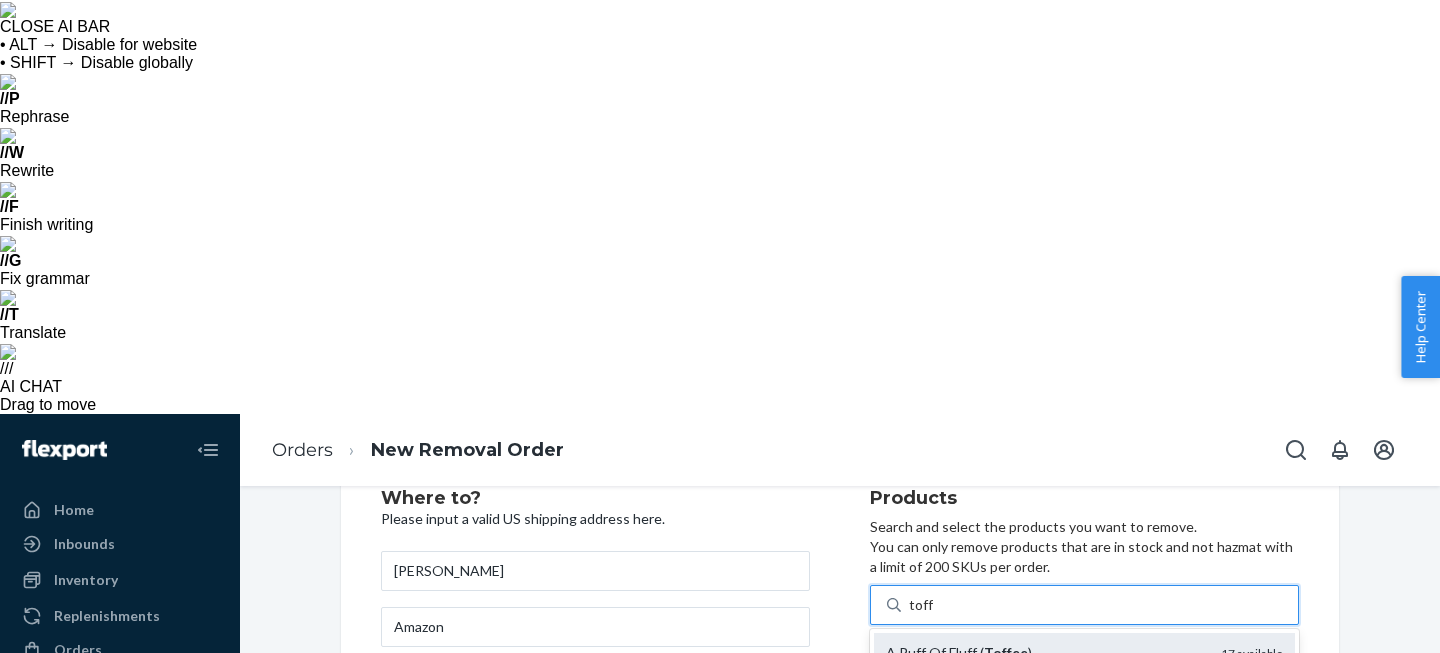 click on "APOF-BR-62-TO" at bounding box center [1045, 671] 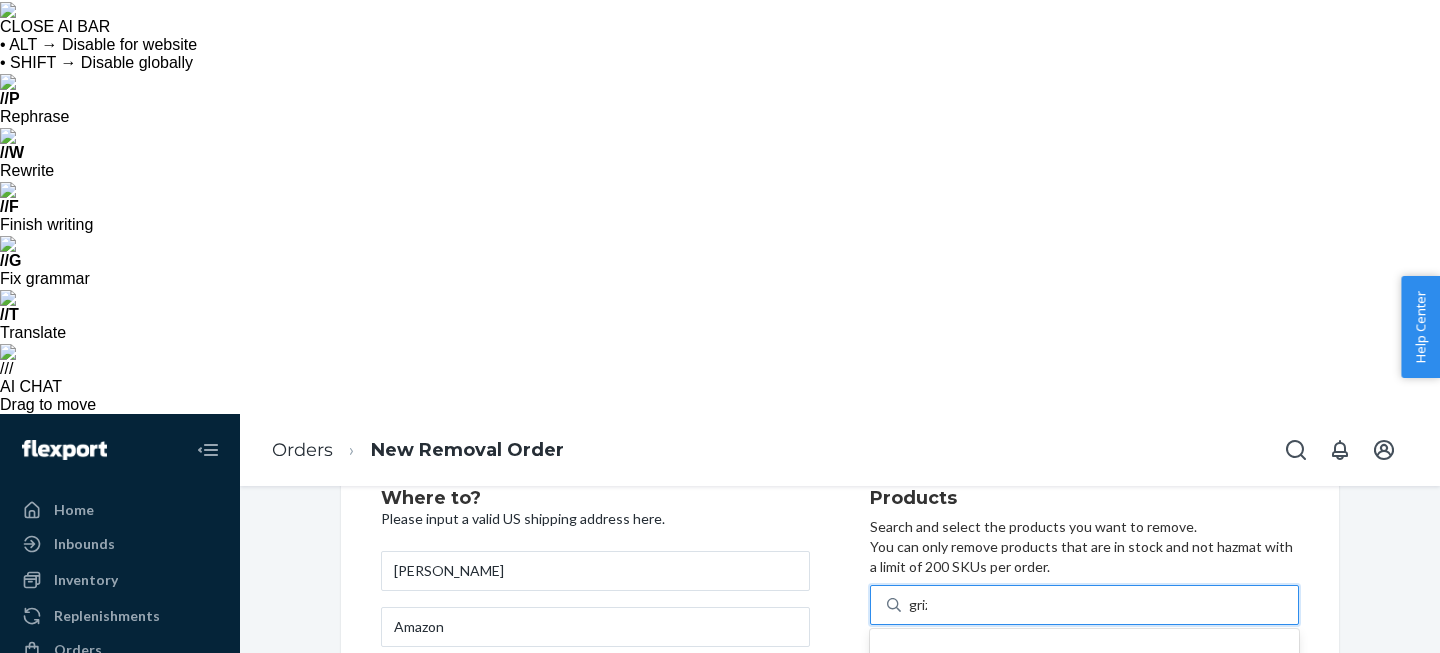 type on "grizz" 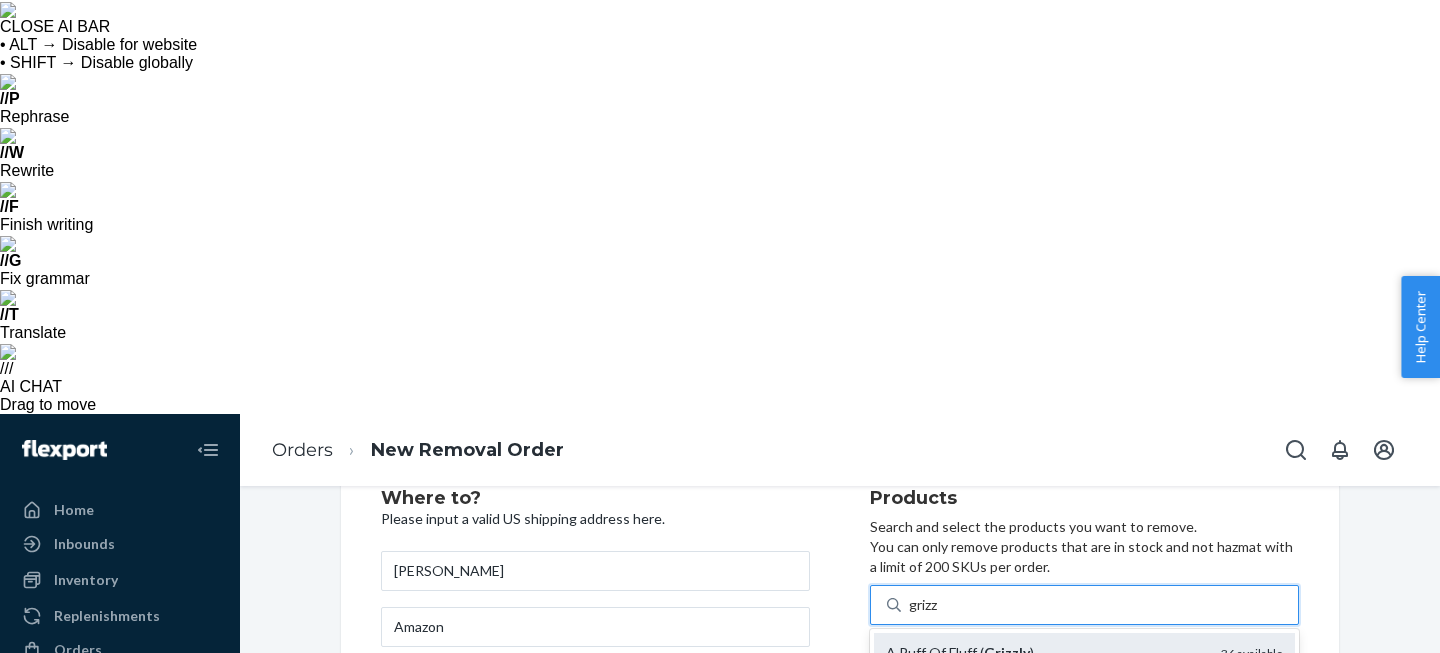click on "A Puff Of Fluff ( Grizzly ) APOF-BR-72-GR 36 available" at bounding box center [1084, 661] 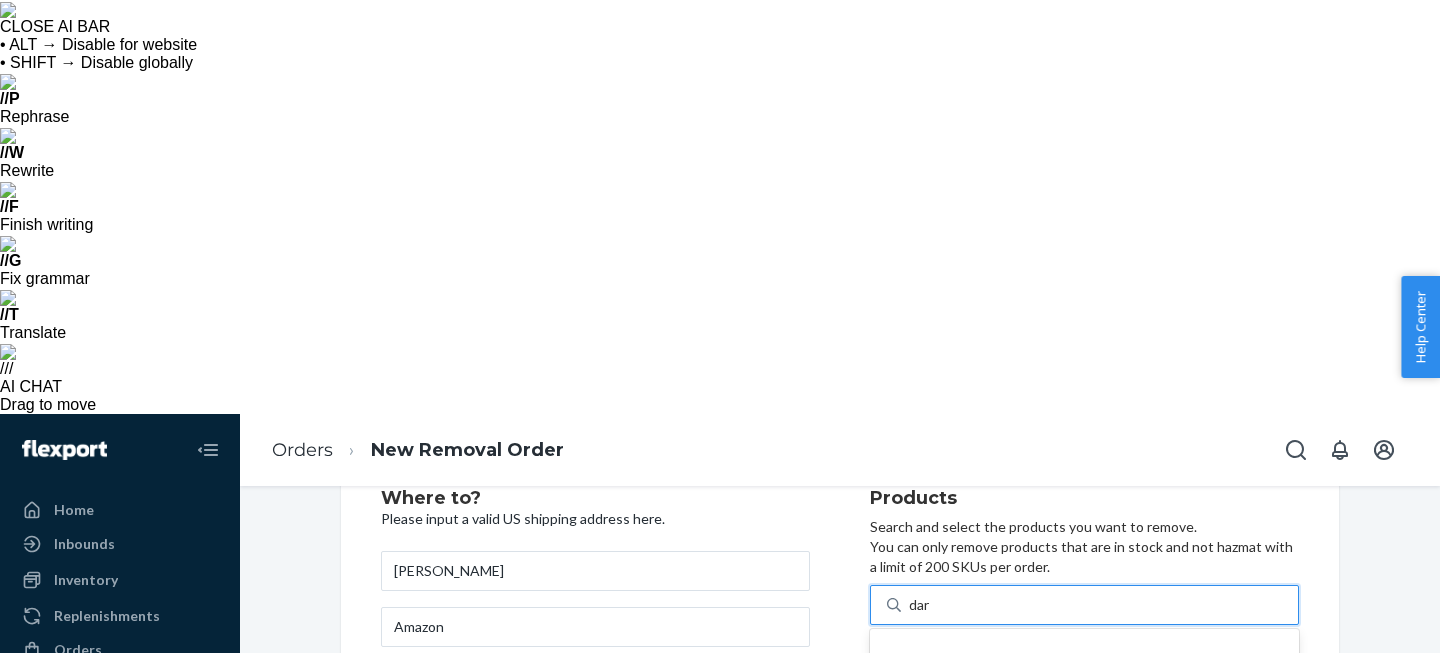 type on "dark" 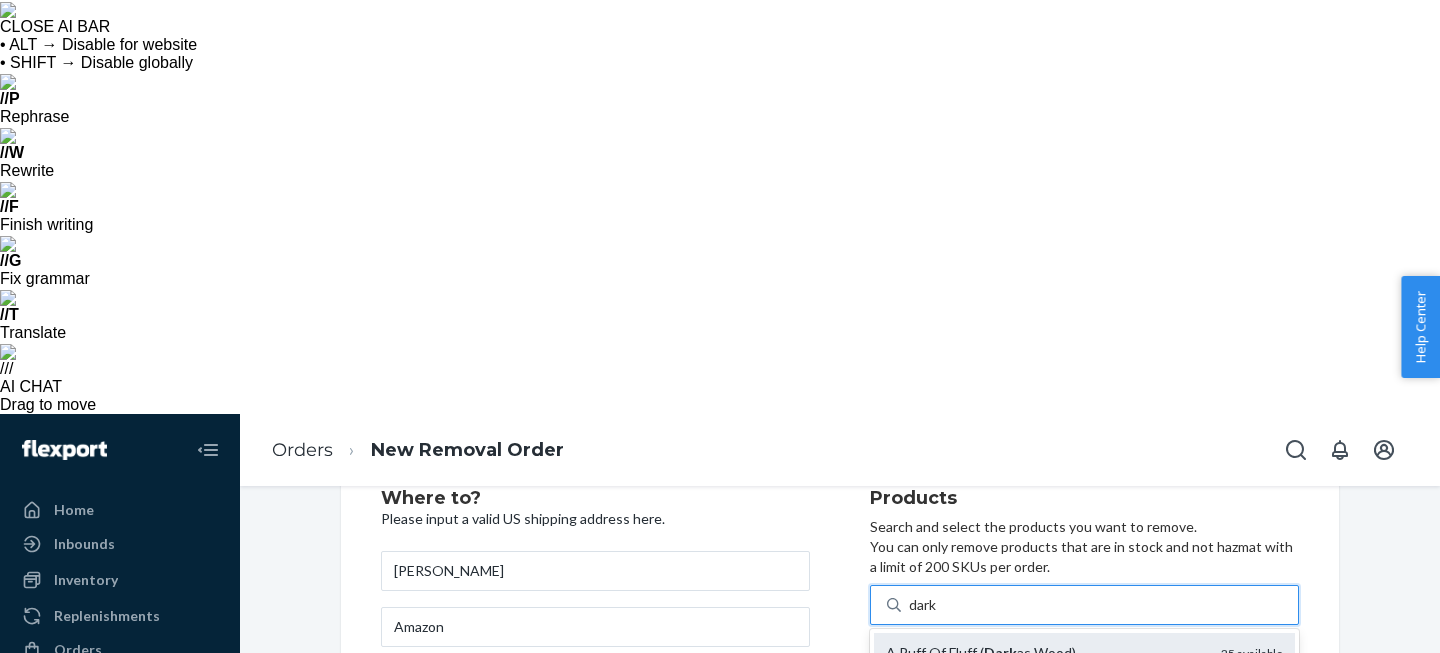 click on "APOF-BR-73-DA-A-WO" at bounding box center [1045, 671] 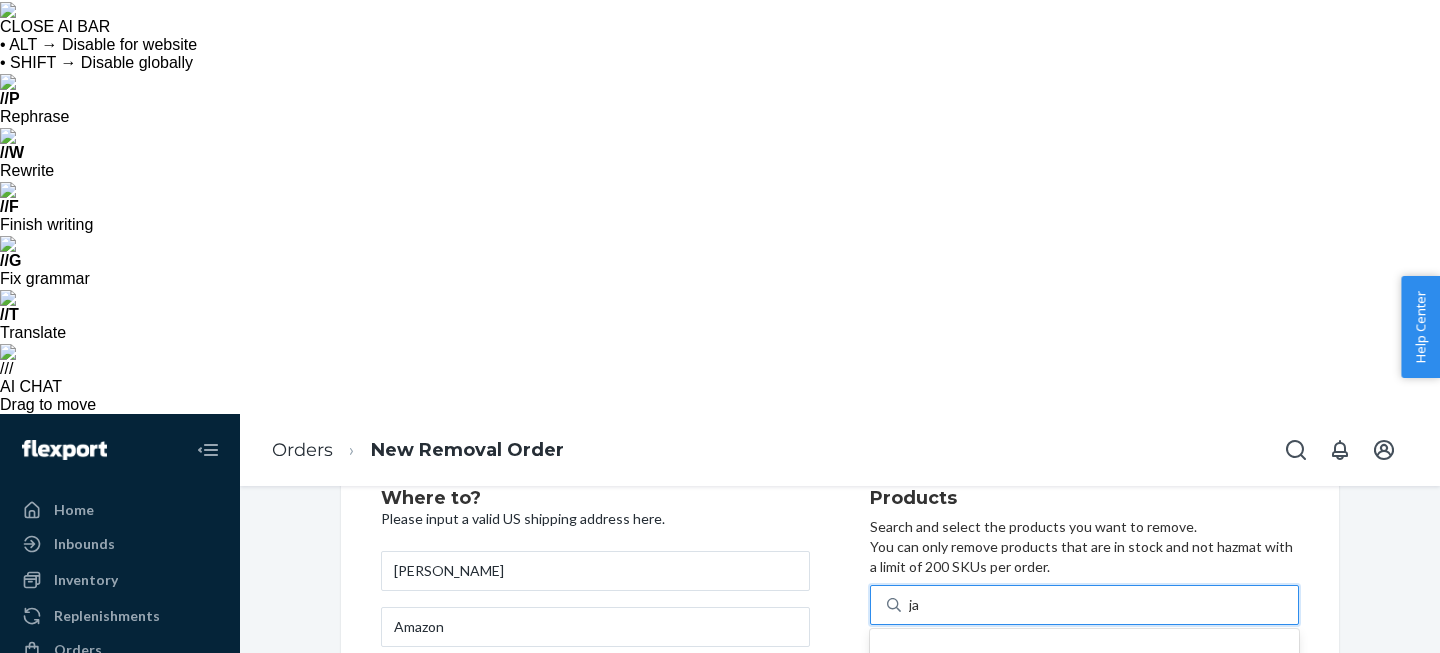 type on "jad" 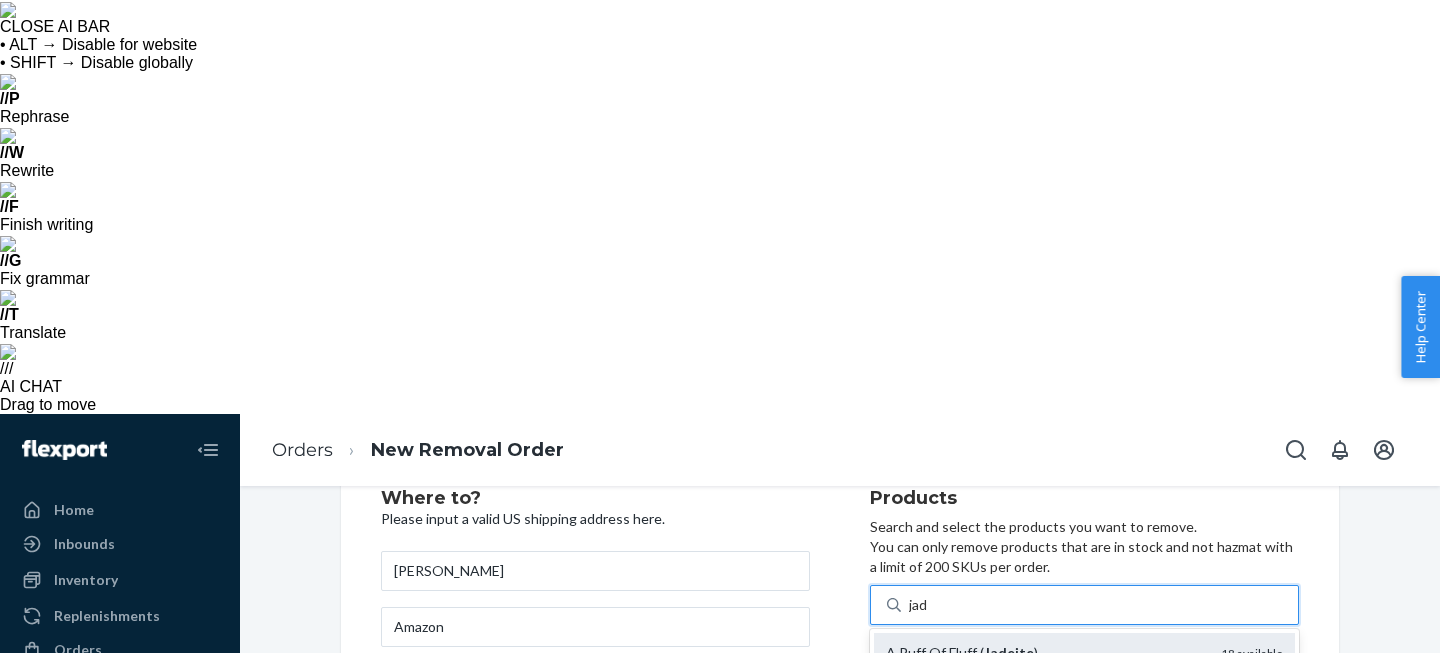 click on "A Puff Of Fluff ( Jadeite )" at bounding box center [1045, 653] 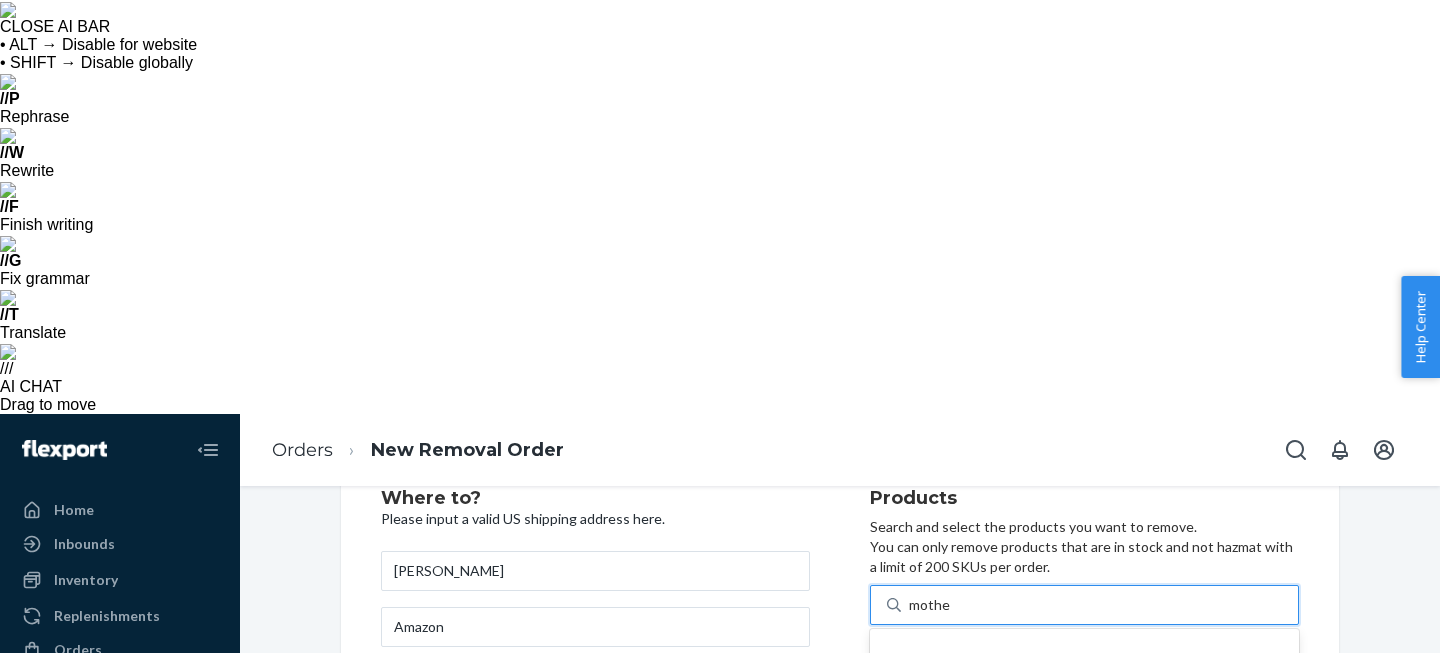 type on "mother" 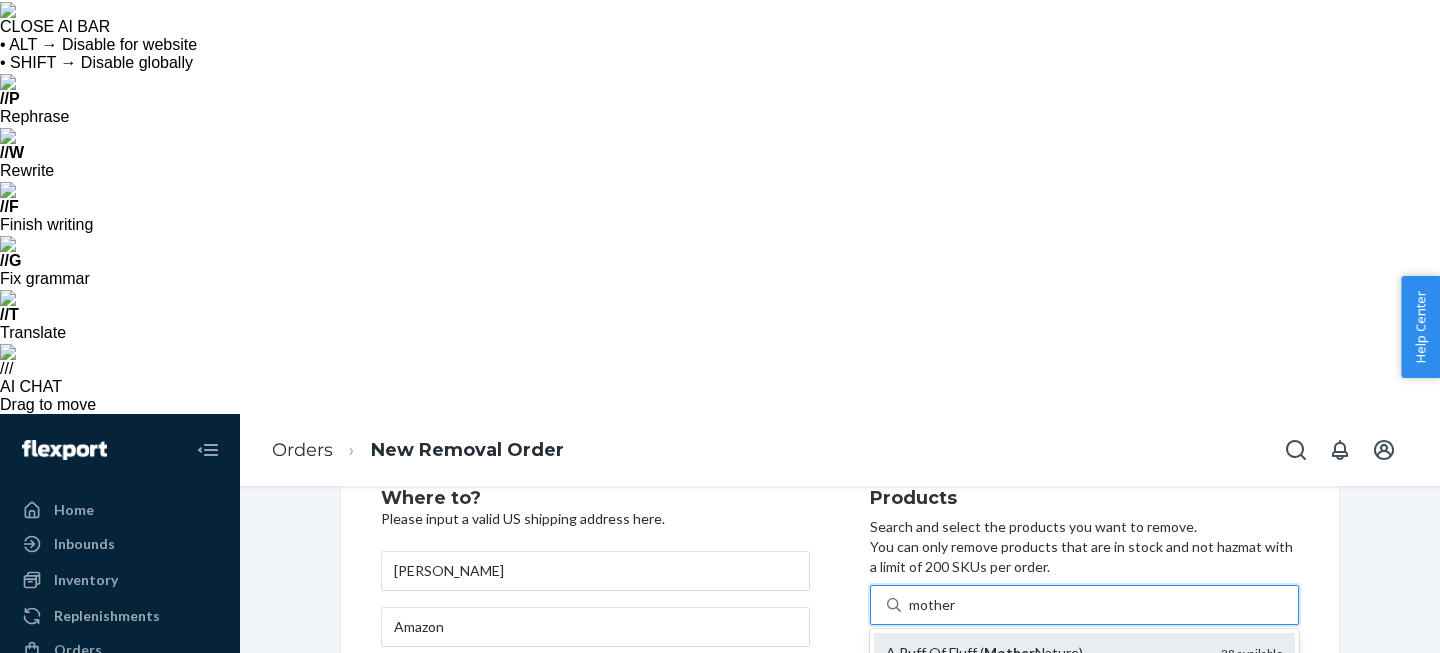 click on "APOF-GRN-60-M0-NA" at bounding box center [1045, 671] 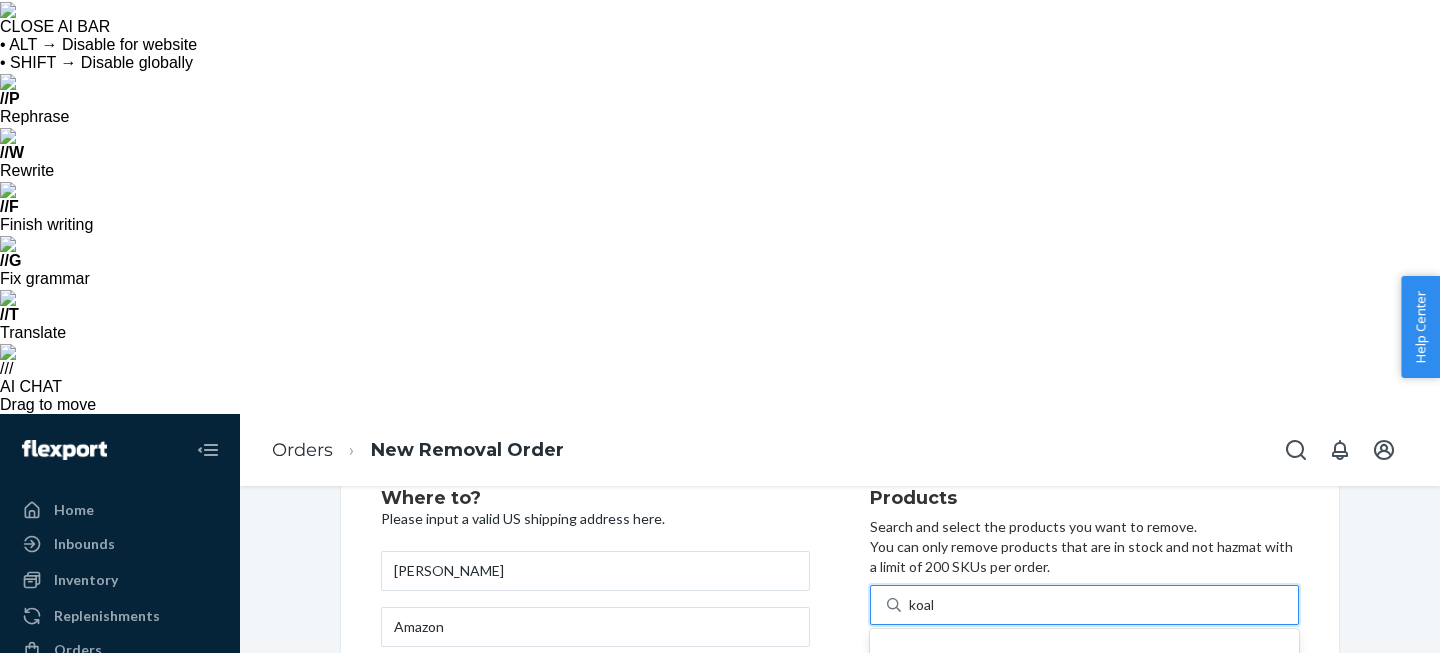 type on "koala" 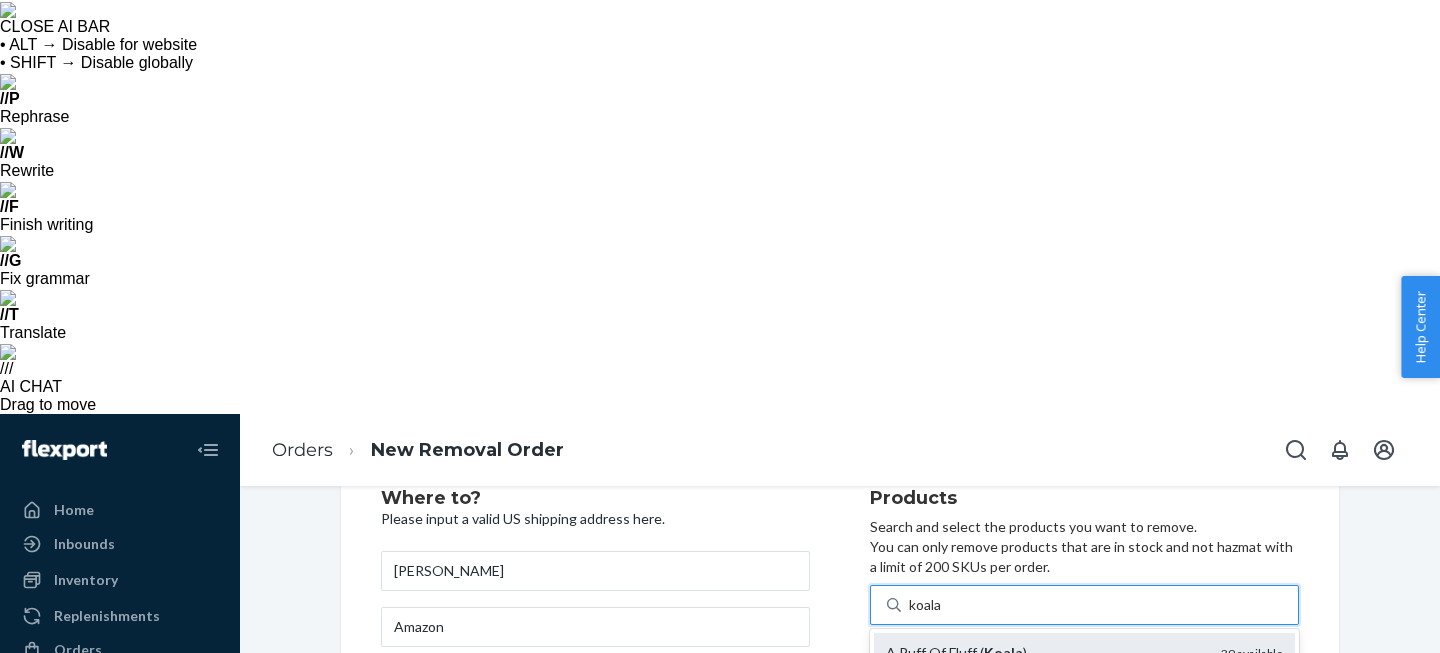 click on "APOF-GRY-12-KO" at bounding box center [1045, 671] 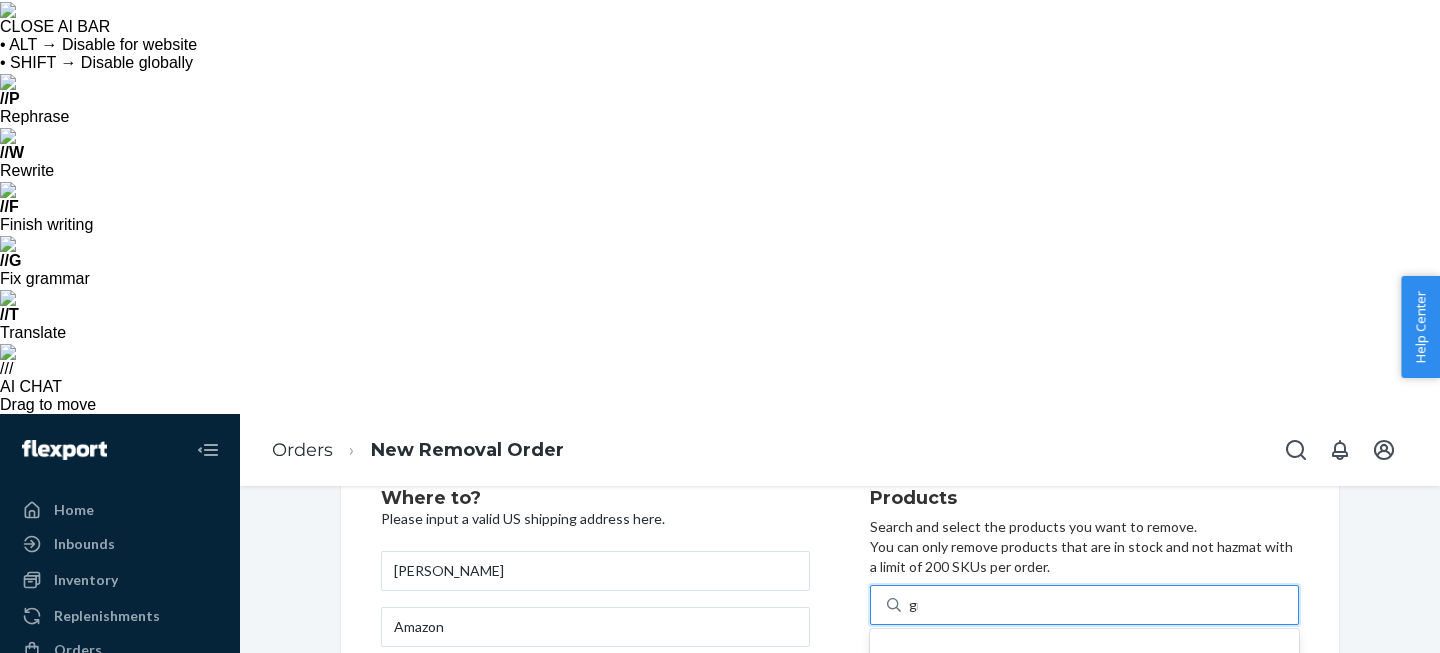 type on "grey" 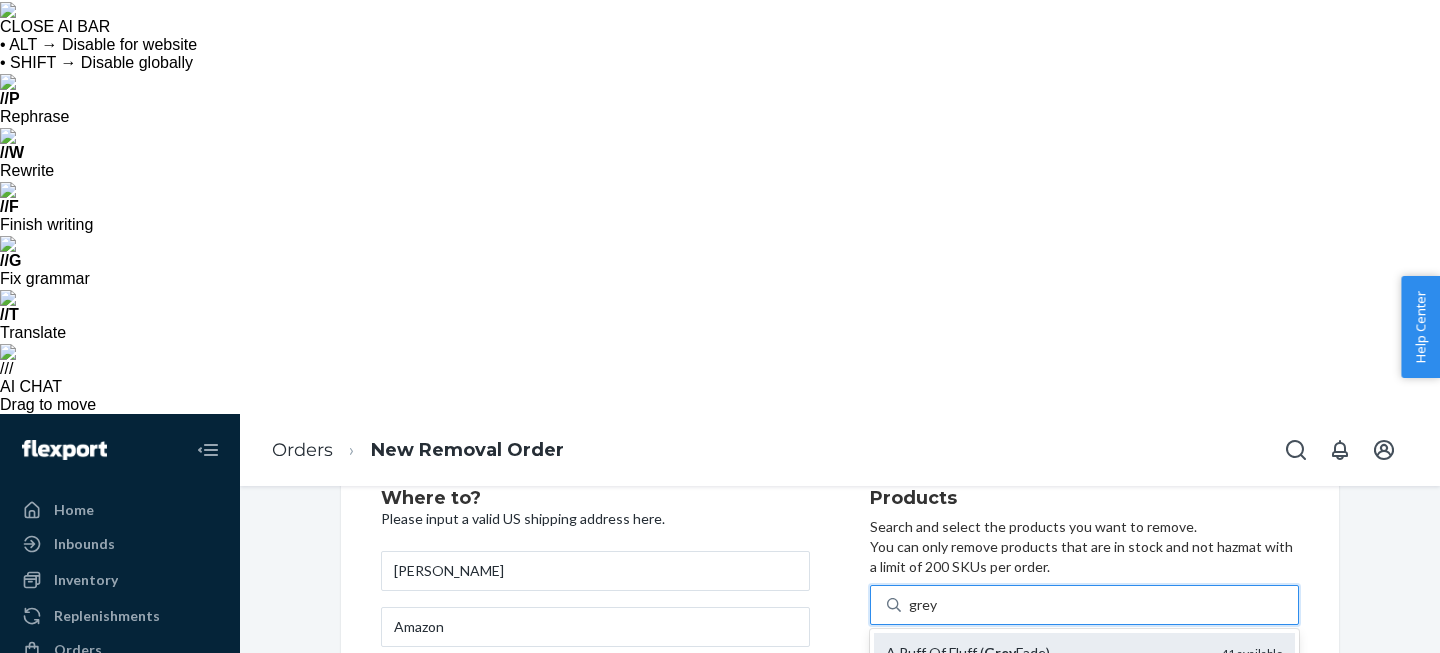 click on "A Puff Of Fluff ( Grey  Fade)" at bounding box center (1045, 653) 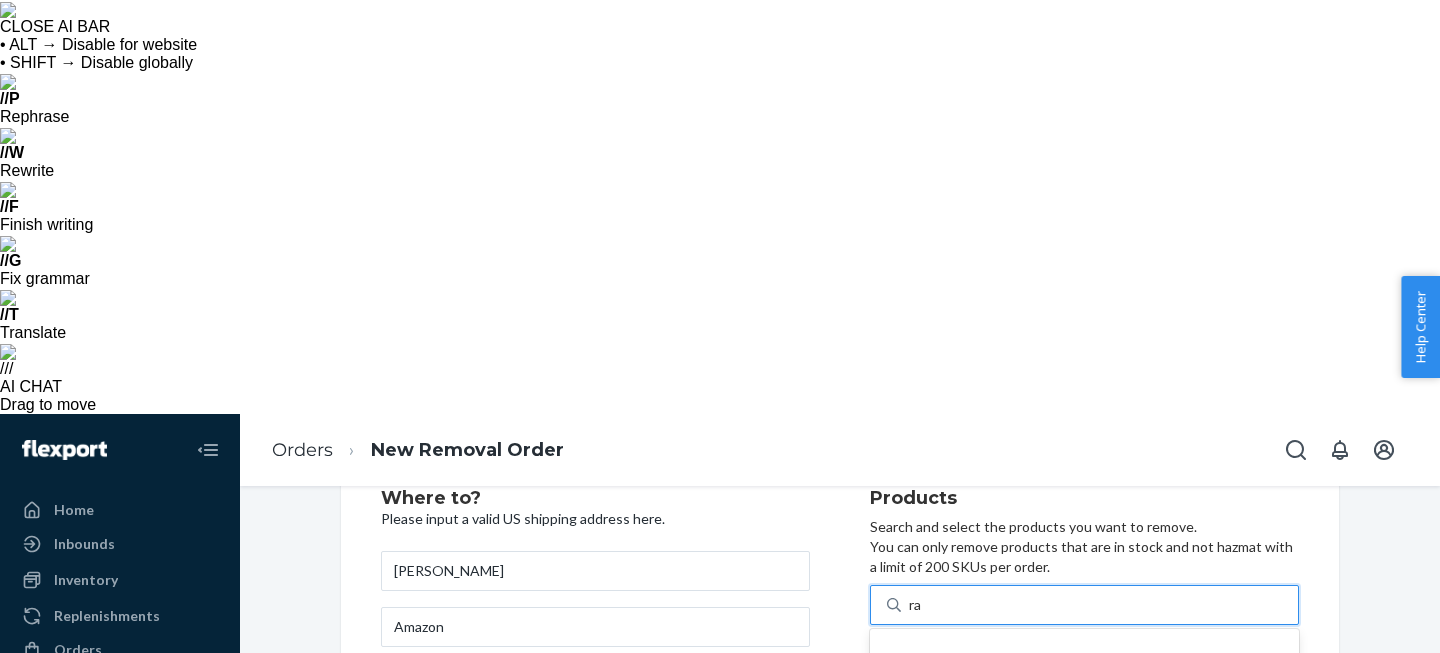 type on "r" 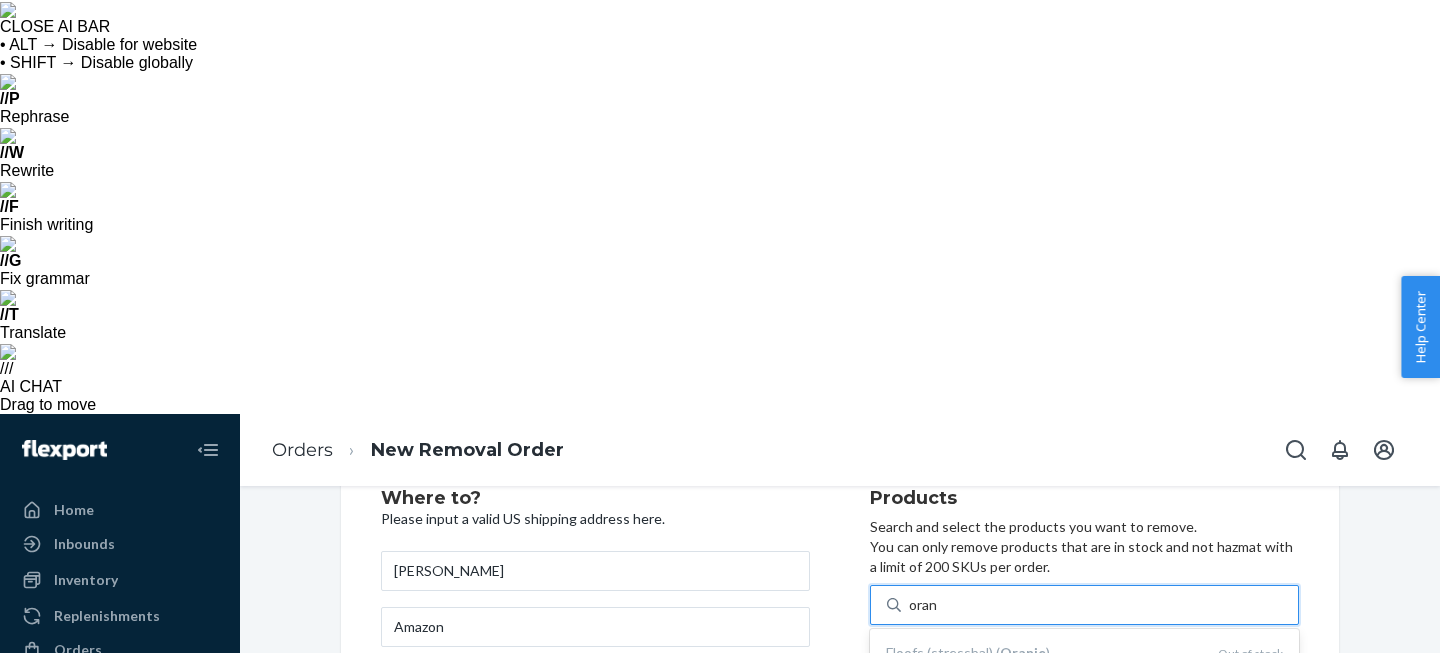 type on "oran" 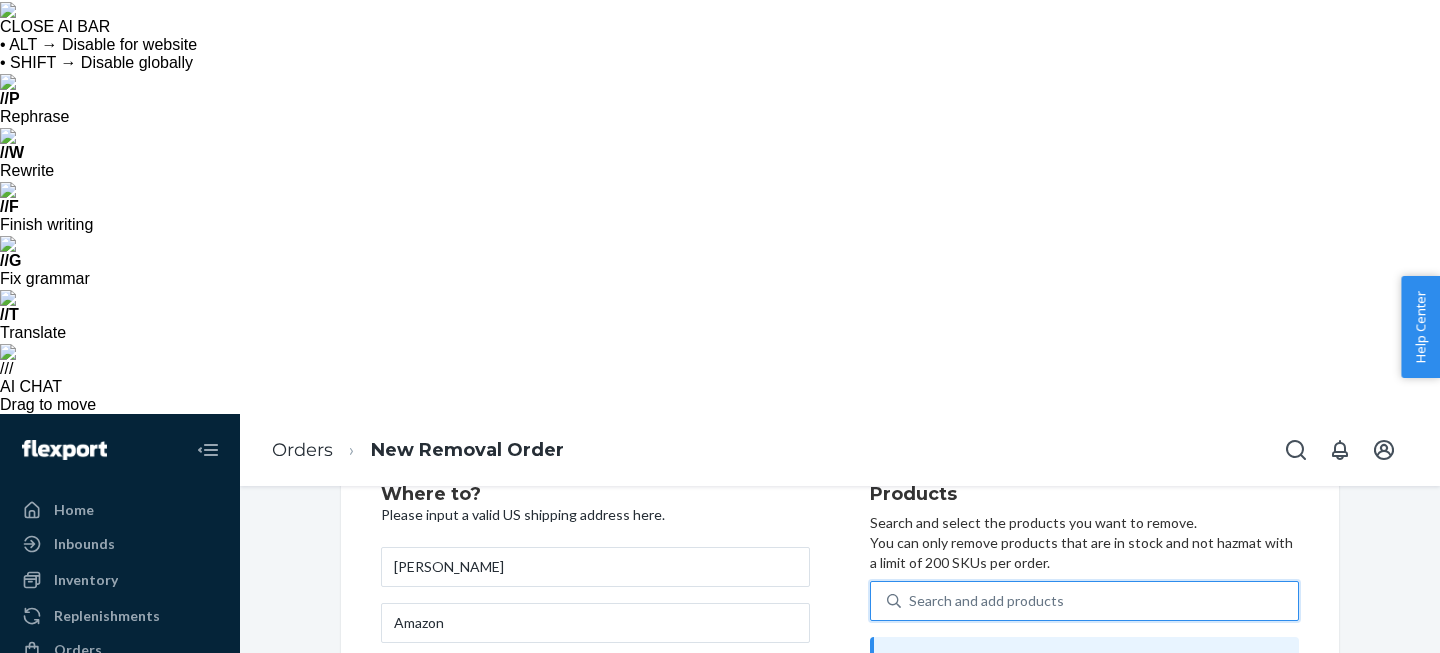 scroll, scrollTop: 72, scrollLeft: 0, axis: vertical 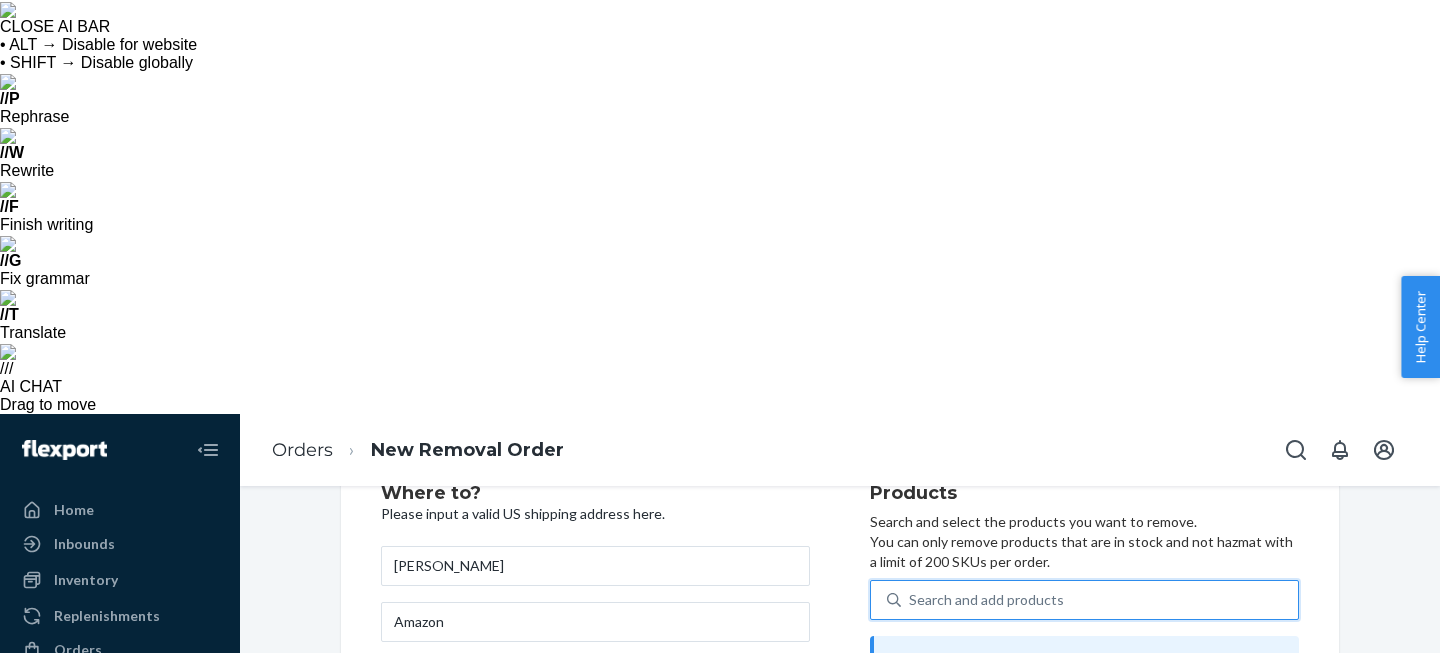 click on "Search and add products" at bounding box center (1099, 600) 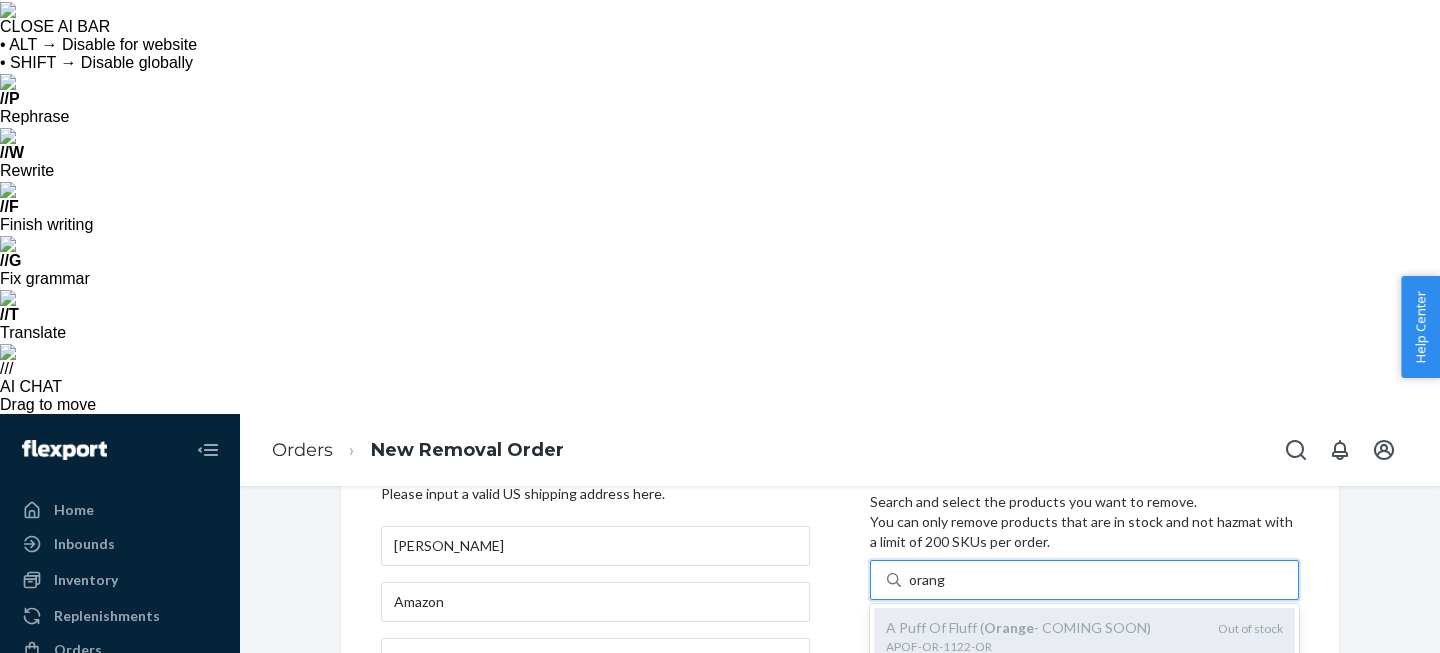 scroll, scrollTop: 94, scrollLeft: 0, axis: vertical 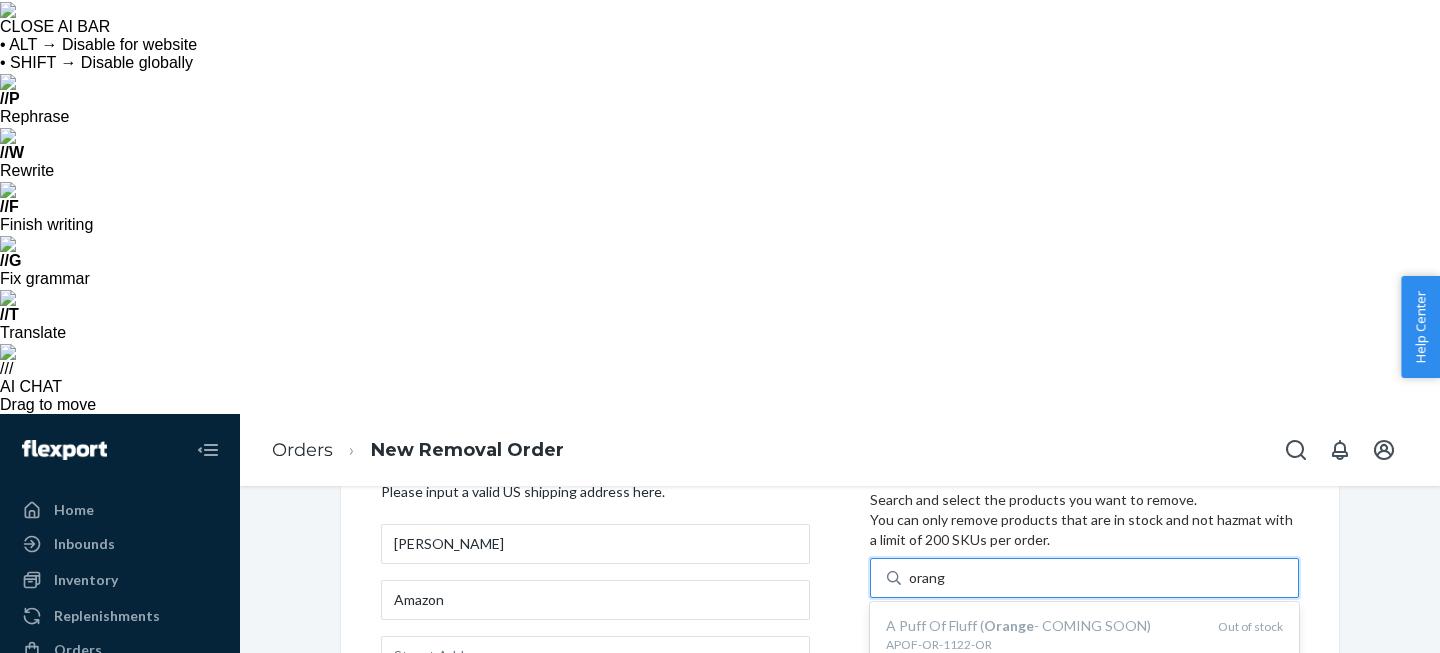 type on "orang" 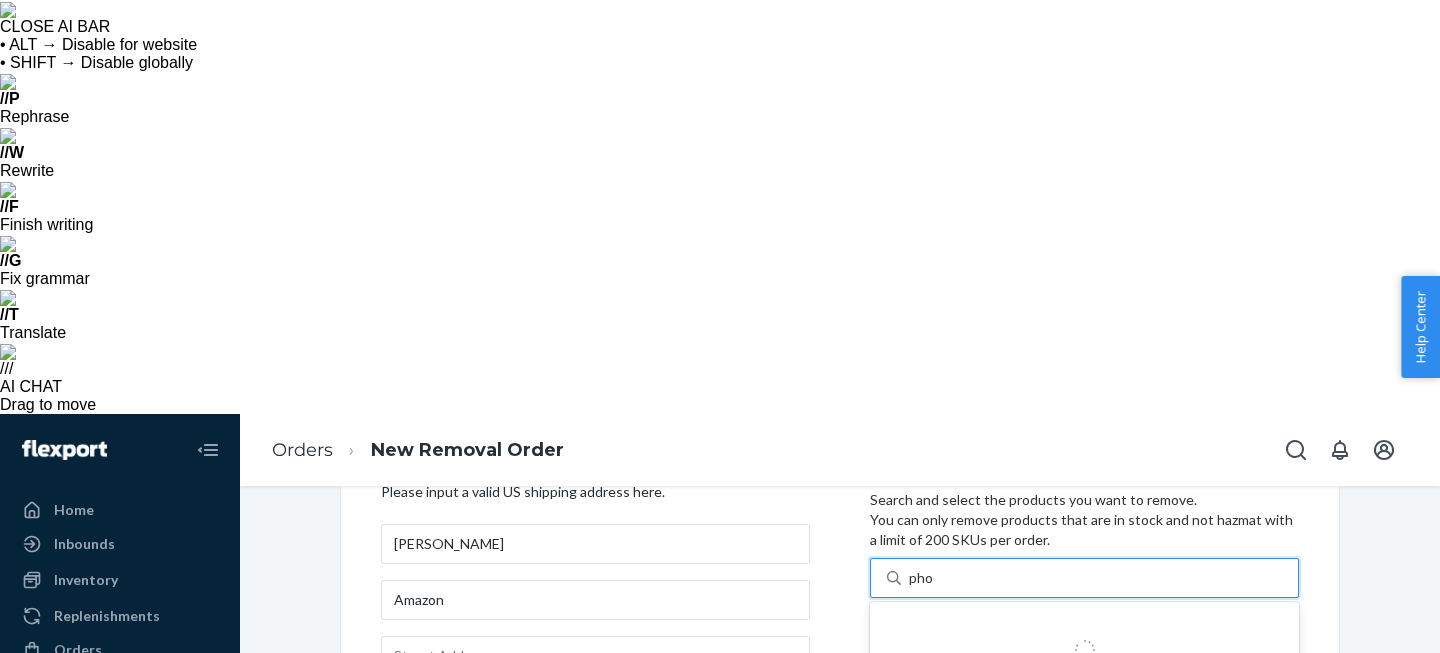 type on "phoen" 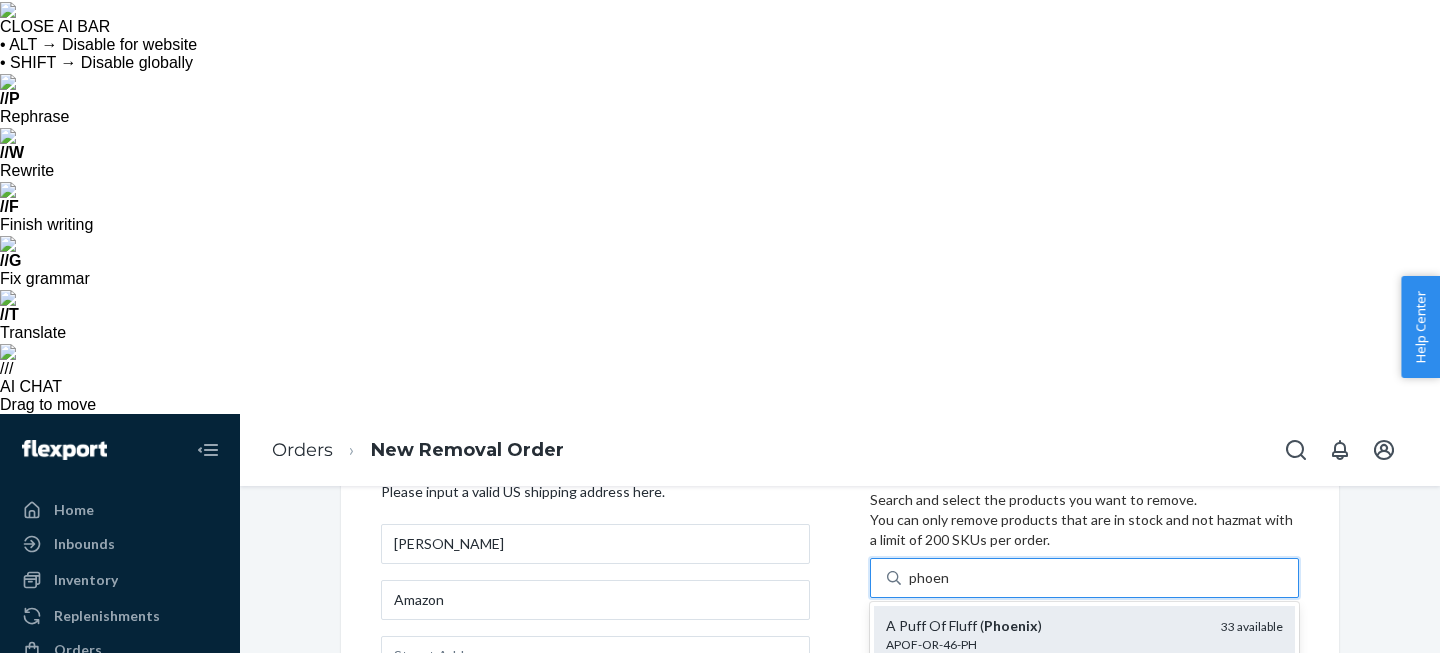 click on "APOF-OR-46-PH" at bounding box center (1045, 644) 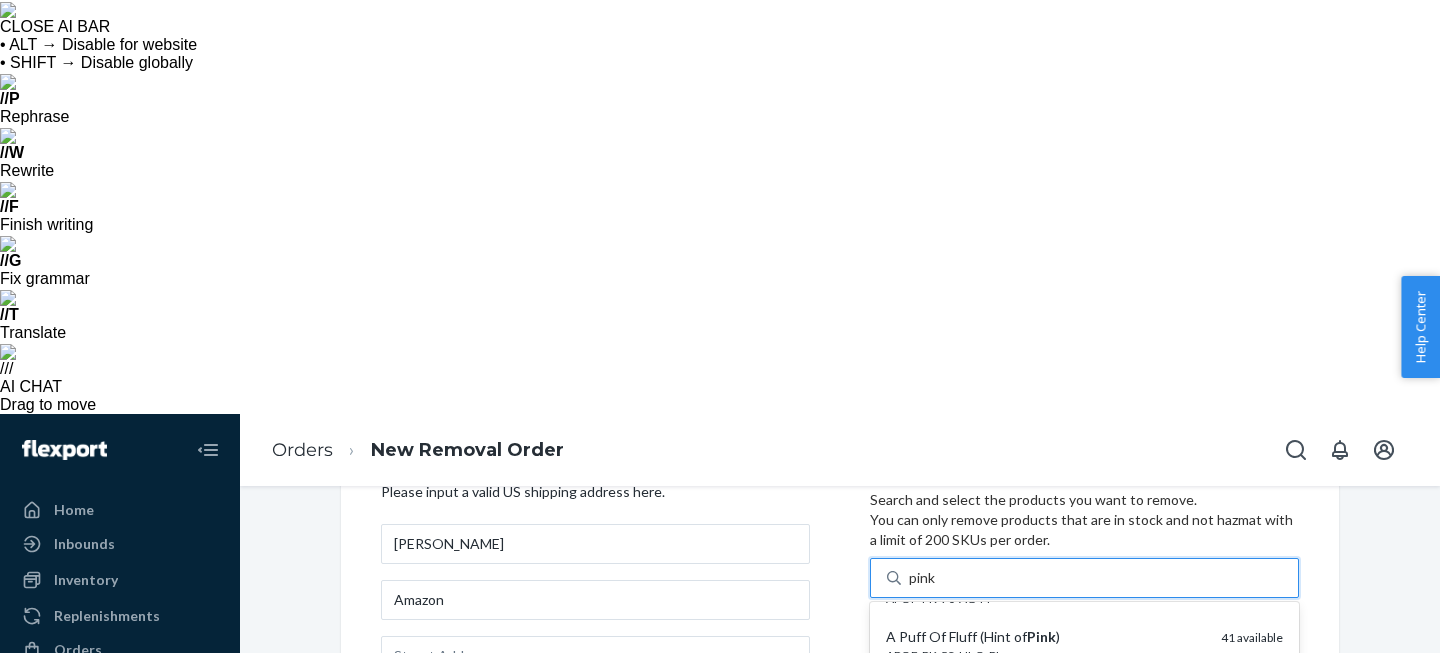 scroll, scrollTop: 0, scrollLeft: 0, axis: both 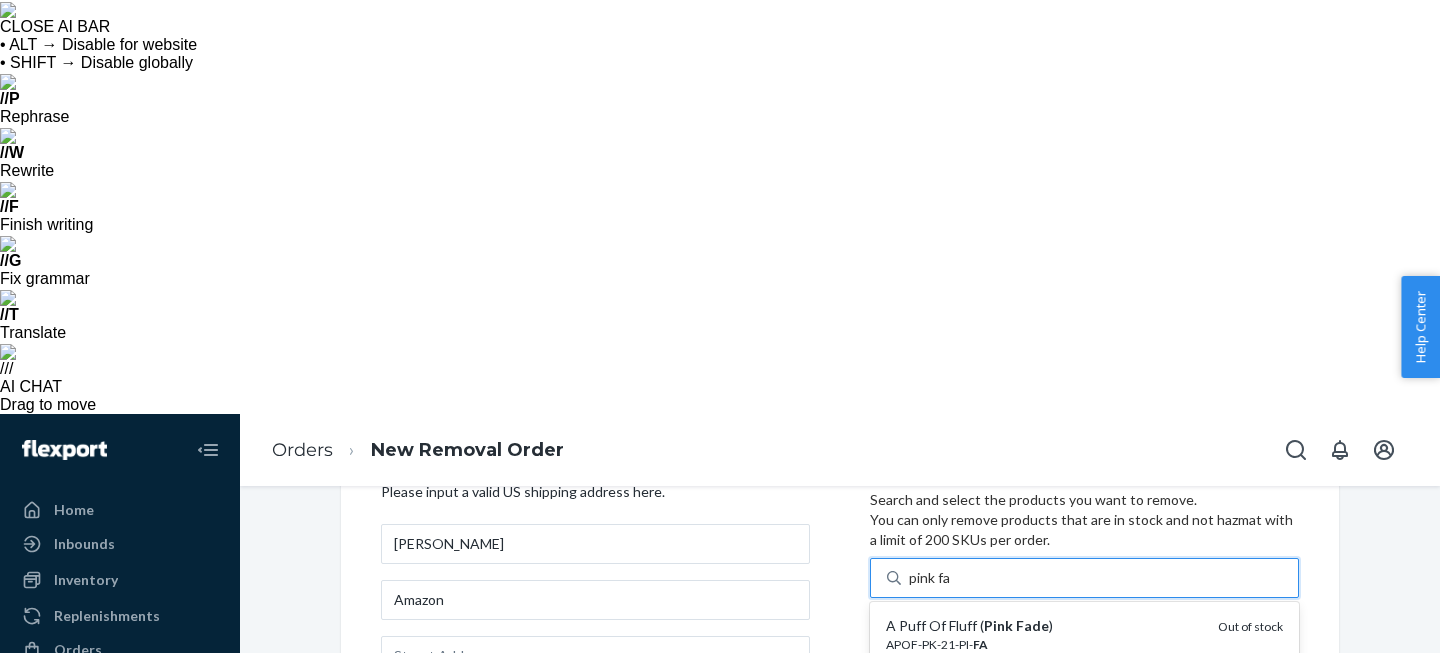 type on "pink fa" 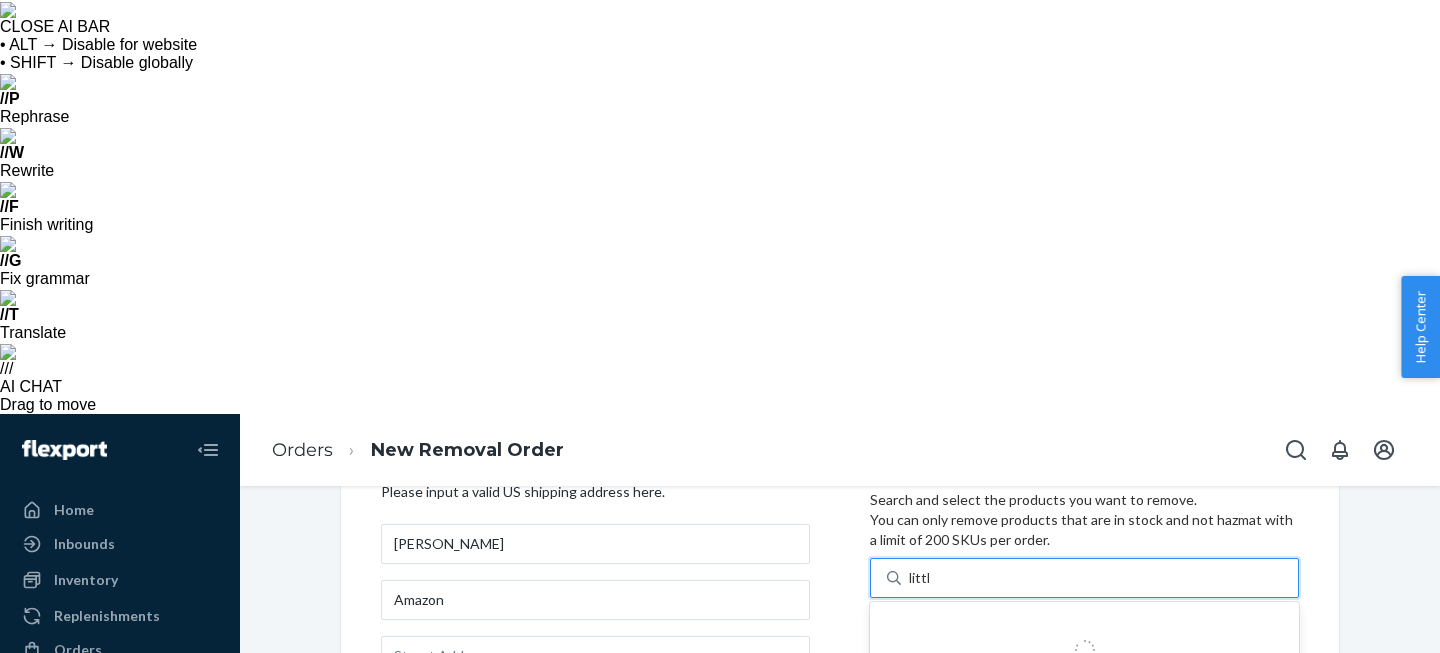 type on "little" 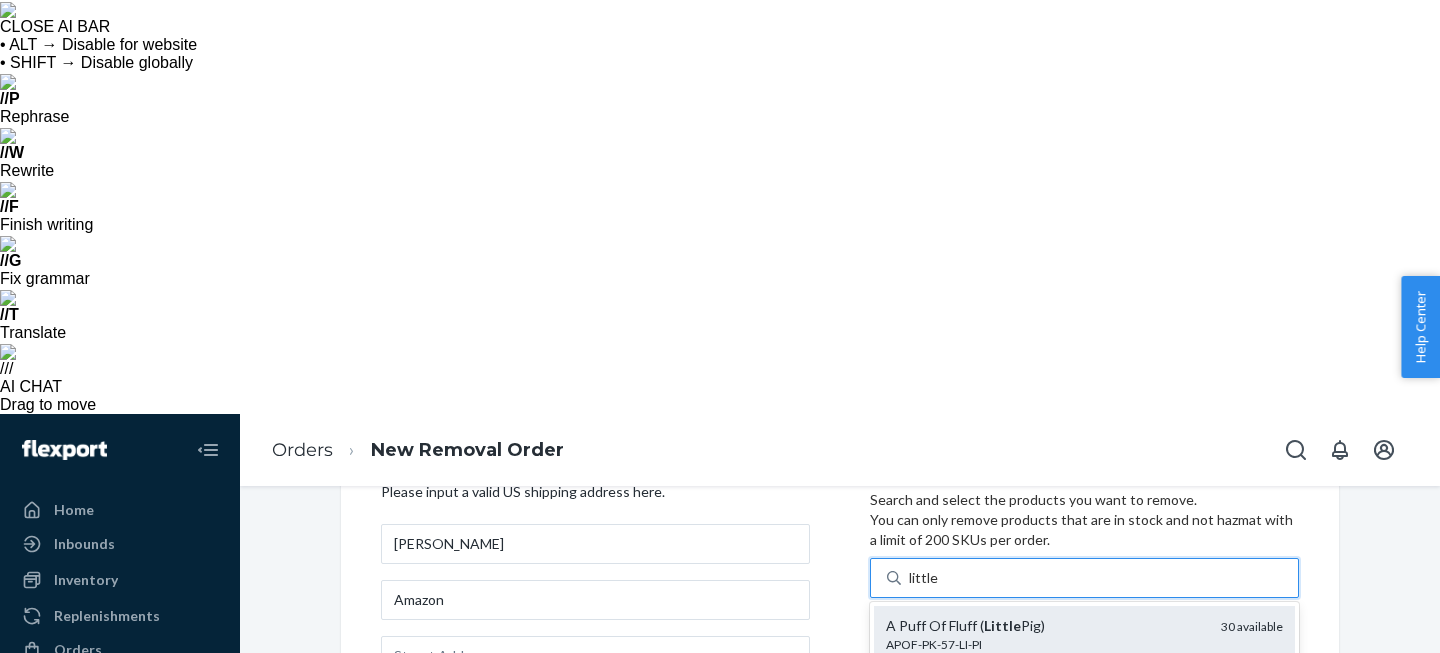click on "APOF-PK-57-LI-PI" at bounding box center (1045, 644) 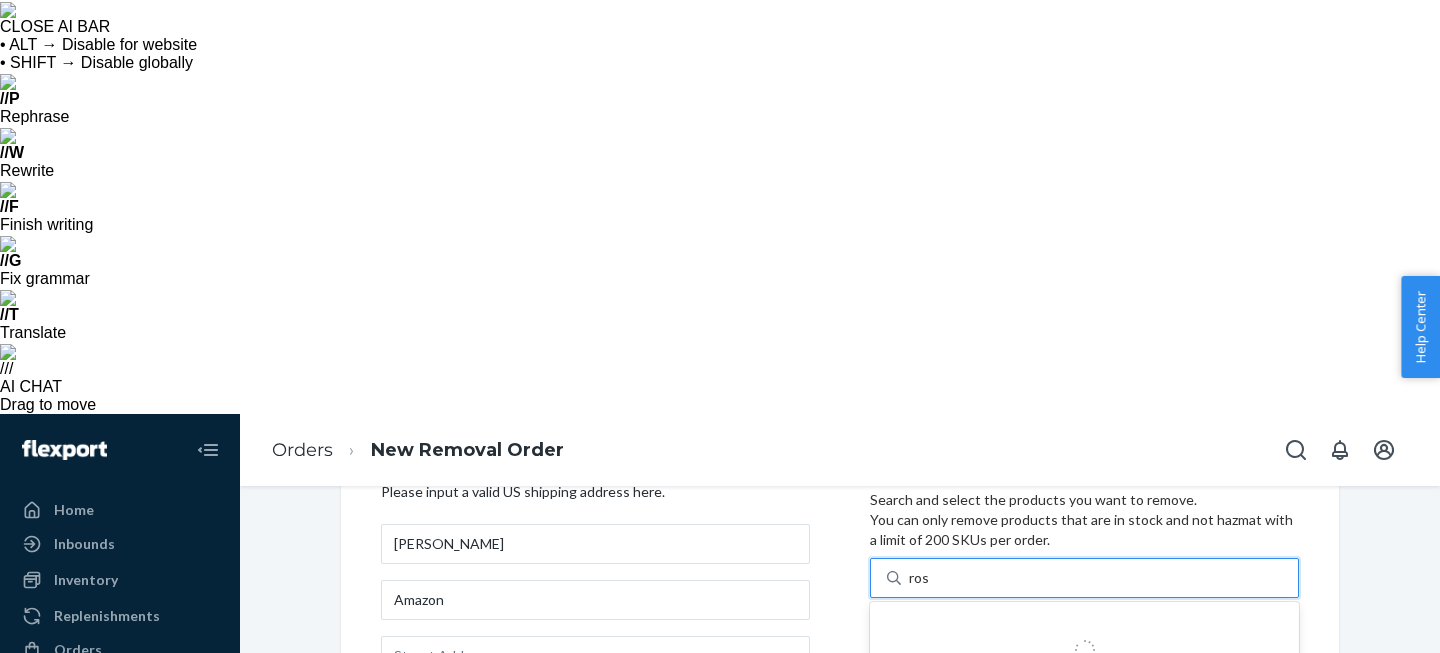 type on "rose" 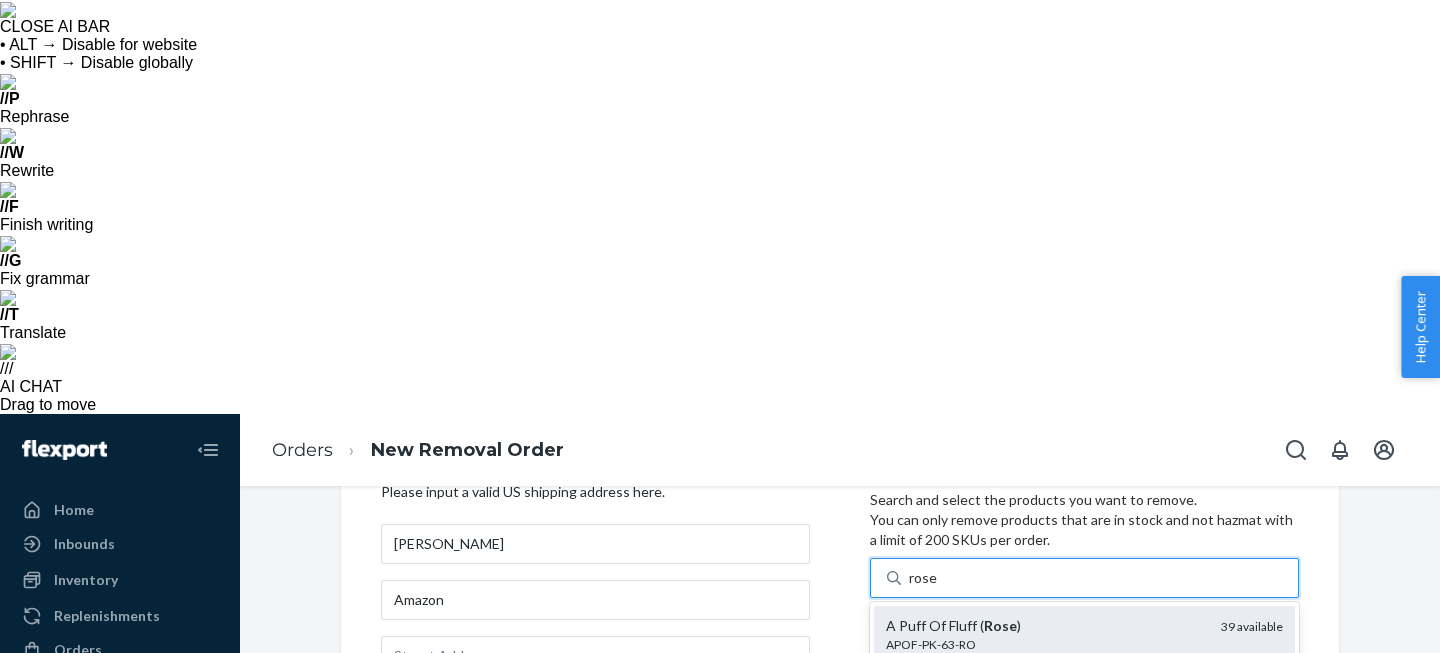 click on "A Puff Of Fluff ( Rose )" at bounding box center [1045, 626] 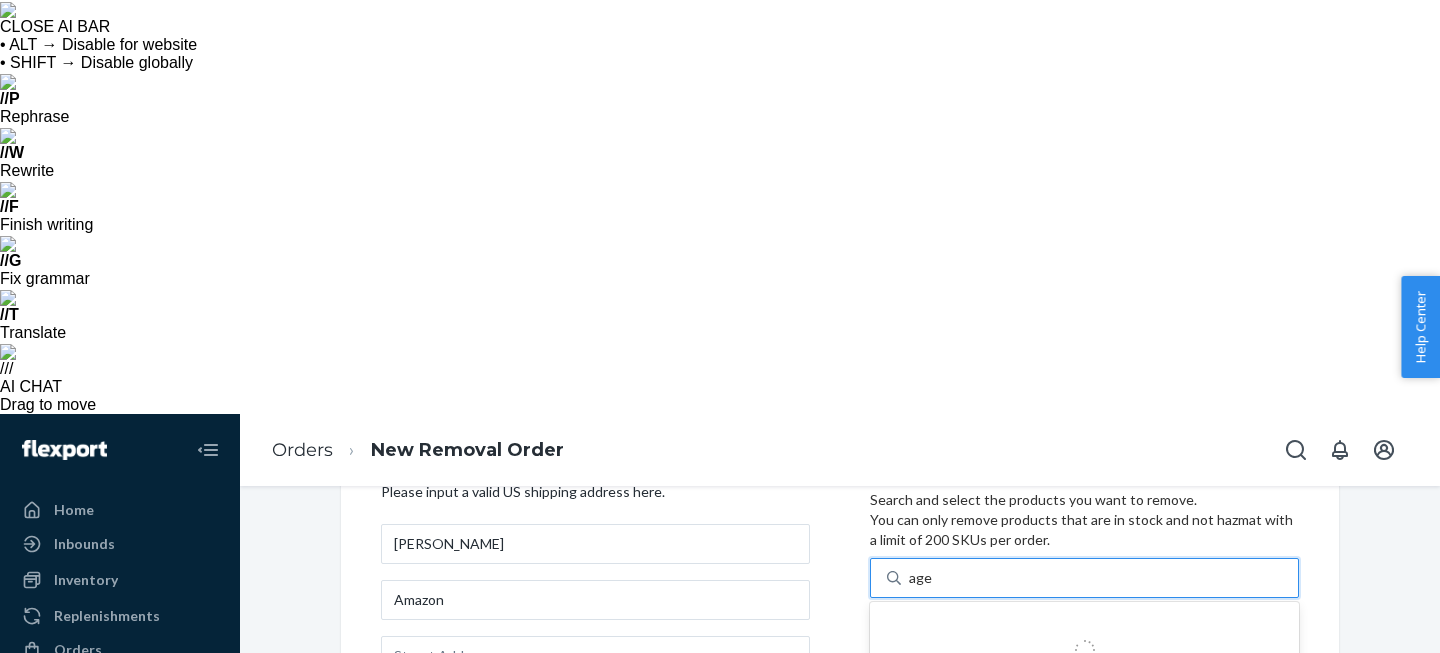type on "aged" 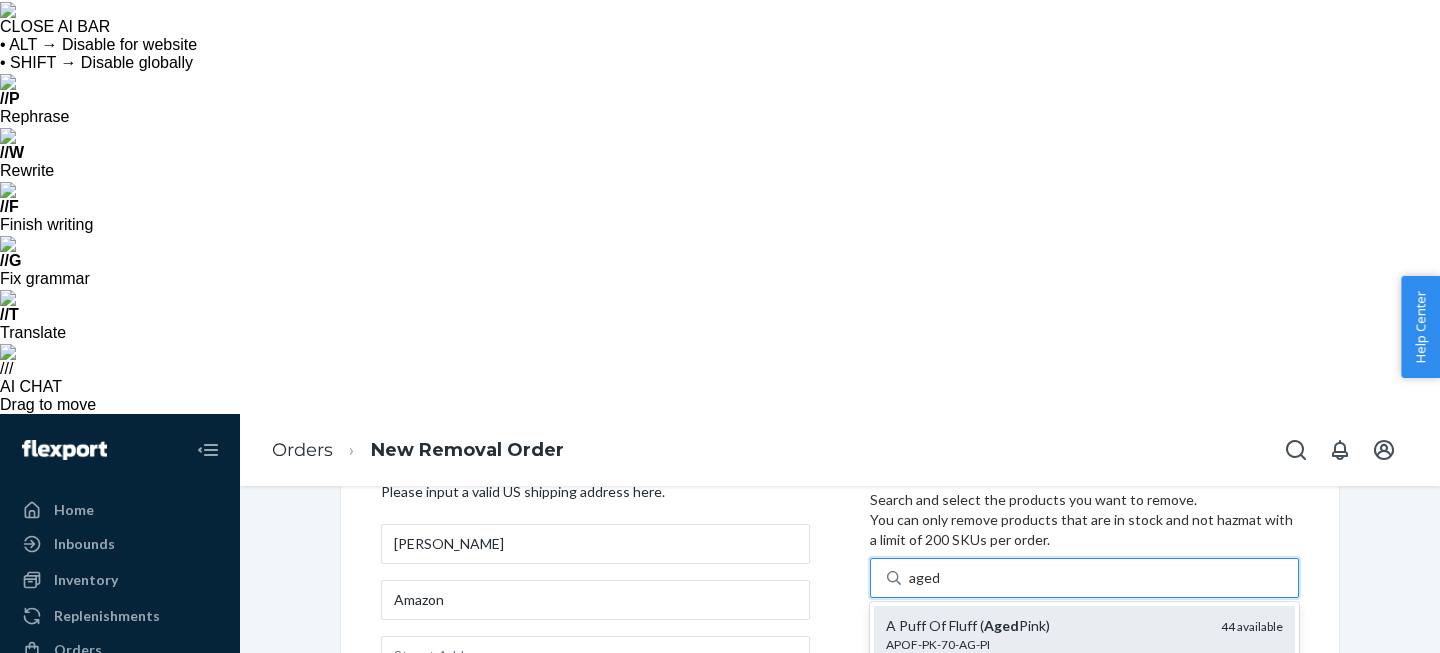 click on "A Puff Of Fluff ( Aged  Pink)" at bounding box center (1045, 626) 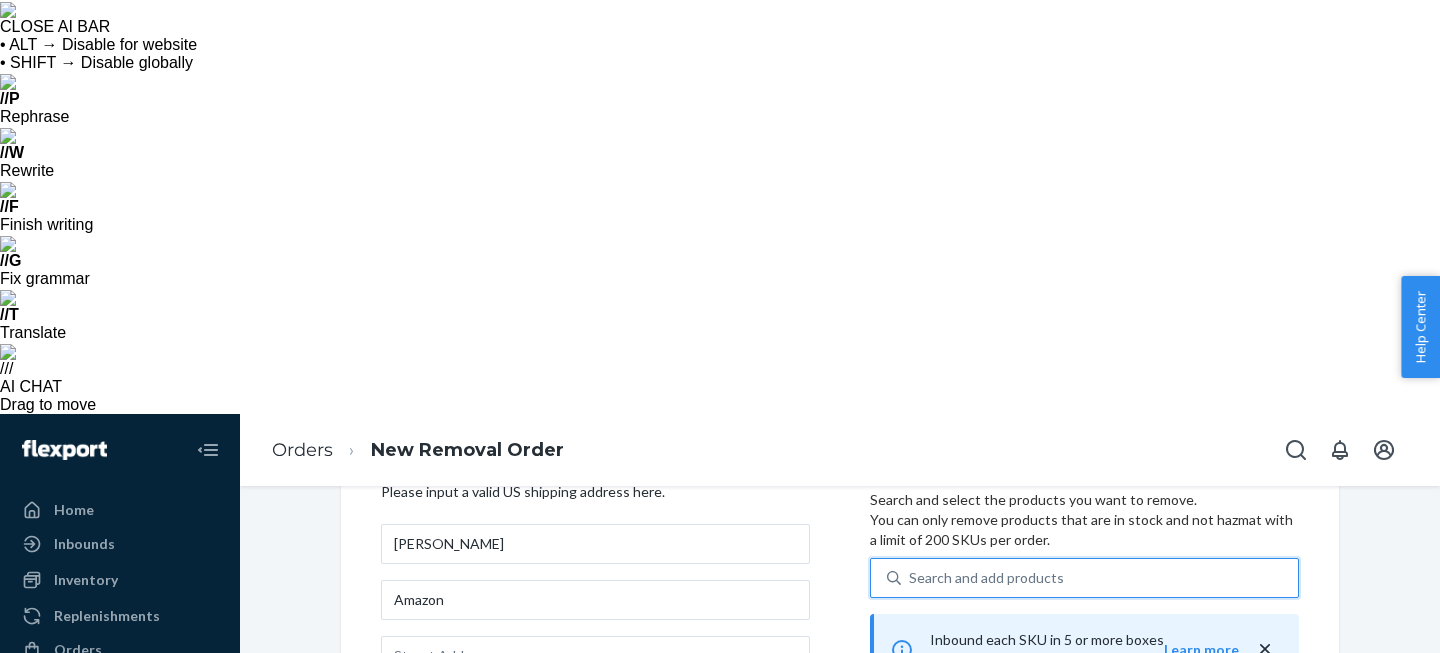 click on "Search and add products" at bounding box center (986, 578) 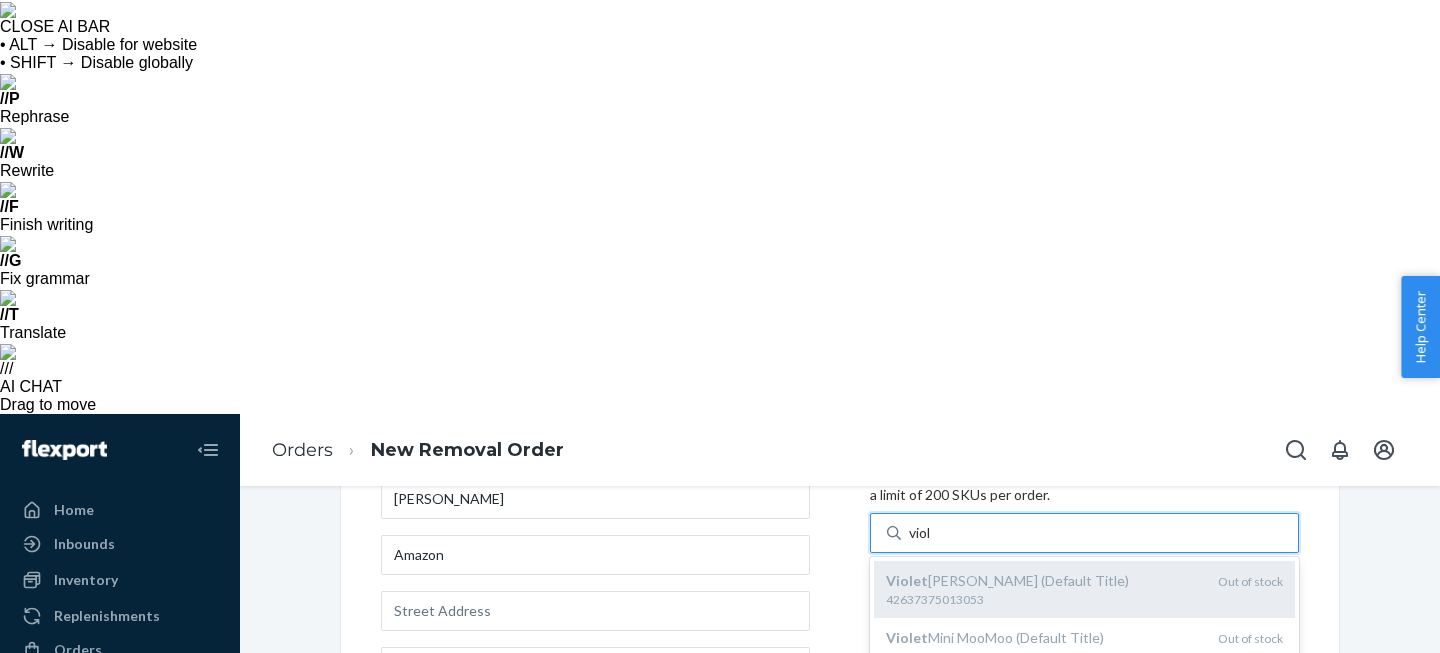 scroll, scrollTop: 142, scrollLeft: 0, axis: vertical 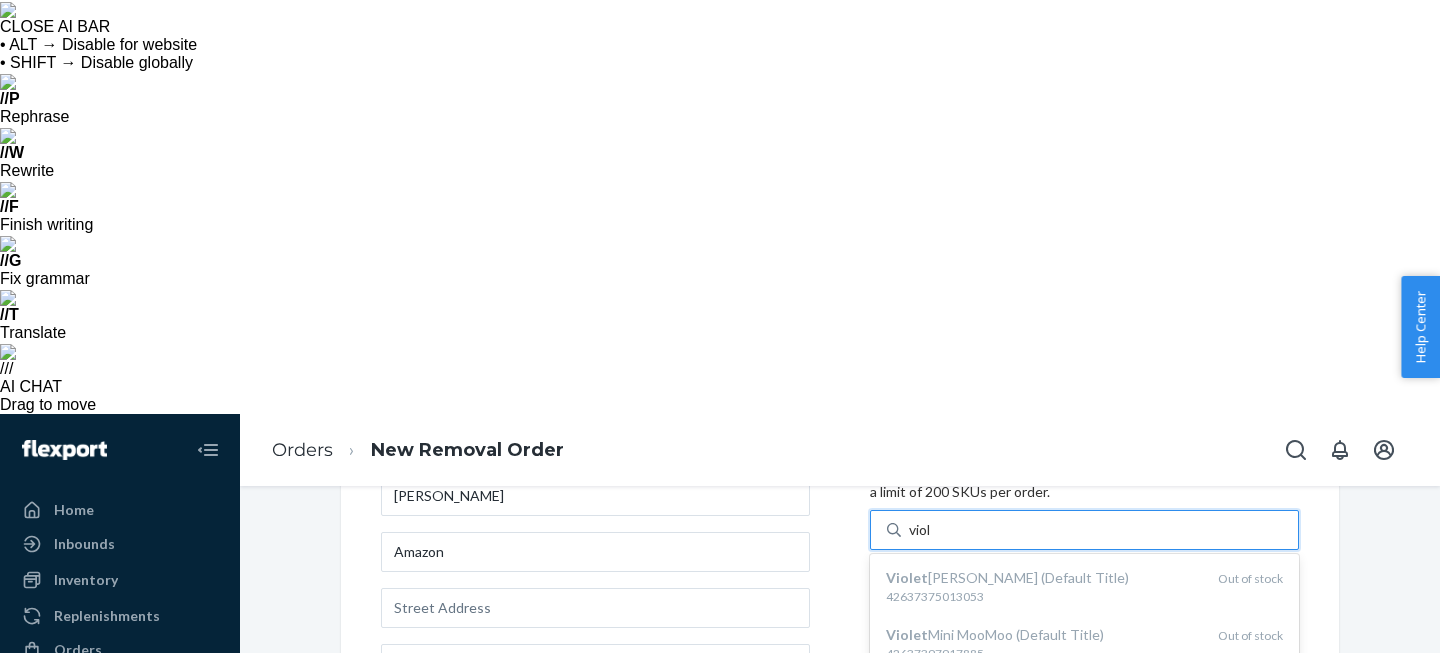type on "viol" 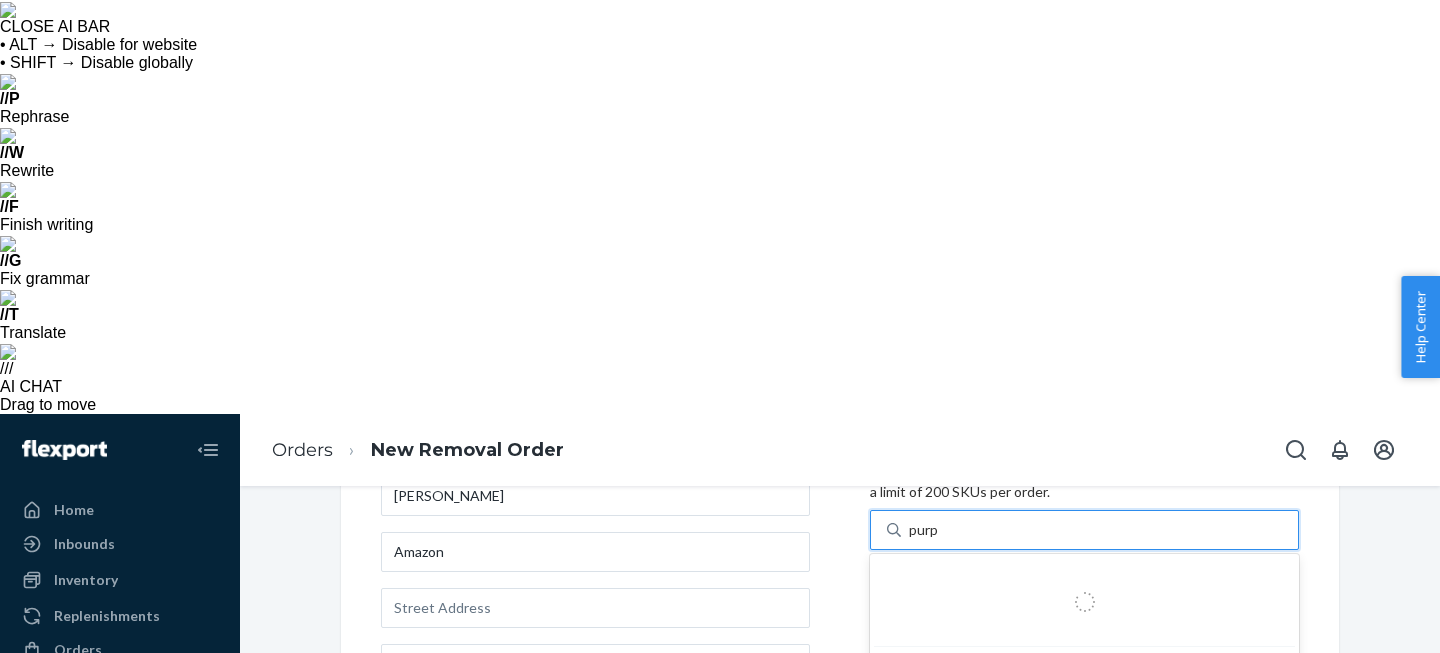 type on "purpl" 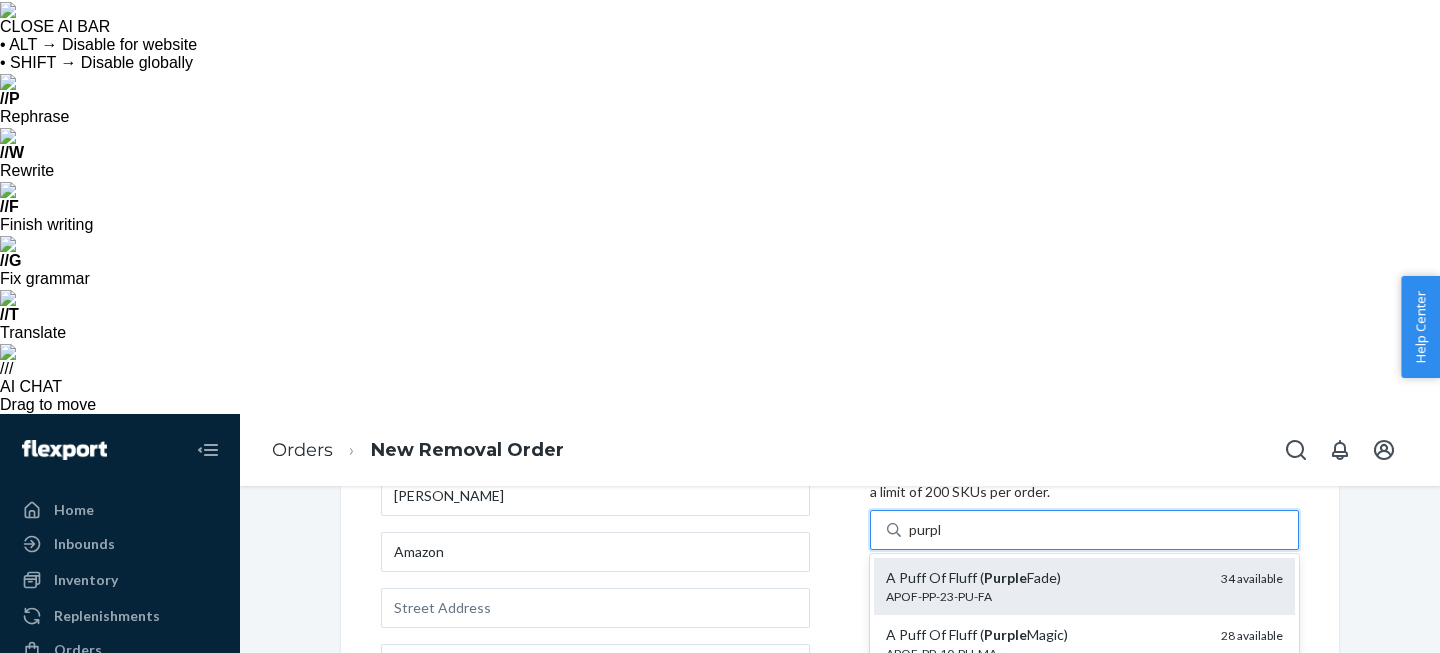 click on "APOF-PP-23-PU-FA" at bounding box center [1045, 596] 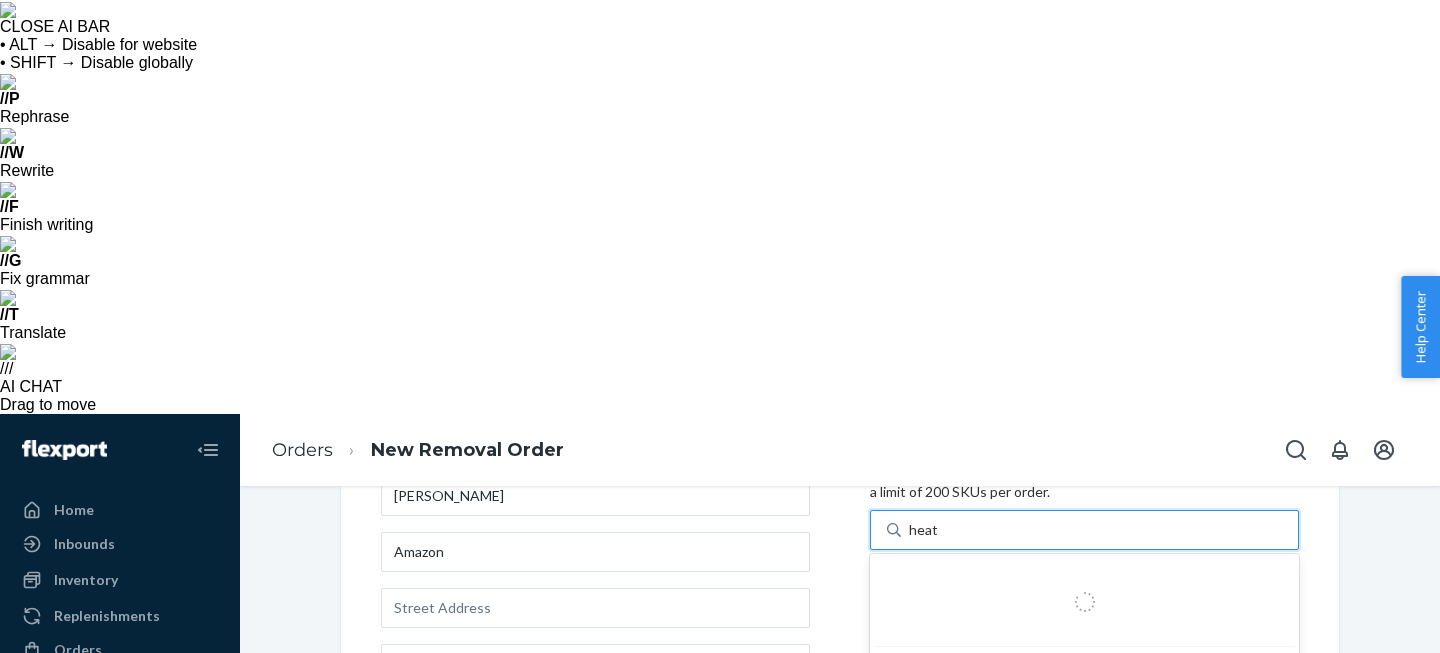 type on "heath" 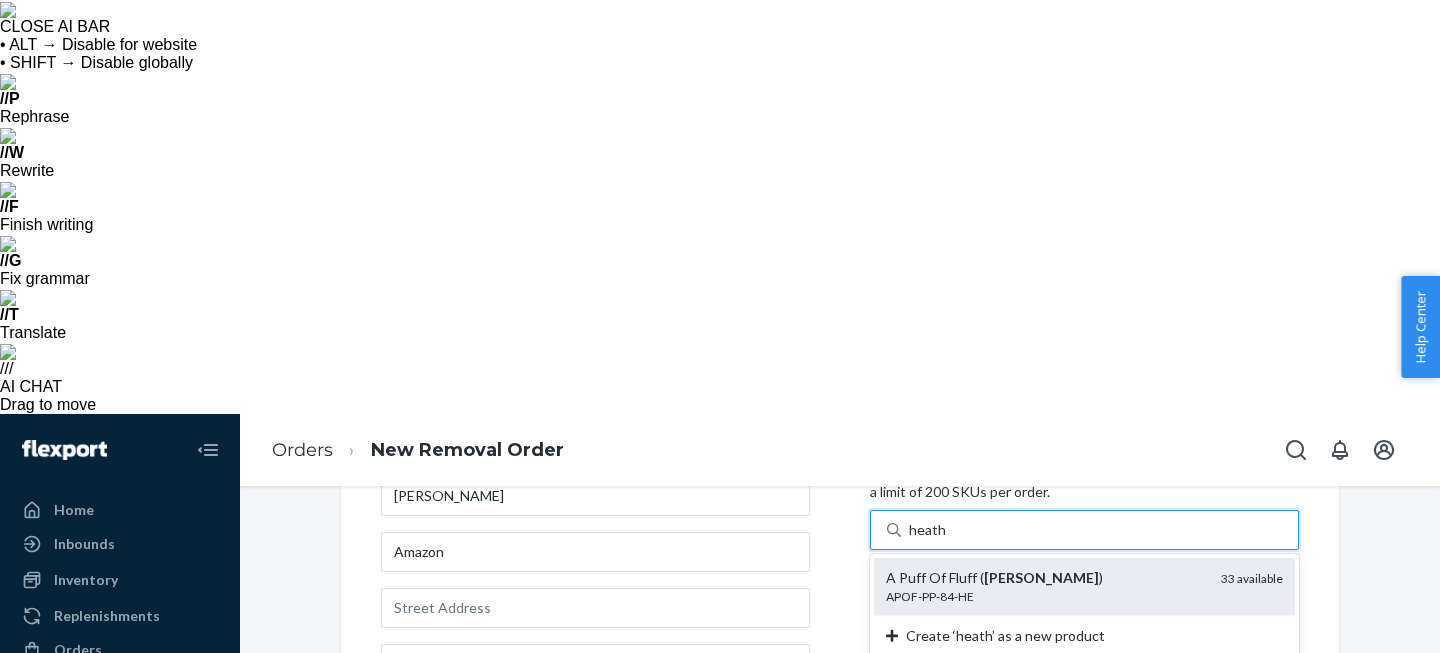 click on "A Puff Of Fluff ( [PERSON_NAME] )" at bounding box center [1045, 578] 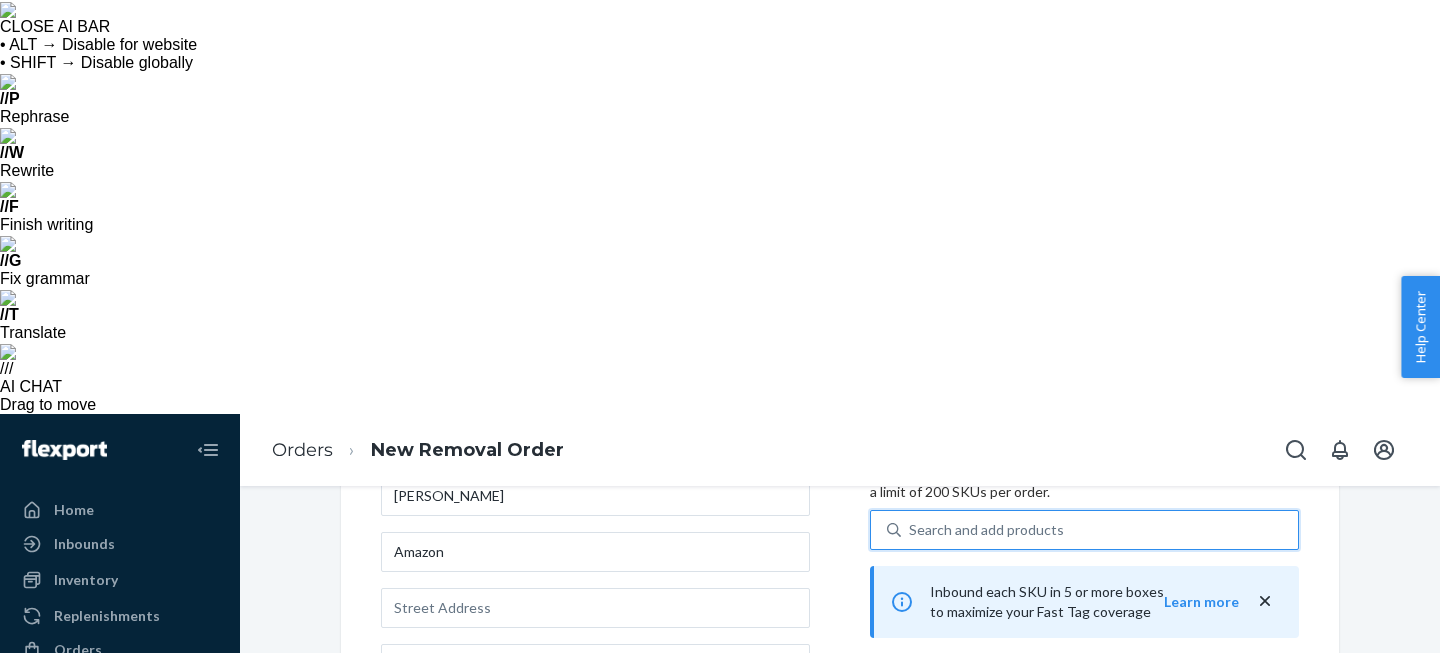 drag, startPoint x: 968, startPoint y: 115, endPoint x: 968, endPoint y: 99, distance: 16 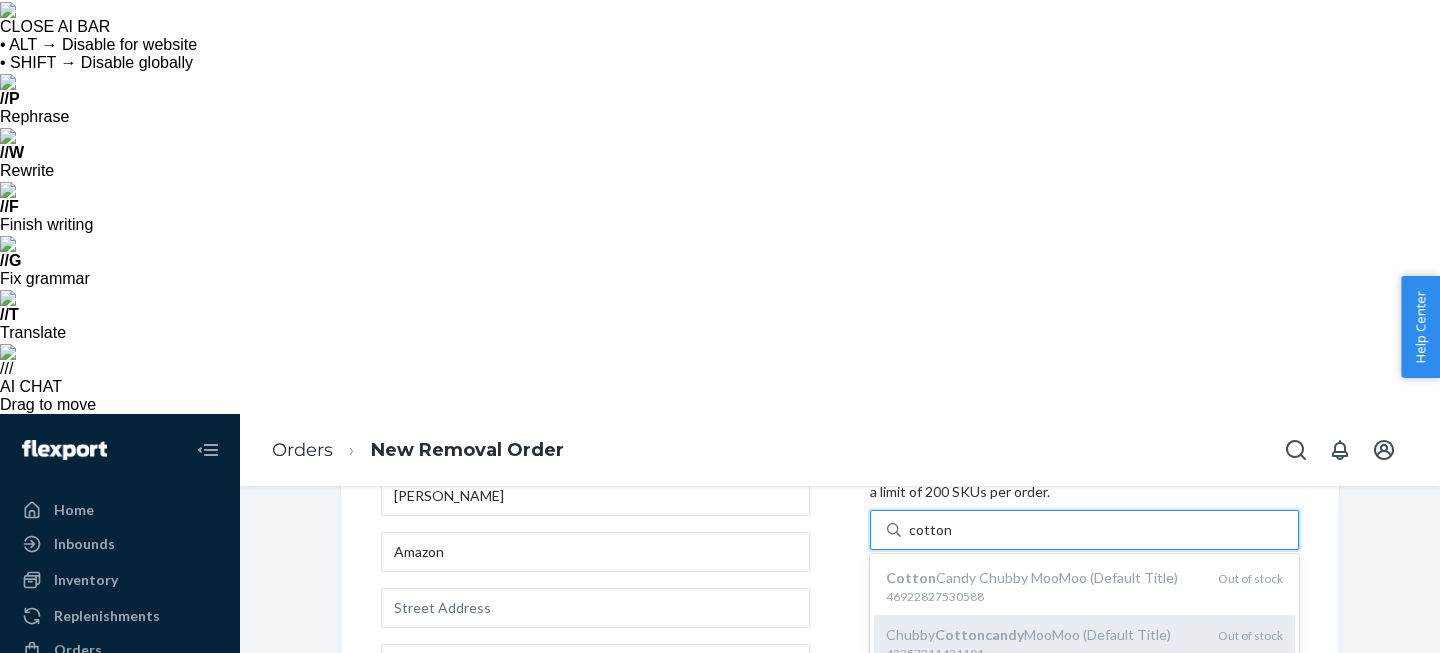scroll, scrollTop: 150, scrollLeft: 0, axis: vertical 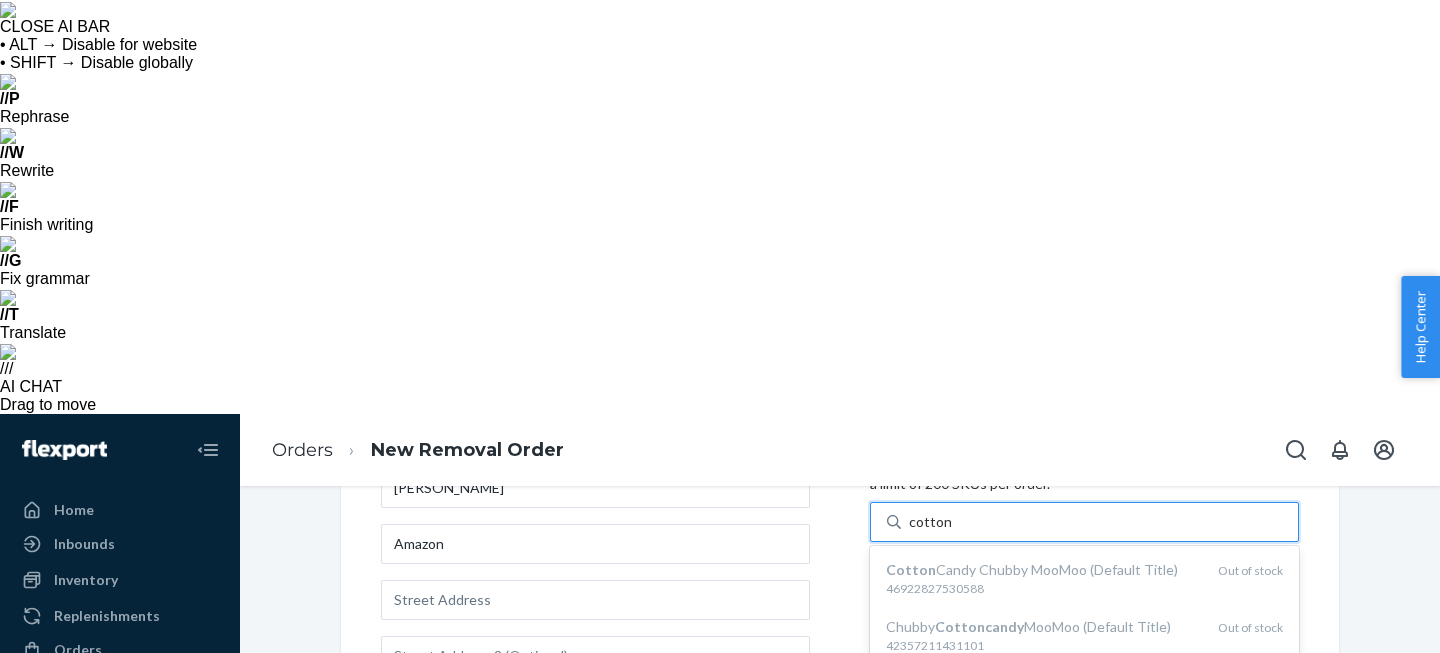 type on "cotton" 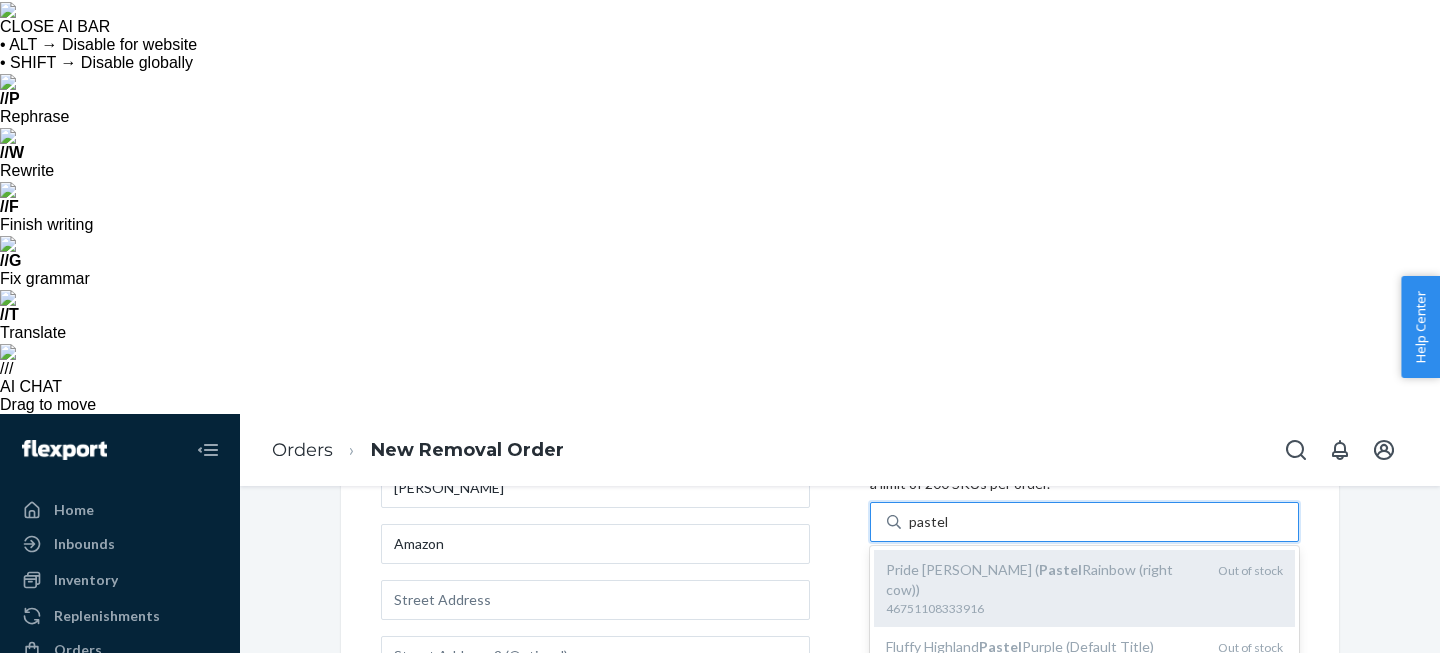 scroll, scrollTop: 229, scrollLeft: 0, axis: vertical 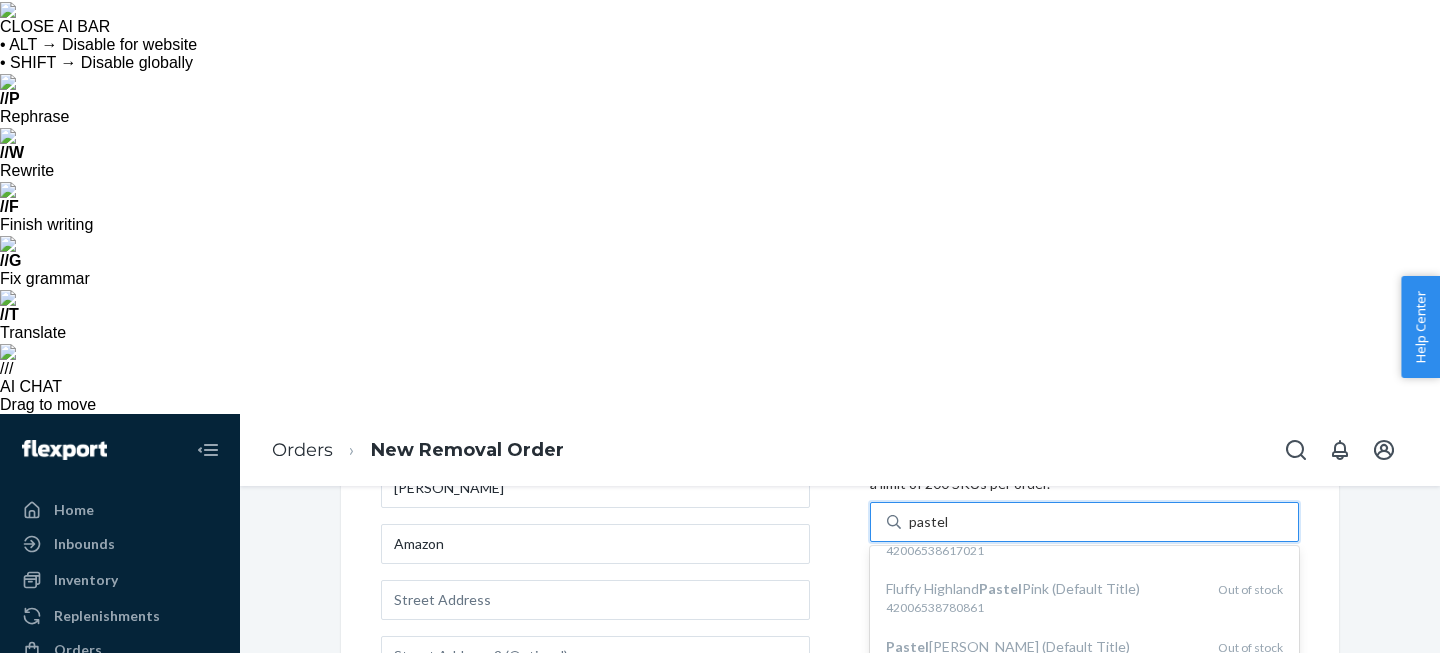 type on "pastel" 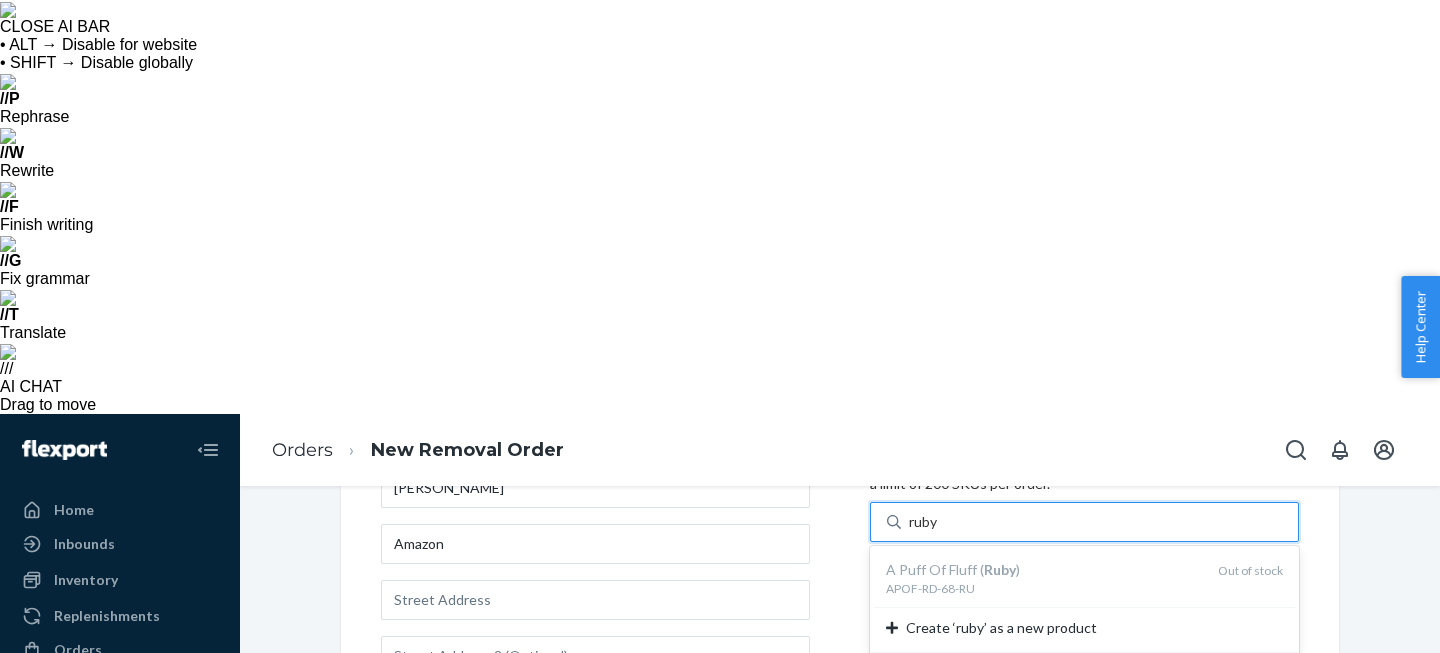 type on "ruby" 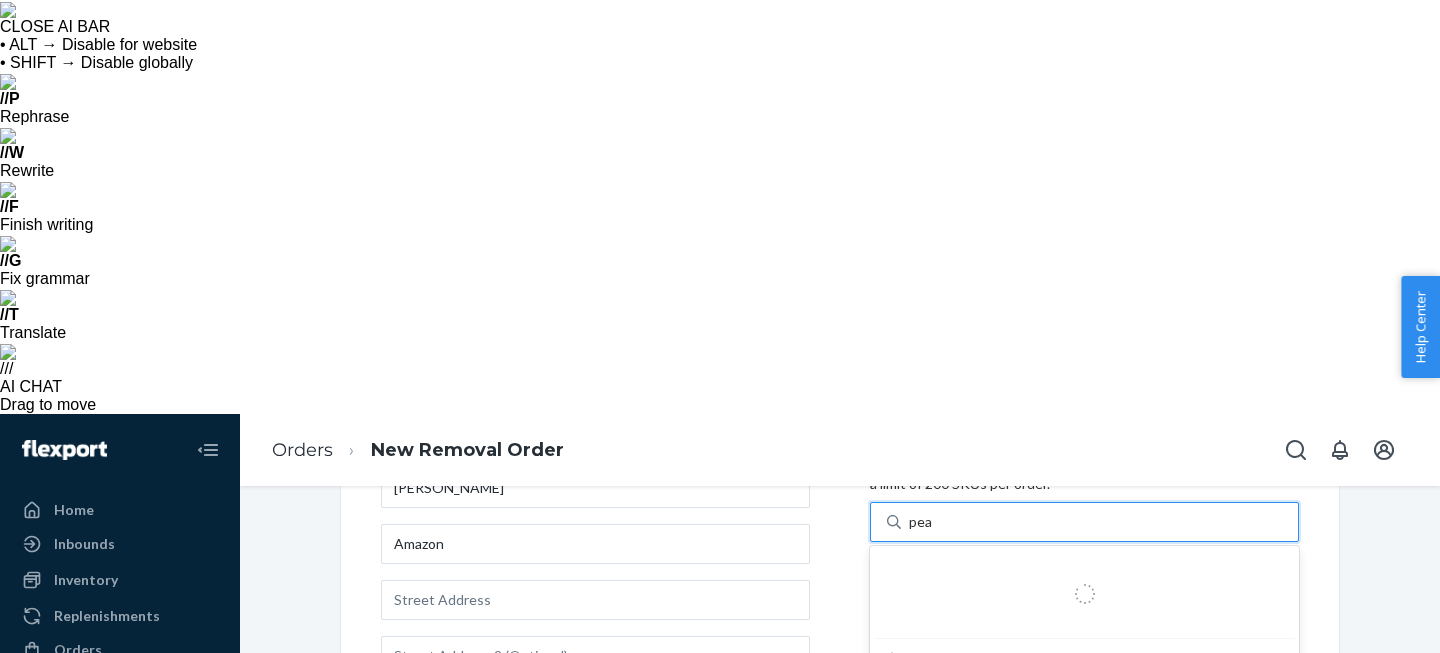 type on "pear" 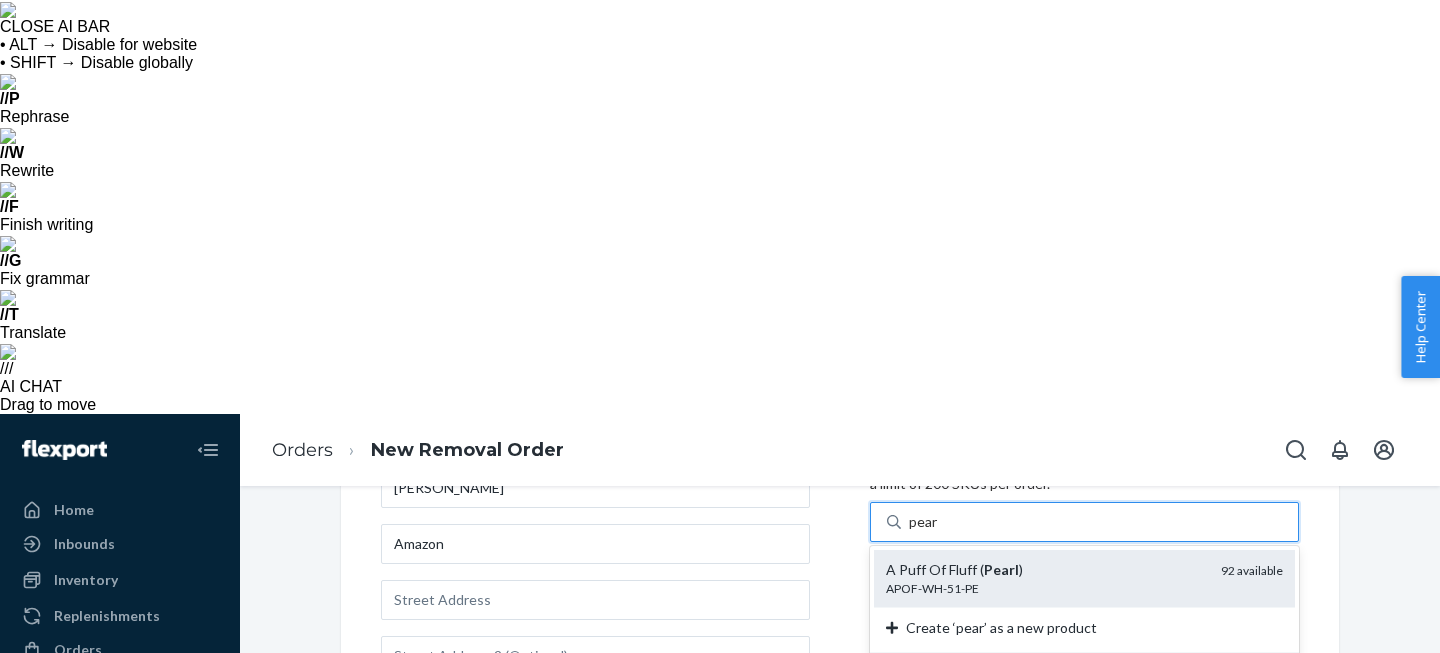 click on "APOF-WH-51-PE" at bounding box center [1045, 588] 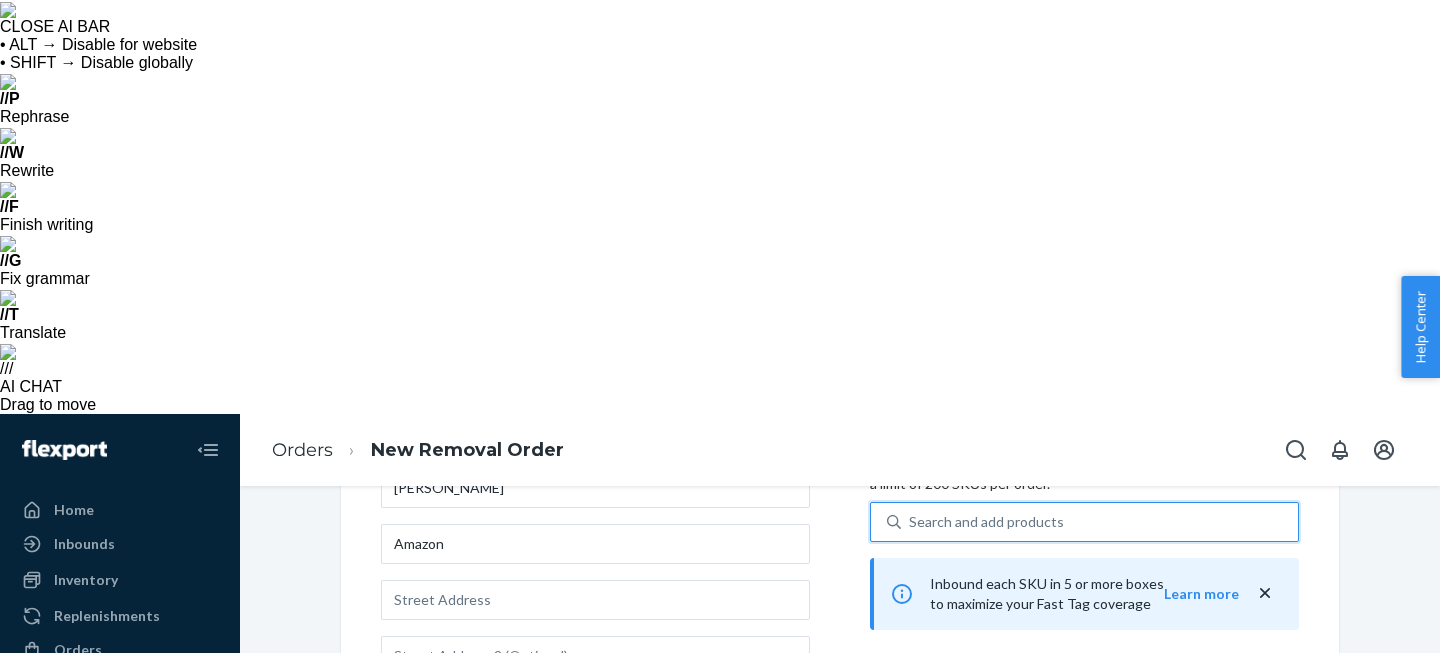 click on "Search and add products" at bounding box center [986, 522] 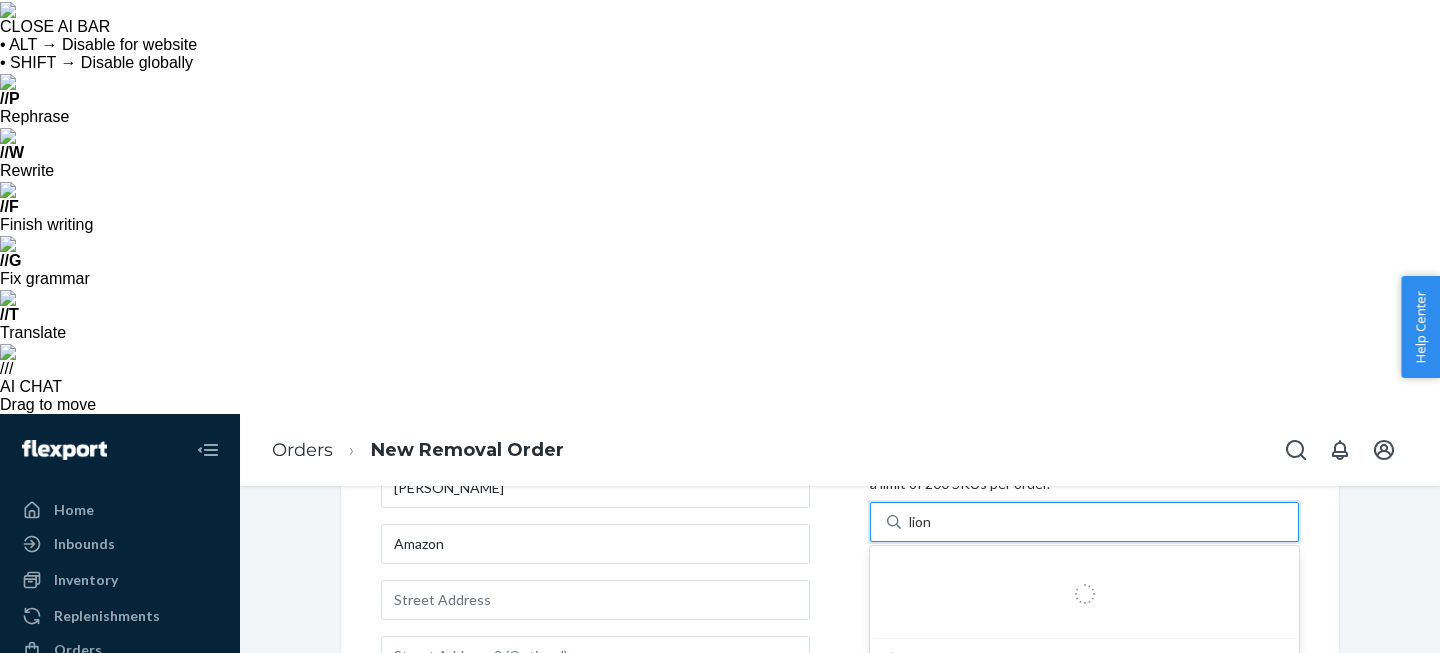 type on "lione" 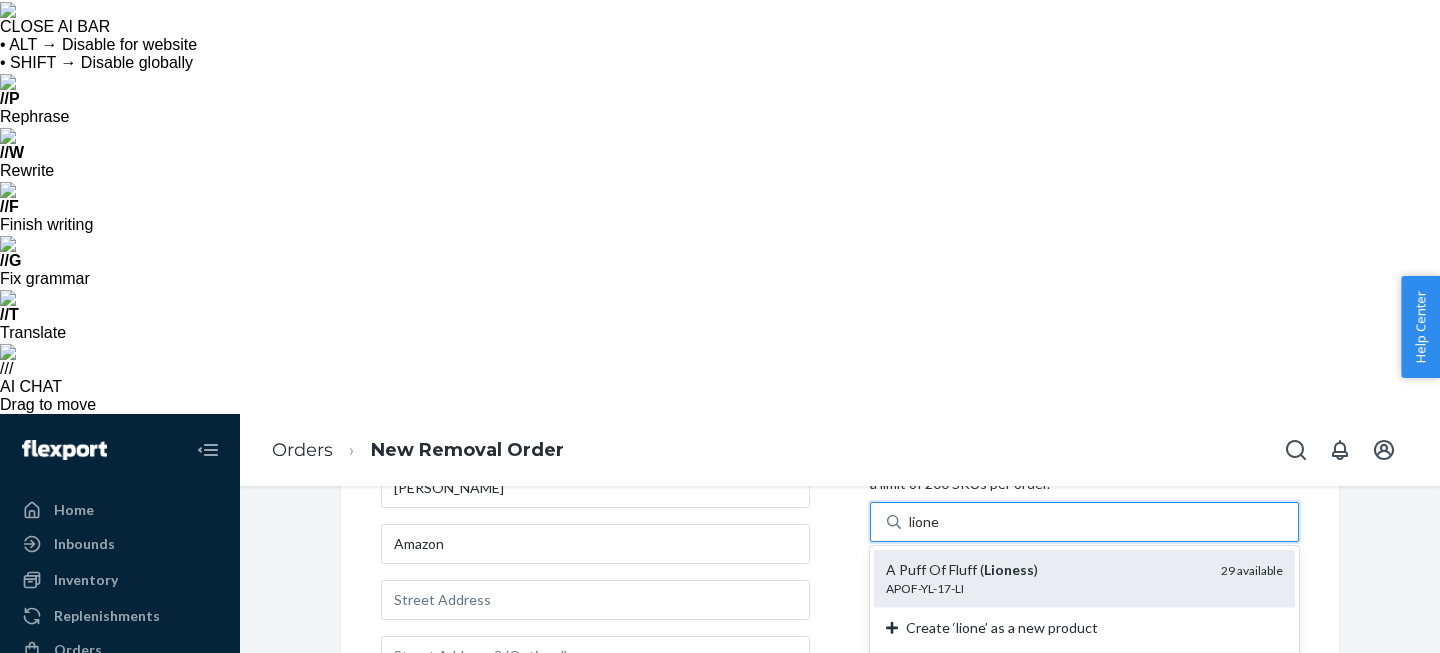 click on "APOF-YL-17-LI" at bounding box center (1045, 588) 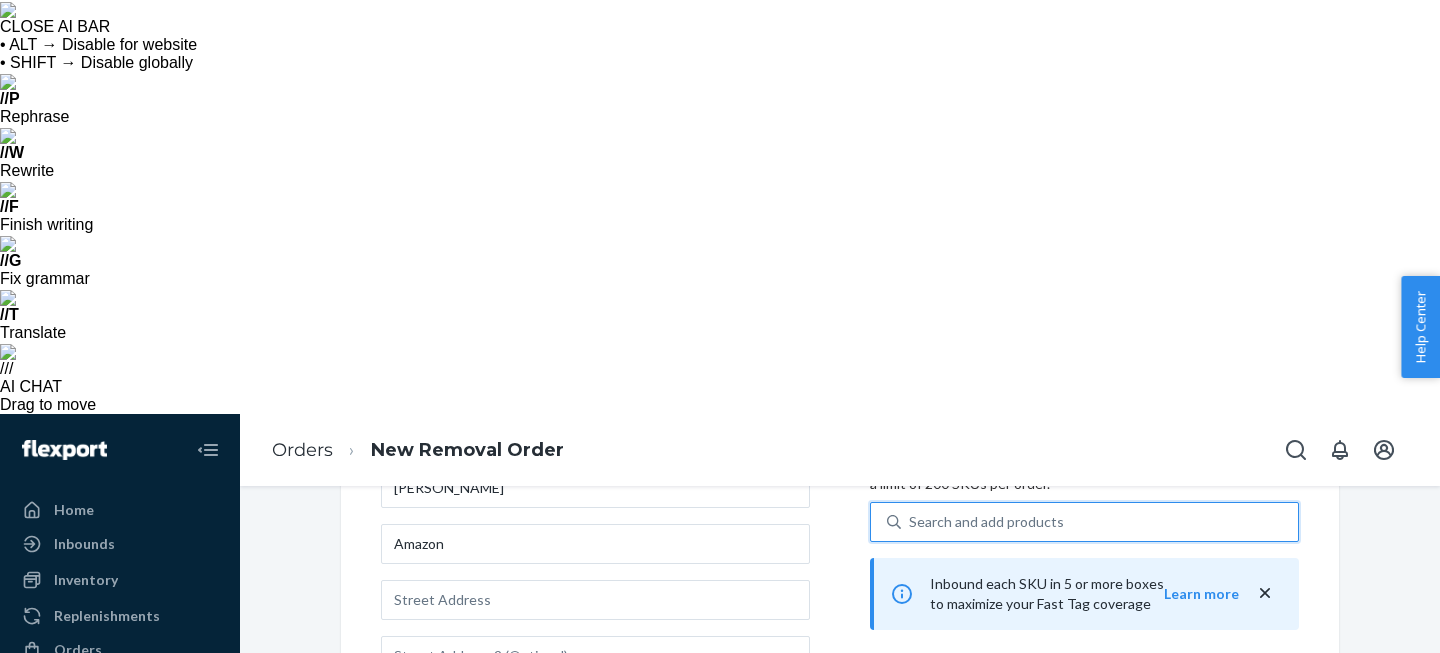 click on "Search and add products" at bounding box center (986, 522) 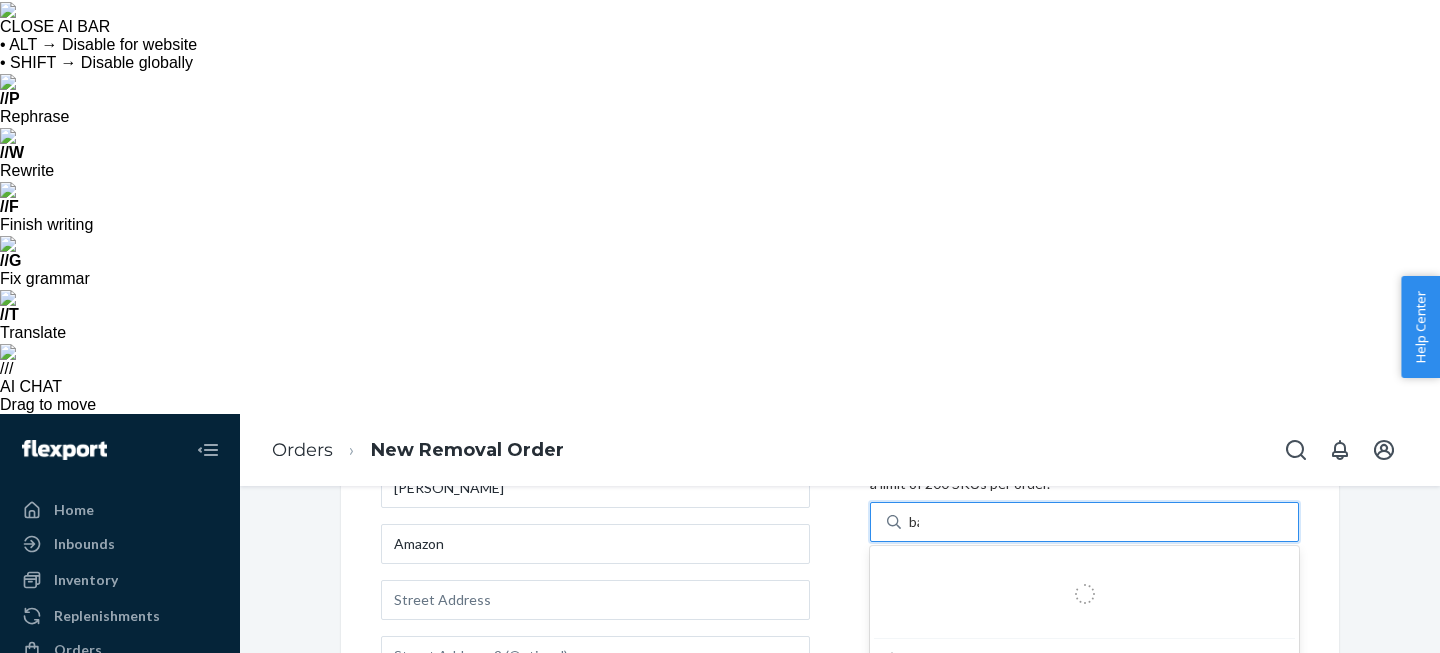 type on "bab" 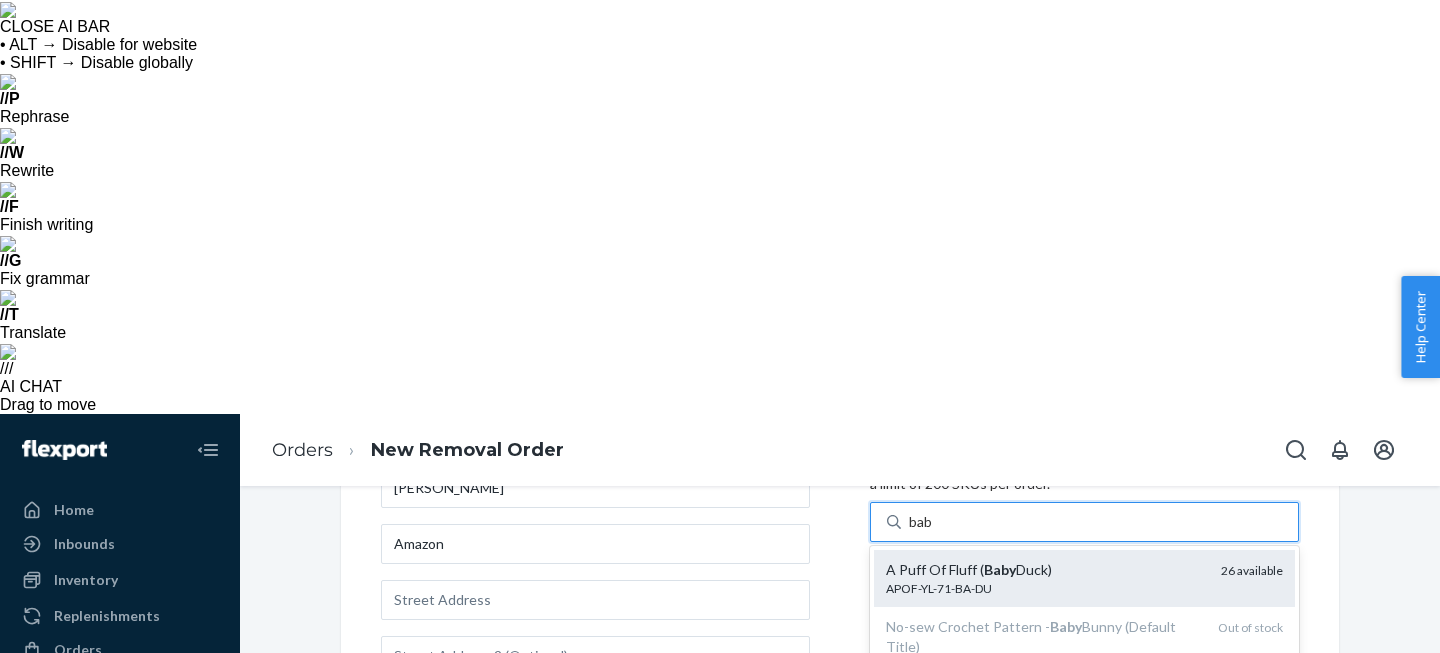 click on "A Puff Of Fluff ( Baby  Duck)" at bounding box center [1045, 570] 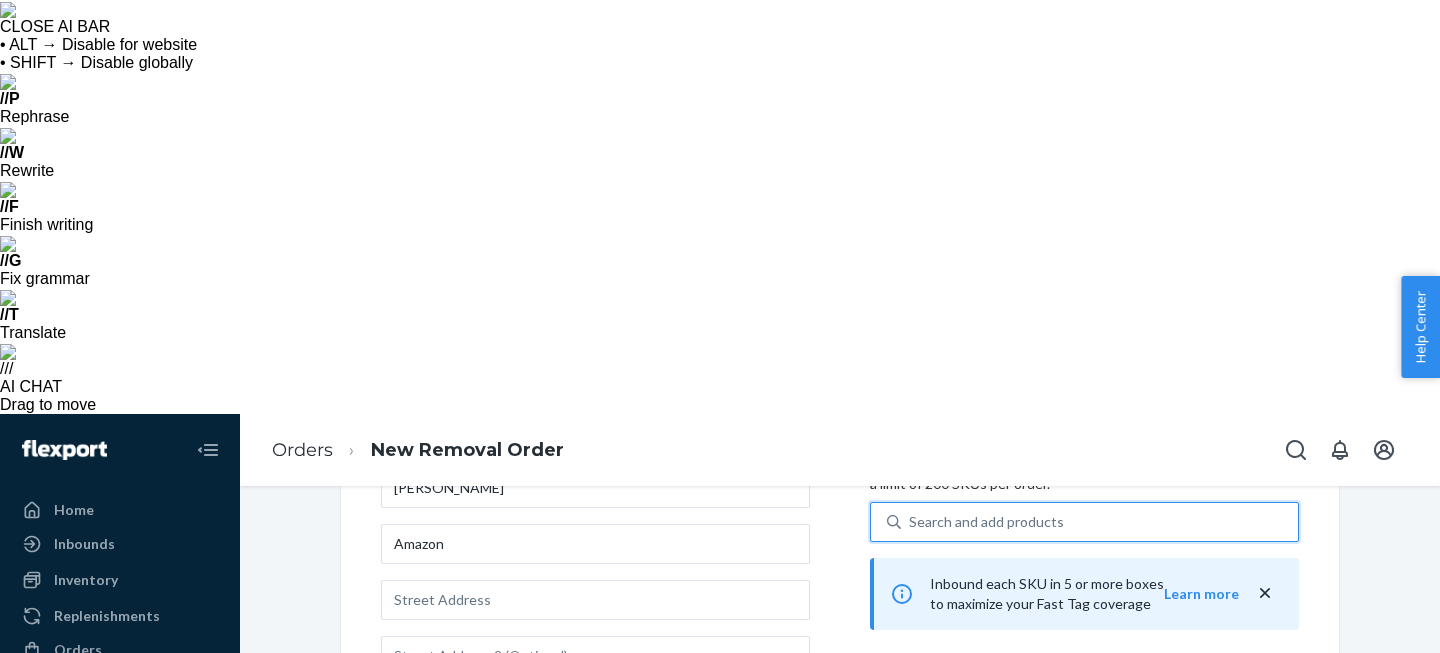 scroll, scrollTop: 0, scrollLeft: 0, axis: both 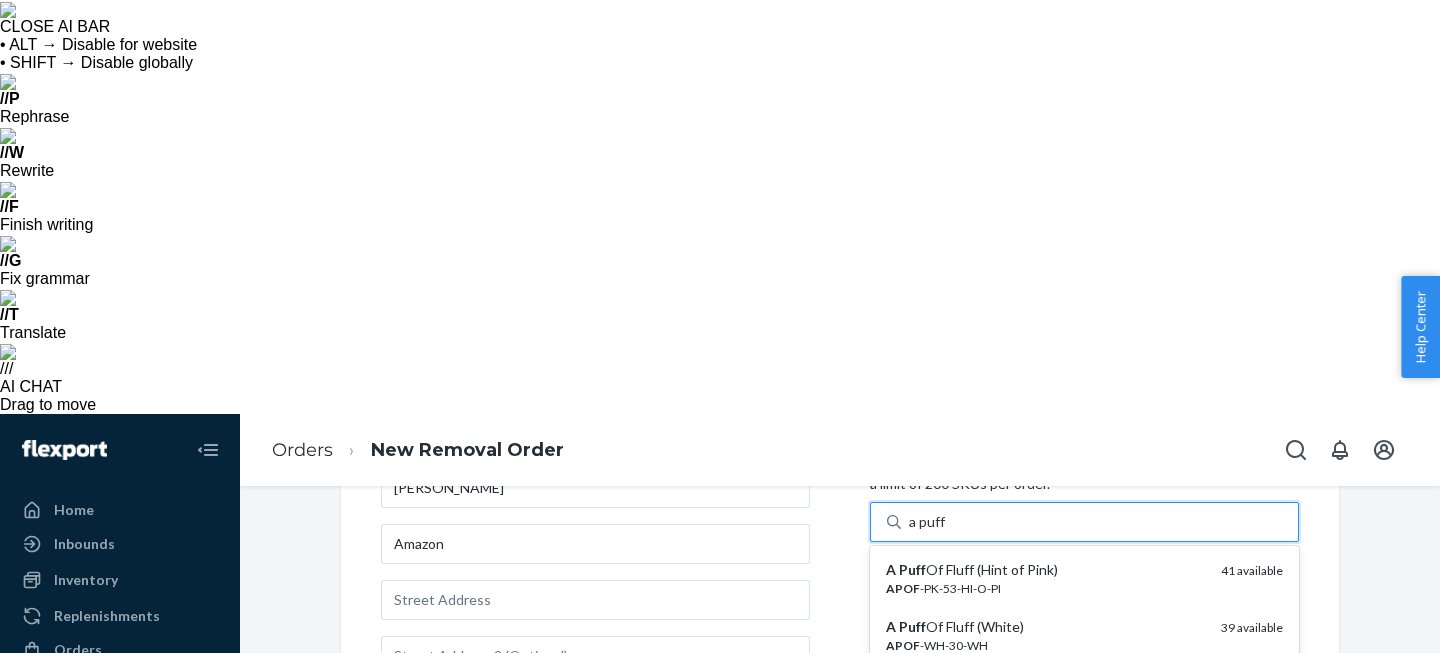 type on "a puff" 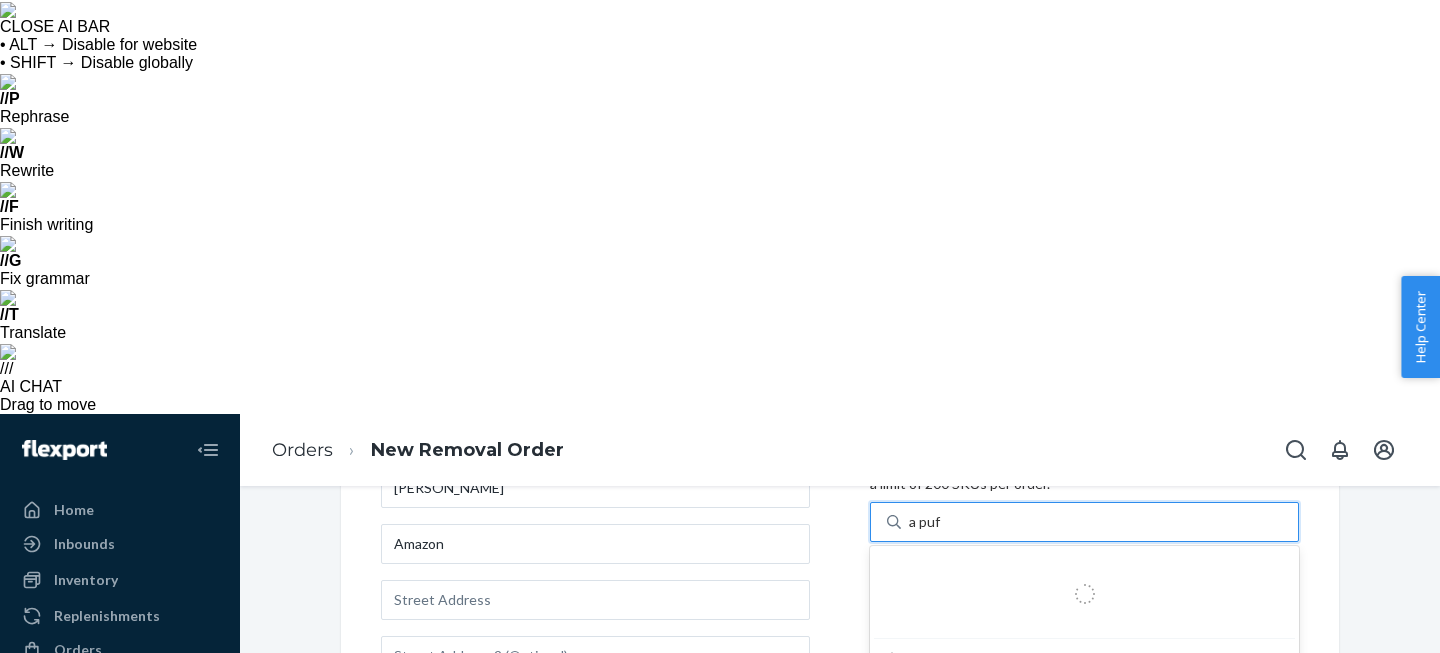 type on "a puff" 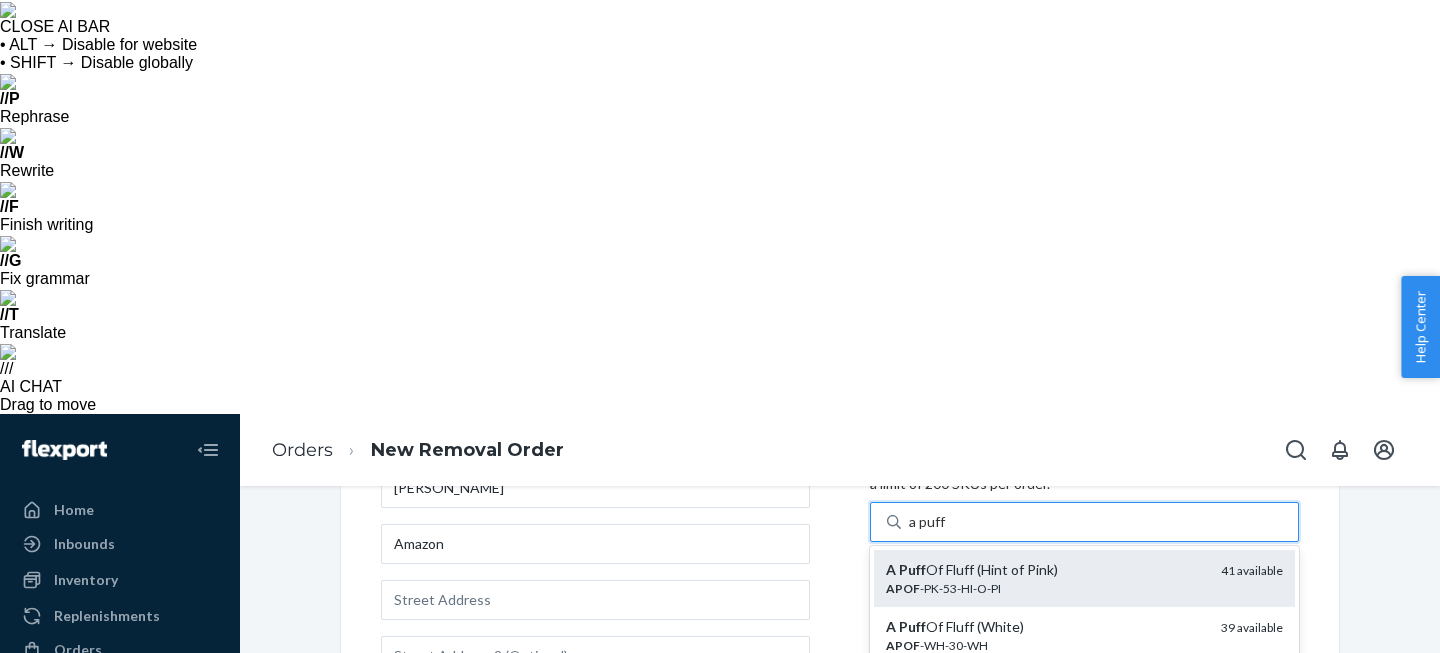 click on "A   Puff  Of Fluff (Hint of Pink)" at bounding box center [1045, 570] 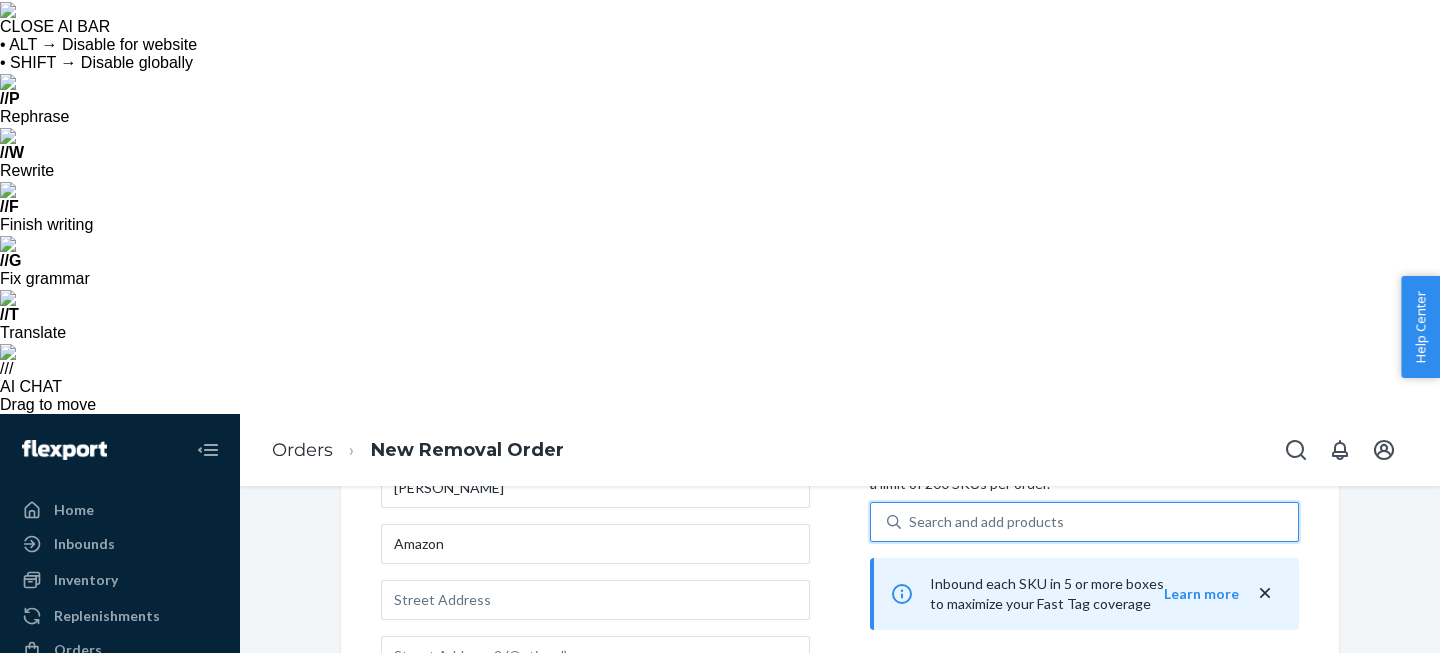 click on "Search and add products" at bounding box center (986, 522) 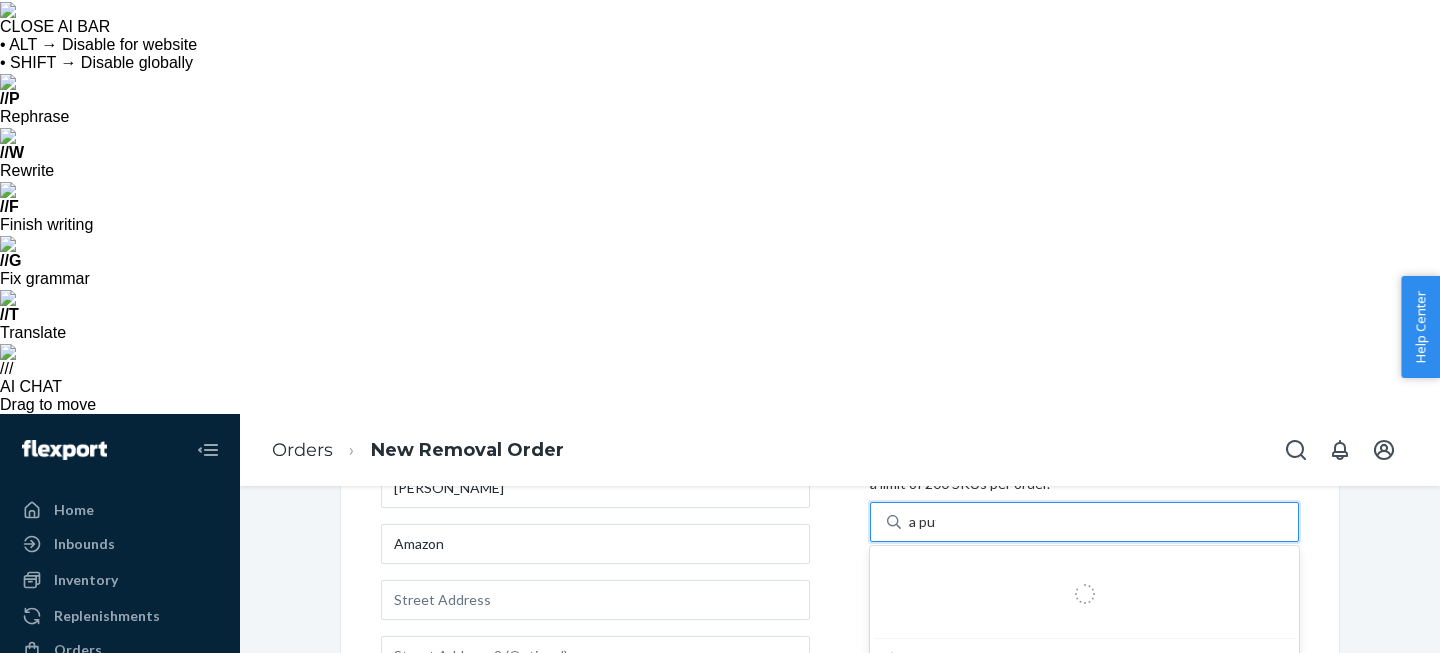 type on "a puff" 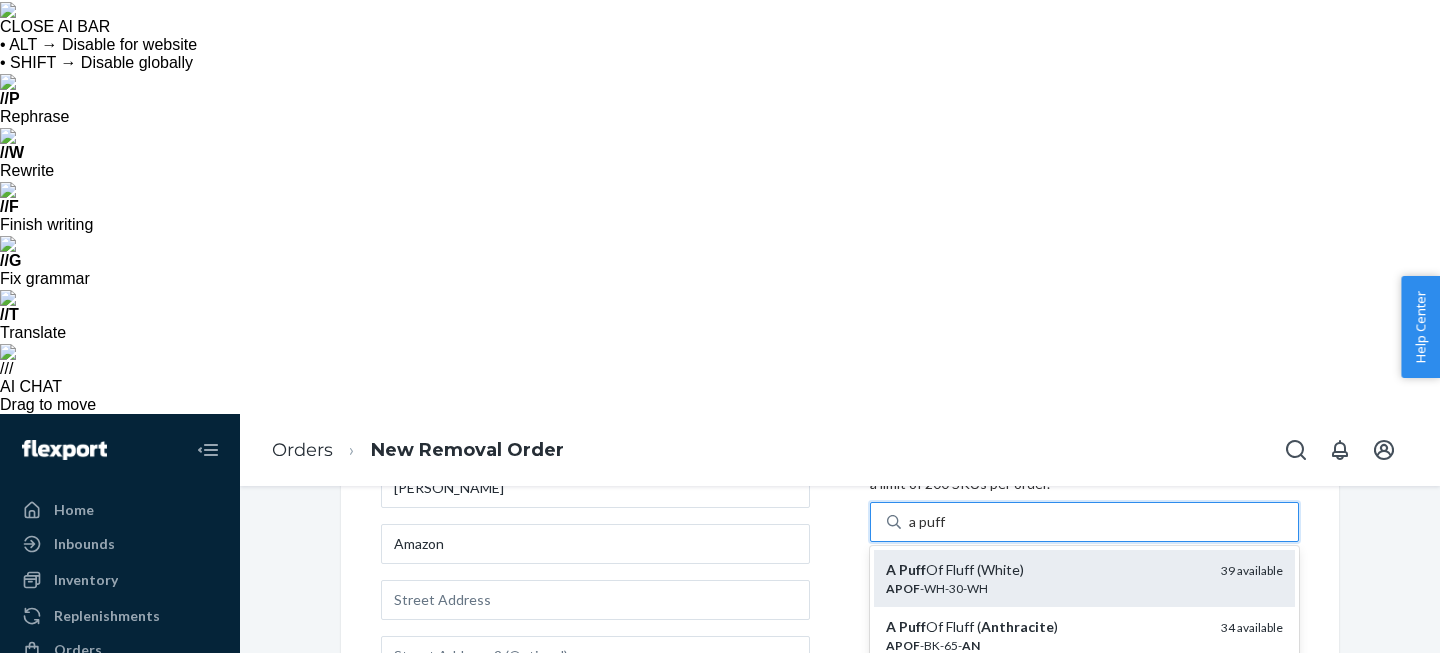 click on "A   Puff  Of Fluff (White)" at bounding box center [1045, 570] 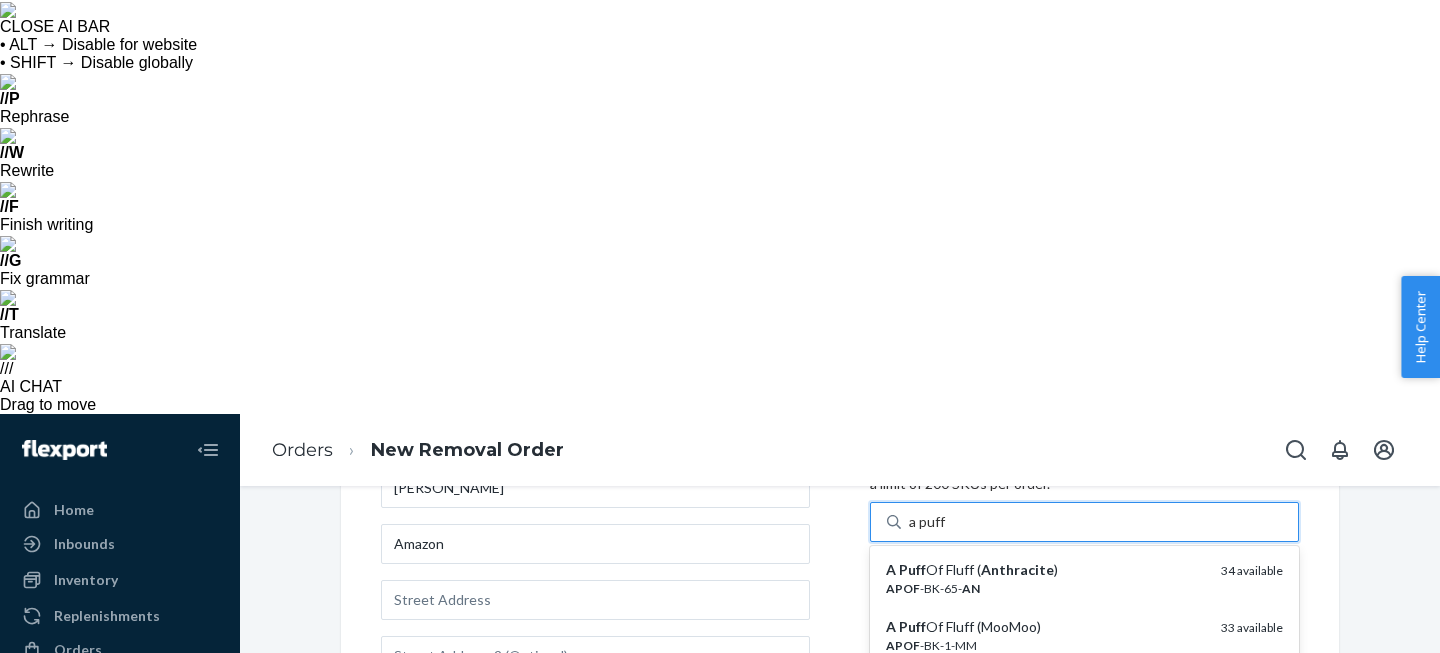 type on "a puff" 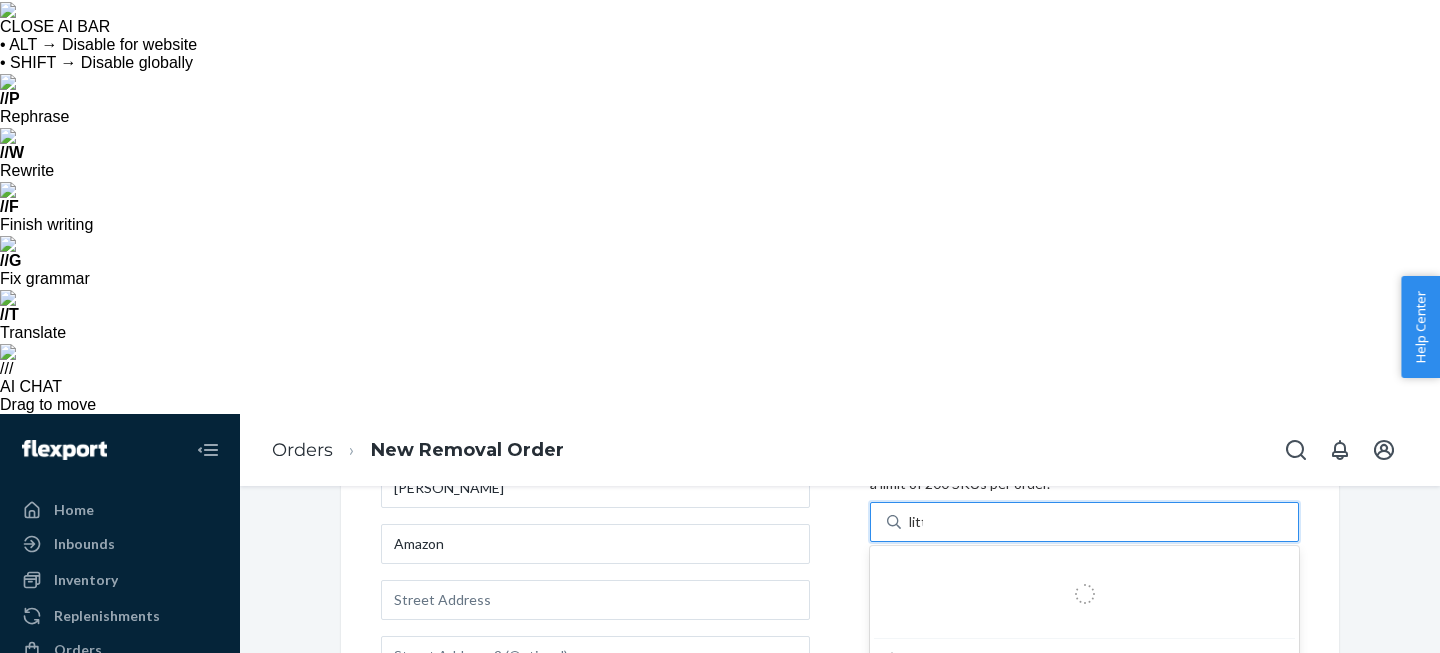 type on "little" 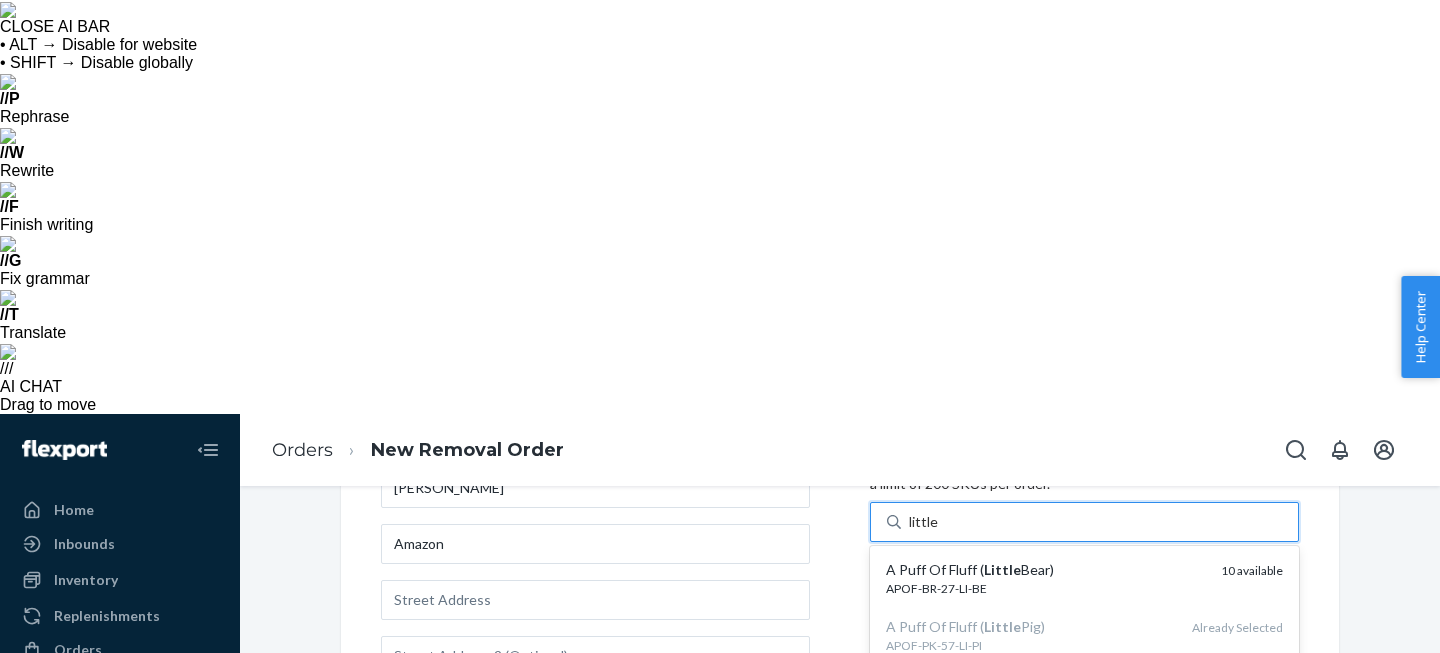click on "A Puff Of Fluff ( Little  Bear)" at bounding box center (1045, 570) 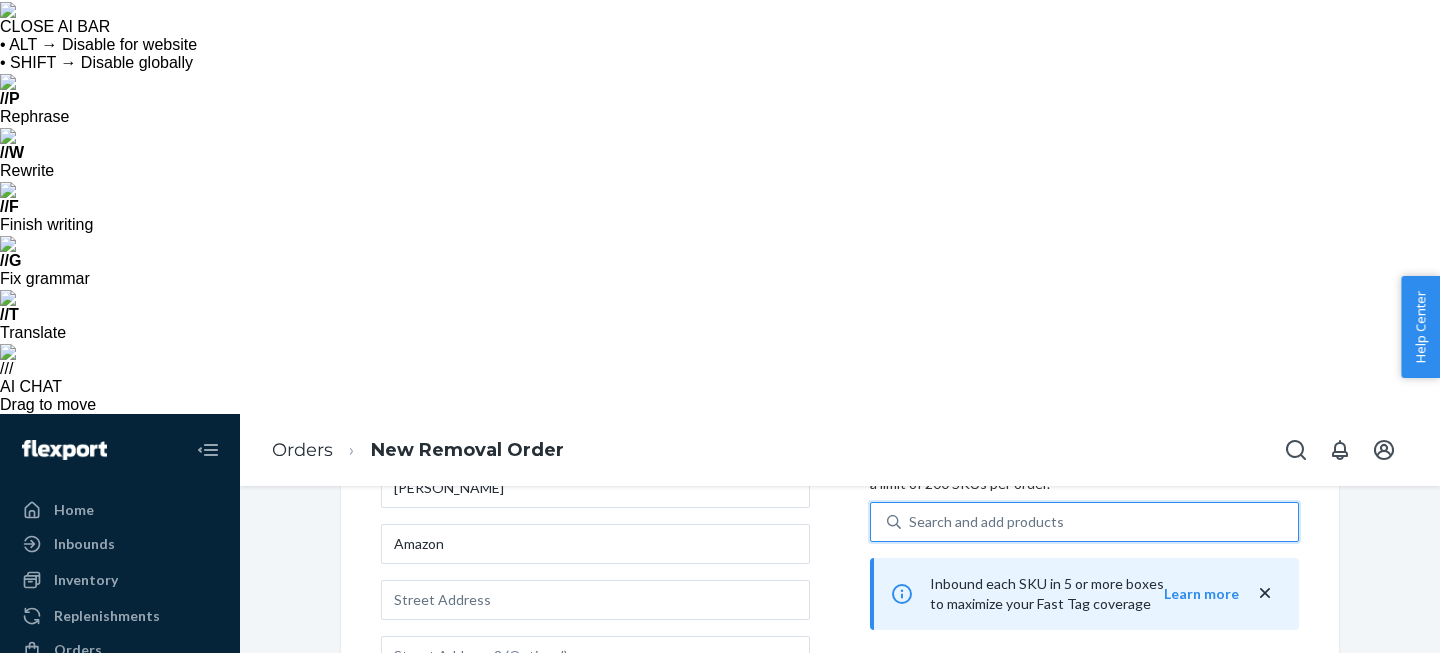 click on "Search and add products" at bounding box center (1099, 522) 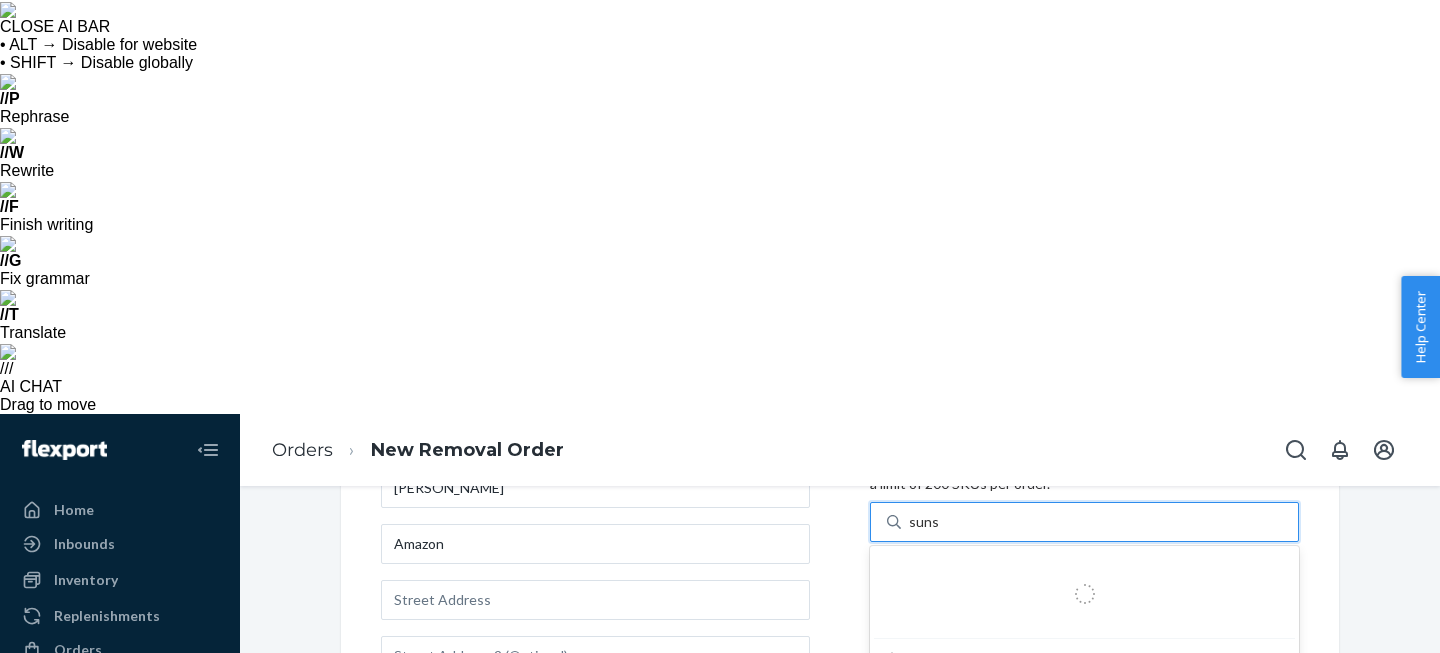 type on "sunsh" 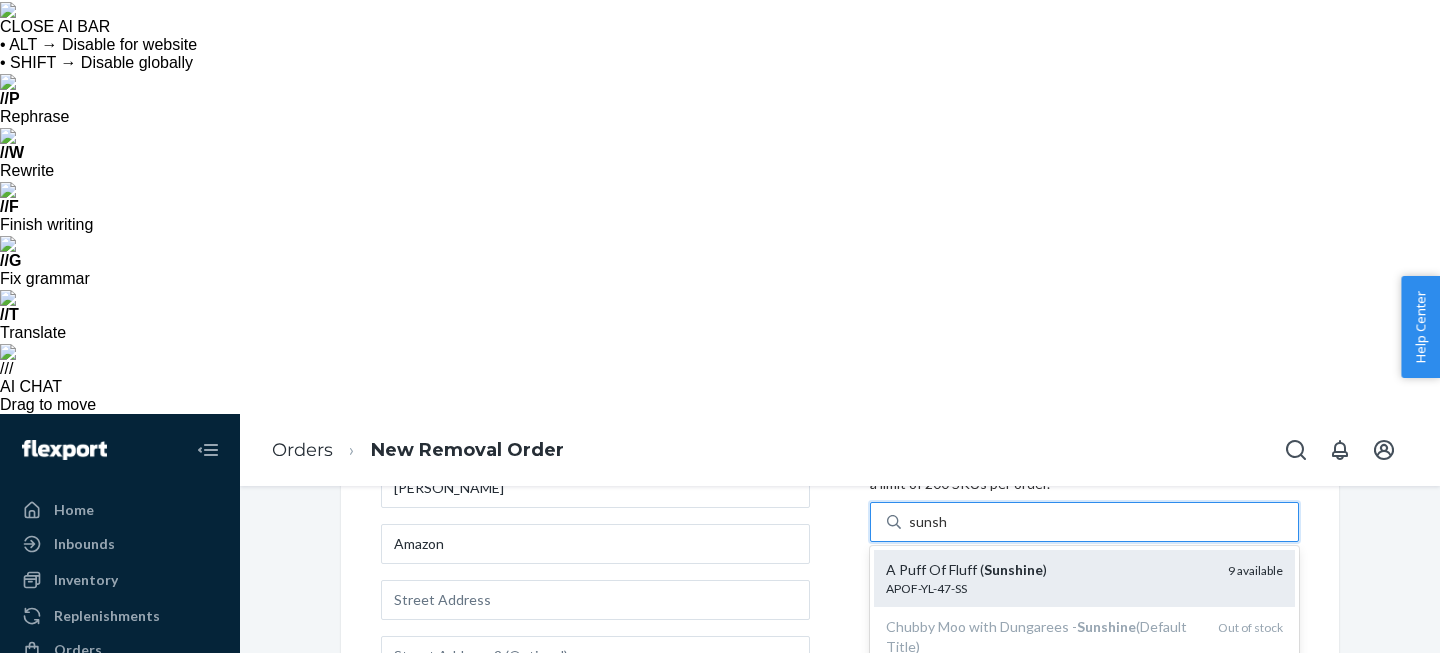 click on "APOF-YL-47-SS" at bounding box center [1049, 588] 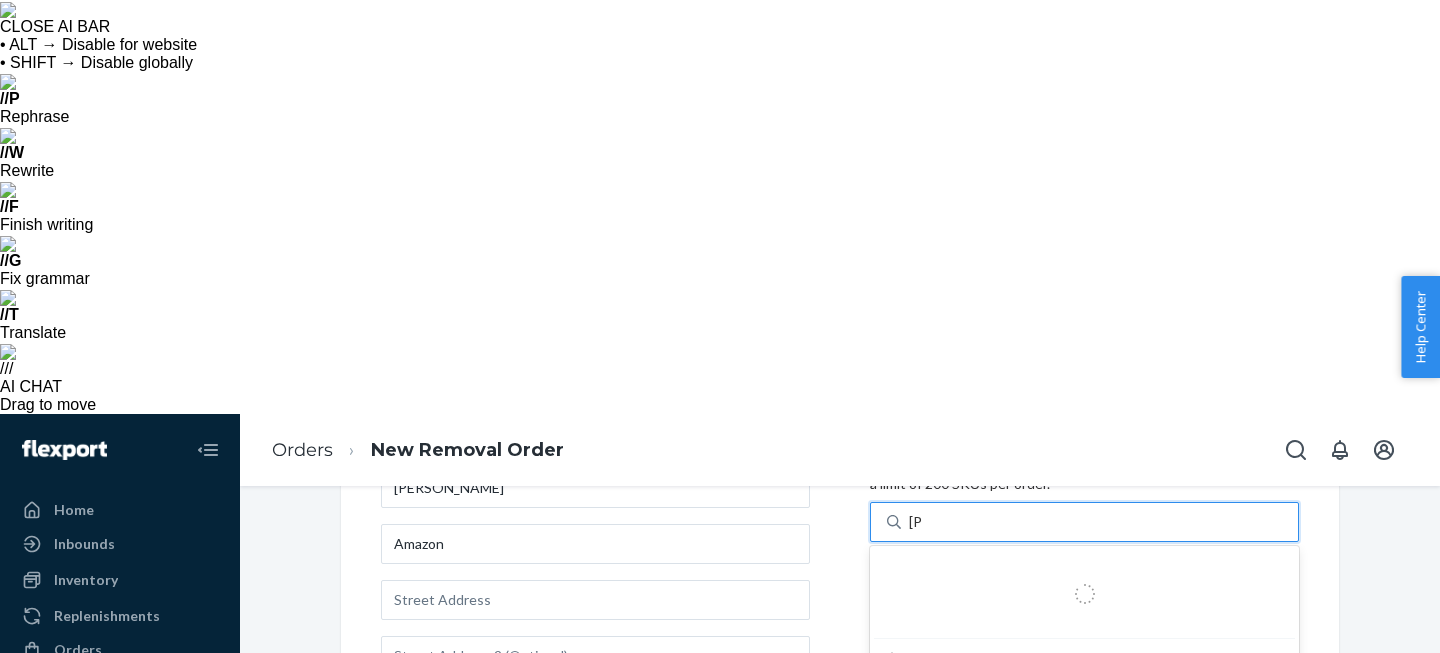 type on "ivor" 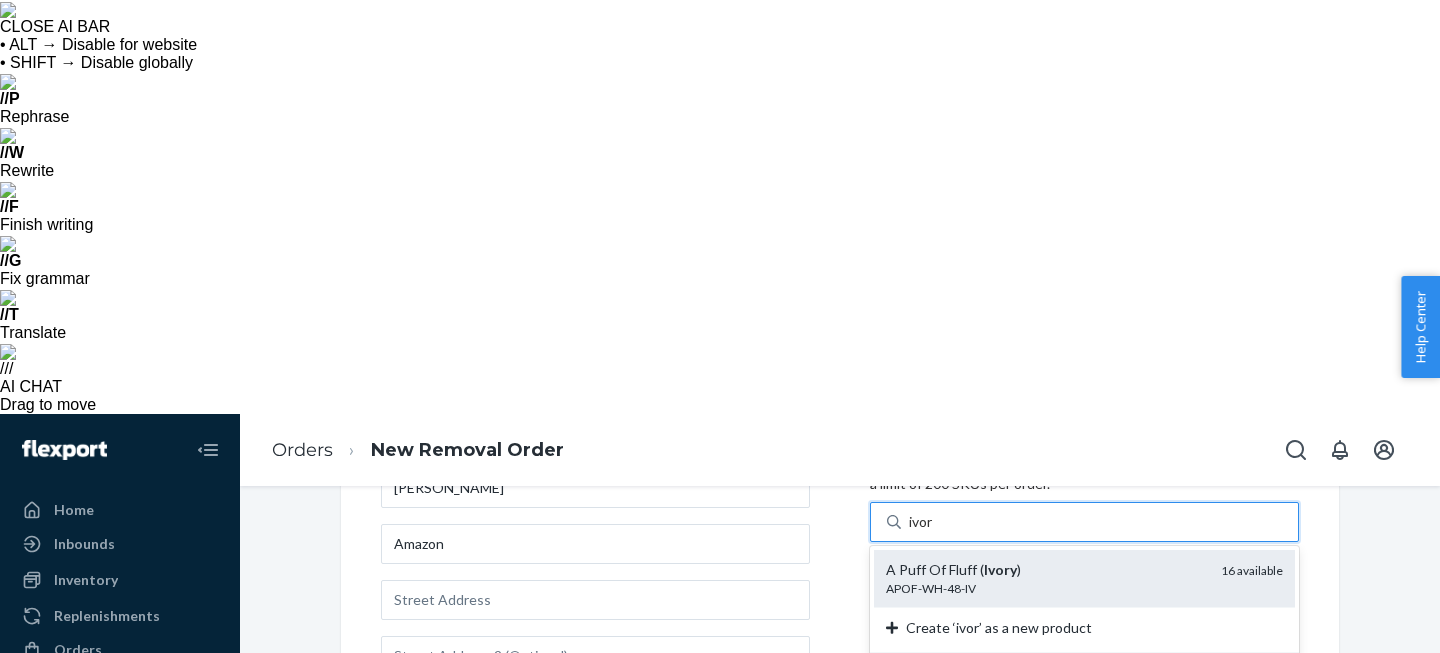 click on "A Puff Of Fluff ( Ivory )" at bounding box center (1045, 570) 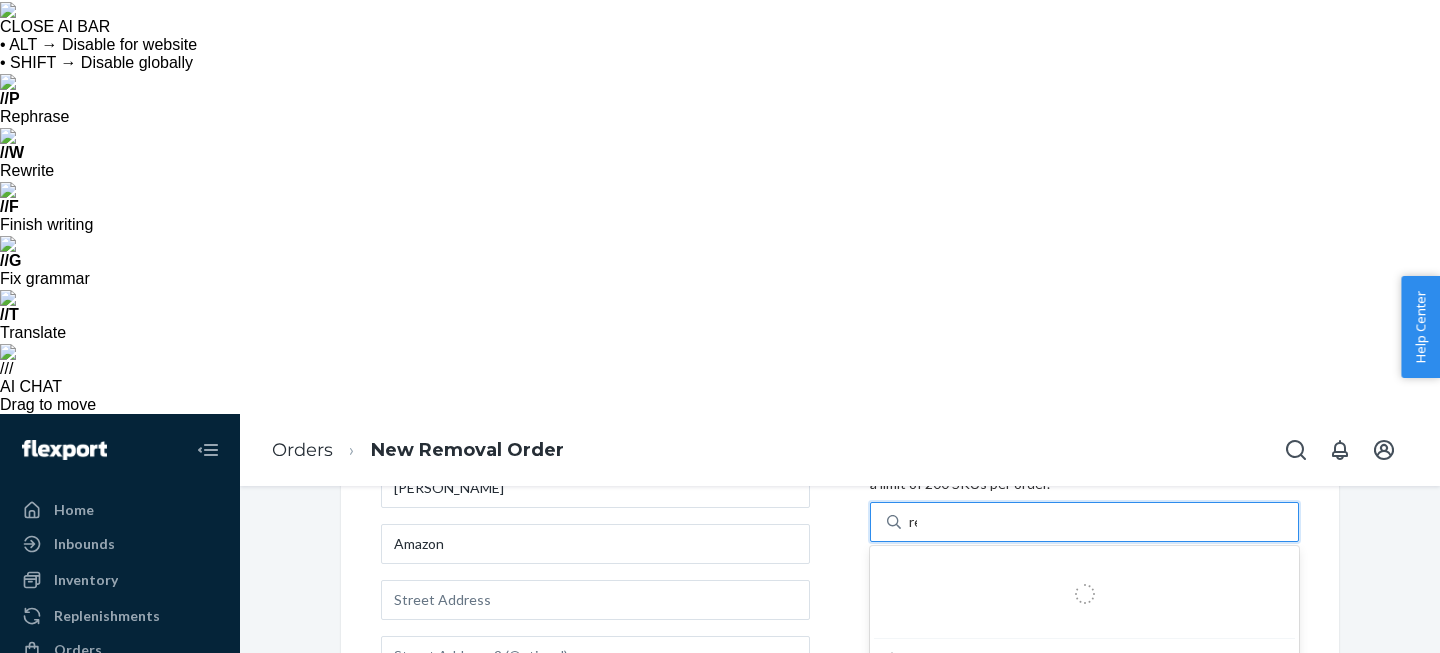type on "red" 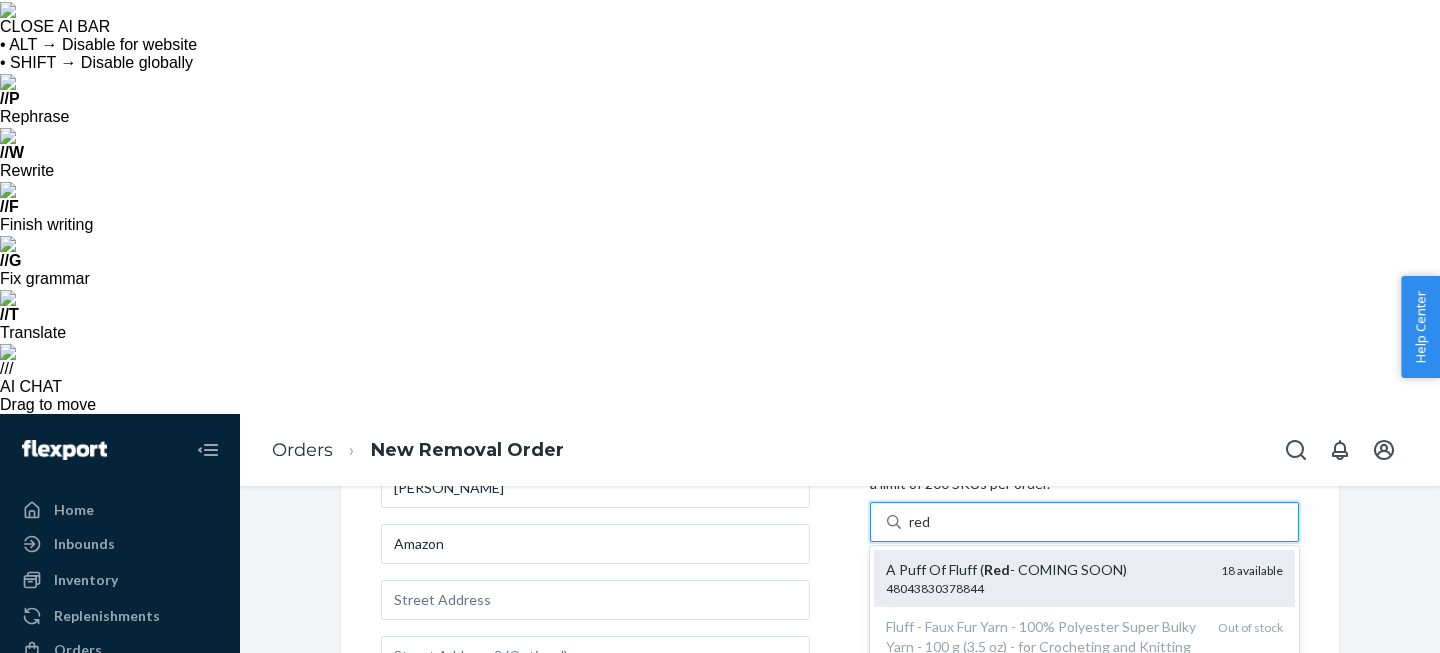 click on "A Puff Of Fluff ( Red  - COMING SOON)" at bounding box center (1045, 570) 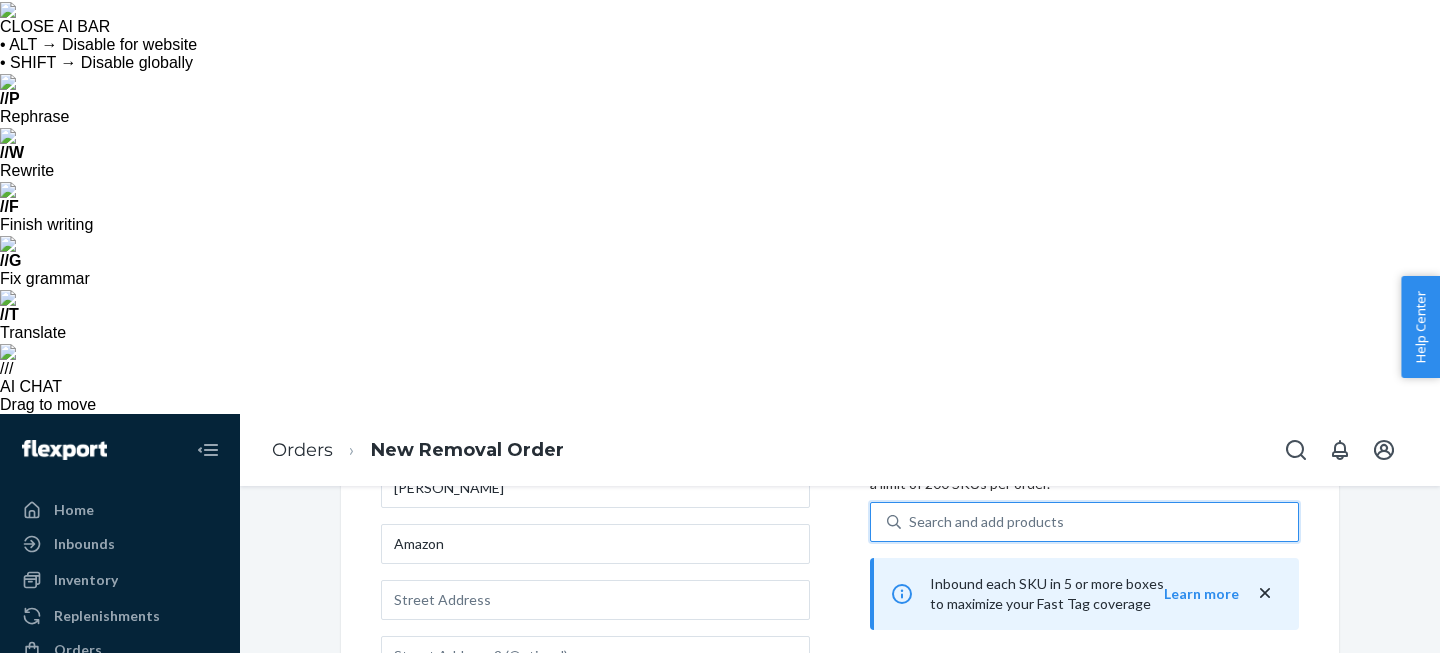click on "Search and add products" at bounding box center [986, 522] 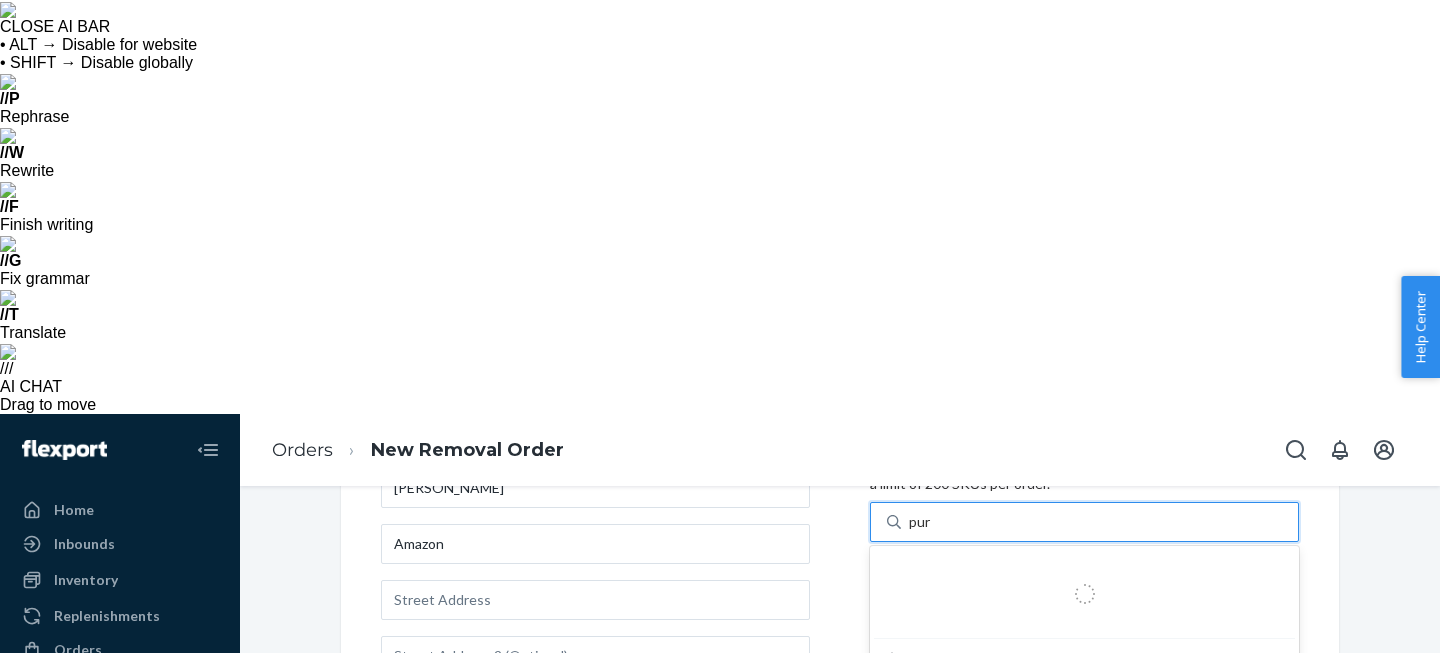 type on "purp" 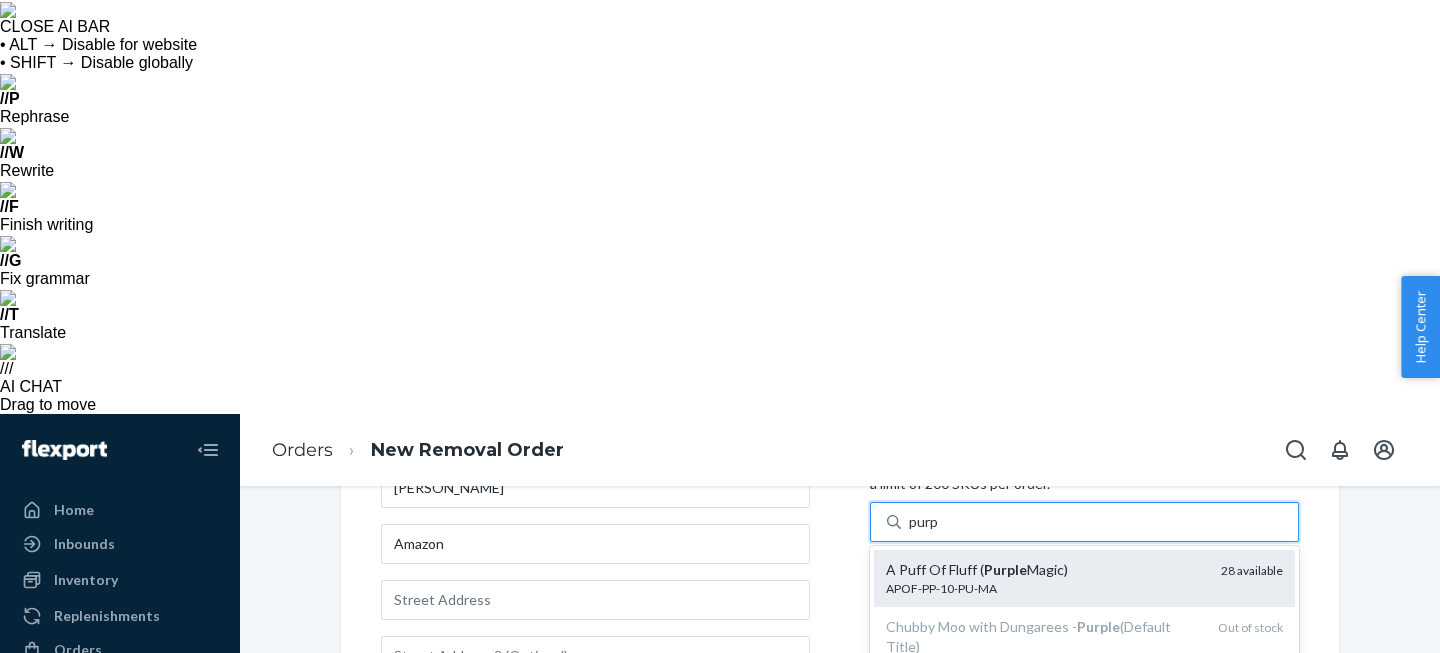 click on "APOF-PP-10-PU-MA" at bounding box center [1045, 588] 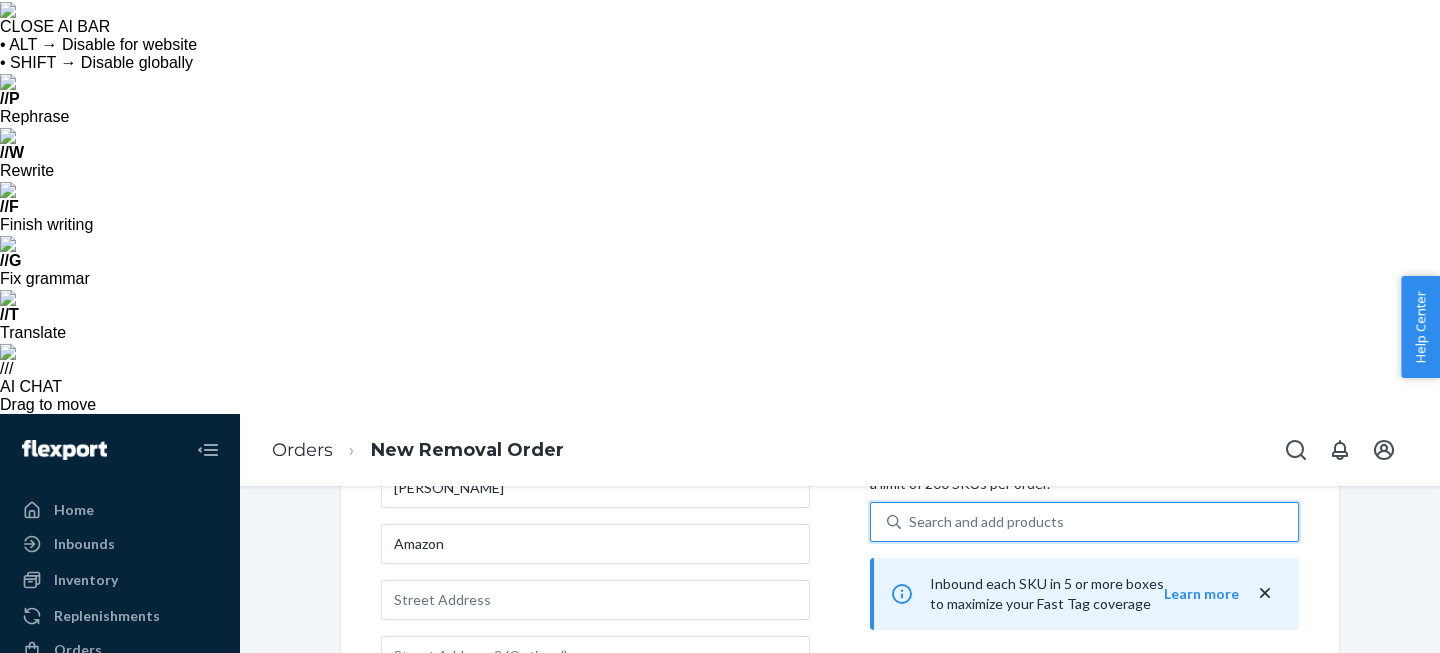 scroll, scrollTop: 268, scrollLeft: 0, axis: vertical 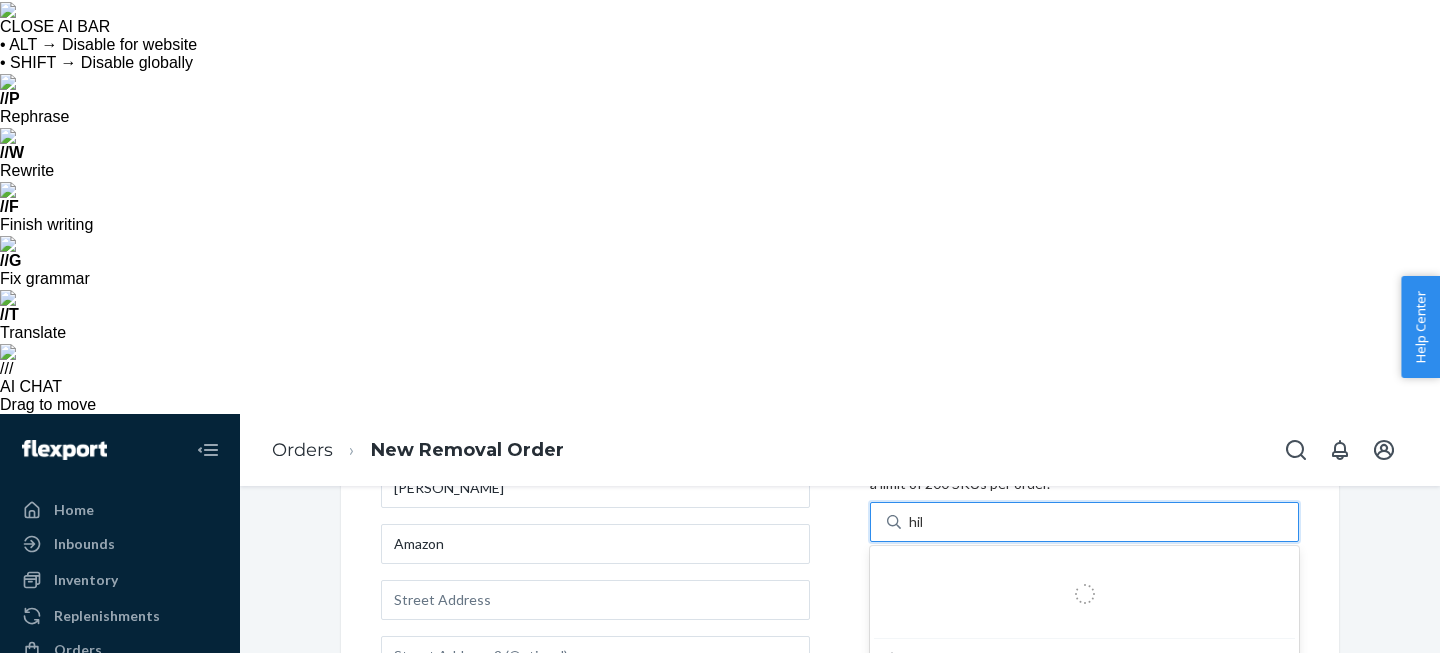 type on "hibis" 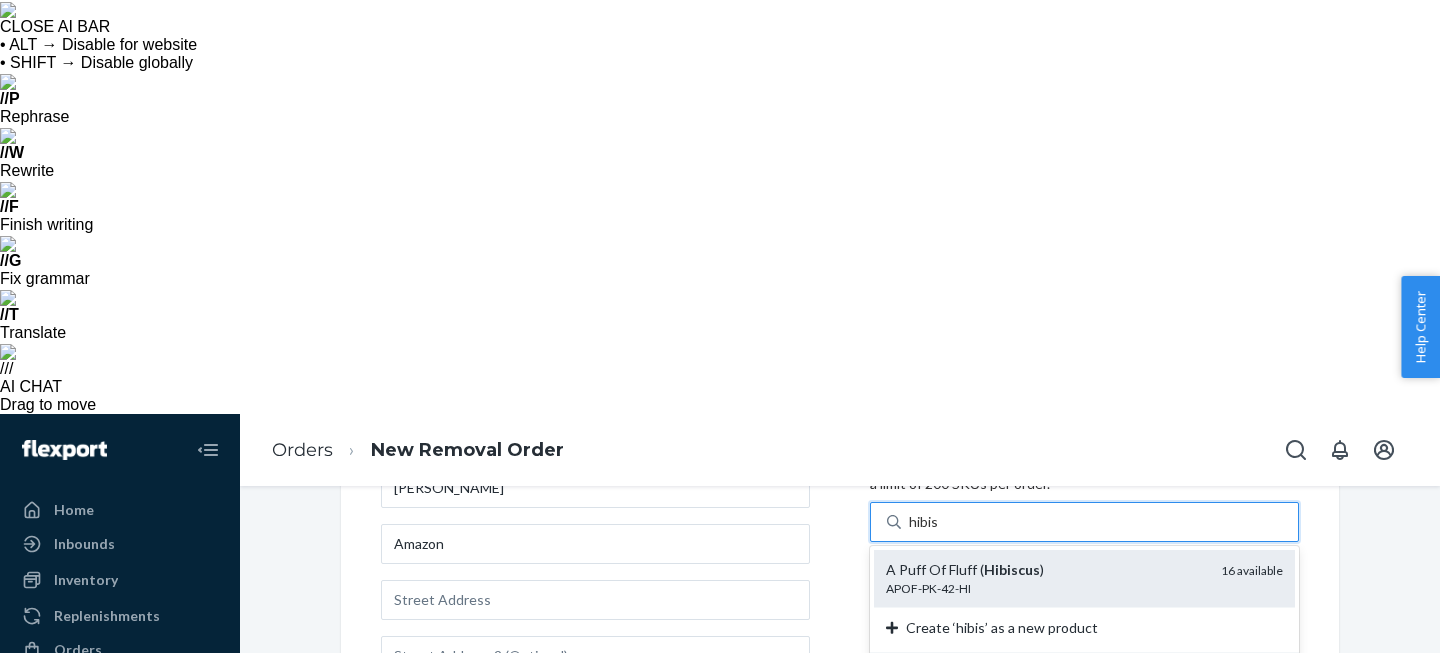 click on "A Puff Of Fluff ( Hibiscus )" at bounding box center [1045, 570] 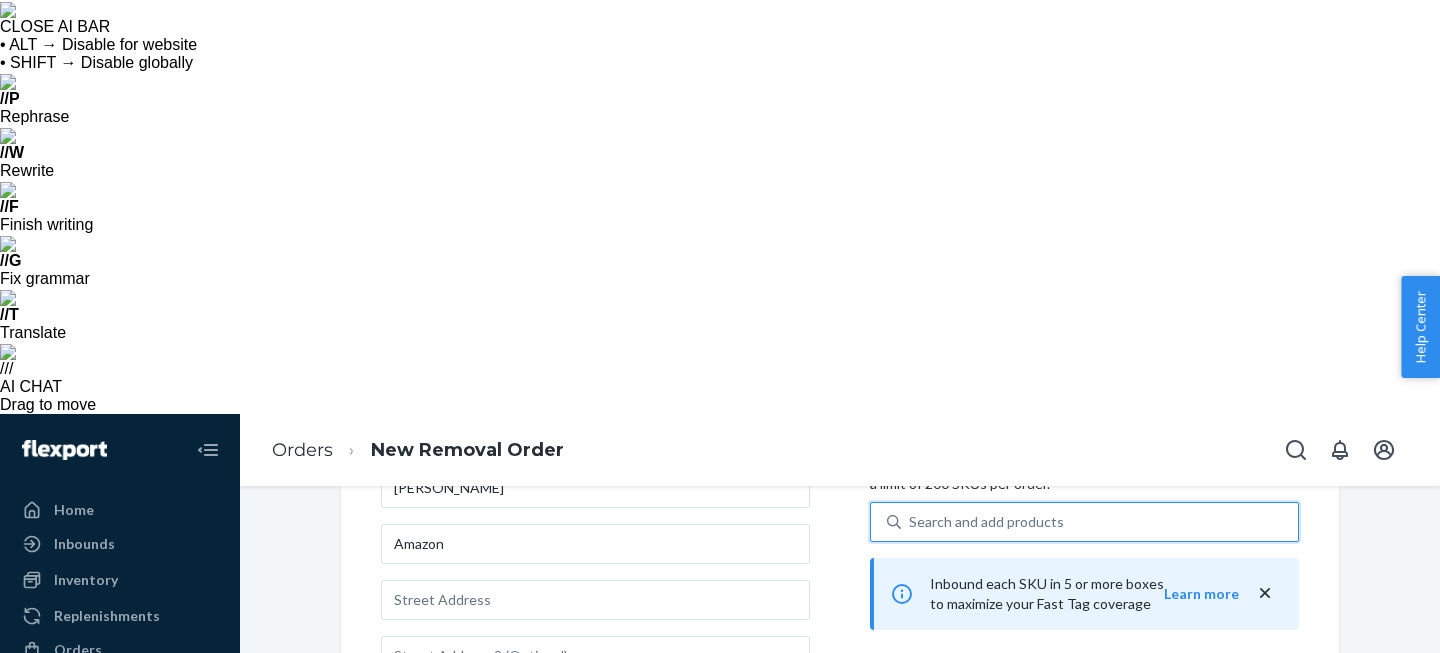 scroll, scrollTop: 350, scrollLeft: 0, axis: vertical 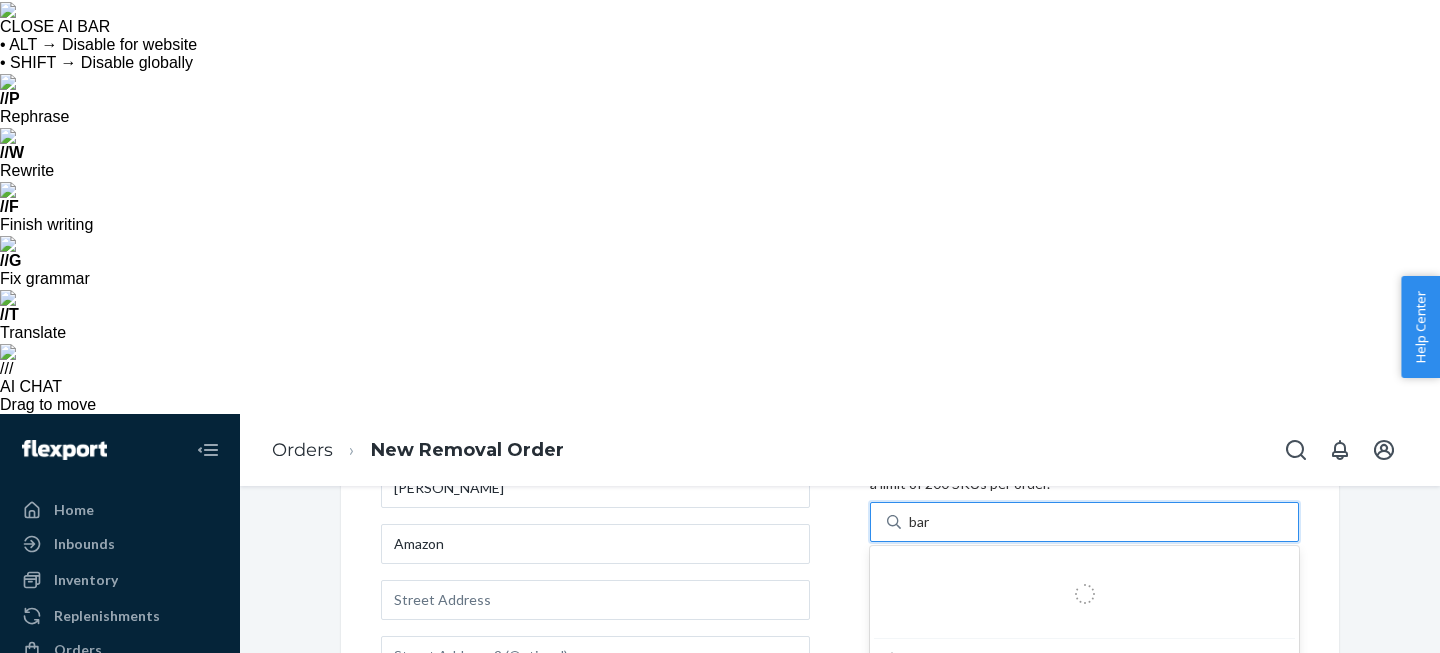 type on "[PERSON_NAME]" 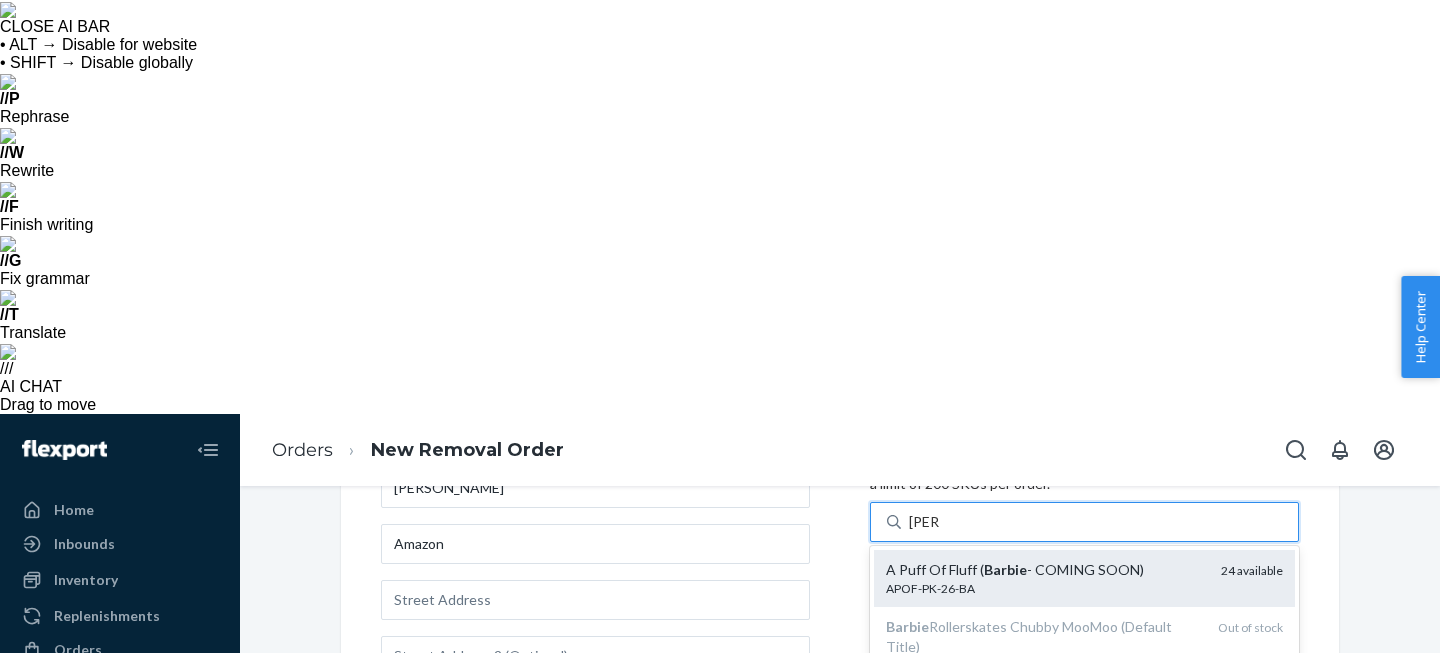 click on "A Puff Of Fluff ( Barbie  - COMING SOON)" at bounding box center (1045, 570) 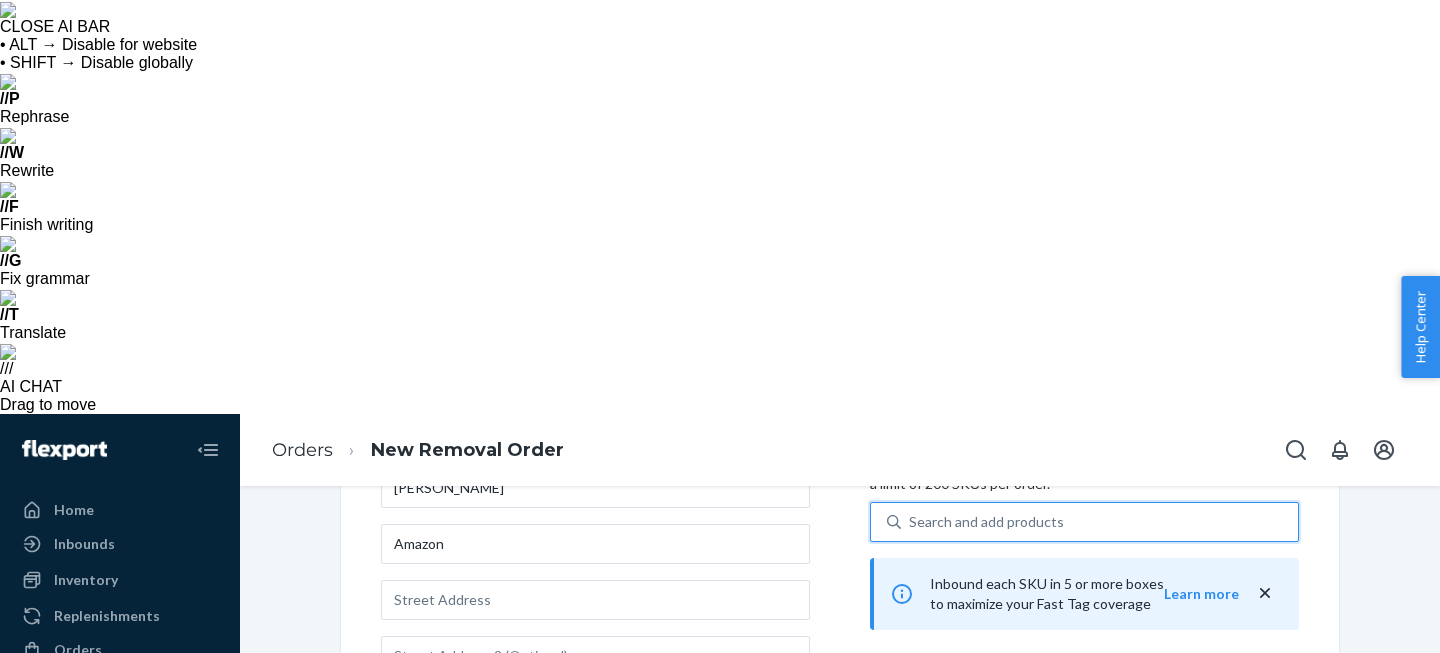 scroll, scrollTop: 448, scrollLeft: 0, axis: vertical 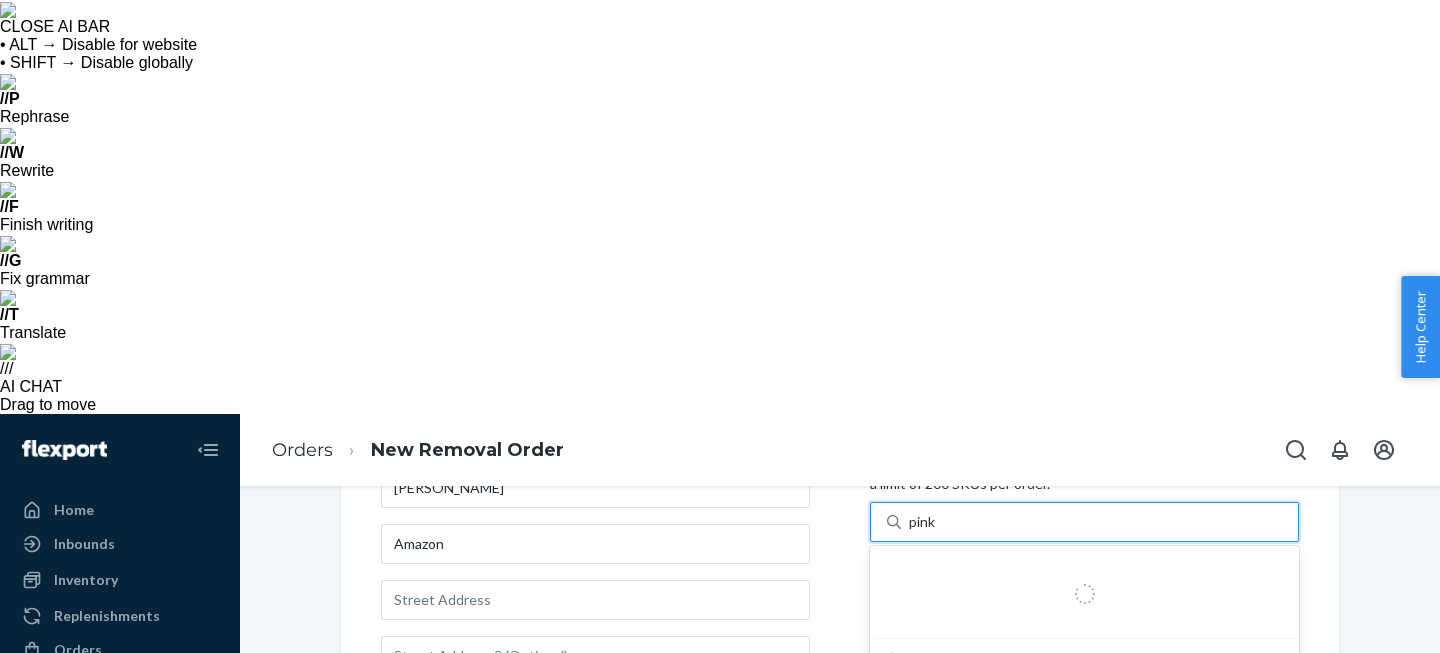 type on "pink" 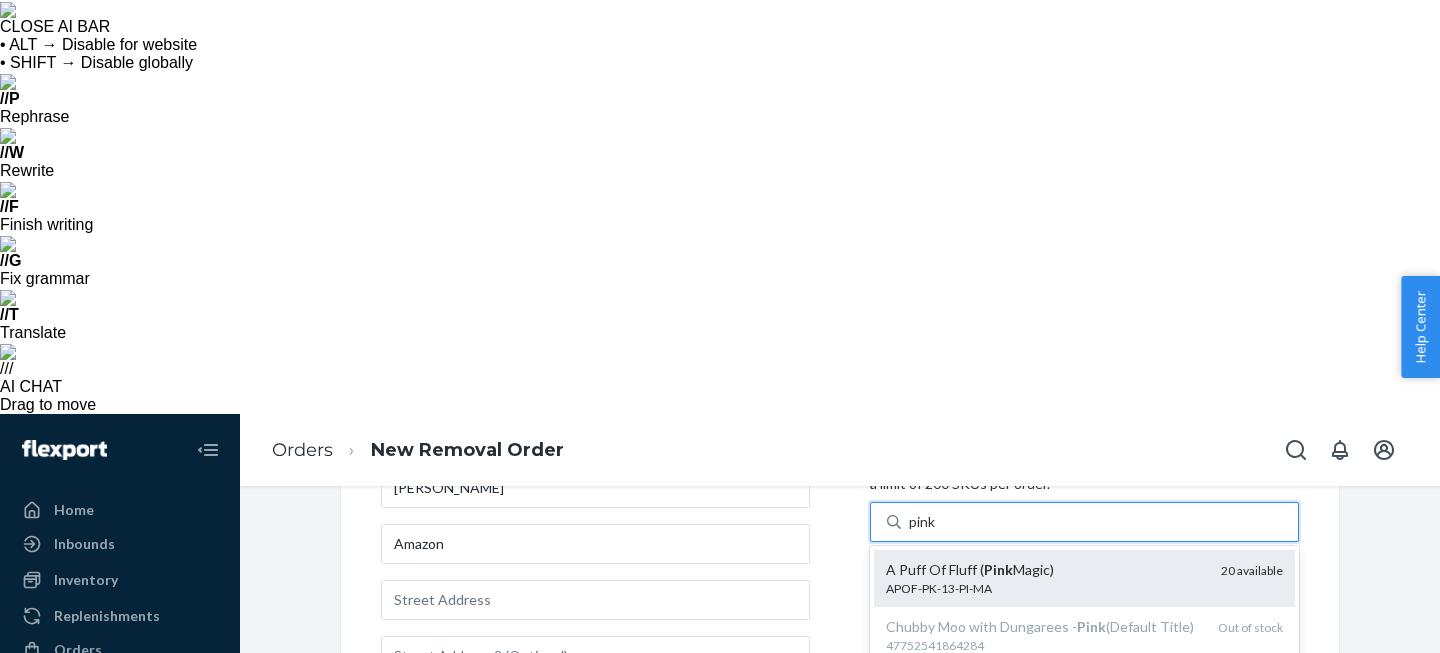 click on "APOF-PK-13-PI-MA" at bounding box center [1045, 588] 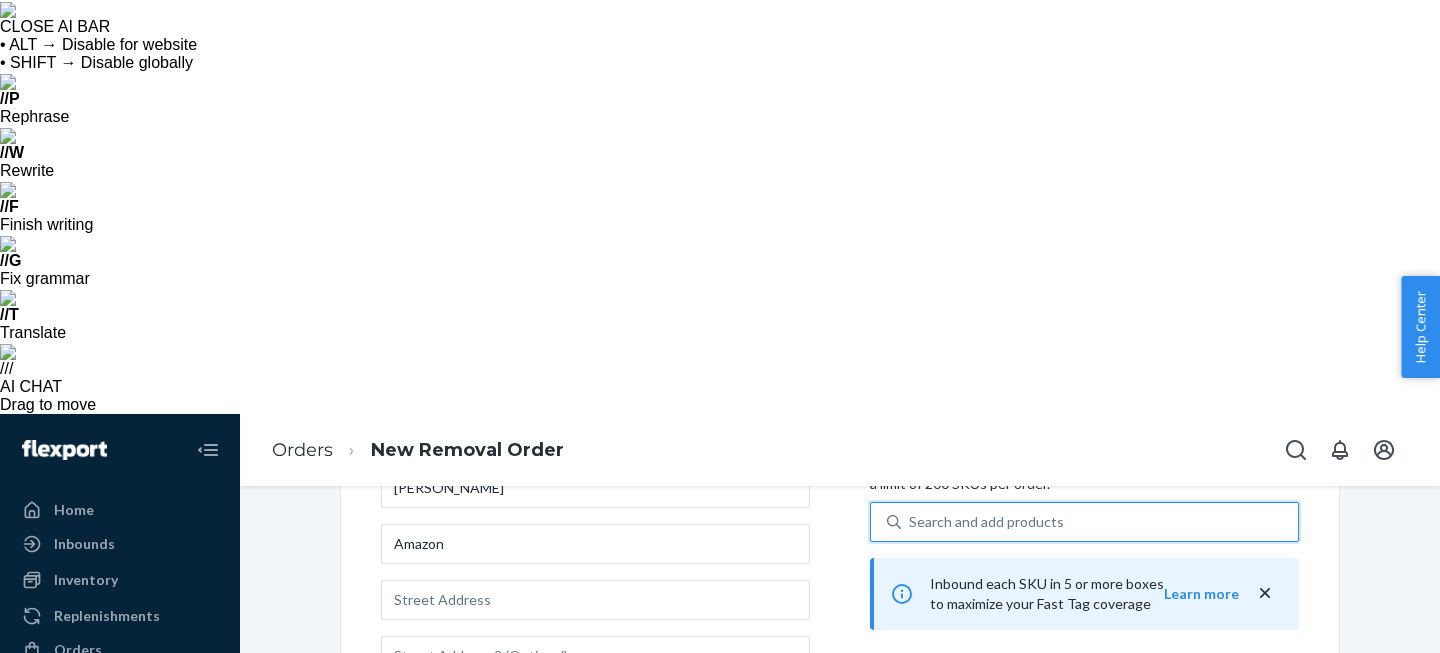 scroll, scrollTop: 543, scrollLeft: 0, axis: vertical 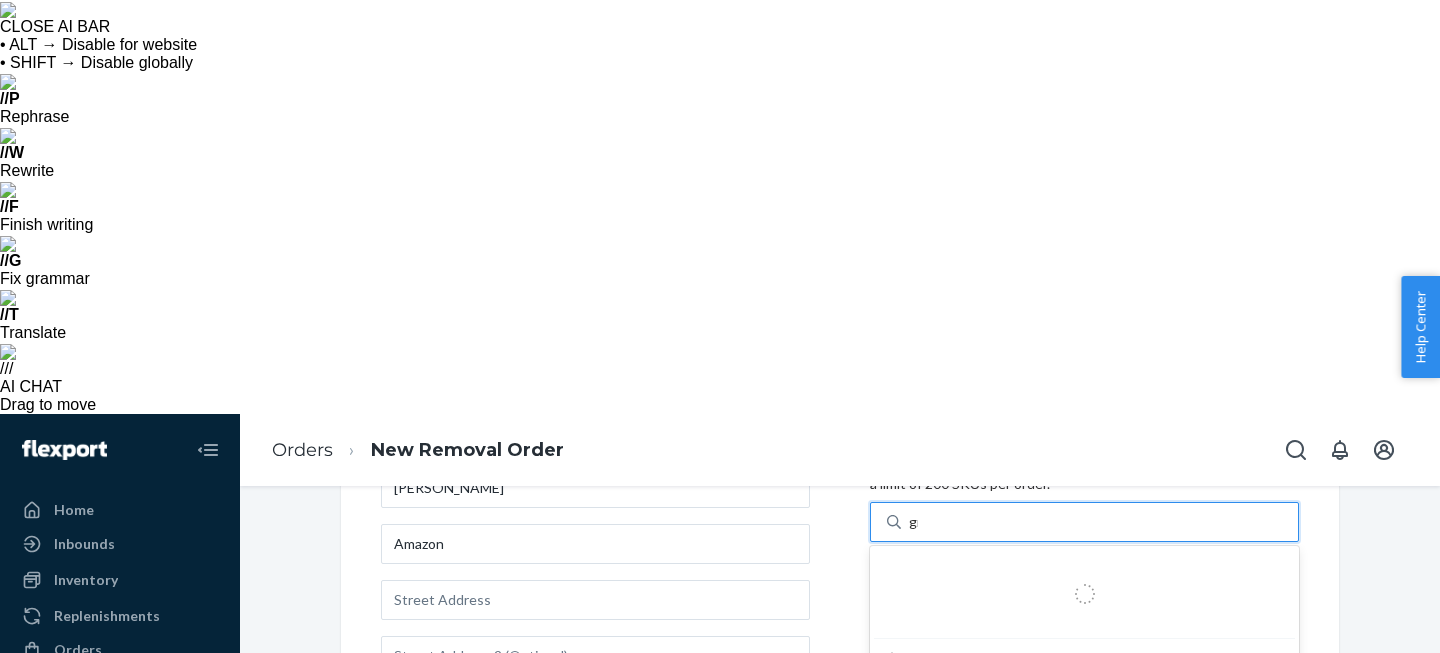 type on "grey" 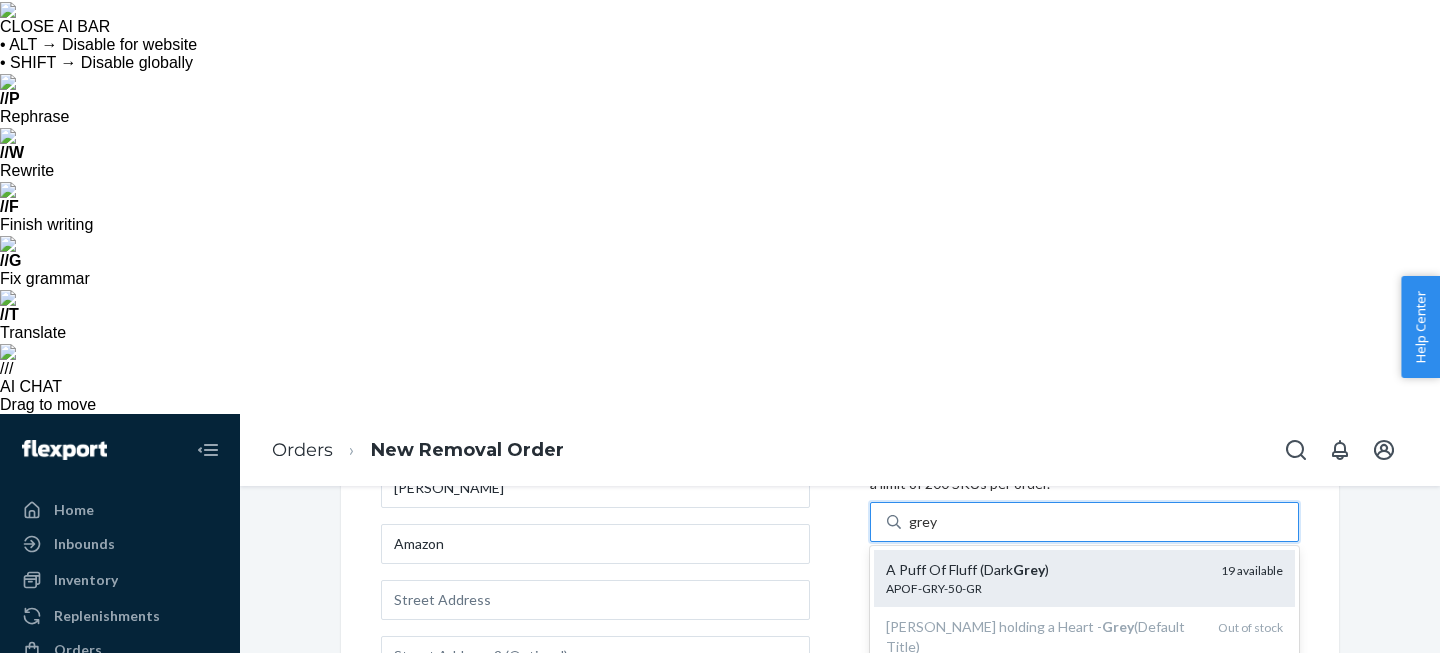 click on "APOF-GRY-50-GR" at bounding box center (1045, 588) 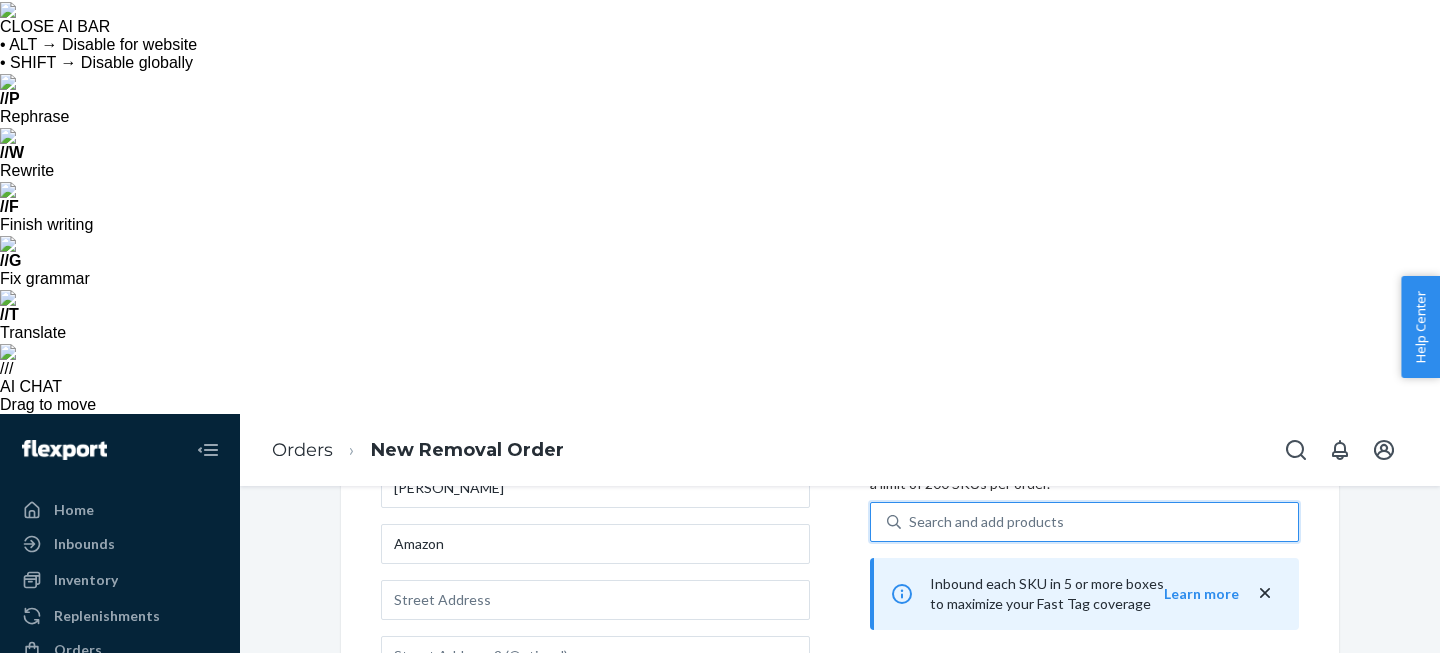 scroll, scrollTop: 625, scrollLeft: 0, axis: vertical 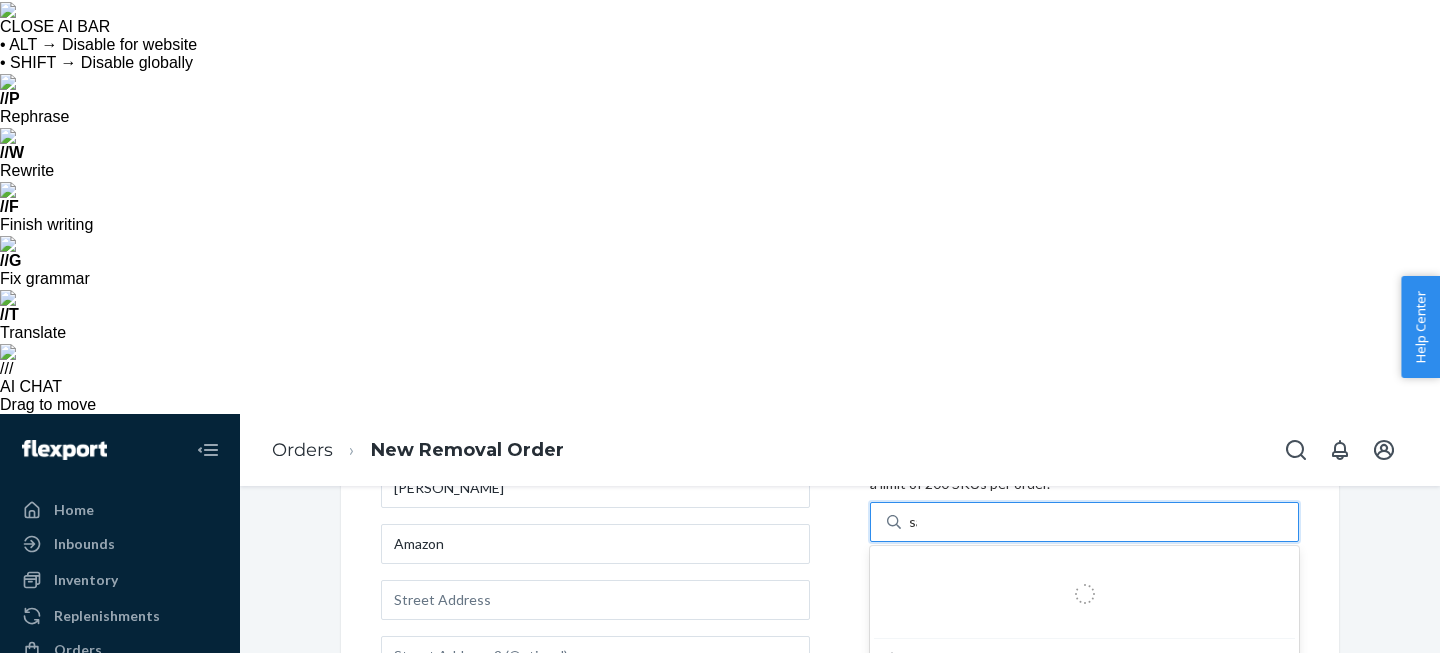 type on "sag" 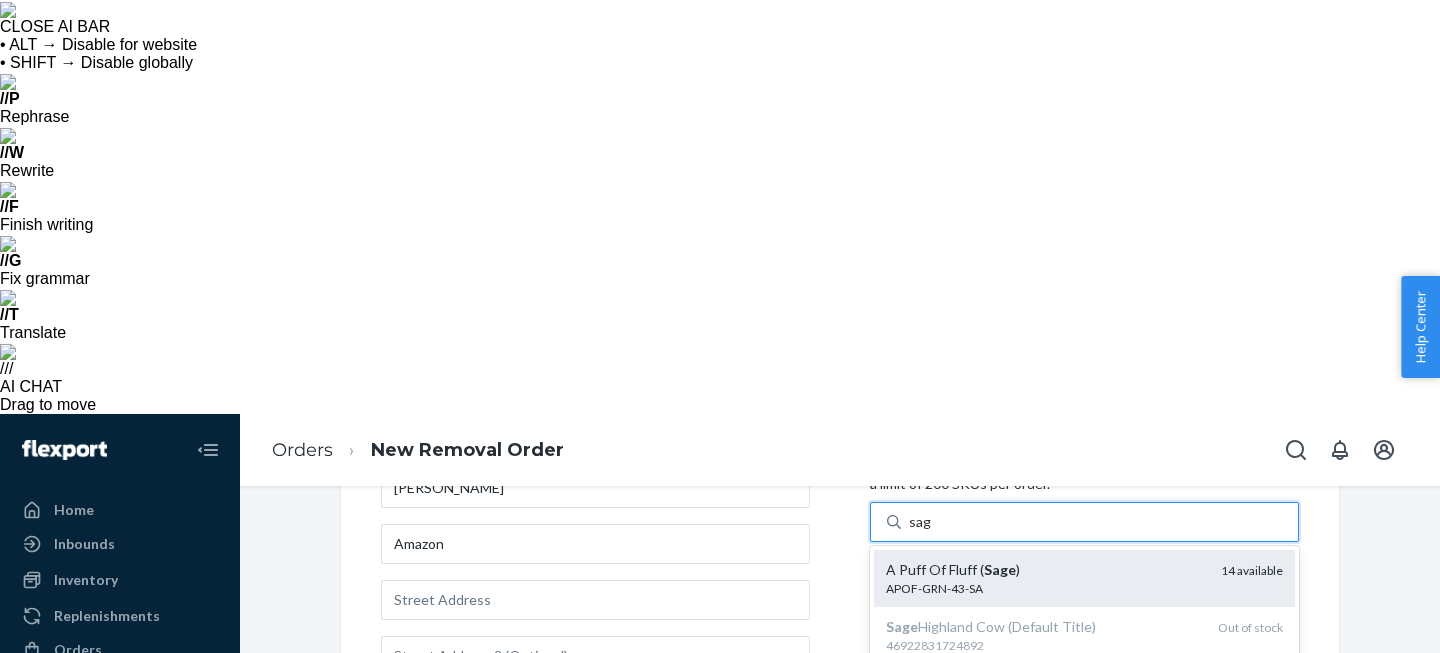 click on "APOF-GRN-43-SA" at bounding box center (1045, 588) 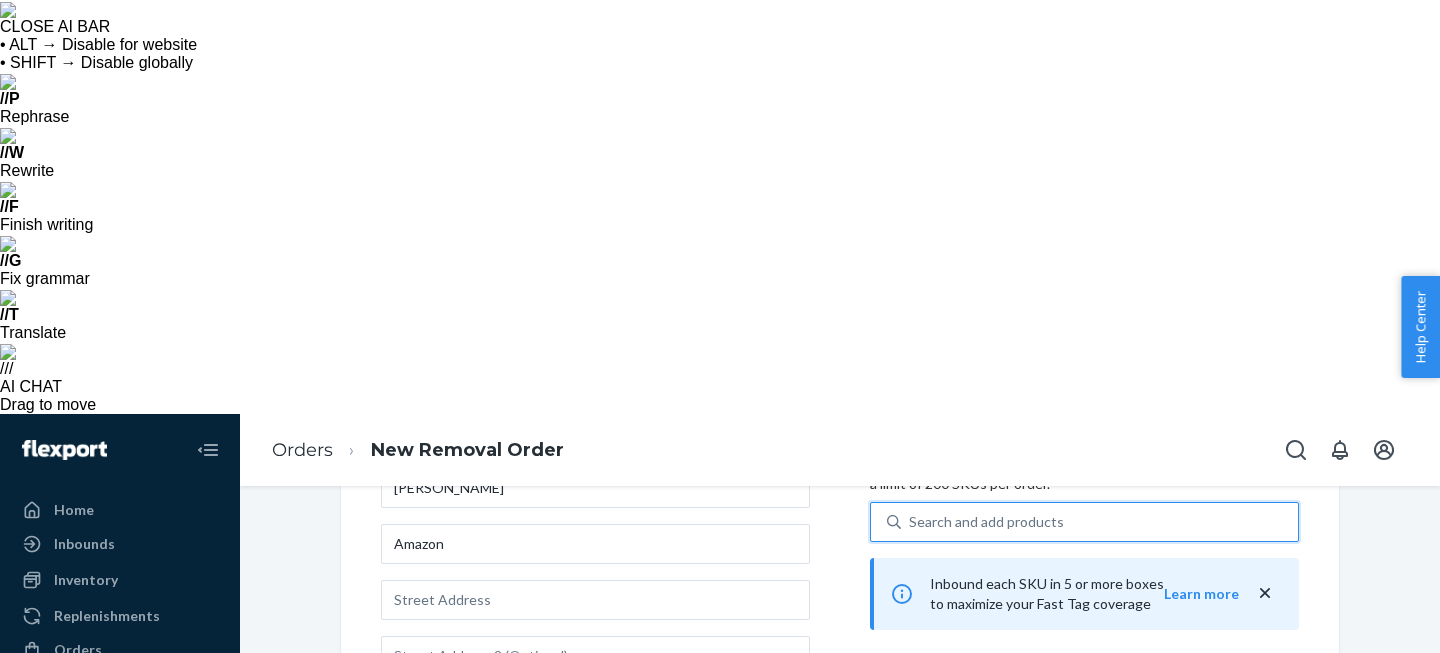 scroll, scrollTop: 707, scrollLeft: 0, axis: vertical 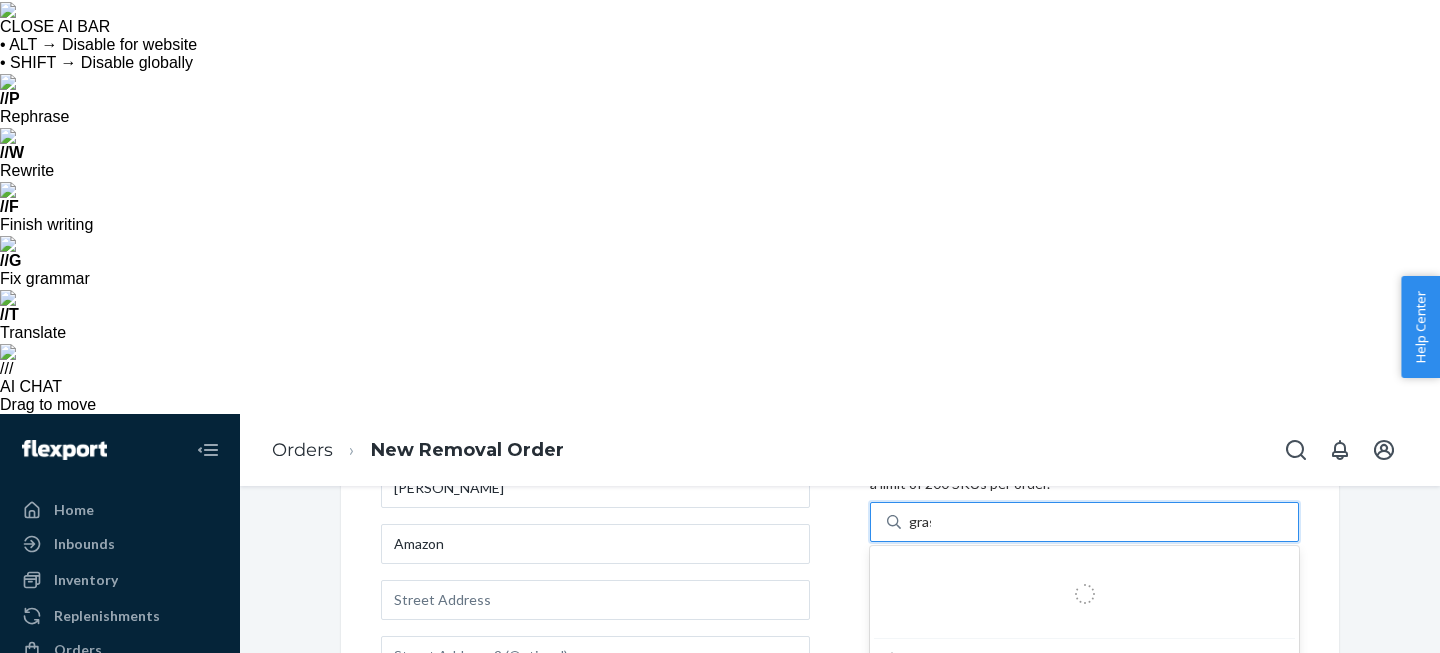 type on "grass" 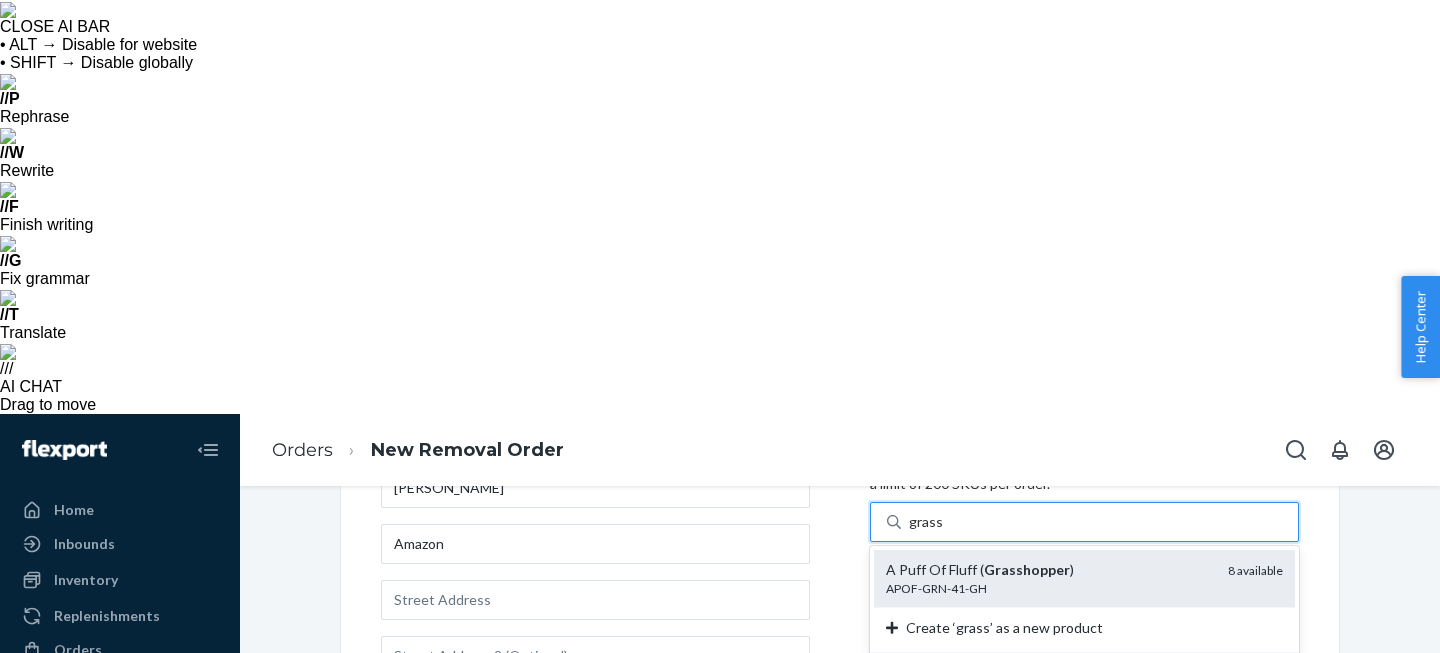 click on "APOF-GRN-41-GH" at bounding box center [1049, 588] 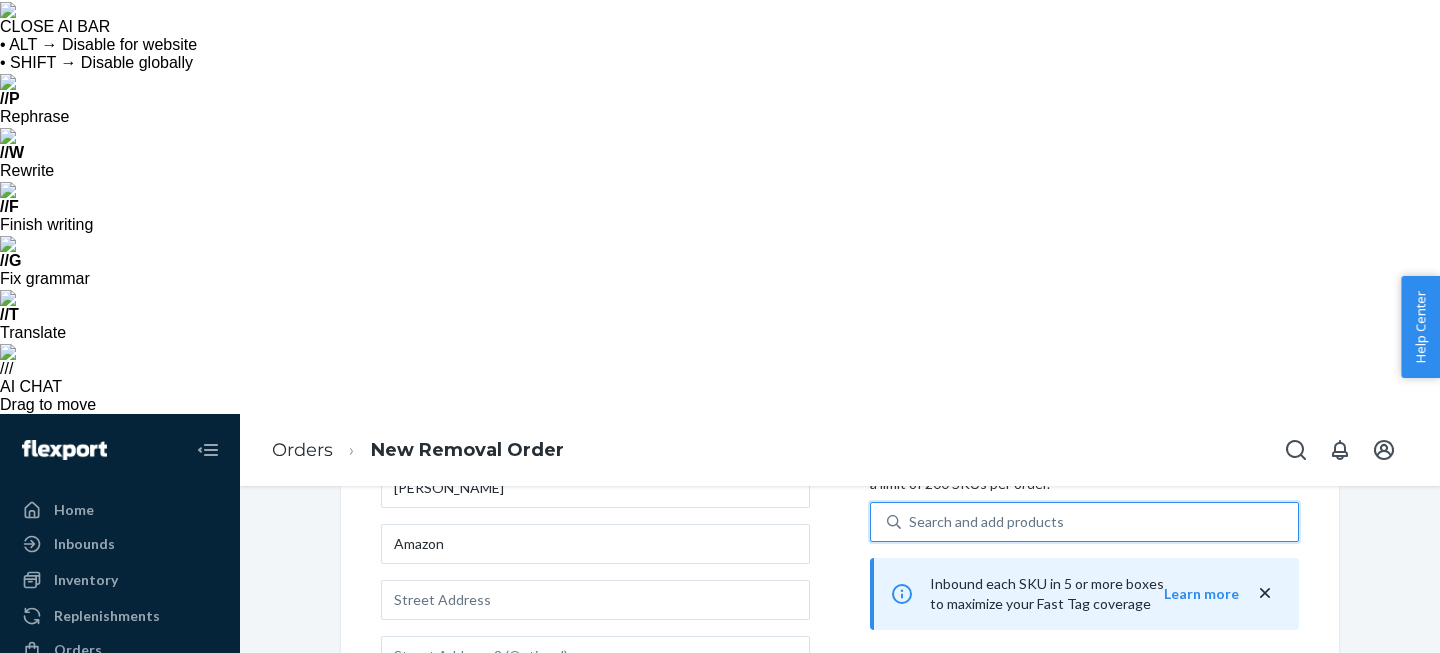 scroll, scrollTop: 805, scrollLeft: 0, axis: vertical 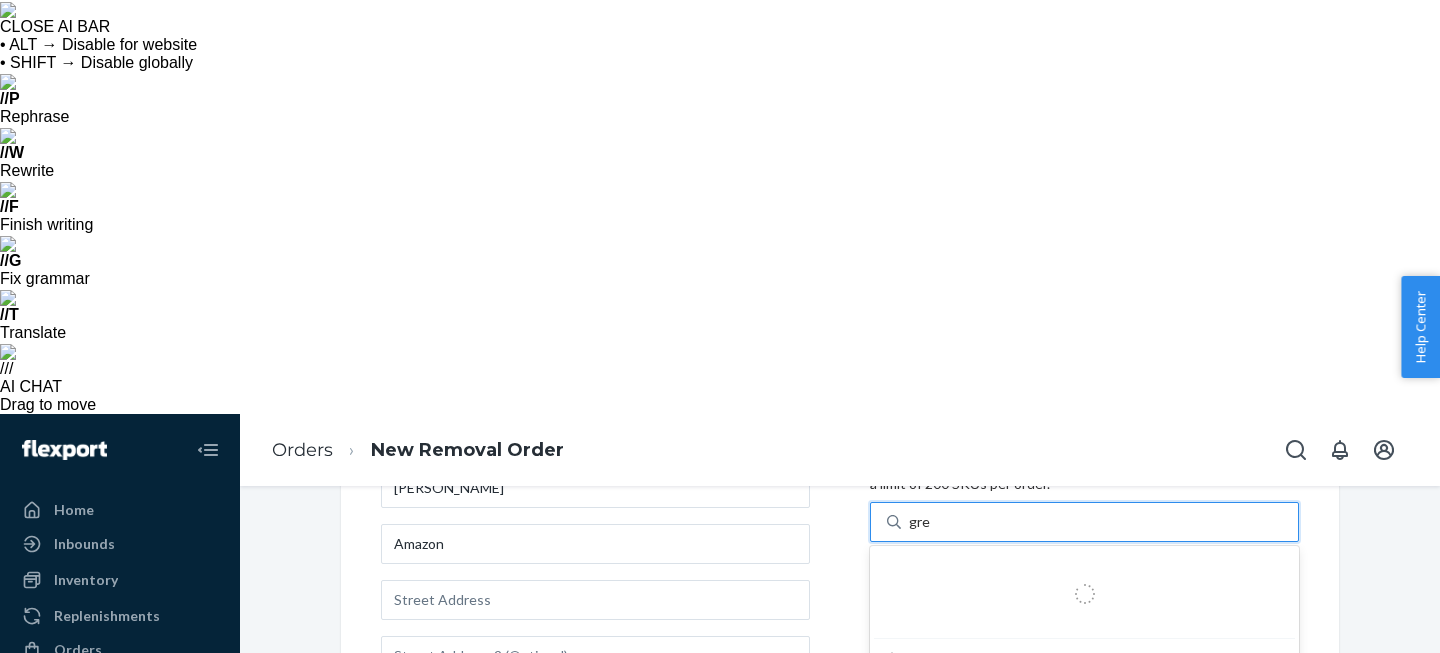 type on "gree" 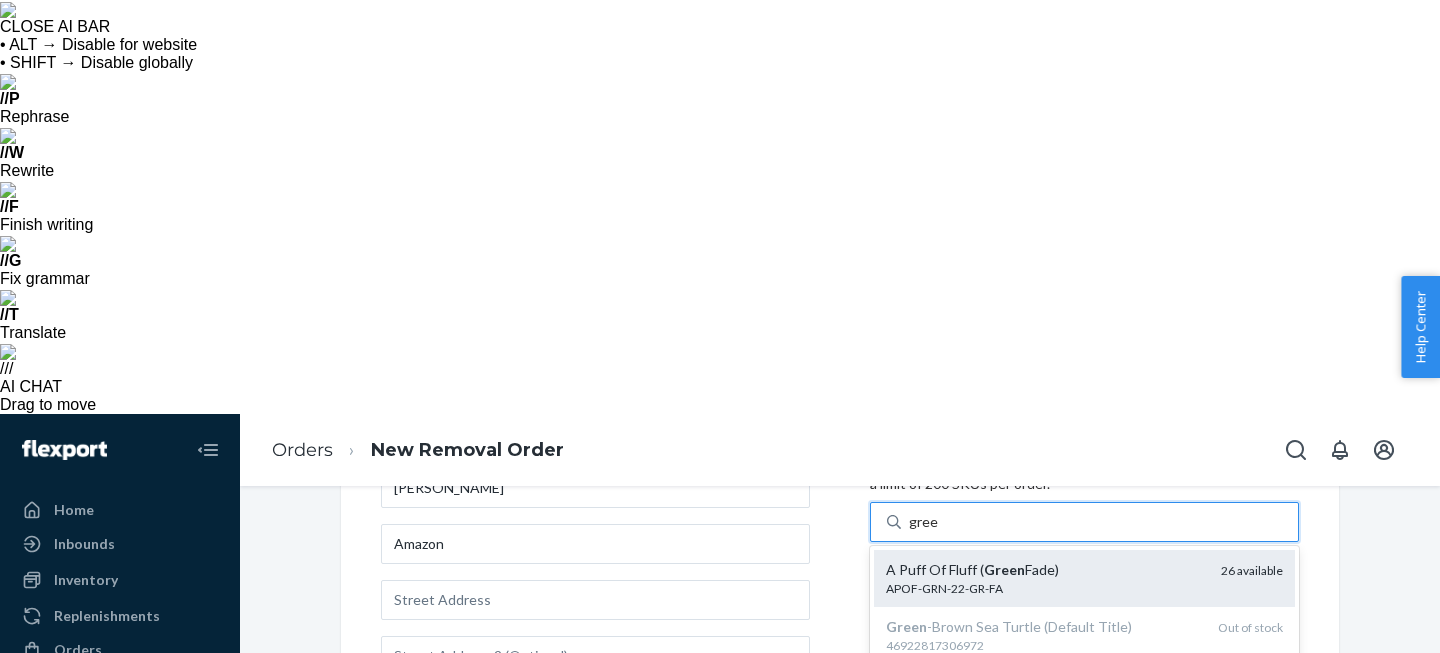 click on "Green" at bounding box center [1004, 569] 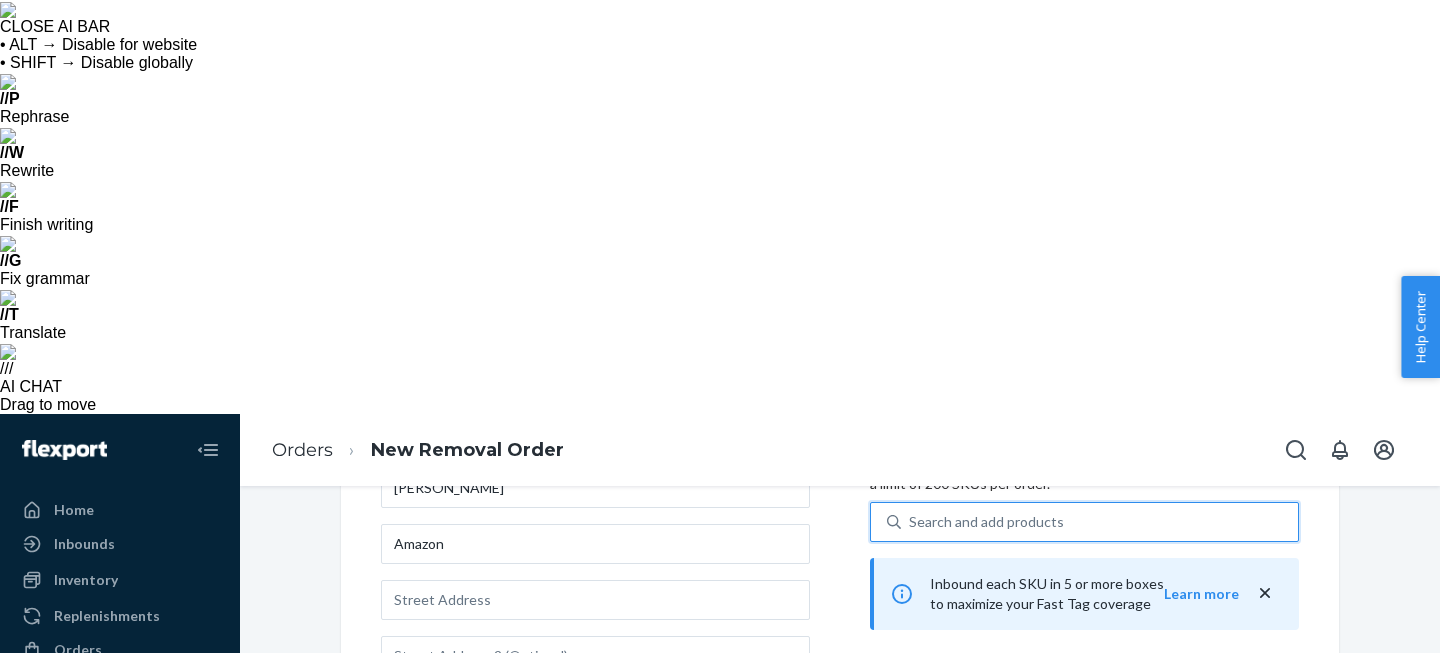 scroll, scrollTop: 900, scrollLeft: 0, axis: vertical 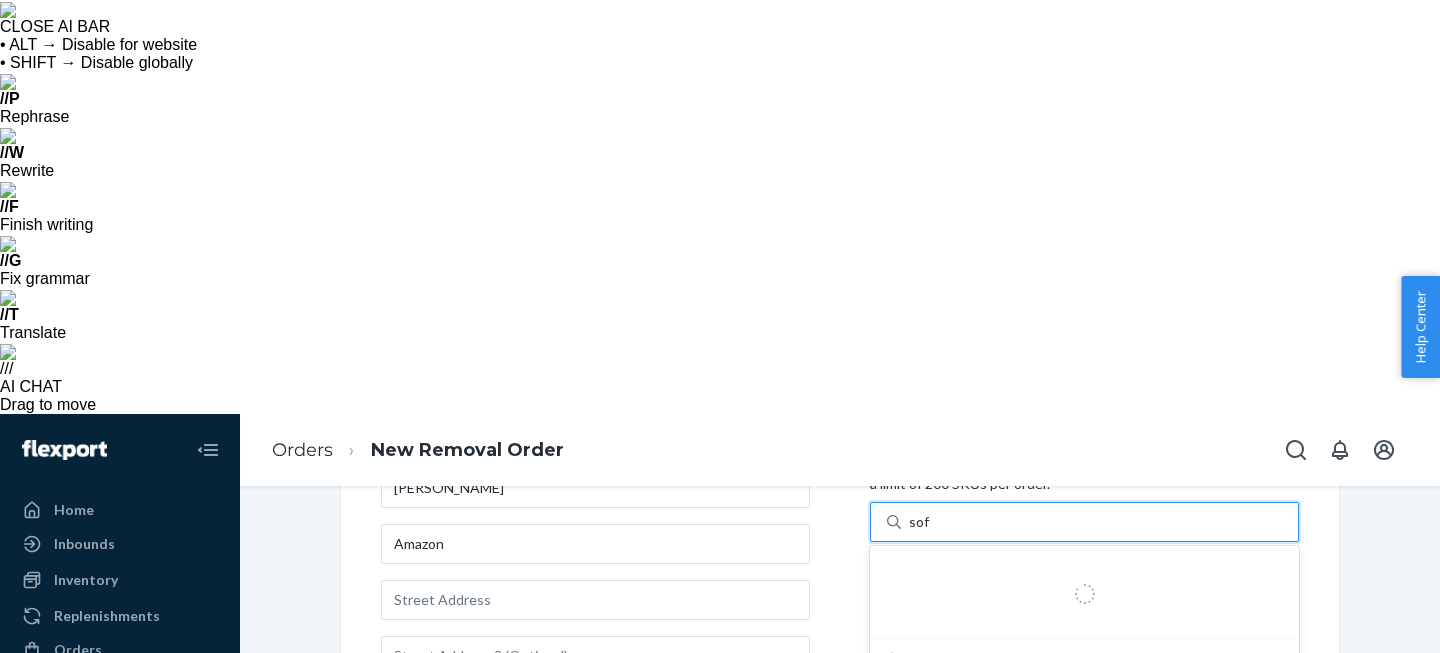 type on "soft" 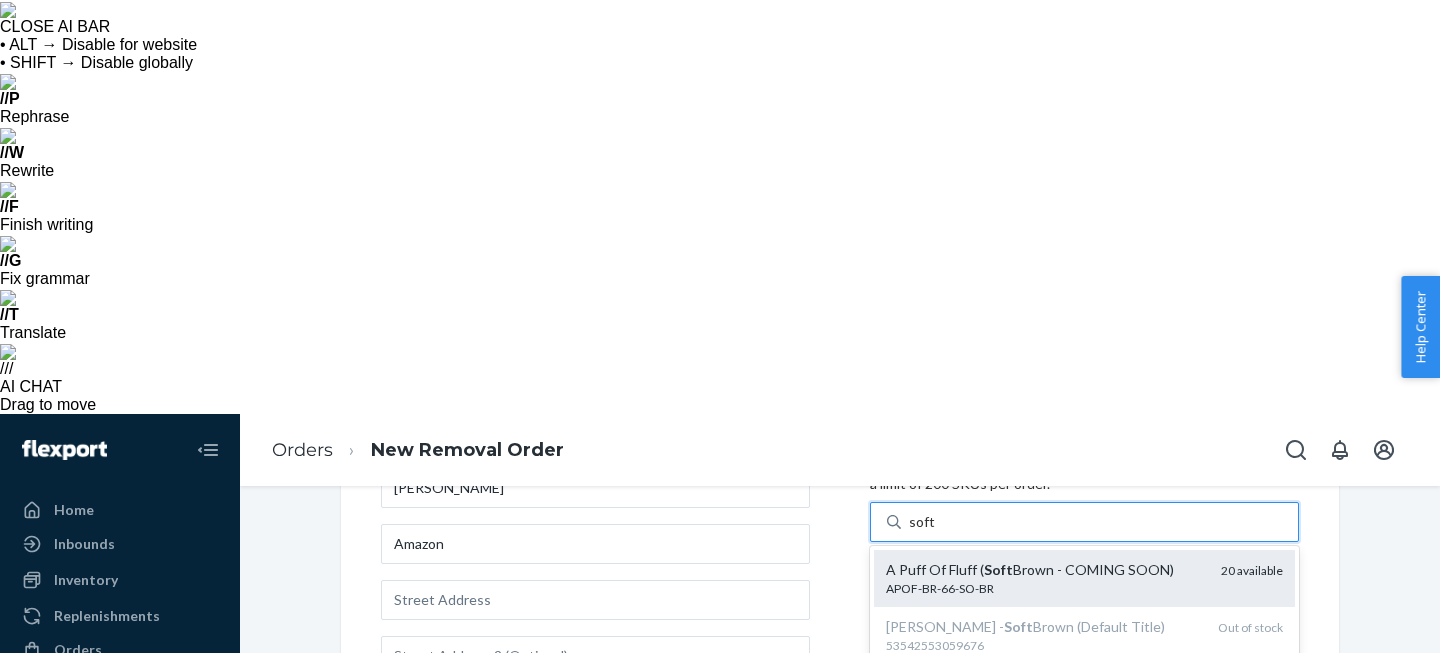 click on "APOF-BR-66-SO-BR" at bounding box center [1045, 588] 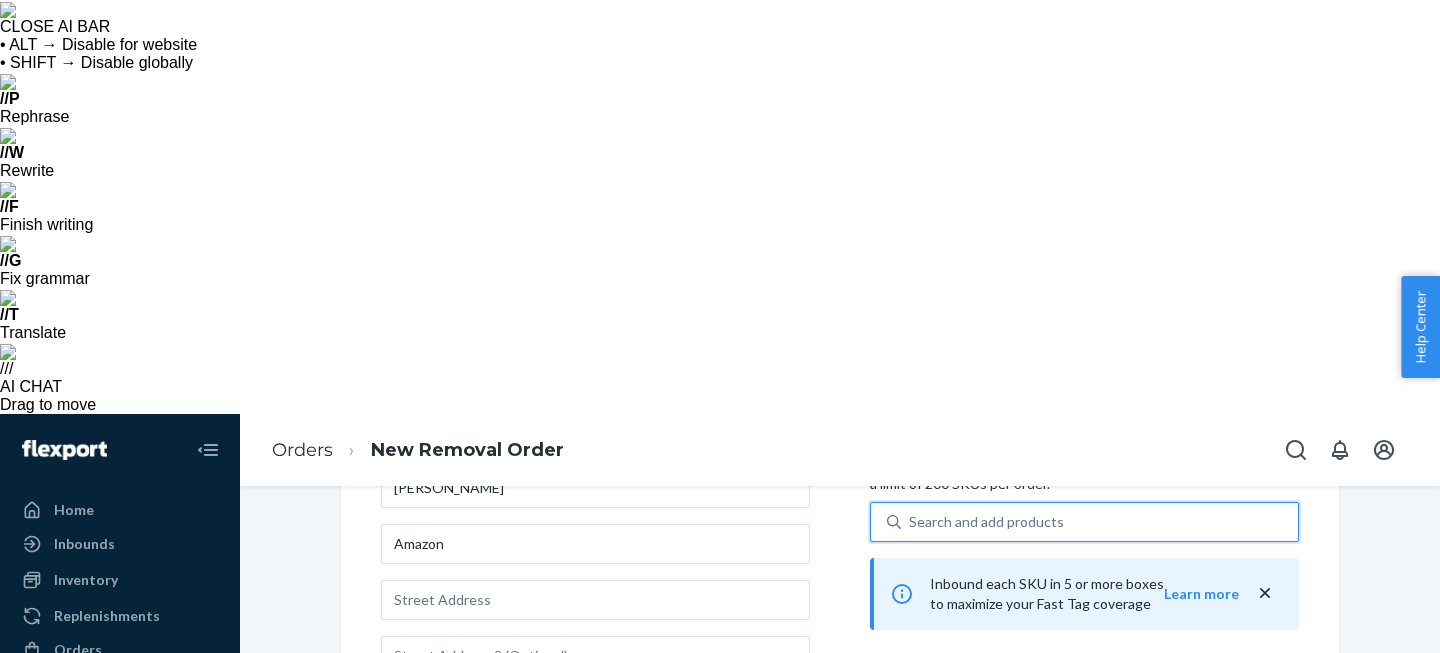scroll, scrollTop: 1016, scrollLeft: 0, axis: vertical 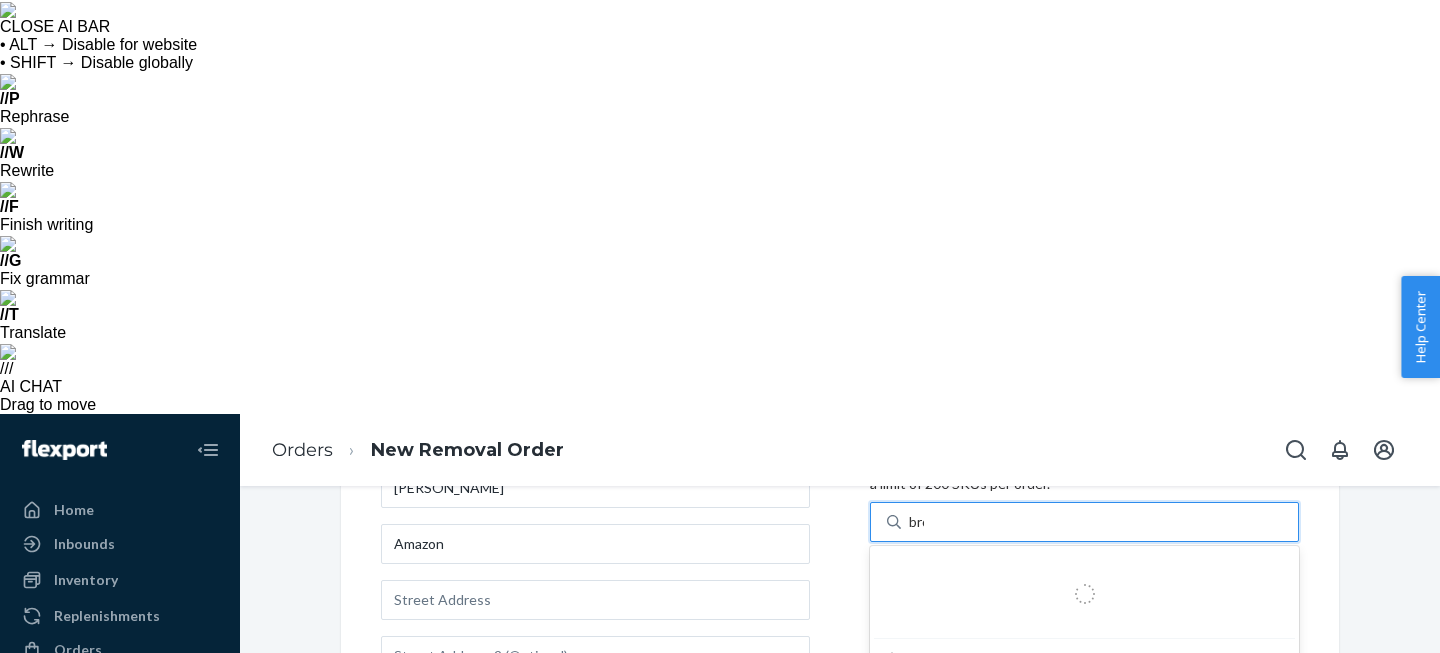 type on "brow" 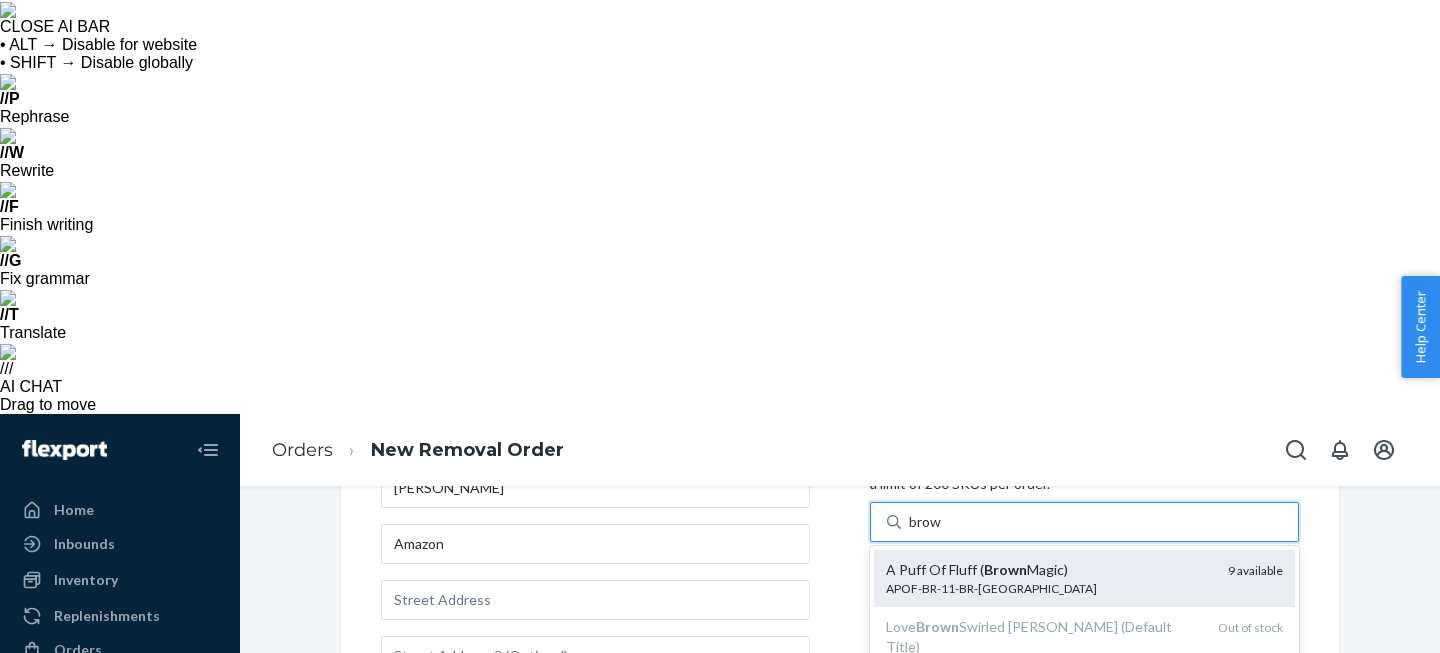 click on "A Puff Of Fluff ( Brown  Magic) APOF-BR-11-BR-MA 9 available" at bounding box center (1084, 578) 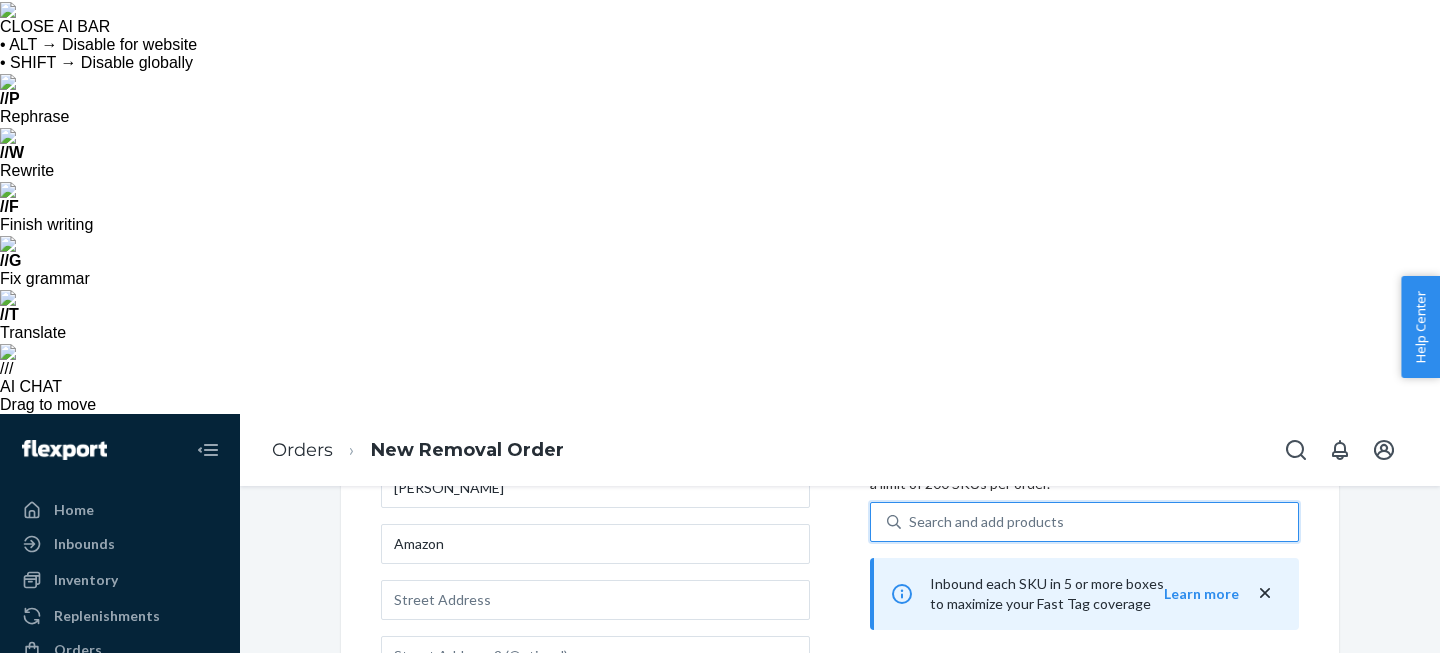 scroll, scrollTop: 1131, scrollLeft: 0, axis: vertical 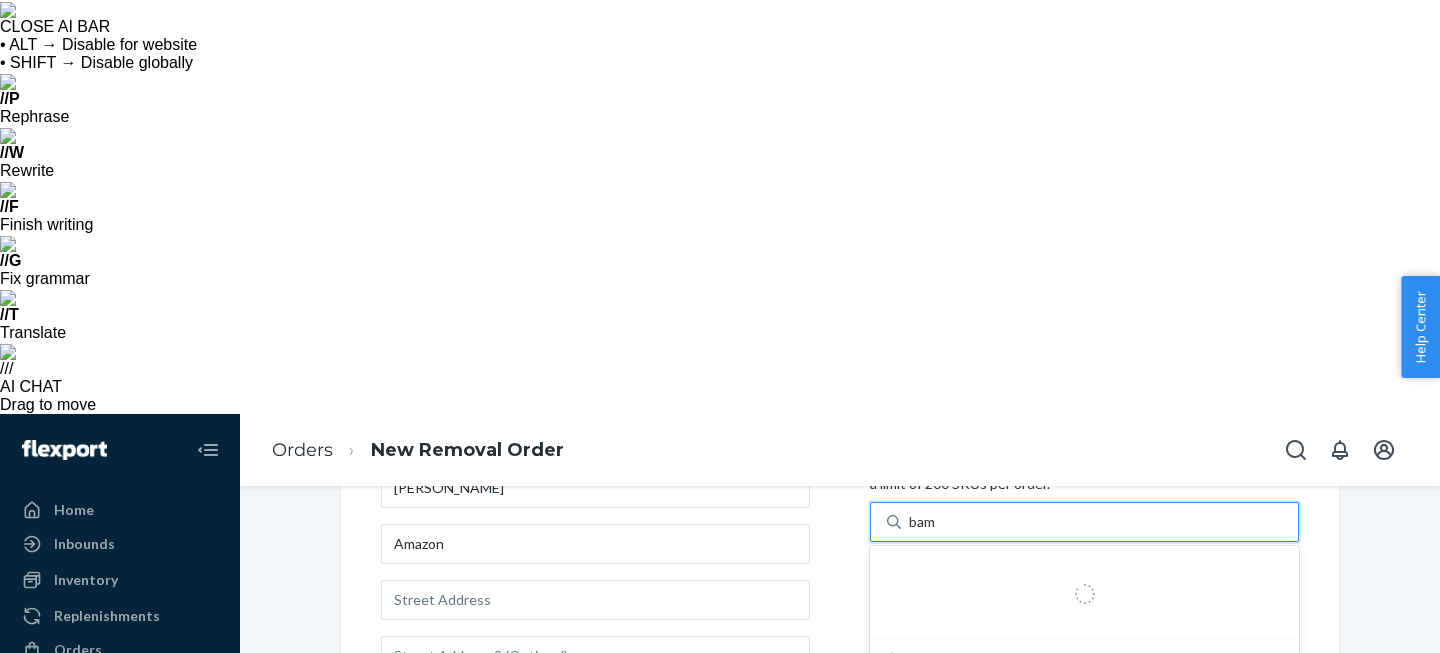 type on "bamb" 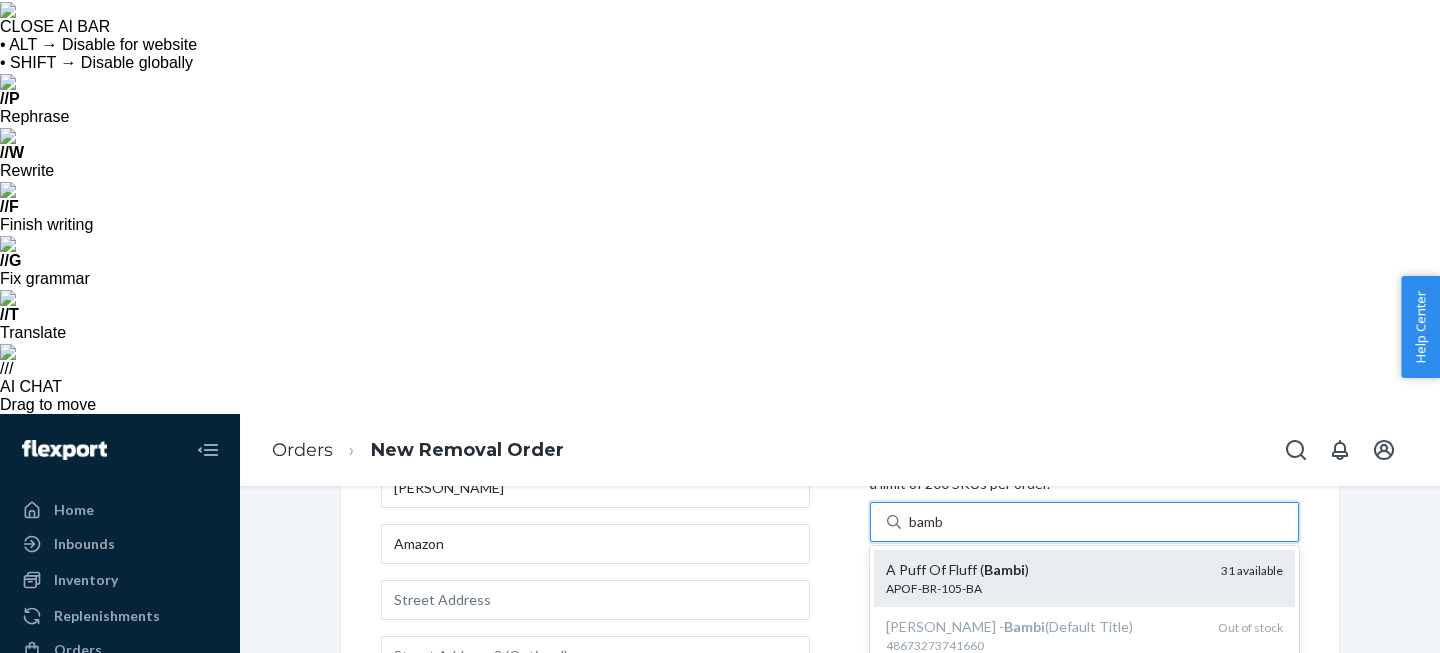 click on "APOF-BR-105-BA" at bounding box center (1045, 588) 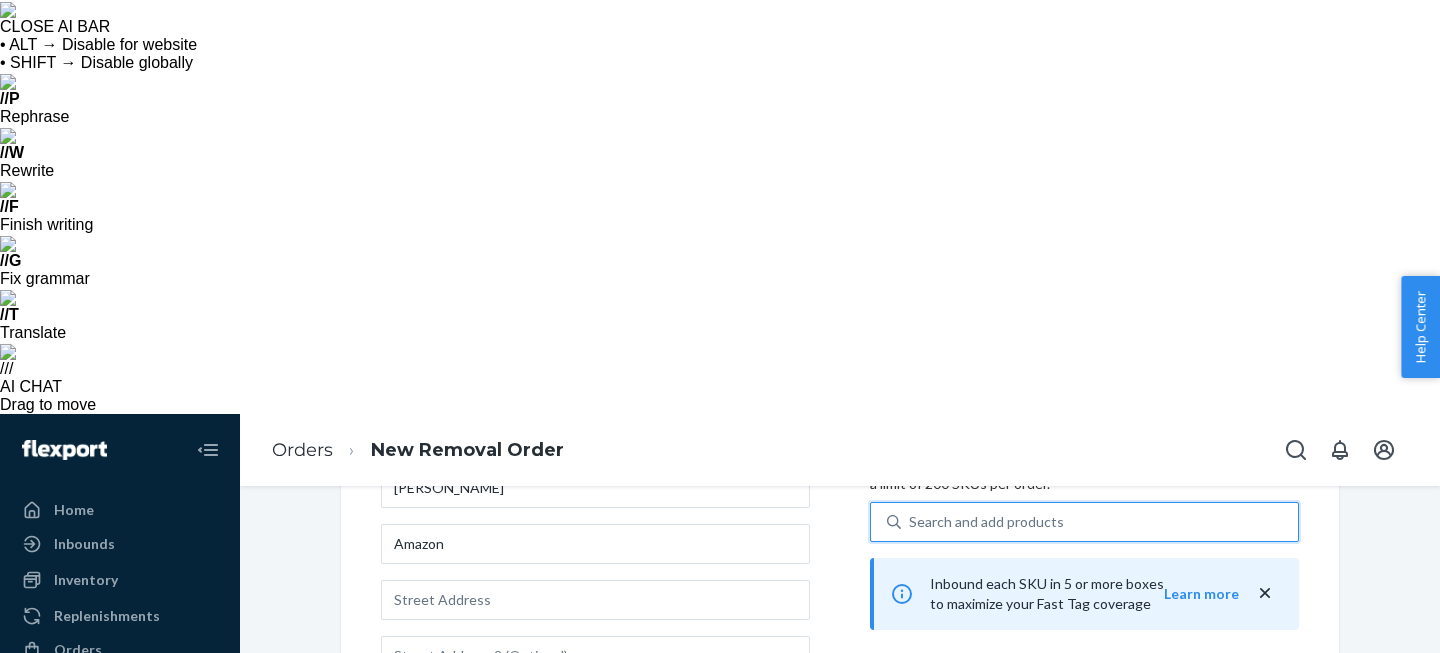 scroll, scrollTop: 1213, scrollLeft: 0, axis: vertical 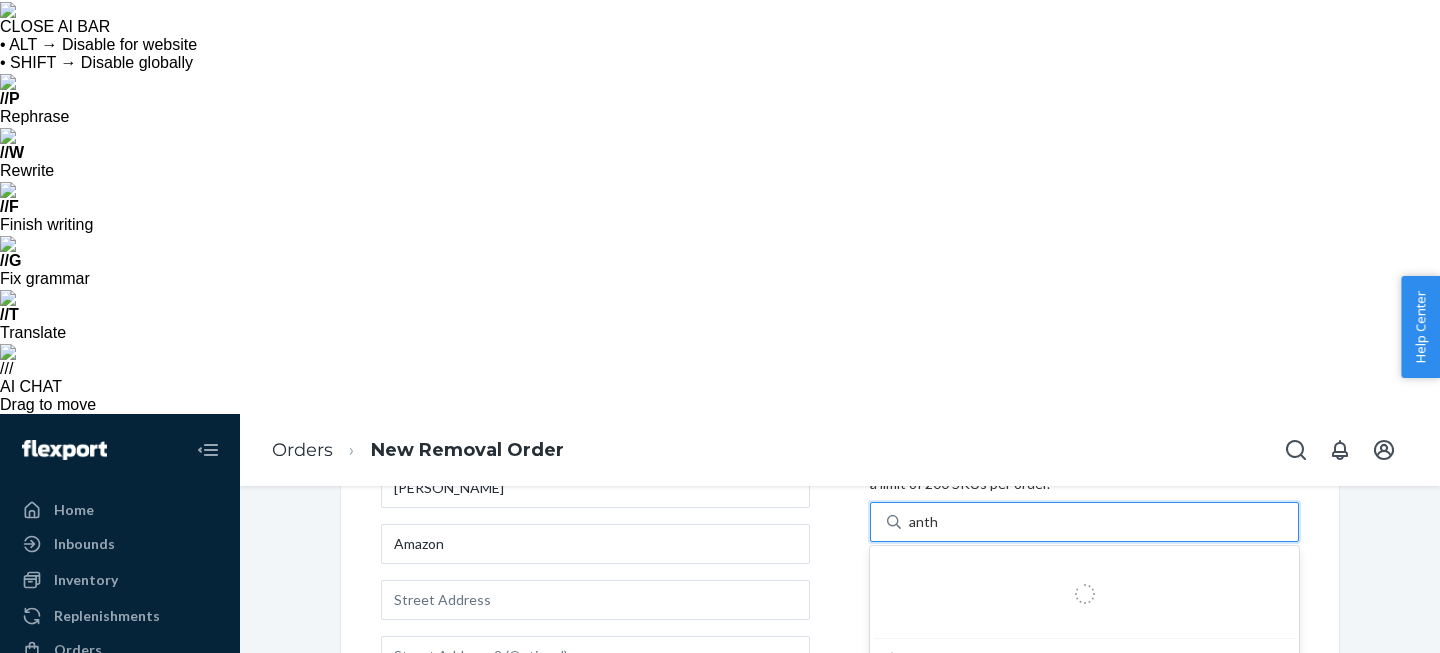 type on "anthr" 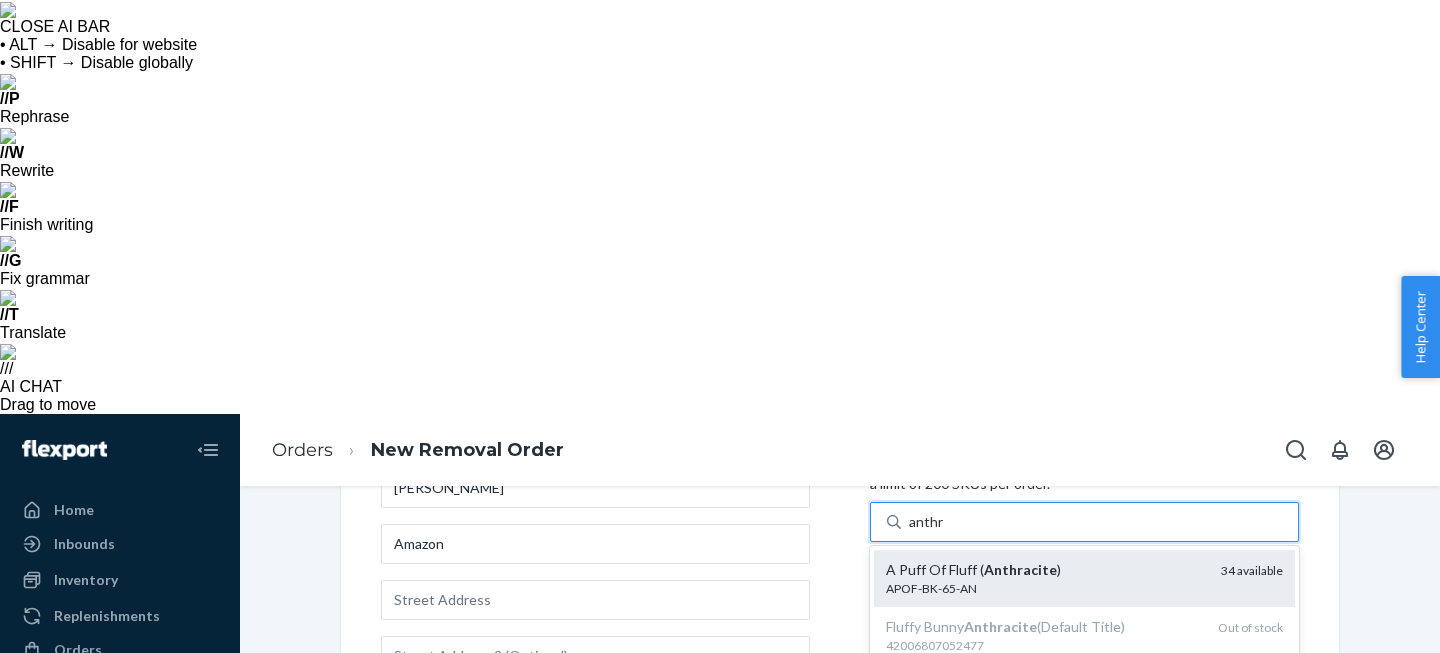 click on "A Puff Of Fluff ( Anthracite )" at bounding box center [1045, 570] 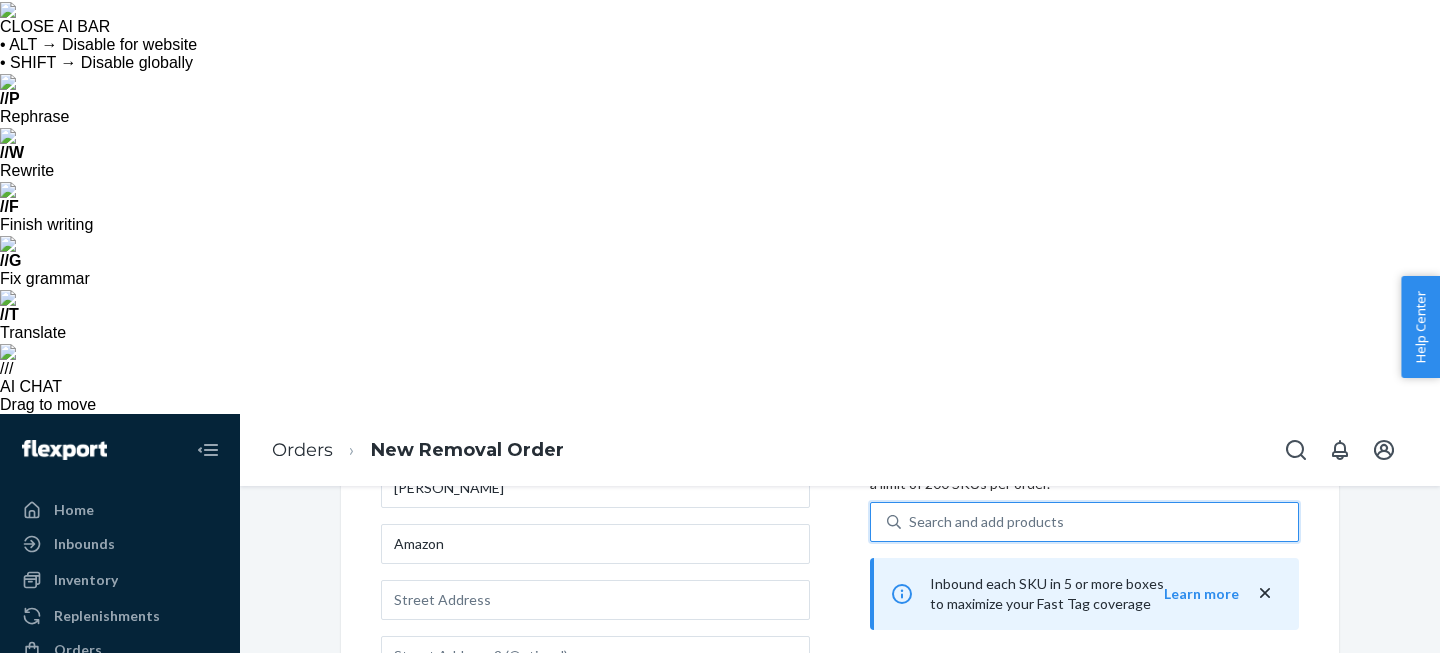 scroll, scrollTop: 1295, scrollLeft: 0, axis: vertical 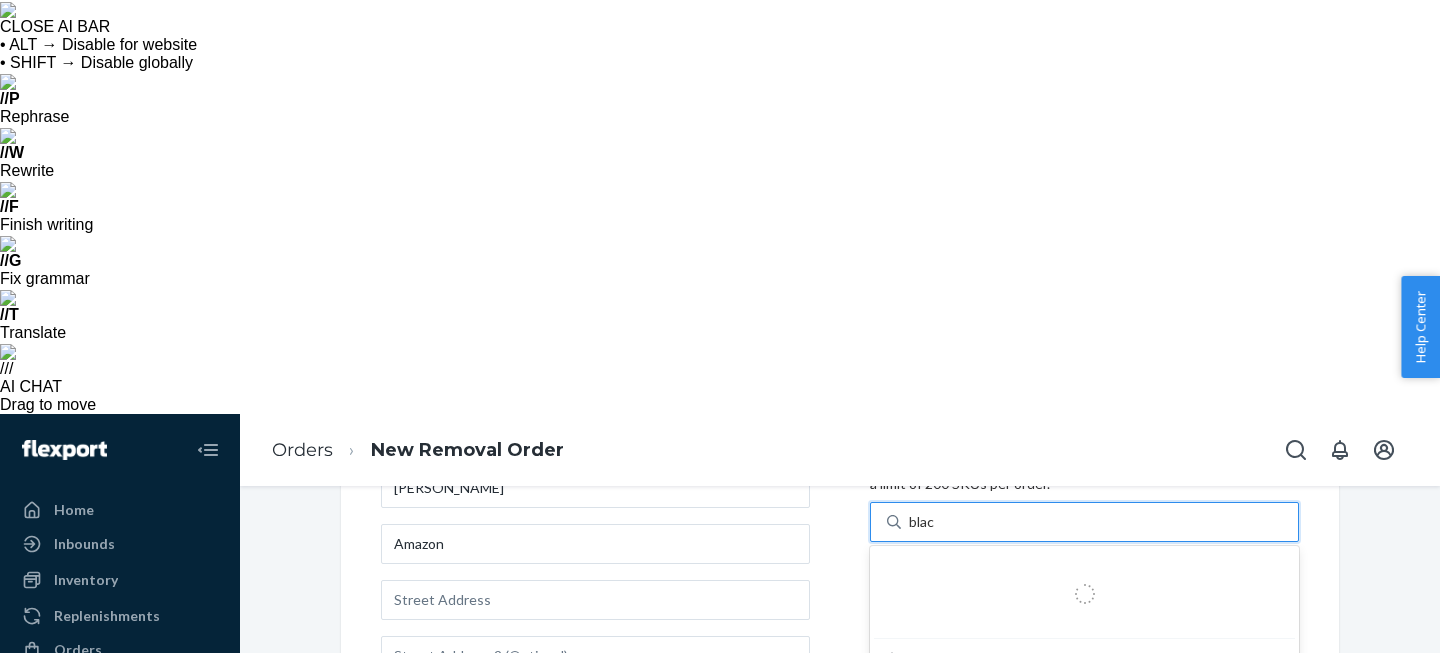 type on "black" 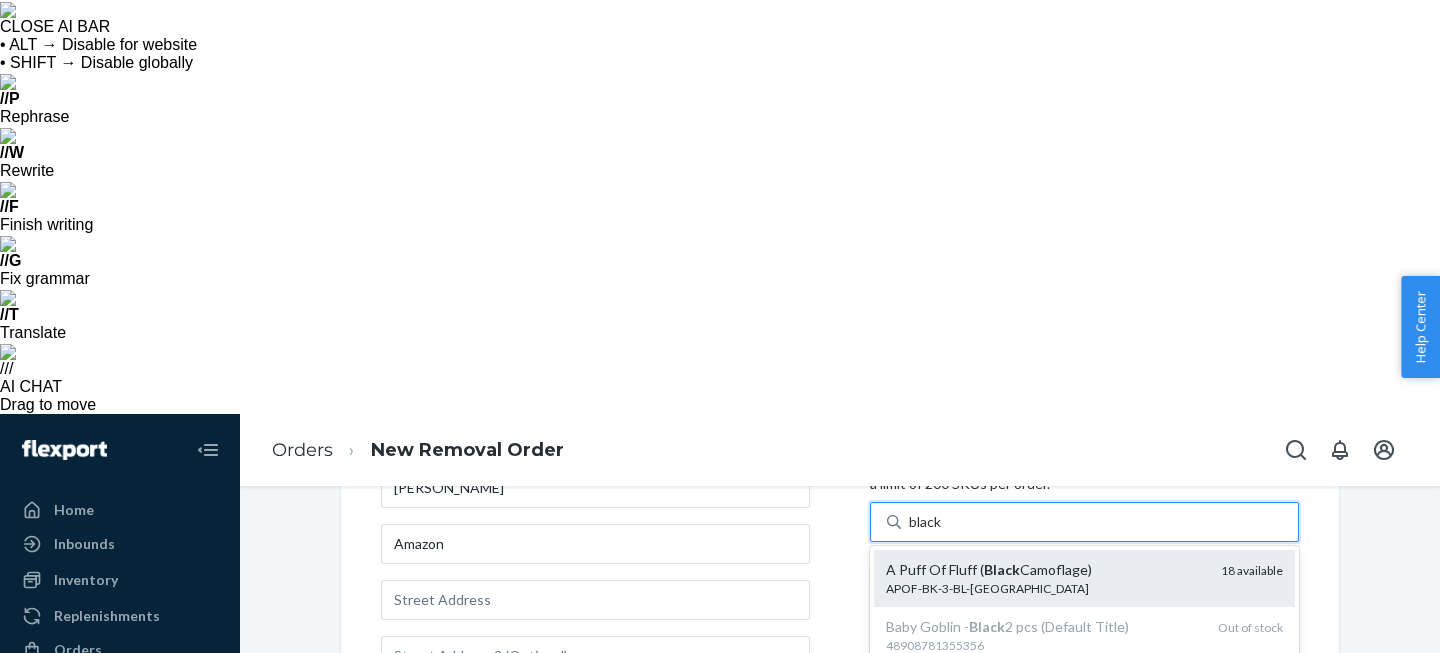 click on "APOF-BK-3-BL-[GEOGRAPHIC_DATA]" at bounding box center [1045, 588] 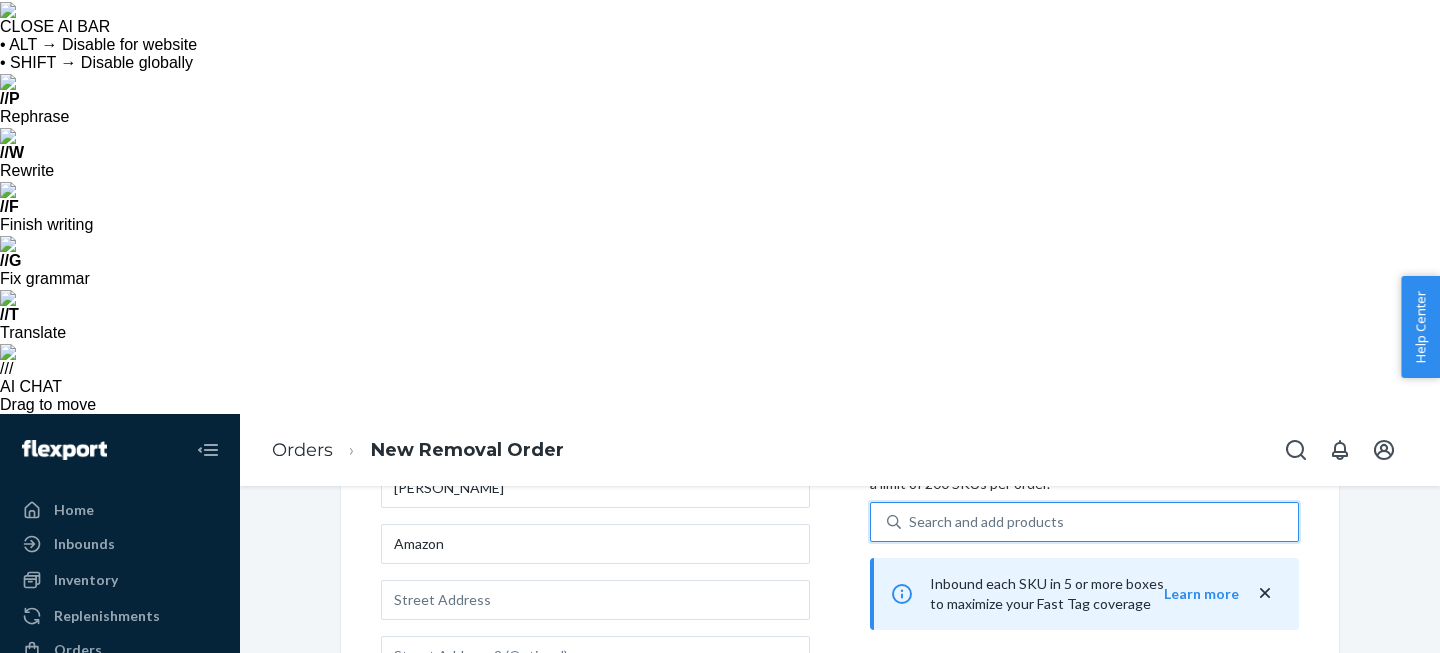 scroll, scrollTop: 1393, scrollLeft: 0, axis: vertical 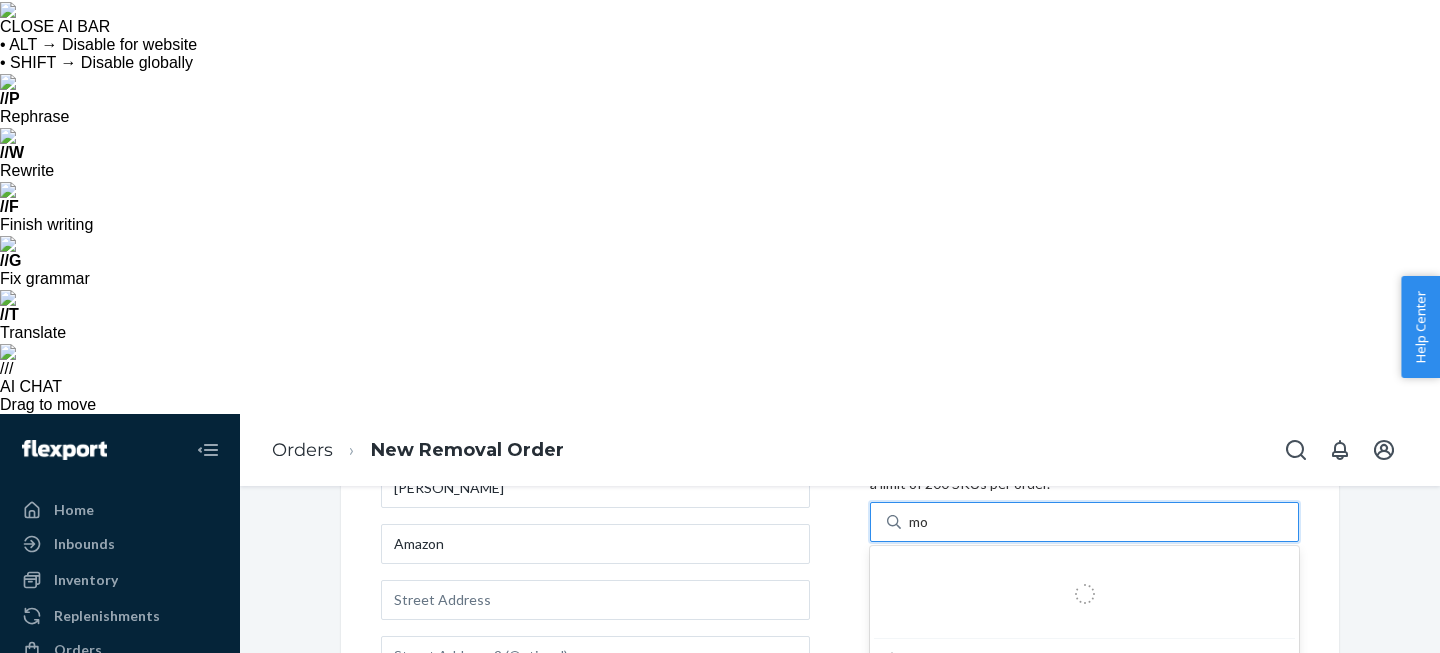 type on "moo" 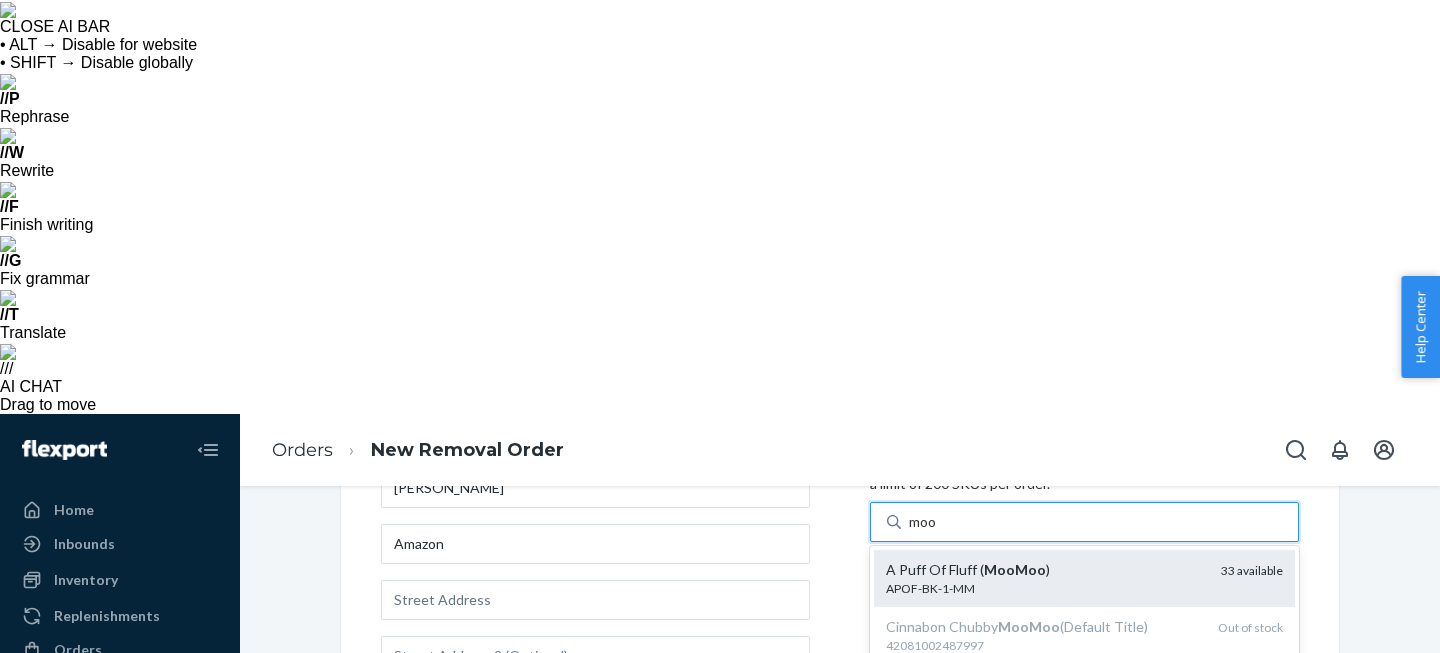 click on "APOF-BK-1-MM" at bounding box center [1045, 588] 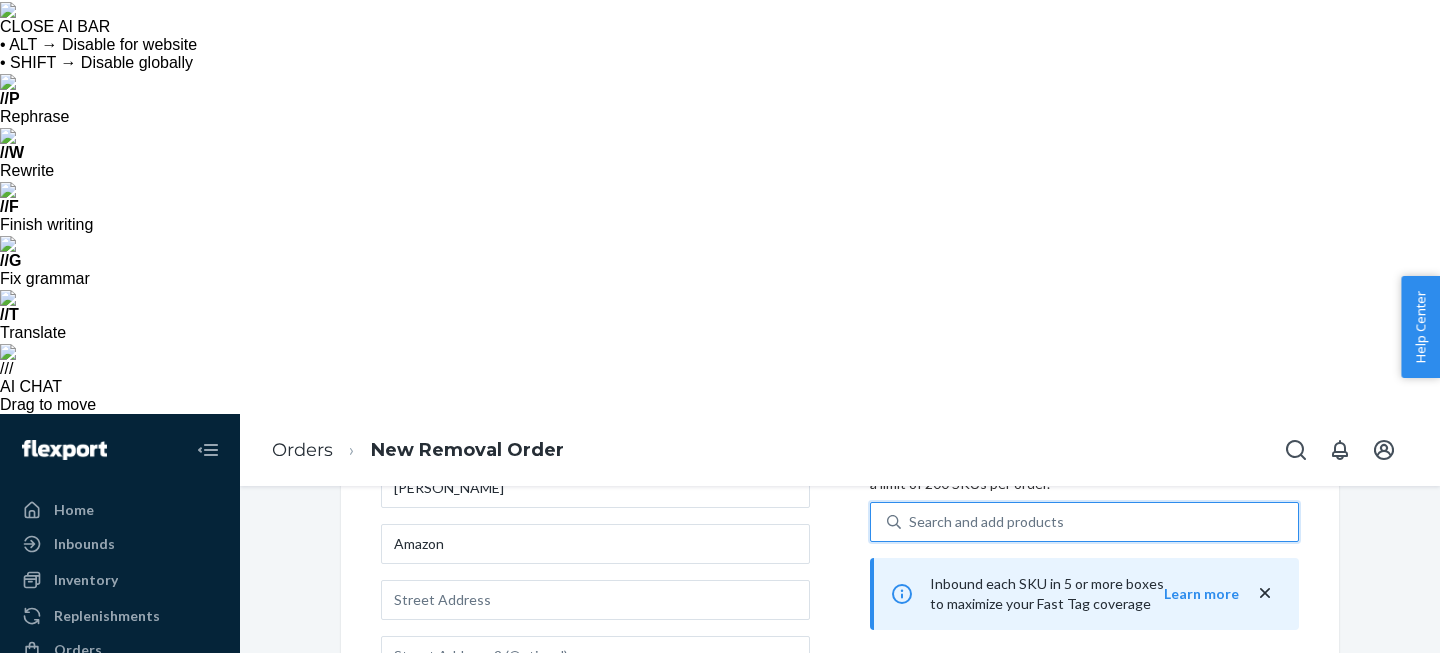 scroll, scrollTop: 1475, scrollLeft: 0, axis: vertical 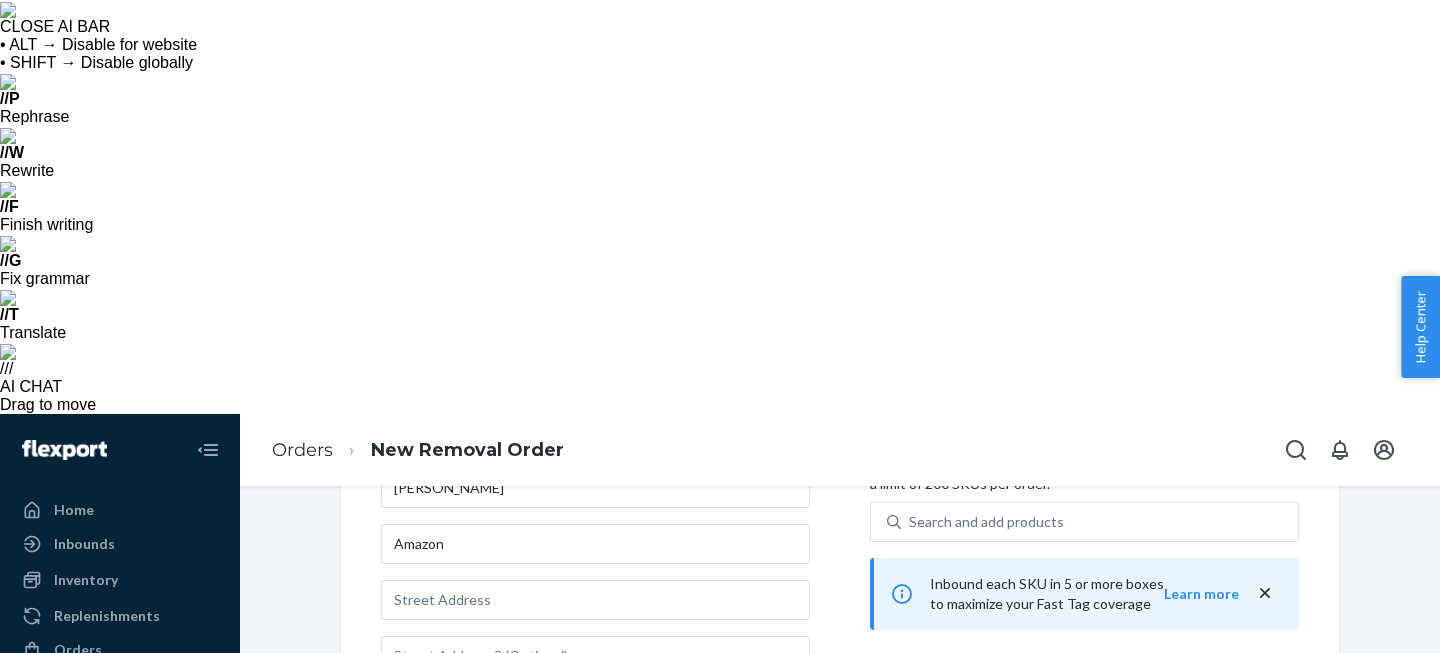click on "Inbound each SKU in 5 or more boxes to maximize your Fast Tag coverage Learn more" at bounding box center [1084, 594] 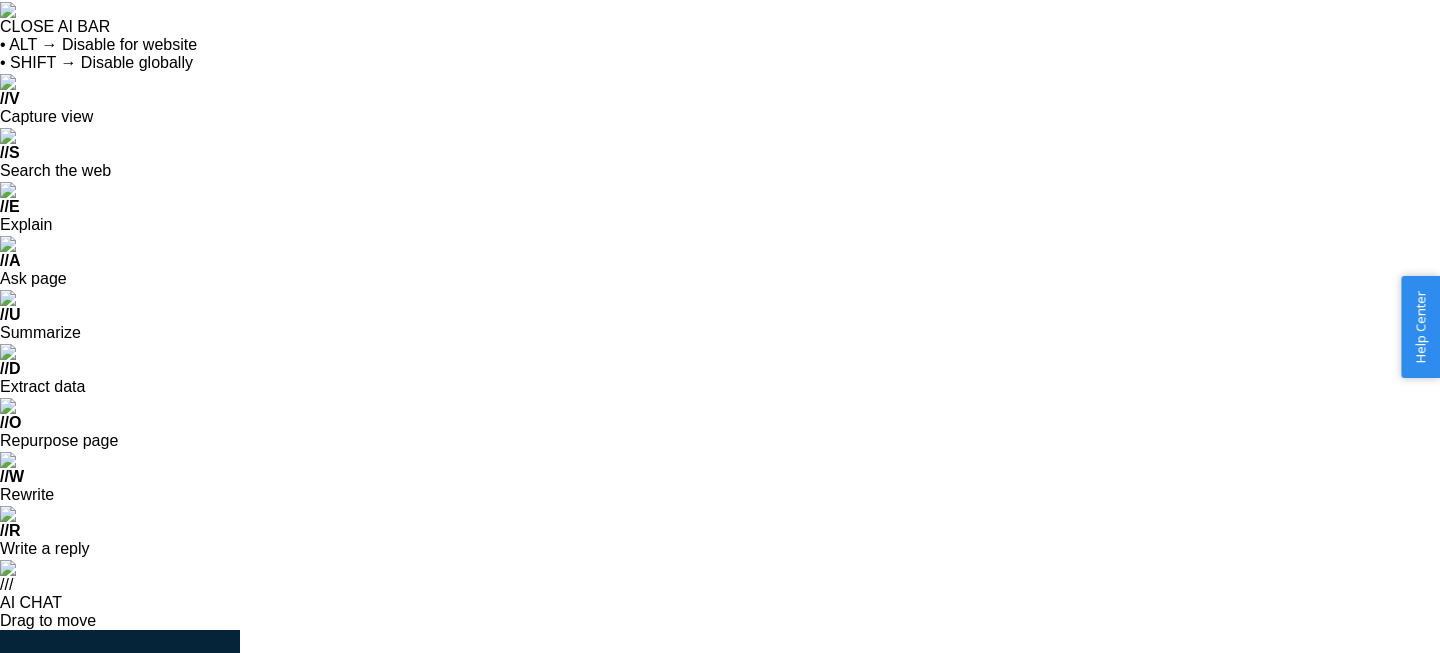 click 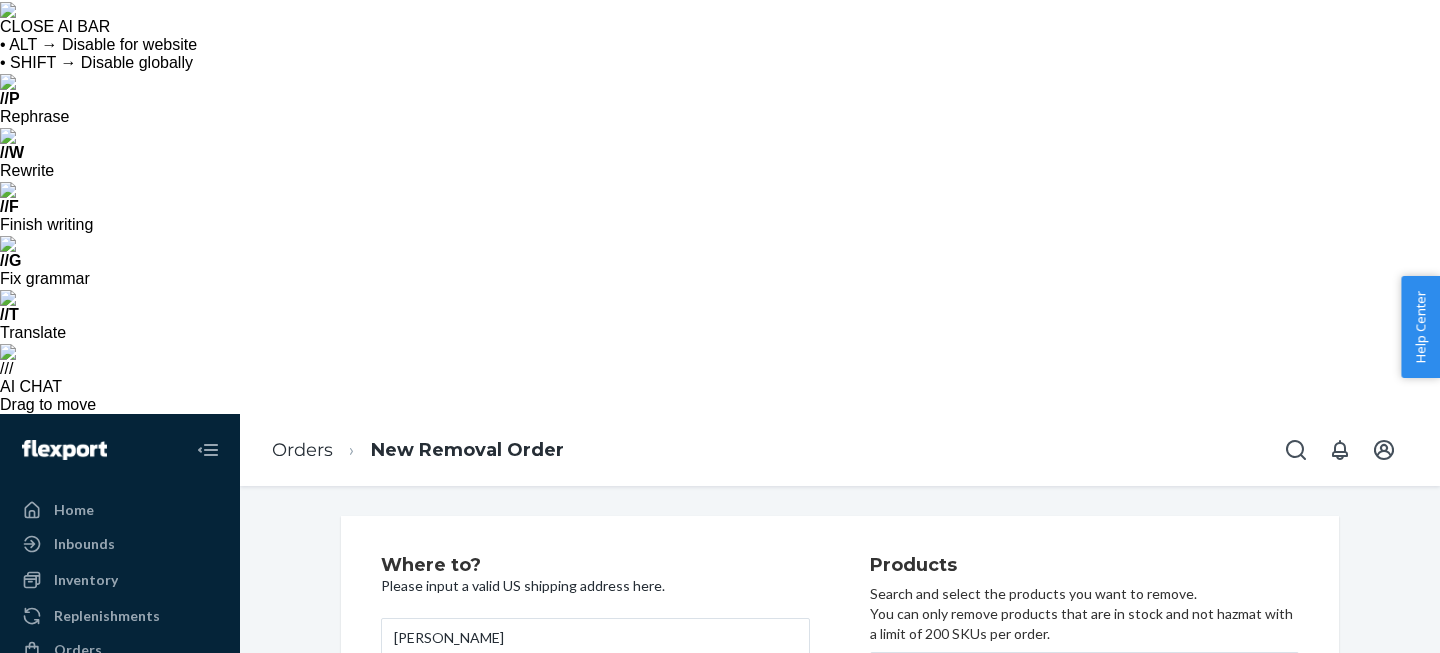 type on "Amazon" 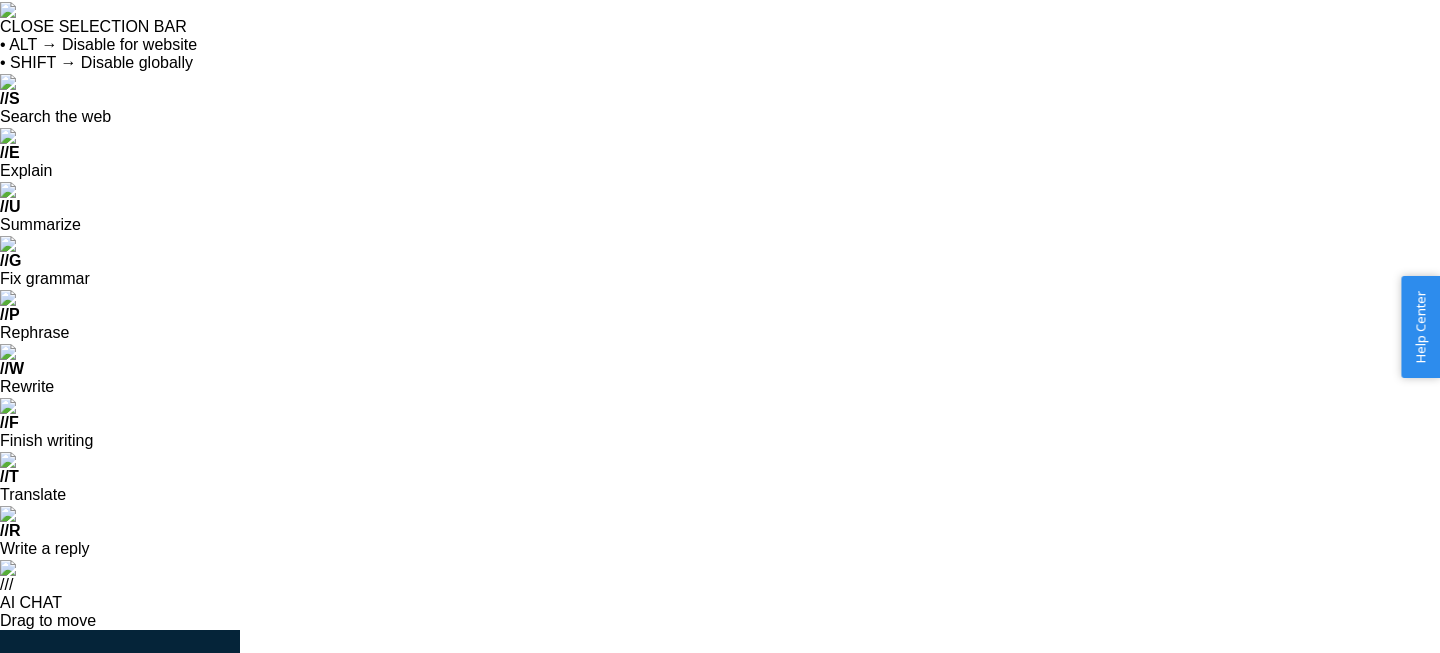 paste on "ONT8" 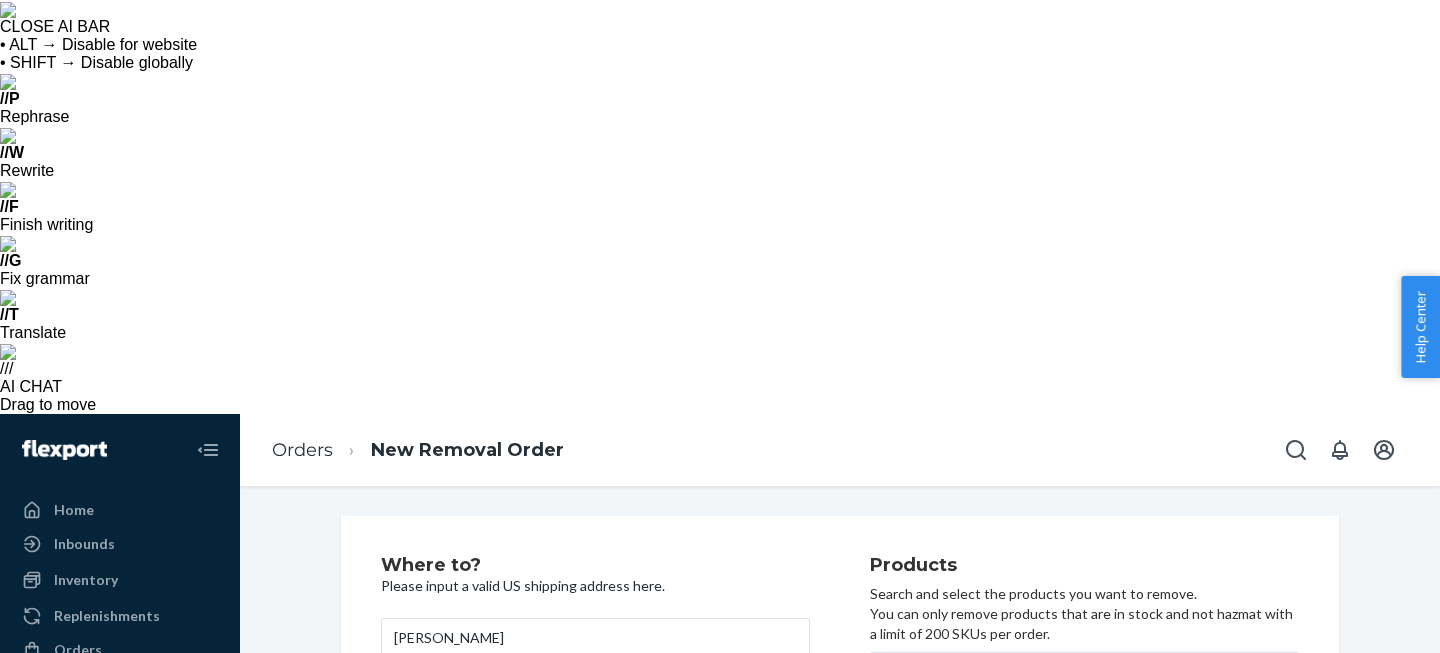 type on "ONT8" 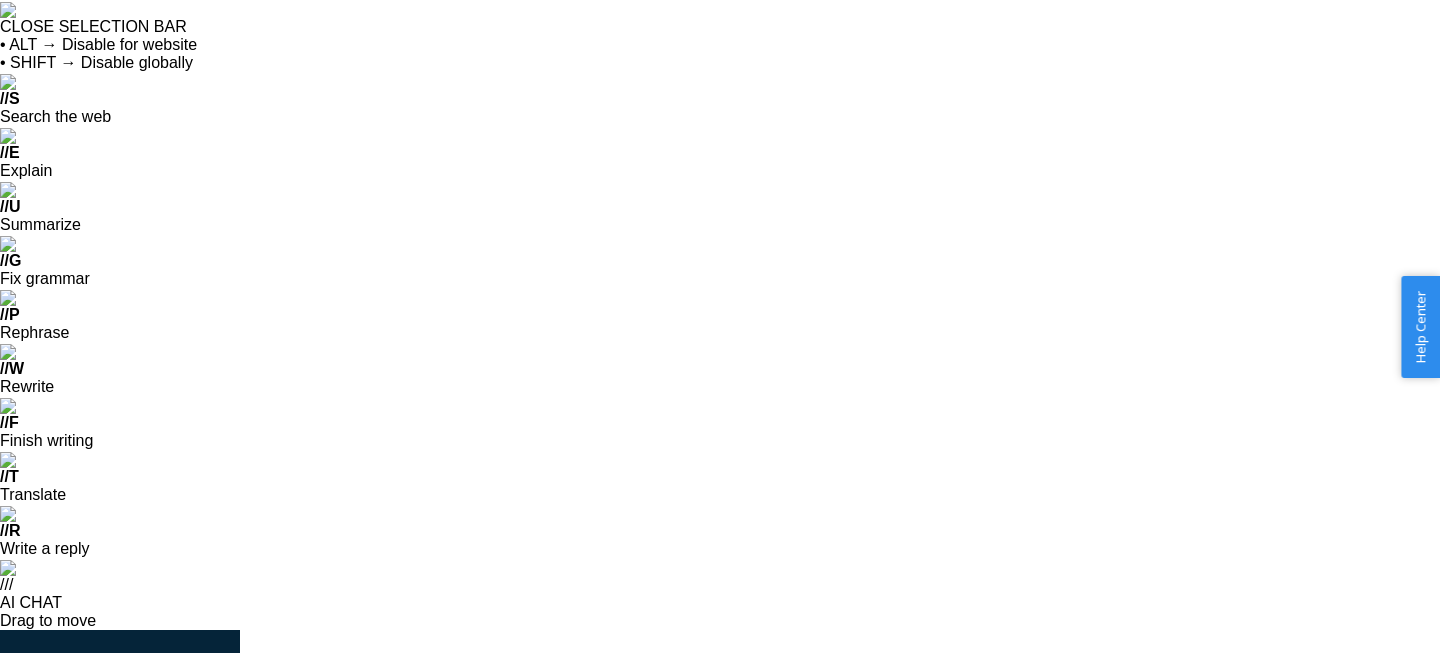 click on "[GEOGRAPHIC_DATA] W" at bounding box center [595, 966] 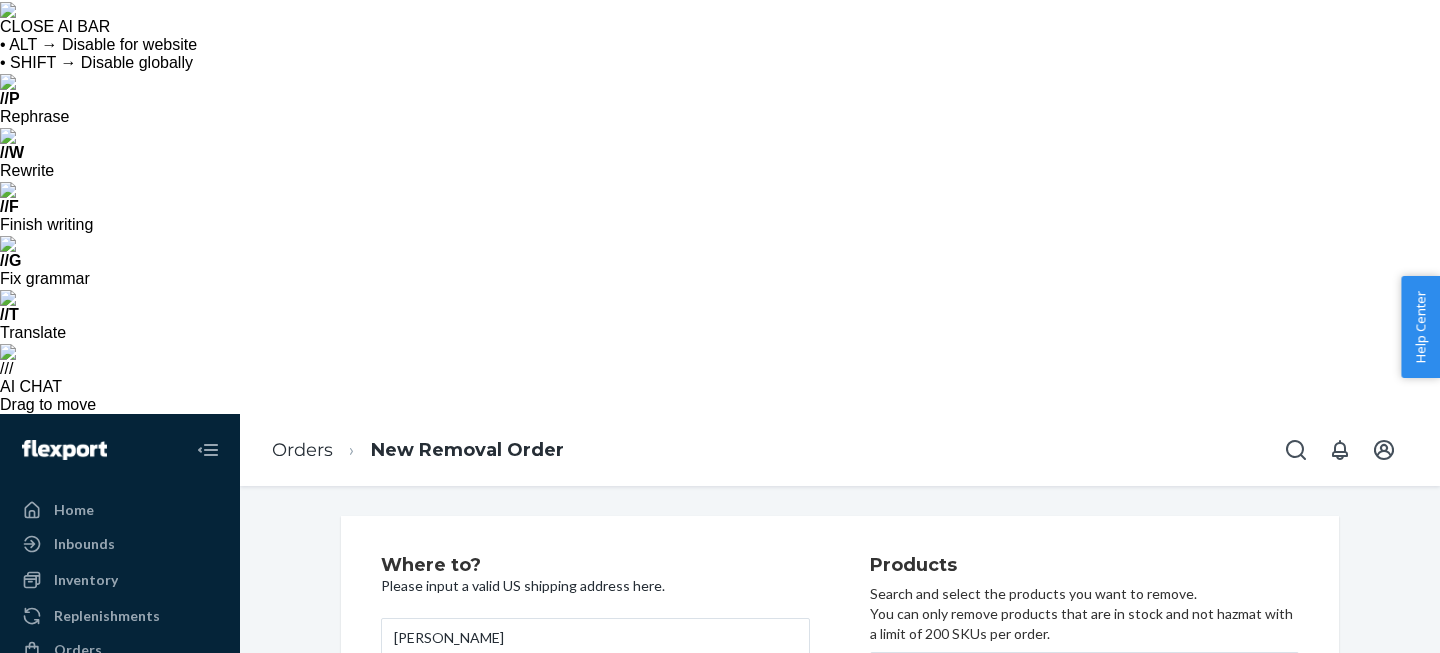 paste on "[STREET_ADDRESS]" 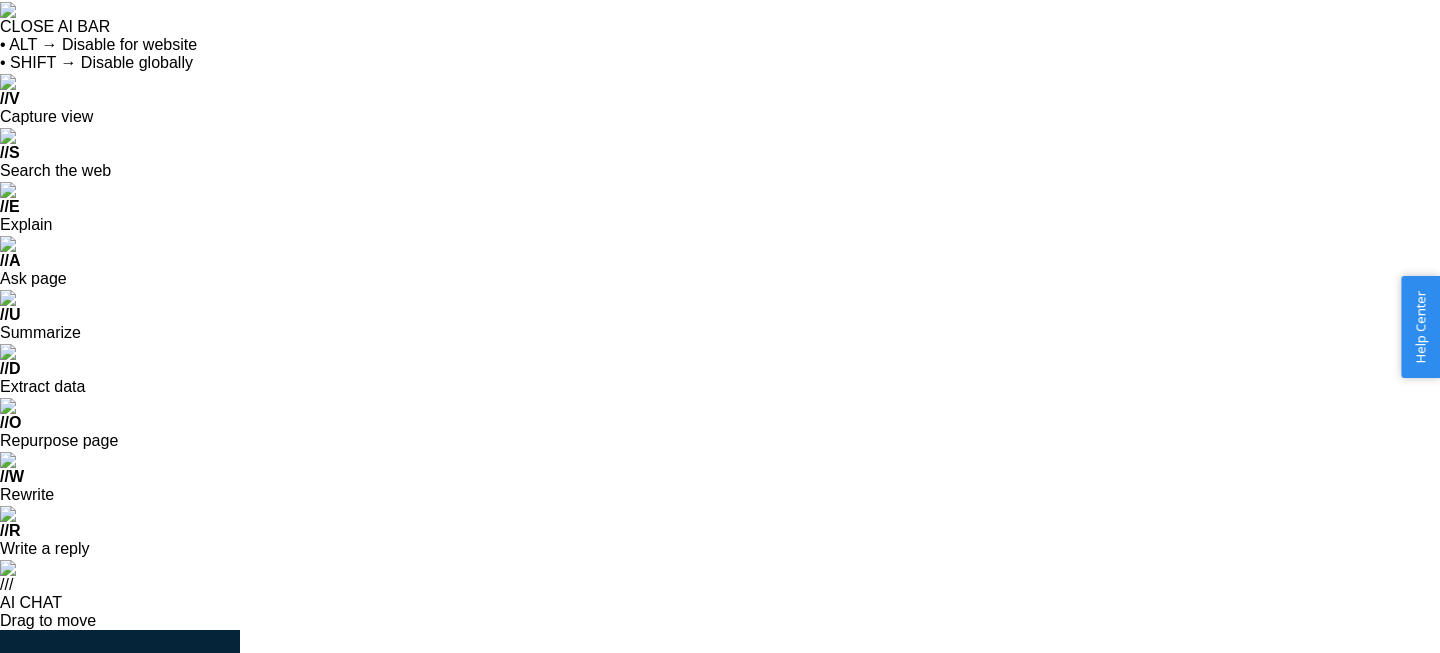 type on "[PERSON_NAME][GEOGRAPHIC_DATA]" 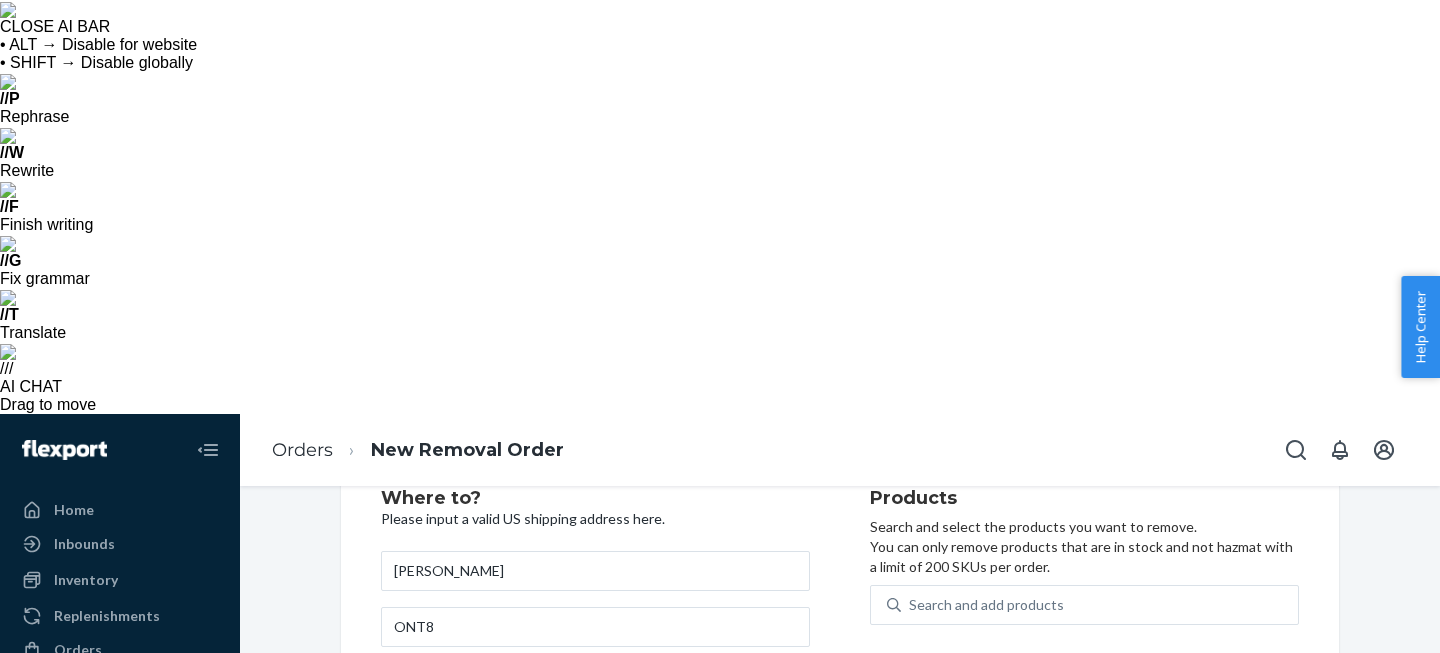 type on "l" 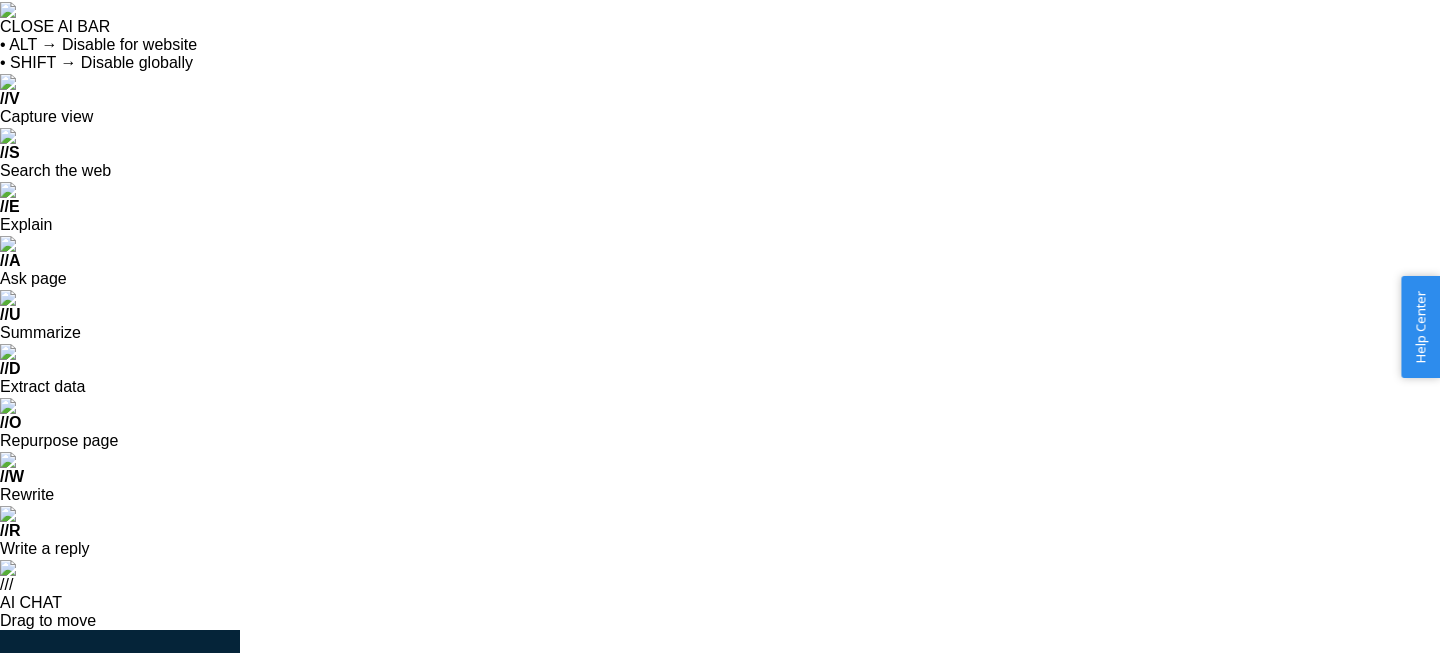 click on "Products Search and select the products you want to remove.  You can only remove products that are in stock and not hazmat with a limit of 200 SKUs per order.  Search and add products" at bounding box center [1084, 974] 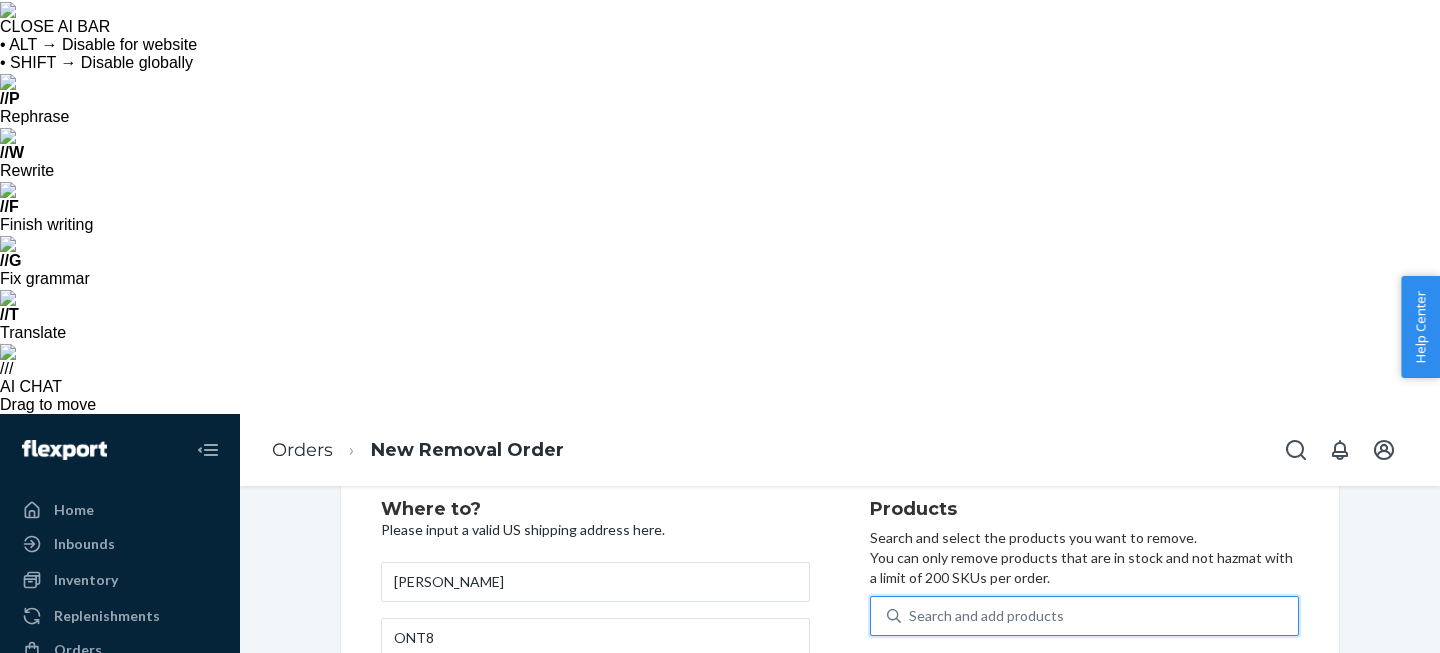 click on "Search and add products" at bounding box center [1099, 616] 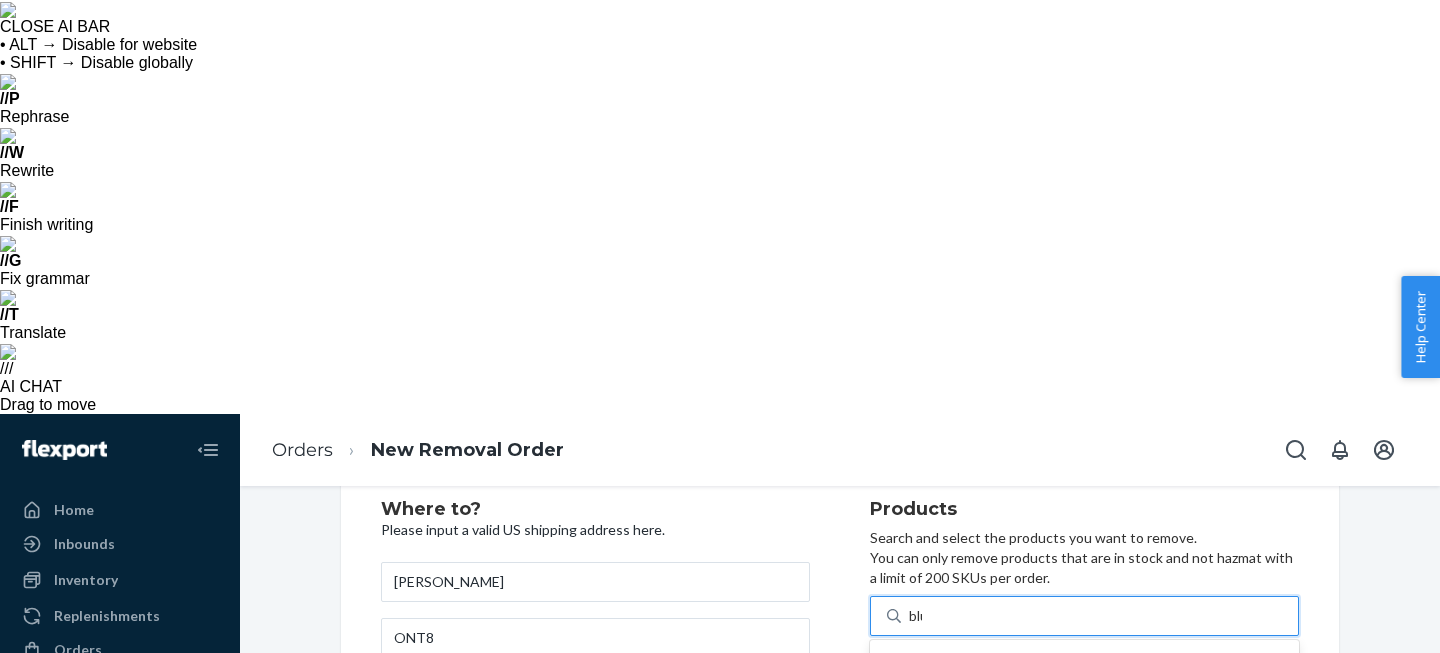 type on "blue" 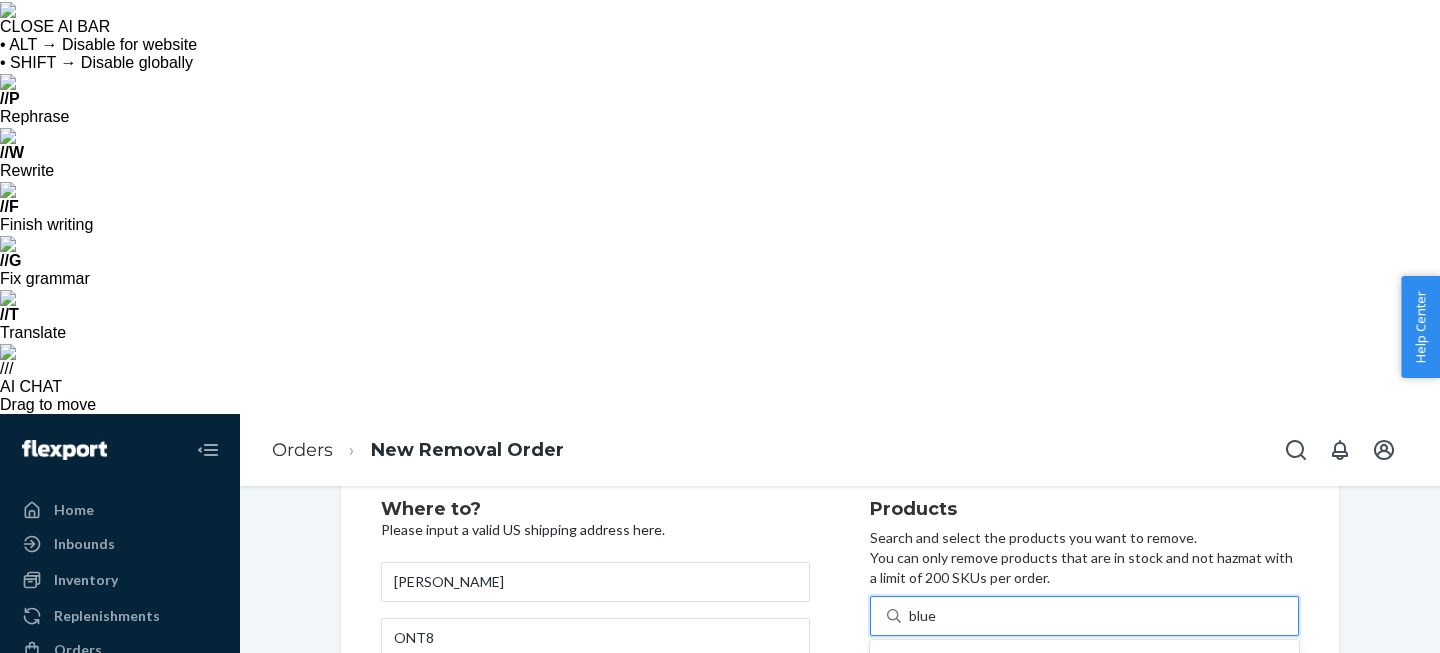click on "Blue" at bounding box center [998, 777] 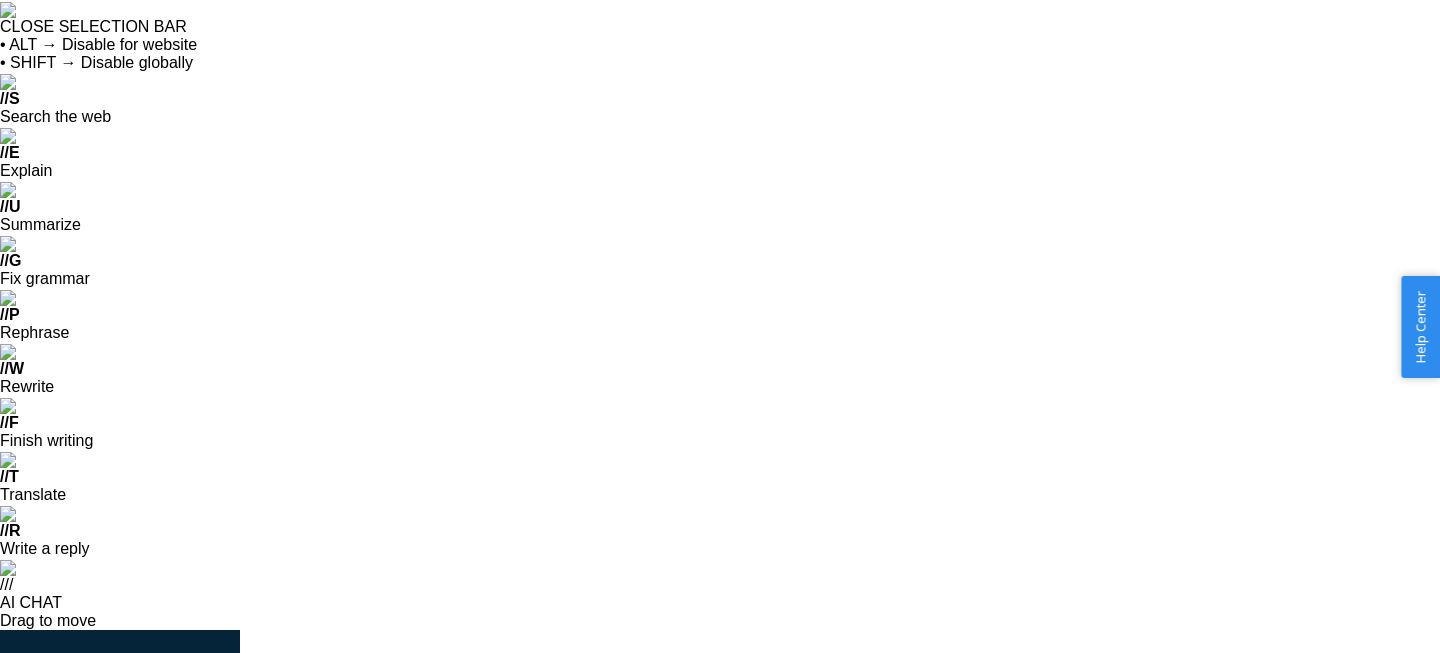 click on "31" at bounding box center [1207, 1033] 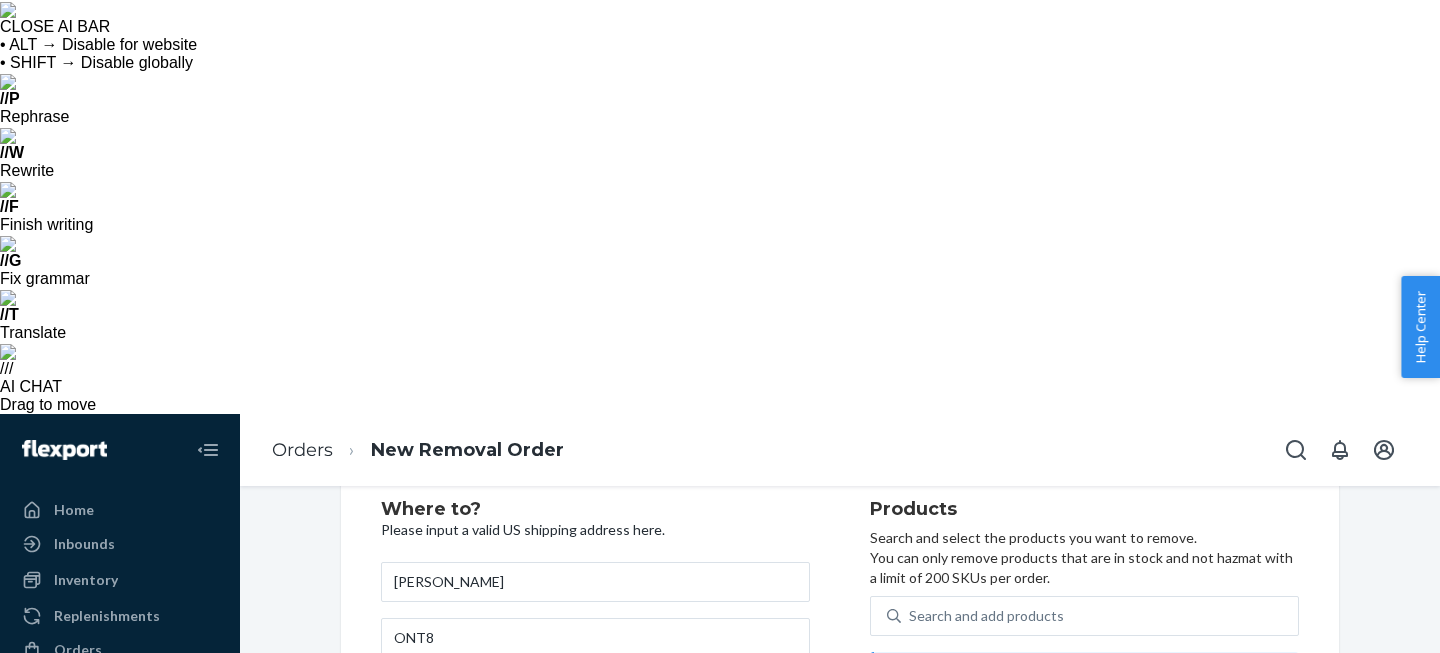type on "7" 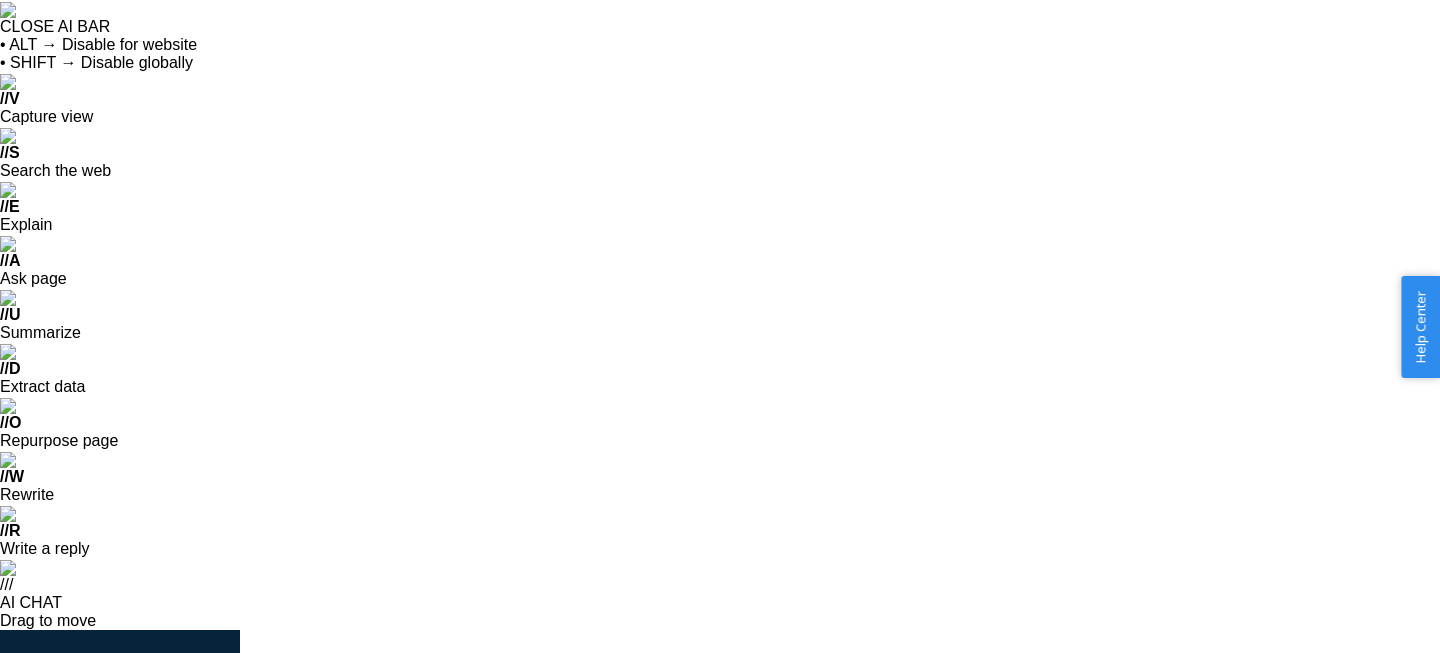 click on "Products Search and select the products you want to remove.  You can only remove products that are in stock and not hazmat with a limit of 200 SKUs per order.  Search and add products Inbound each SKU in 5 or more boxes to maximize your Fast Tag coverage Learn more SKUs Units A Puff Of Fluff (Blue Fade) APOF-BL-95-[PERSON_NAME] 31  available — 7" at bounding box center (1084, 985) 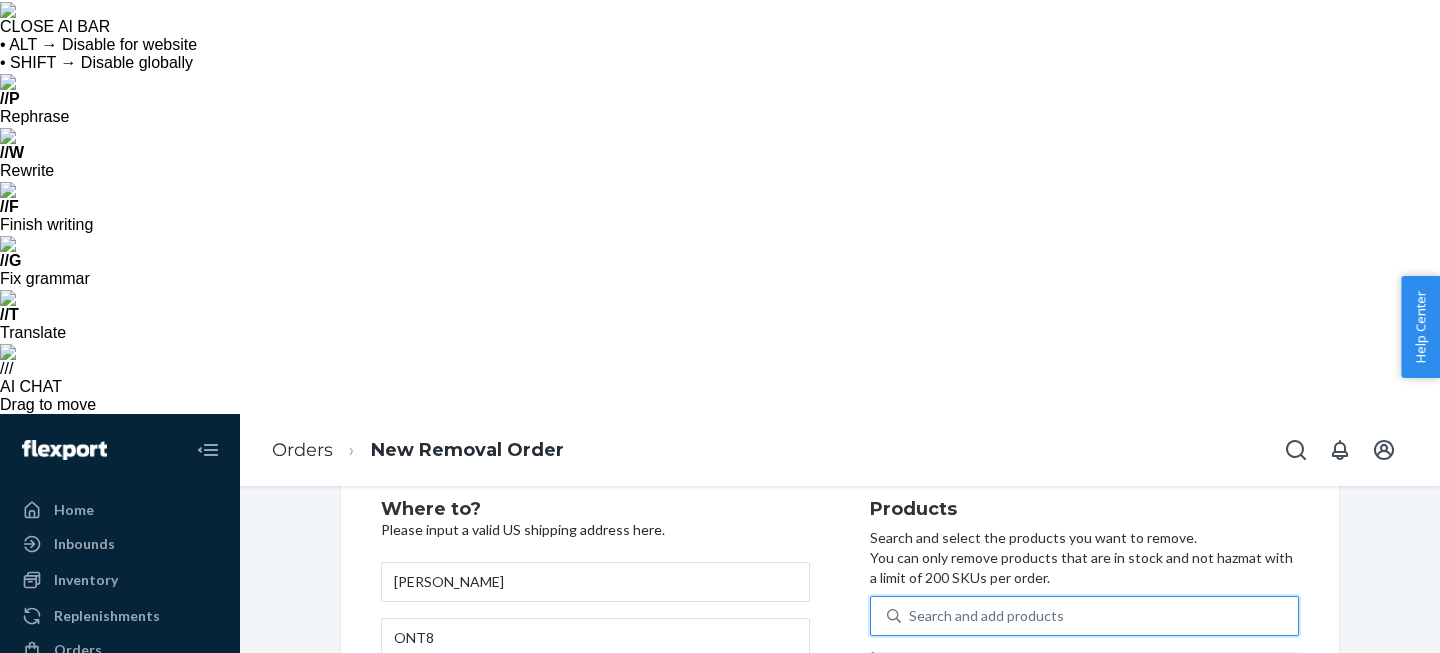 click on "Search and add products" at bounding box center (1099, 616) 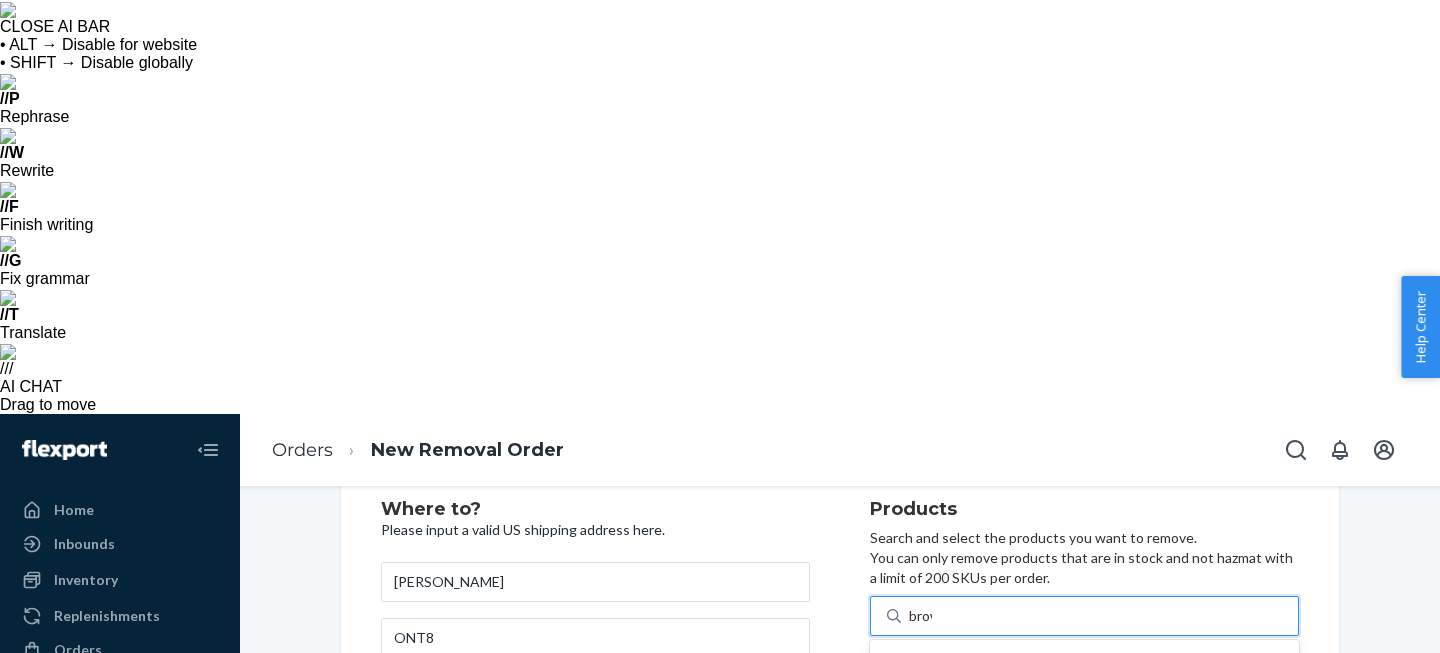 type on "brown" 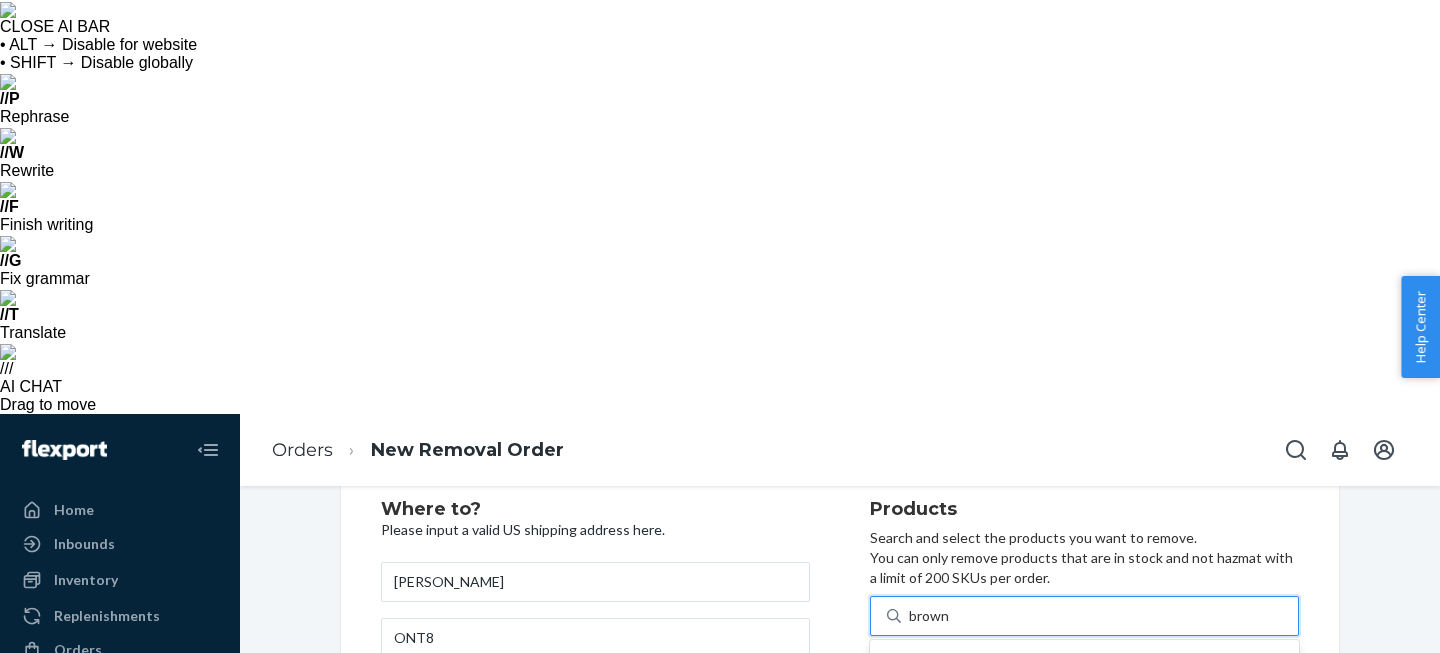click on "APOF-BR-11-BR-[GEOGRAPHIC_DATA]" at bounding box center [1049, 739] 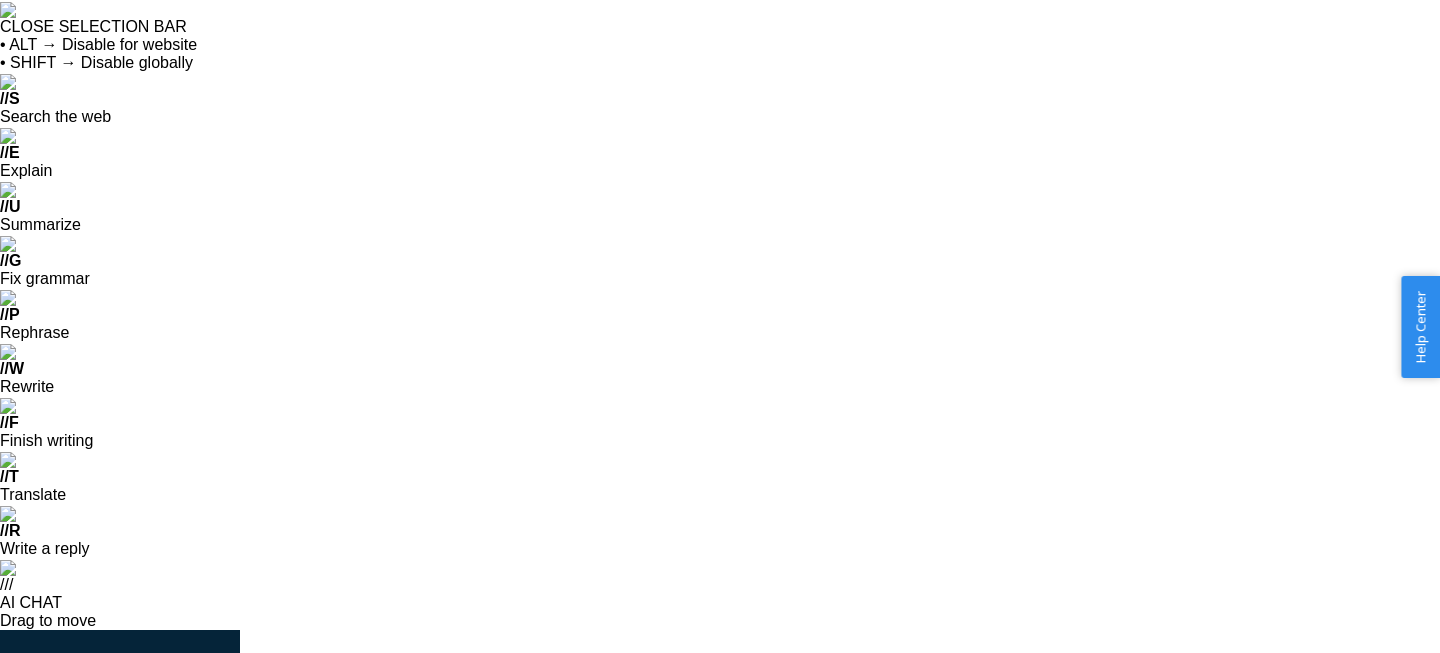 click on "9" at bounding box center (1212, 1043) 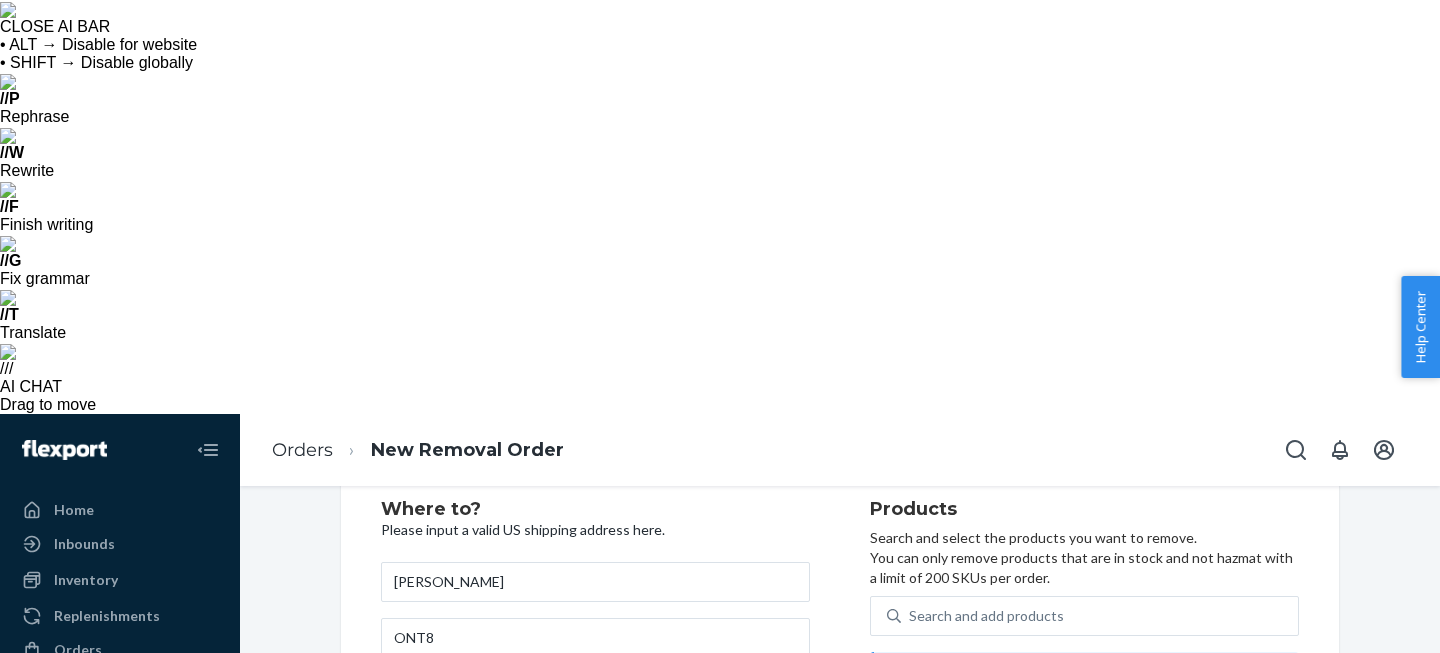 type on "2" 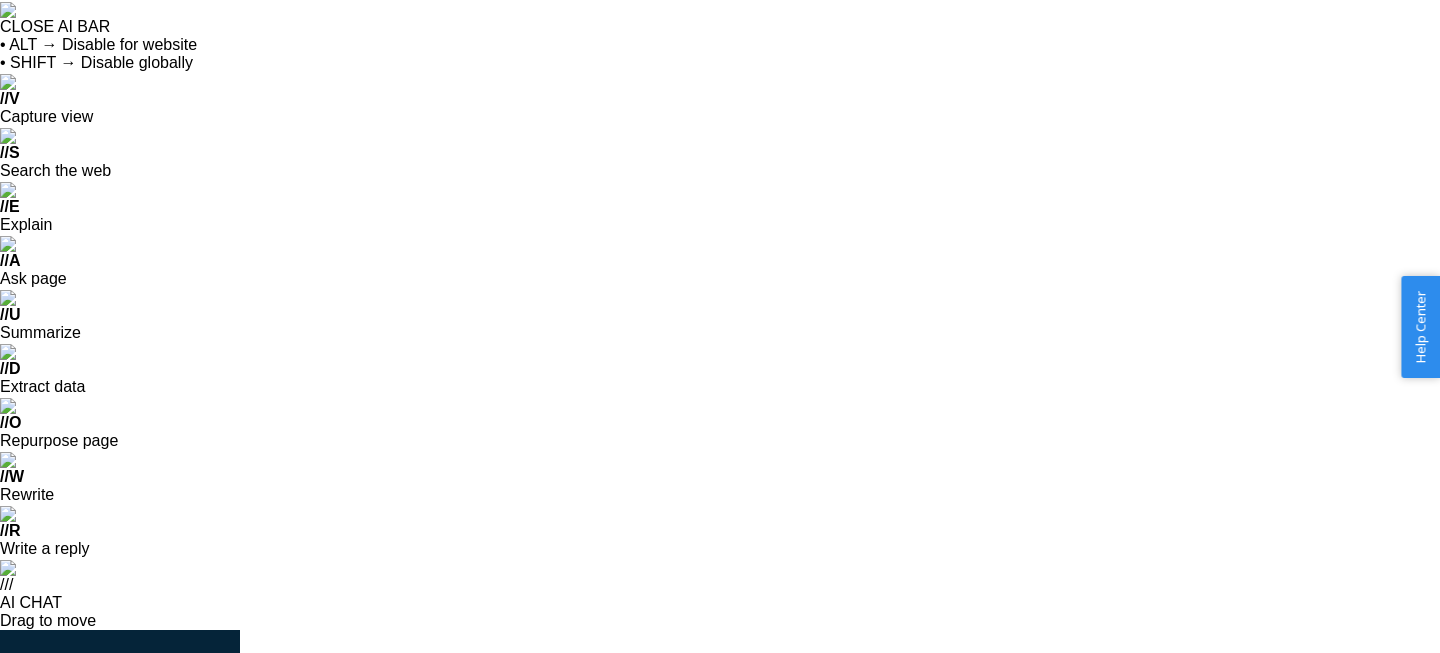 click on "Search and add products" at bounding box center [986, 832] 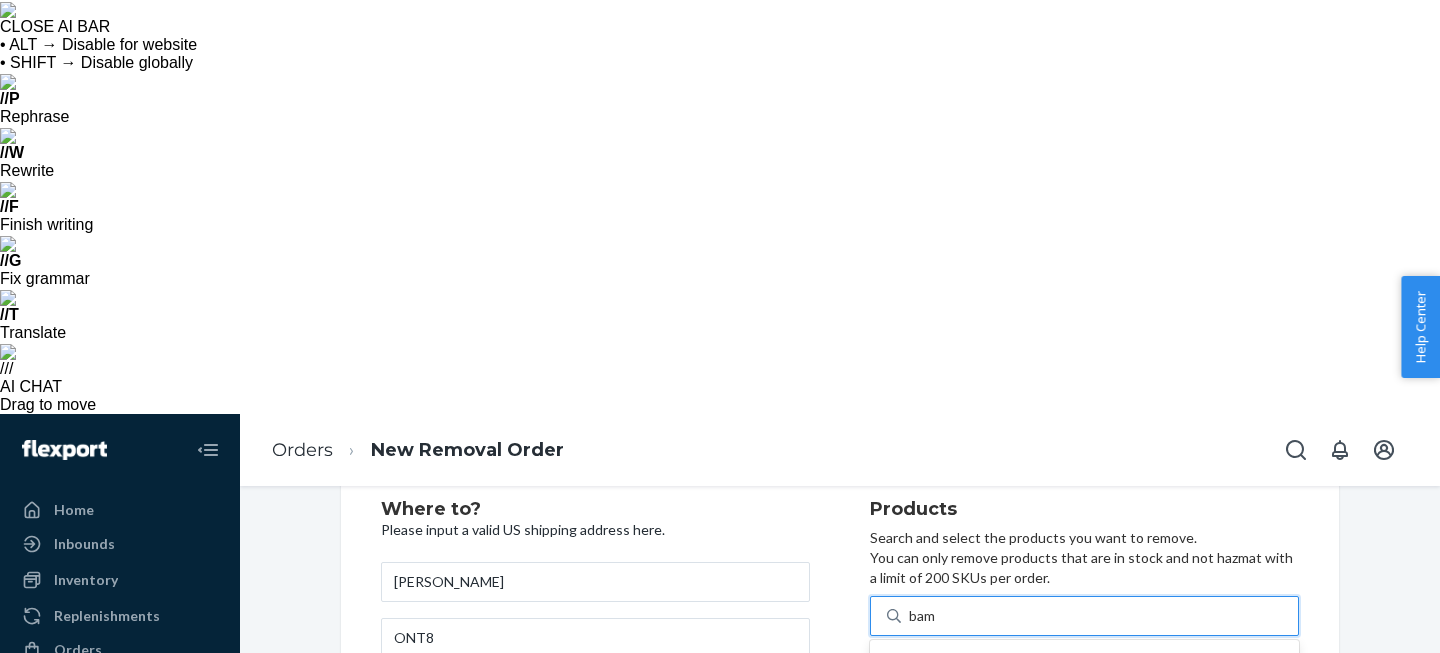 type on "bamb" 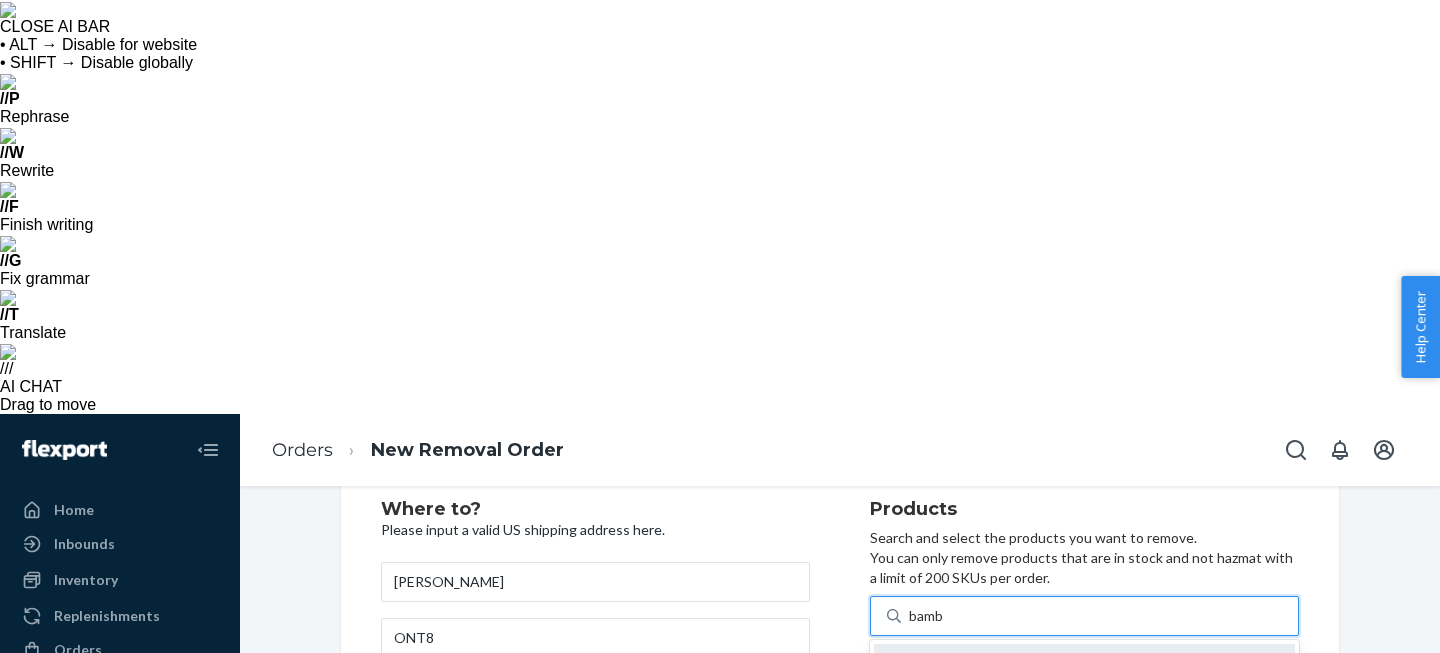click on "APOF-BR-105-BA" at bounding box center [1045, 682] 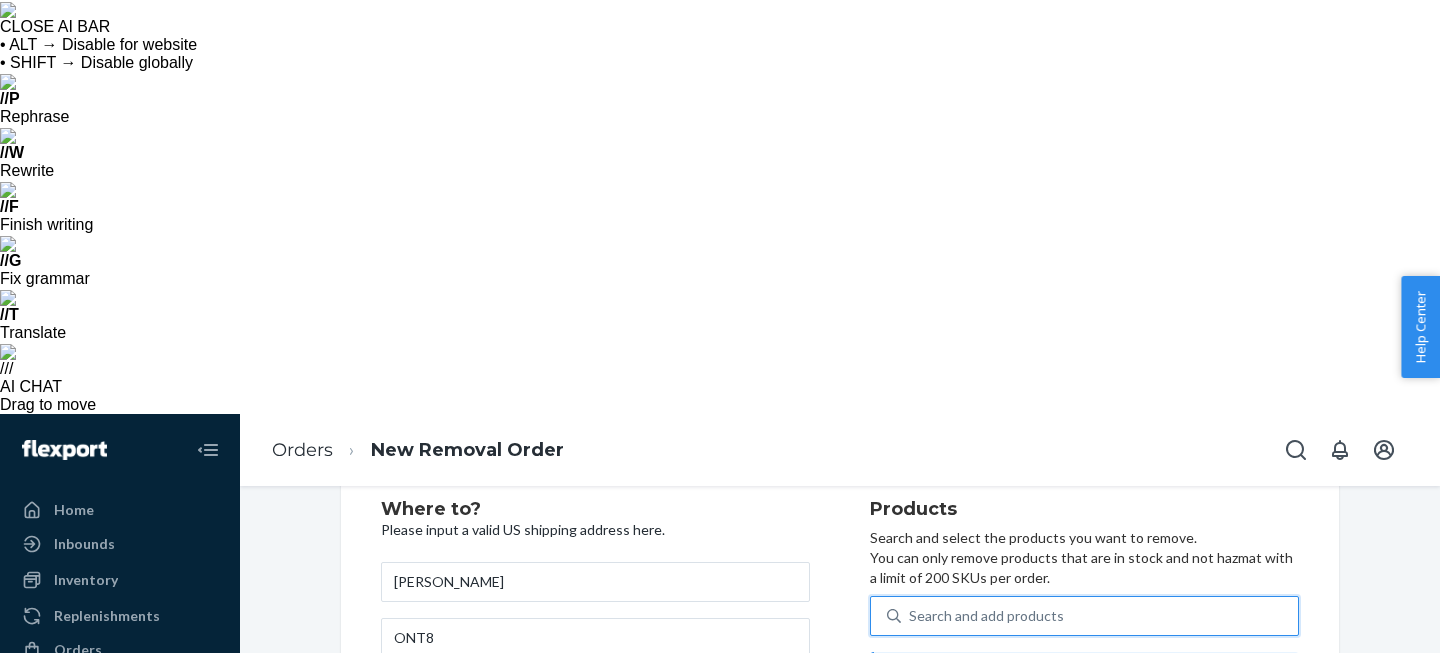 click on "31" at bounding box center [1207, 810] 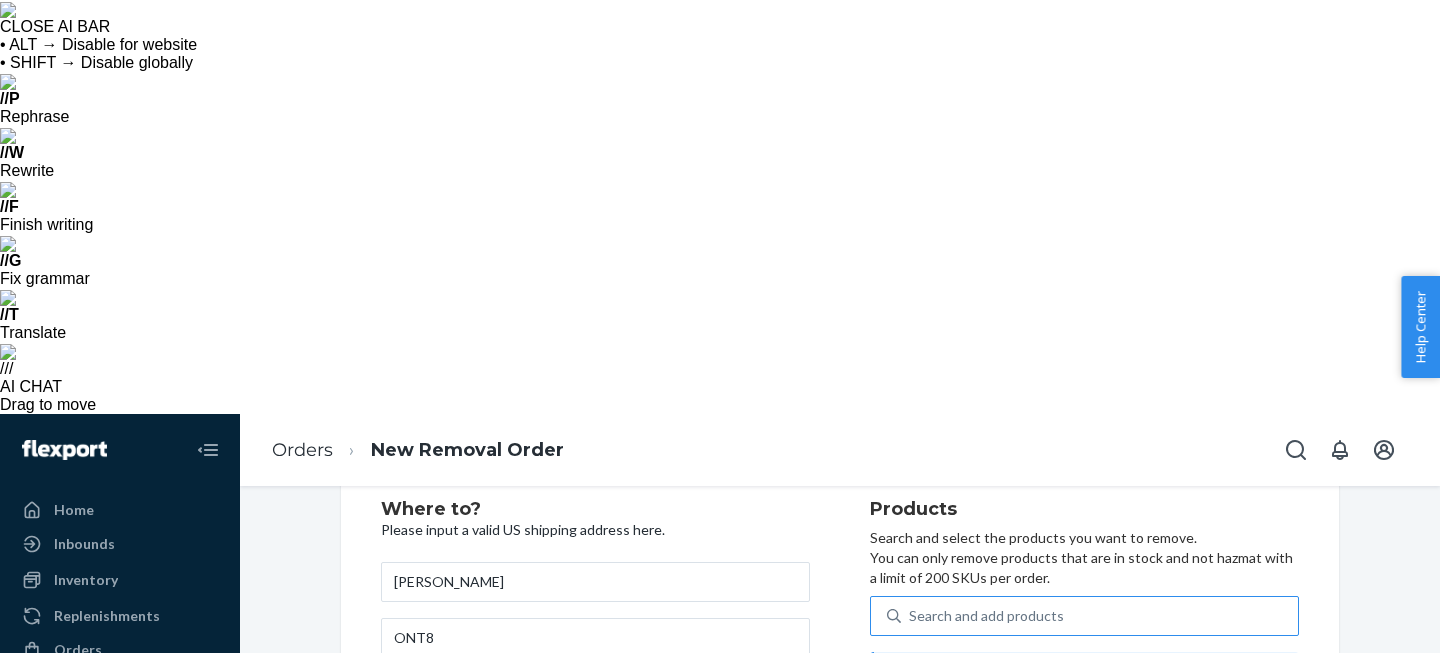 type on "7" 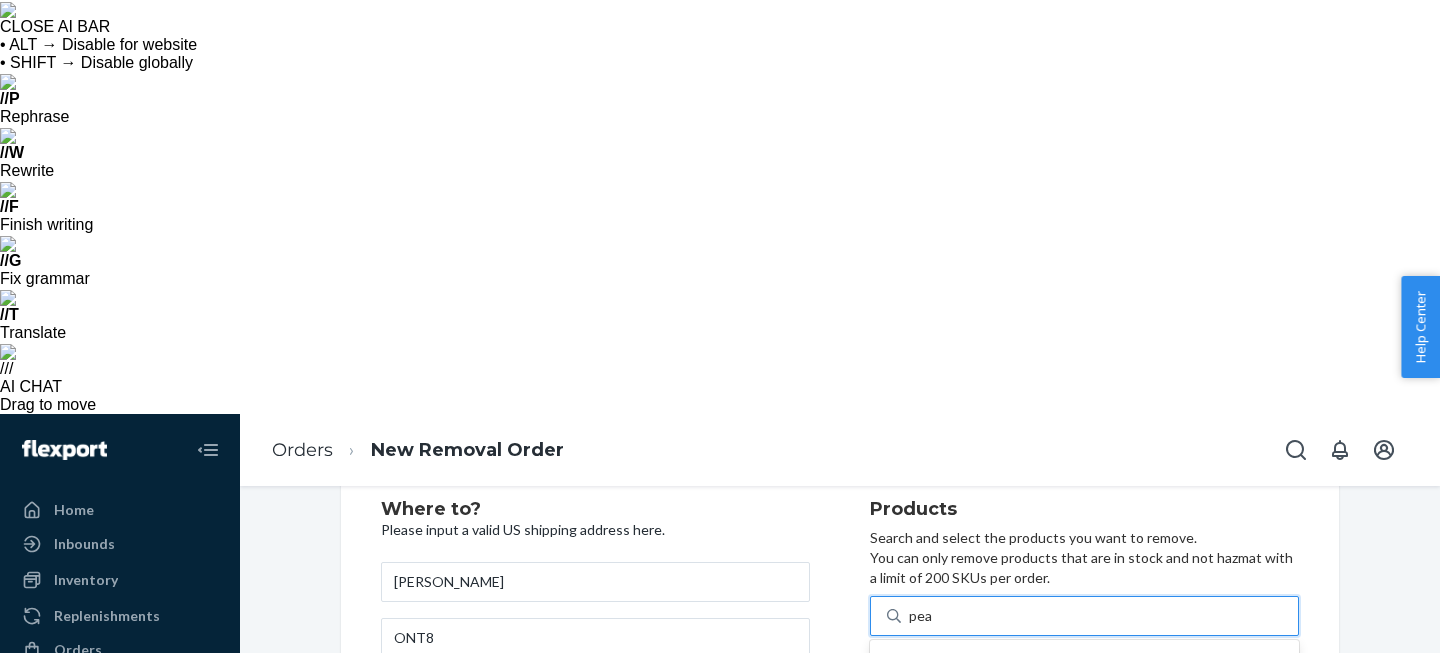 type on "pear" 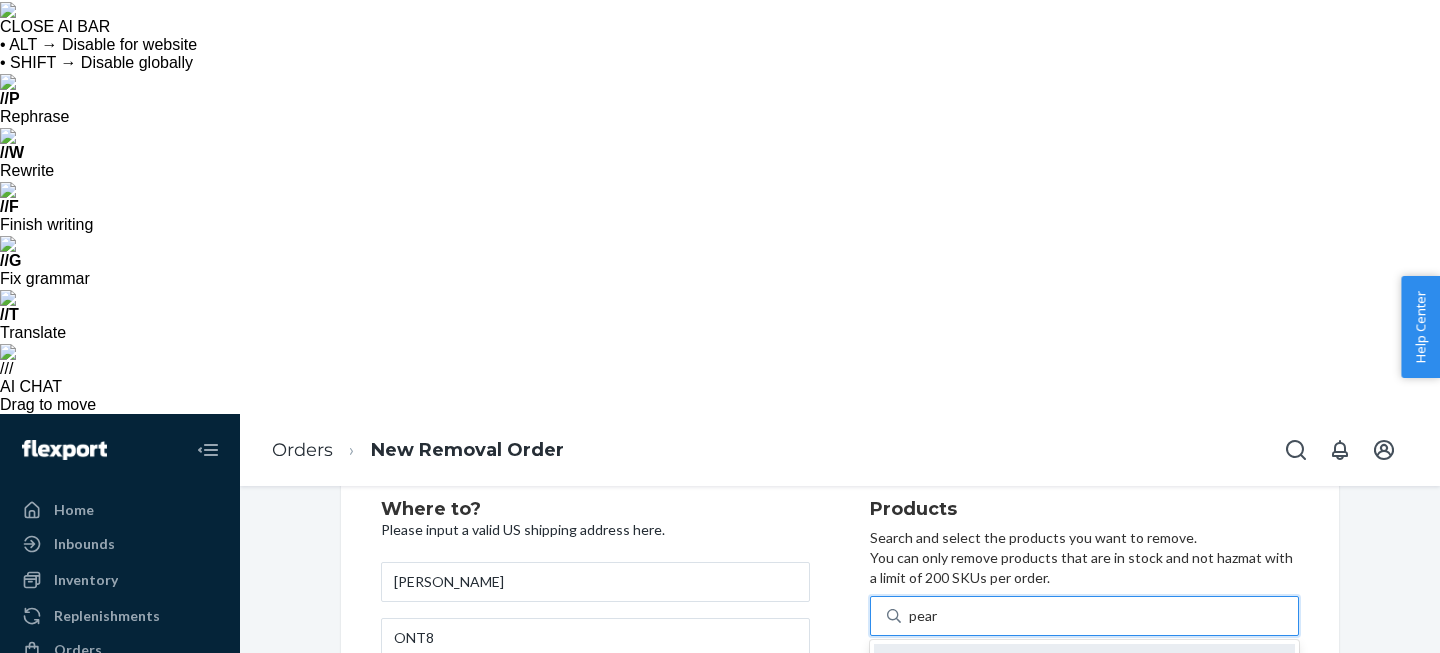 click on "A Puff Of Fluff ( Pearl )" at bounding box center [1045, 664] 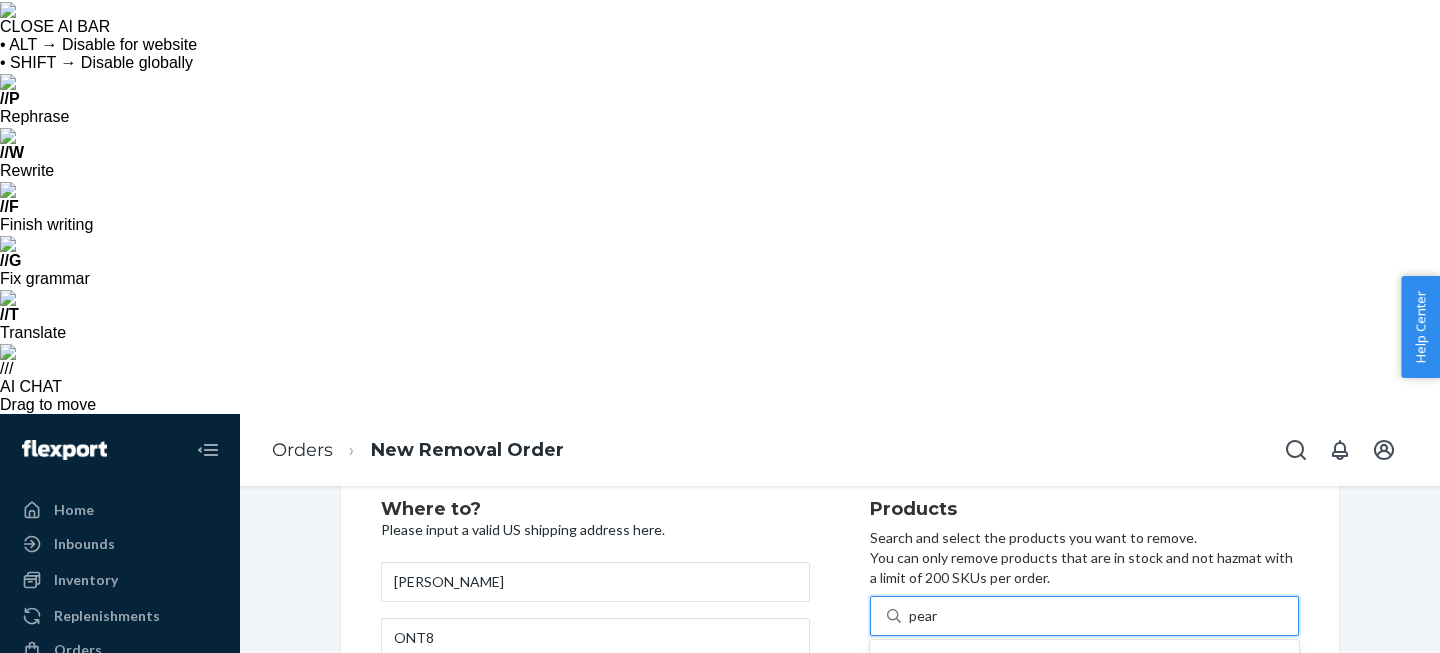 type 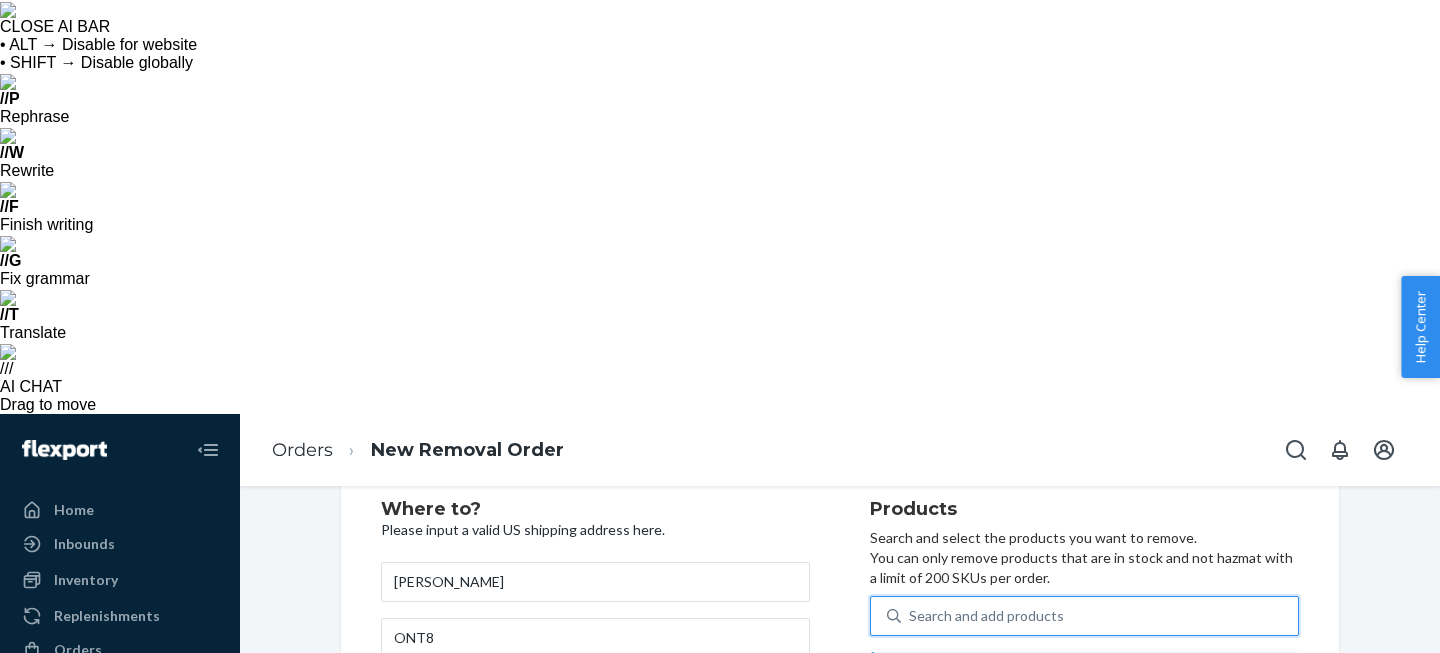 click on "92" at bounding box center (1207, 810) 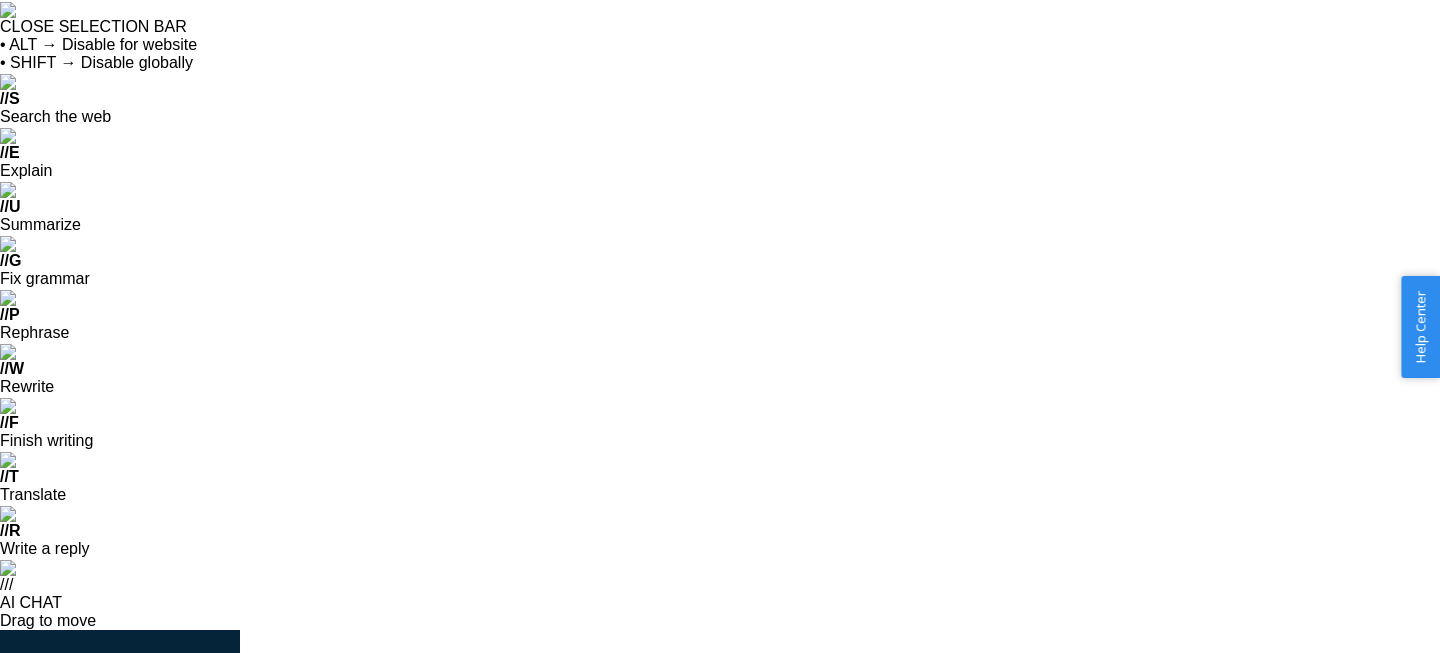 drag, startPoint x: 1210, startPoint y: 400, endPoint x: 1208, endPoint y: 390, distance: 10.198039 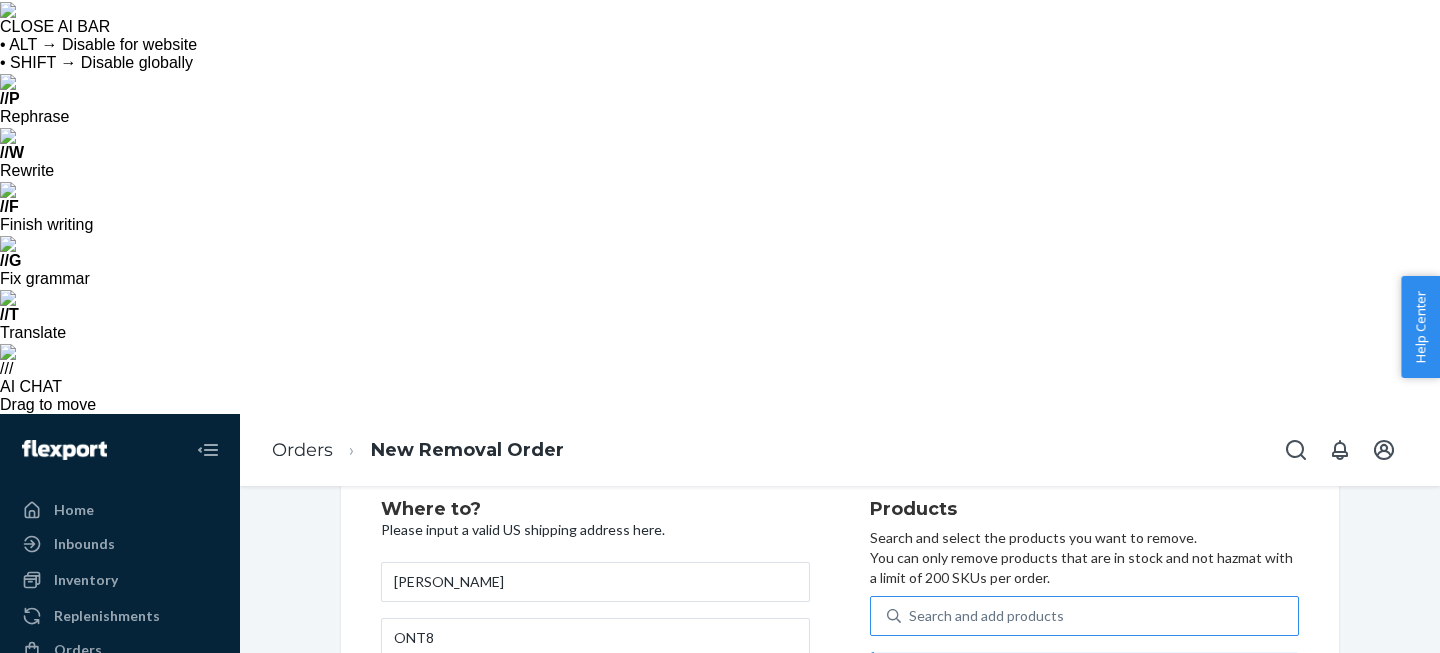 type on "20" 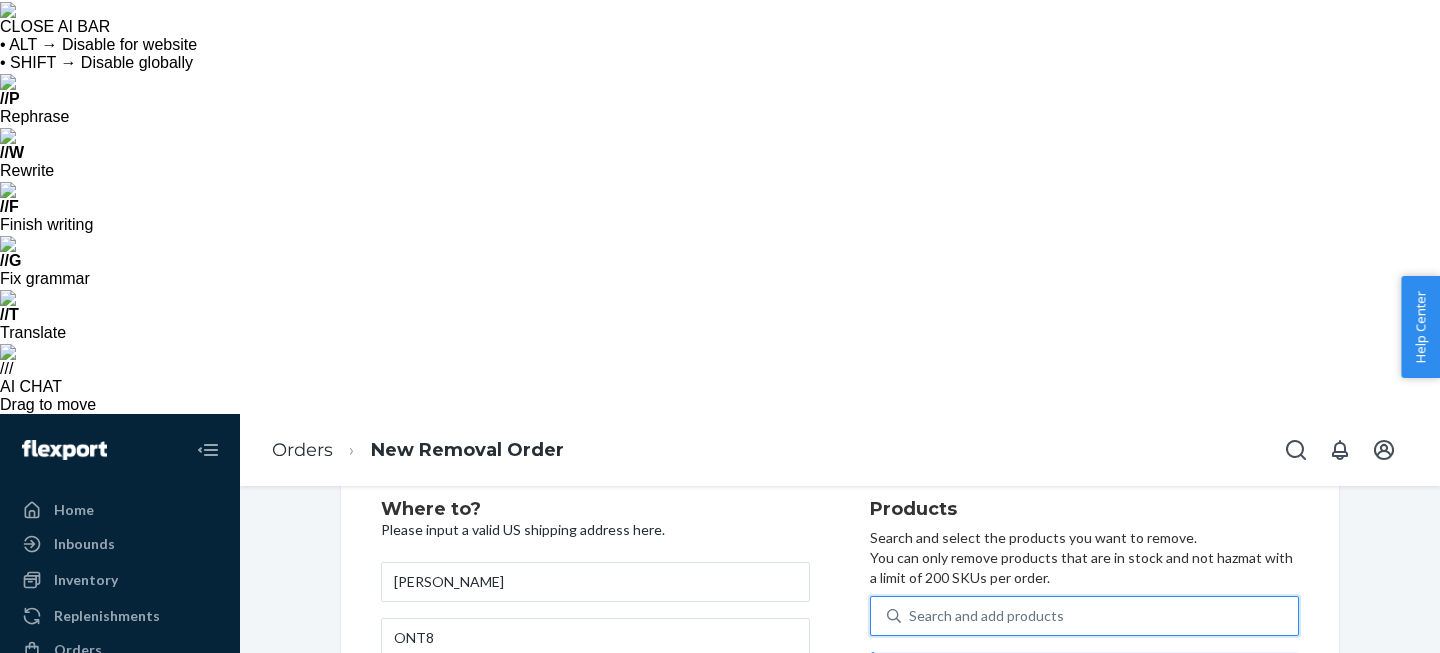 click on "Search and add products" at bounding box center [986, 616] 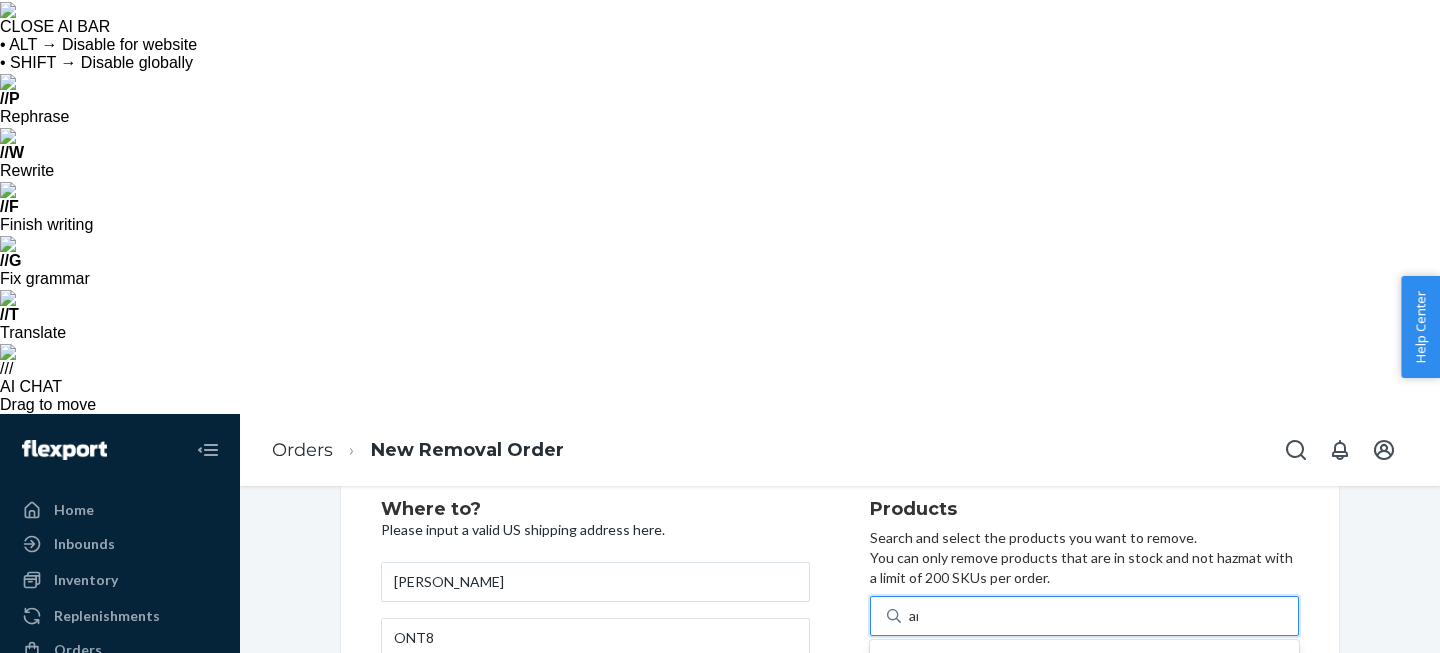 type on "ant" 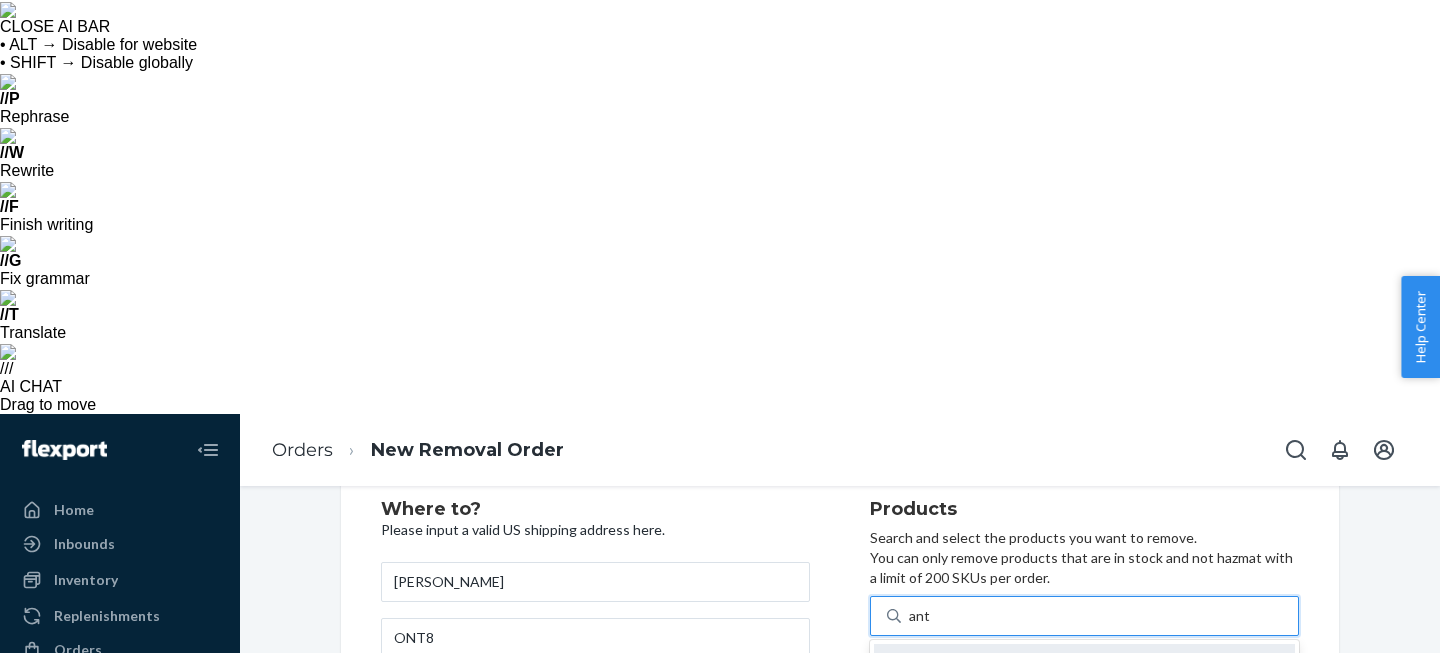 click on "Anthracite" at bounding box center (1020, 663) 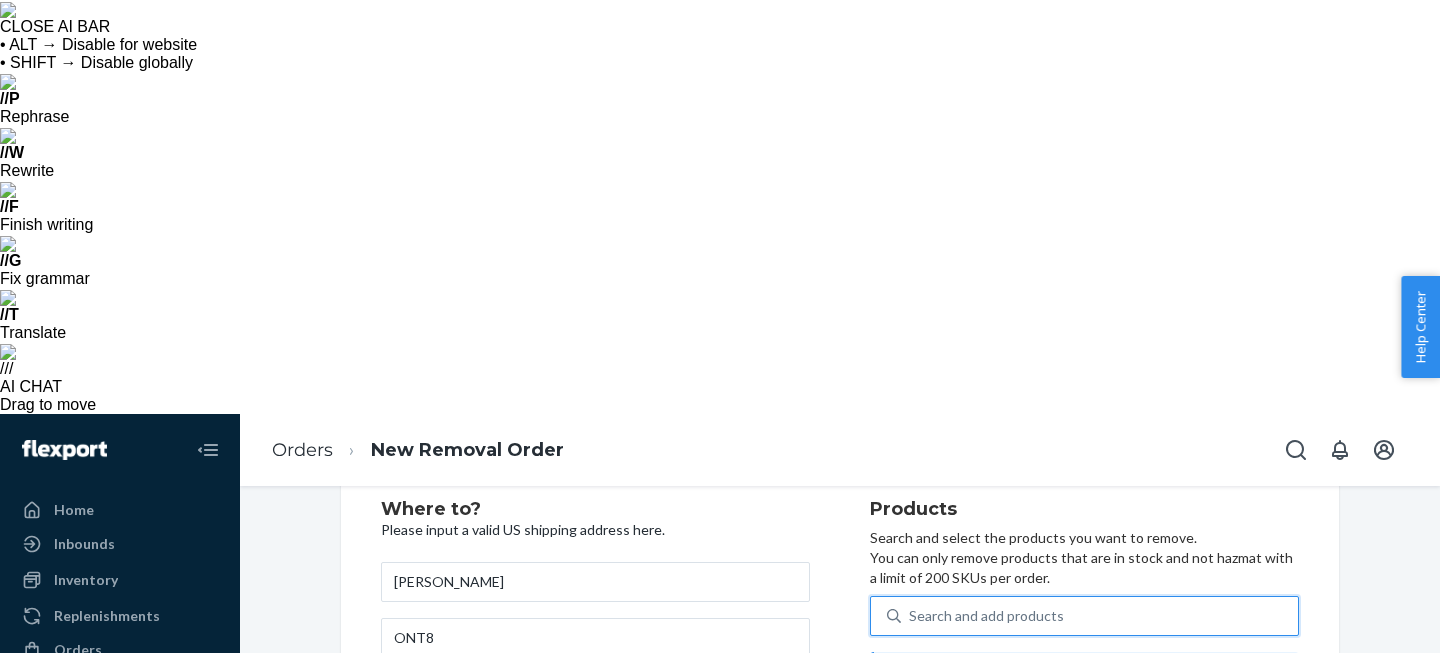 click on "34" at bounding box center (1207, 818) 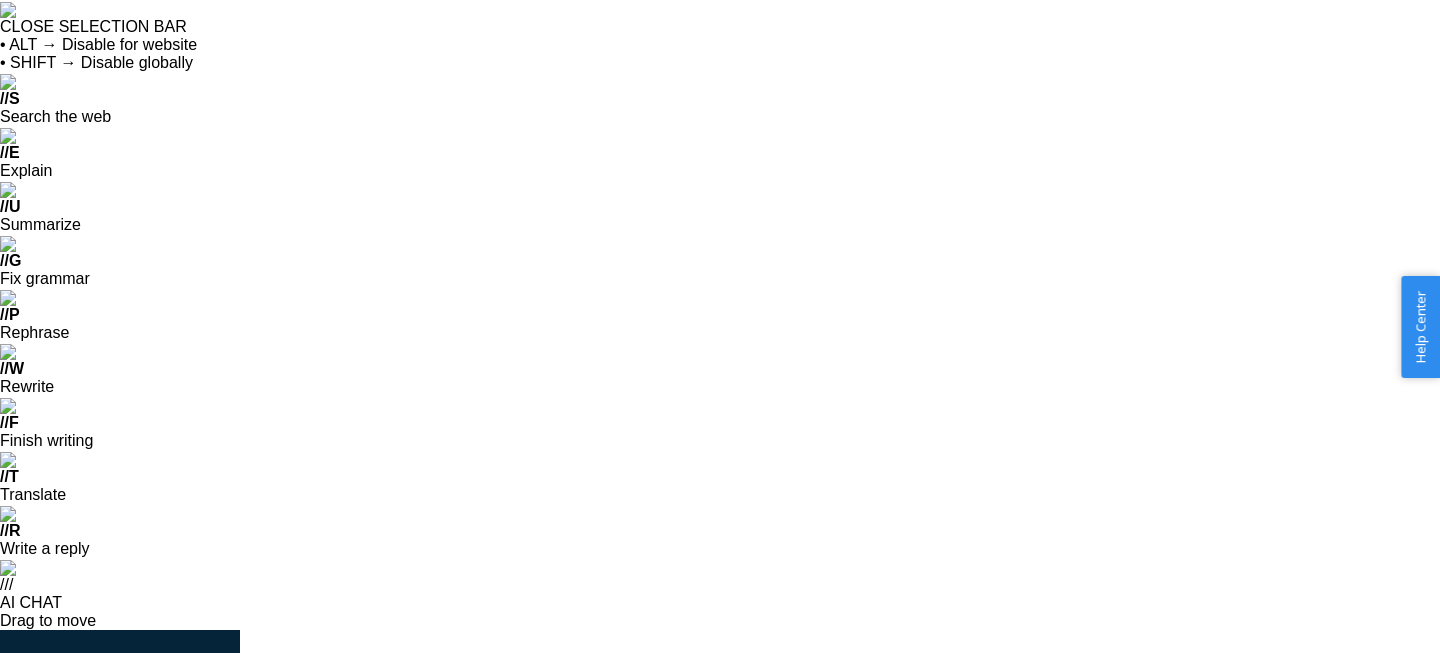 click on "34" at bounding box center (1207, 1034) 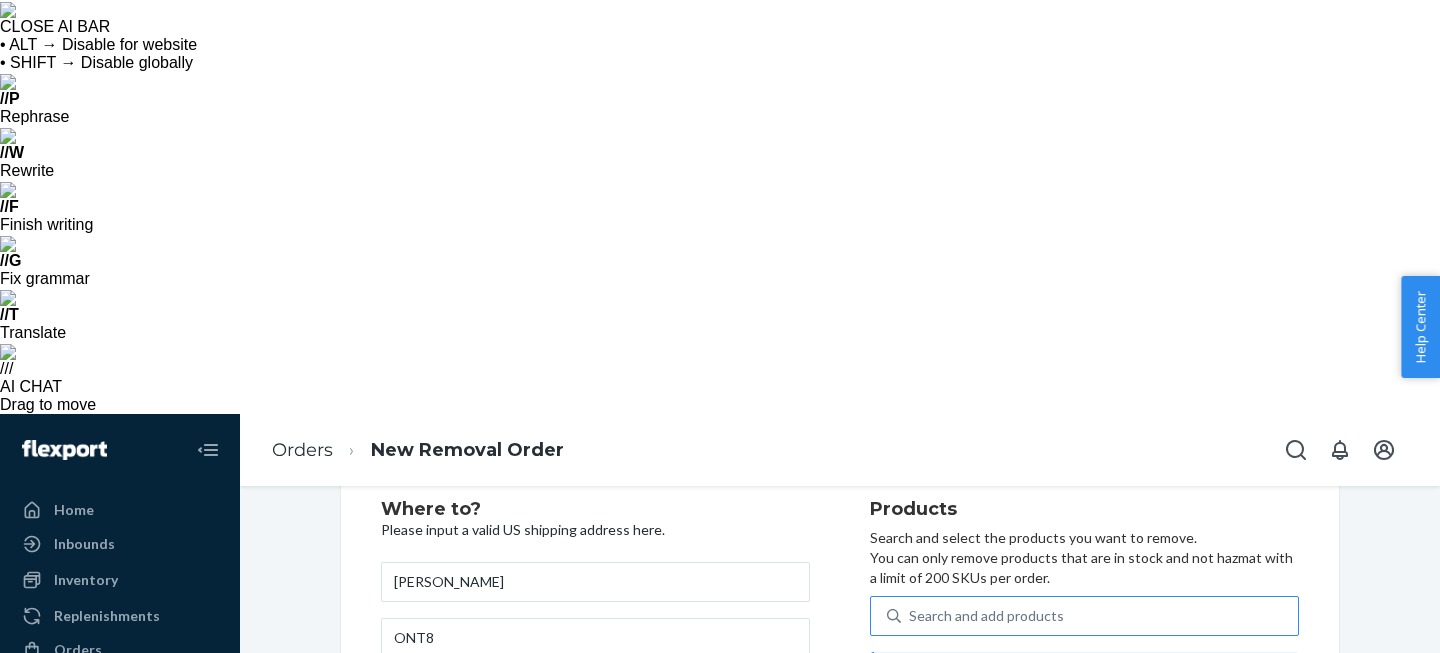 type on "7" 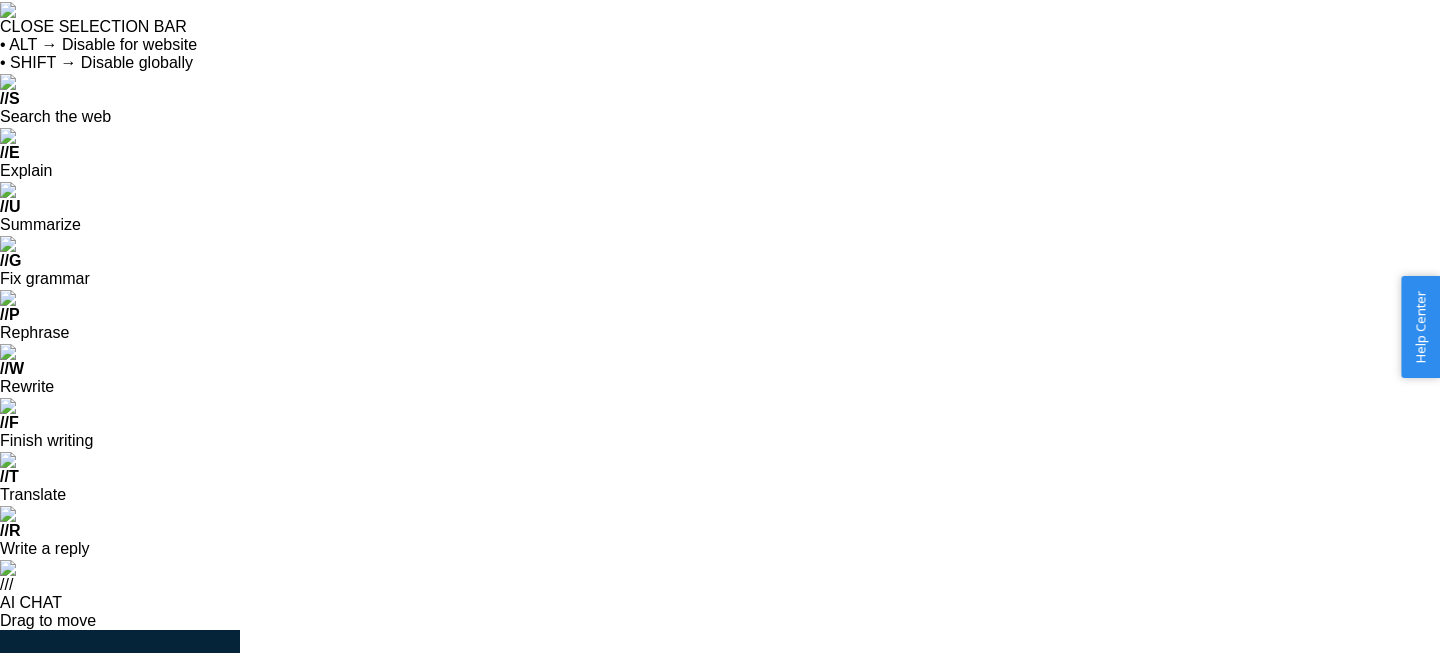 click on "Search and add products" at bounding box center [986, 832] 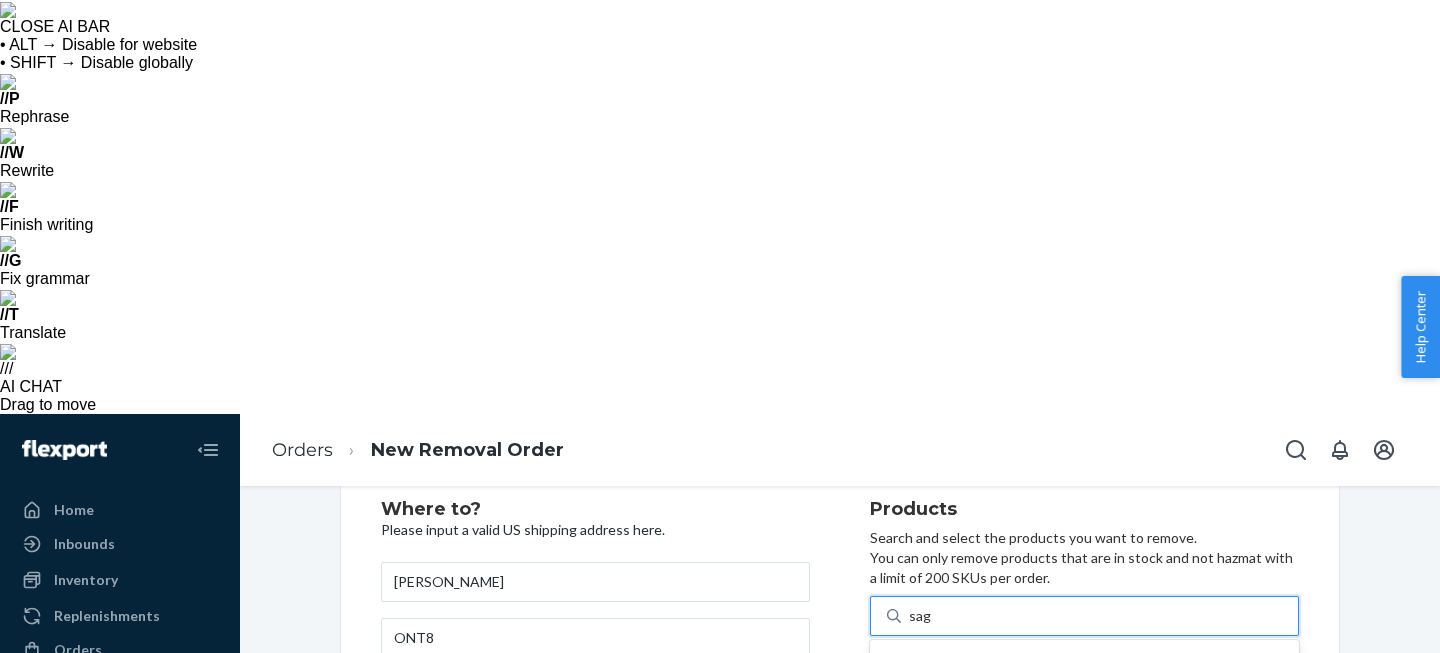 type on "sage" 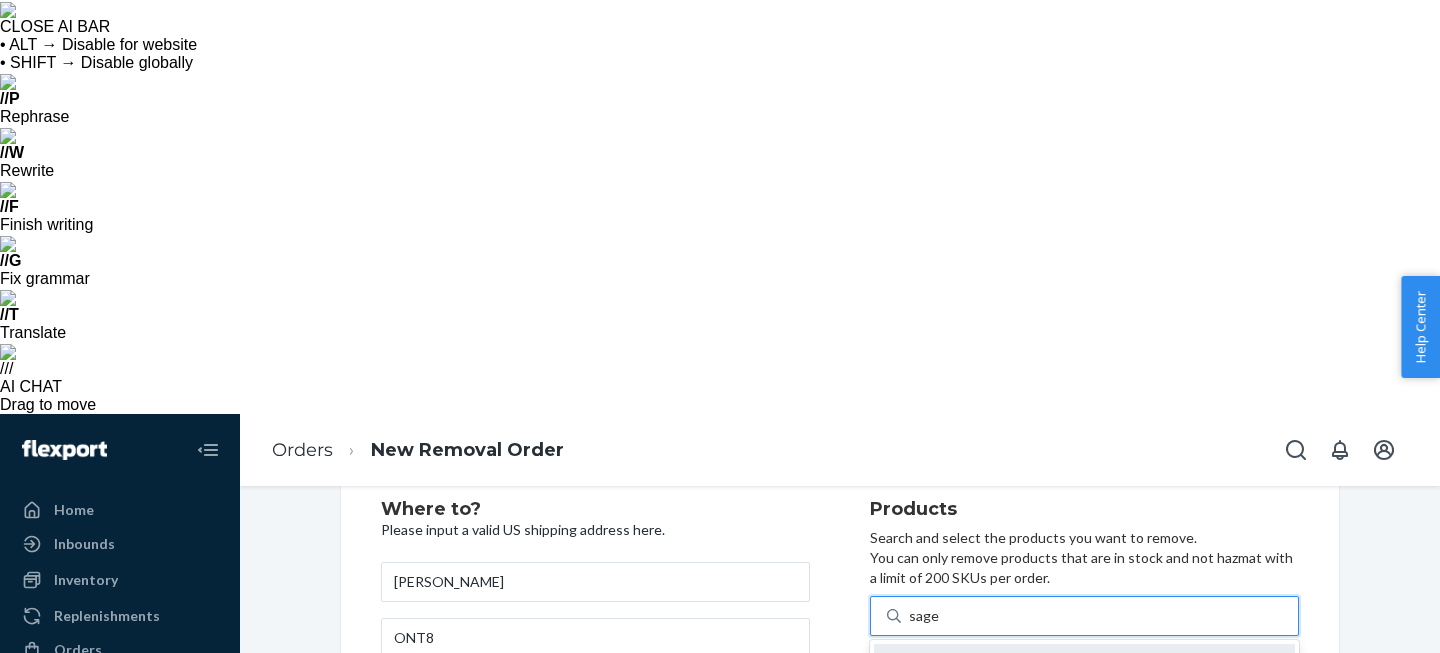 click on "Sage" at bounding box center [1000, 663] 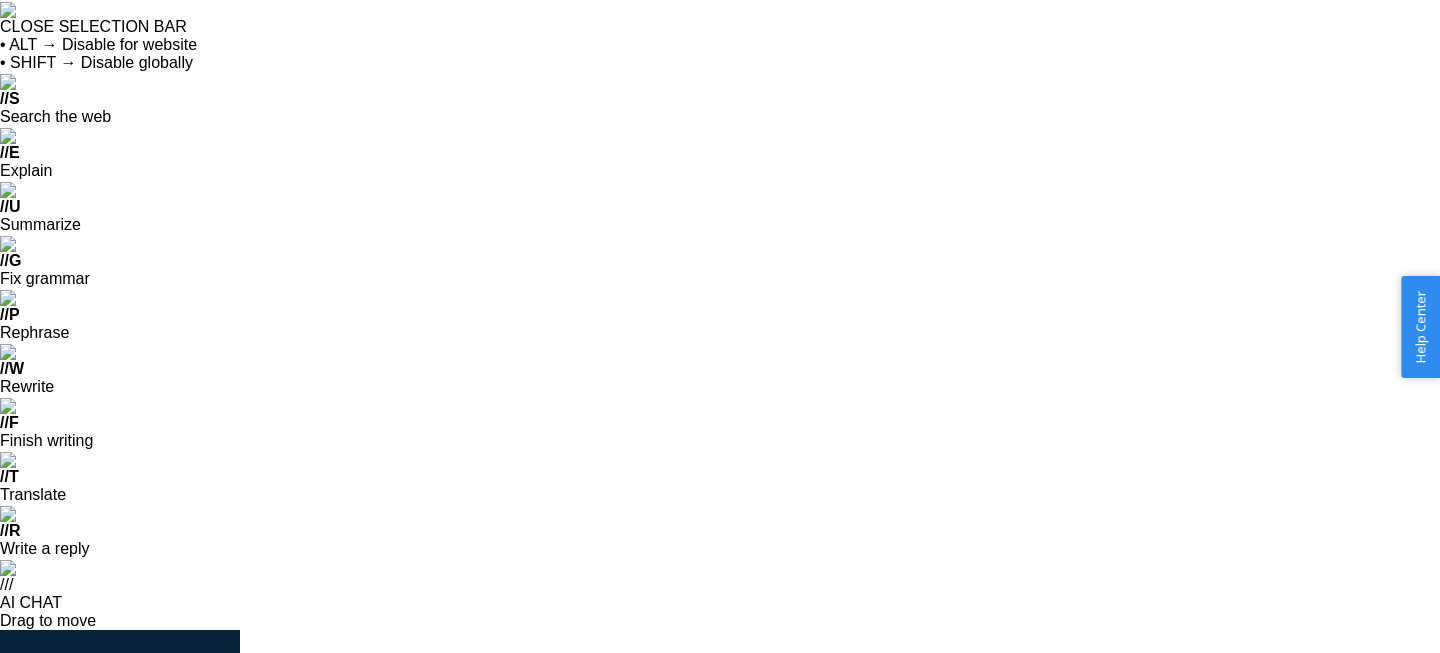 click on "14" at bounding box center [1207, 1026] 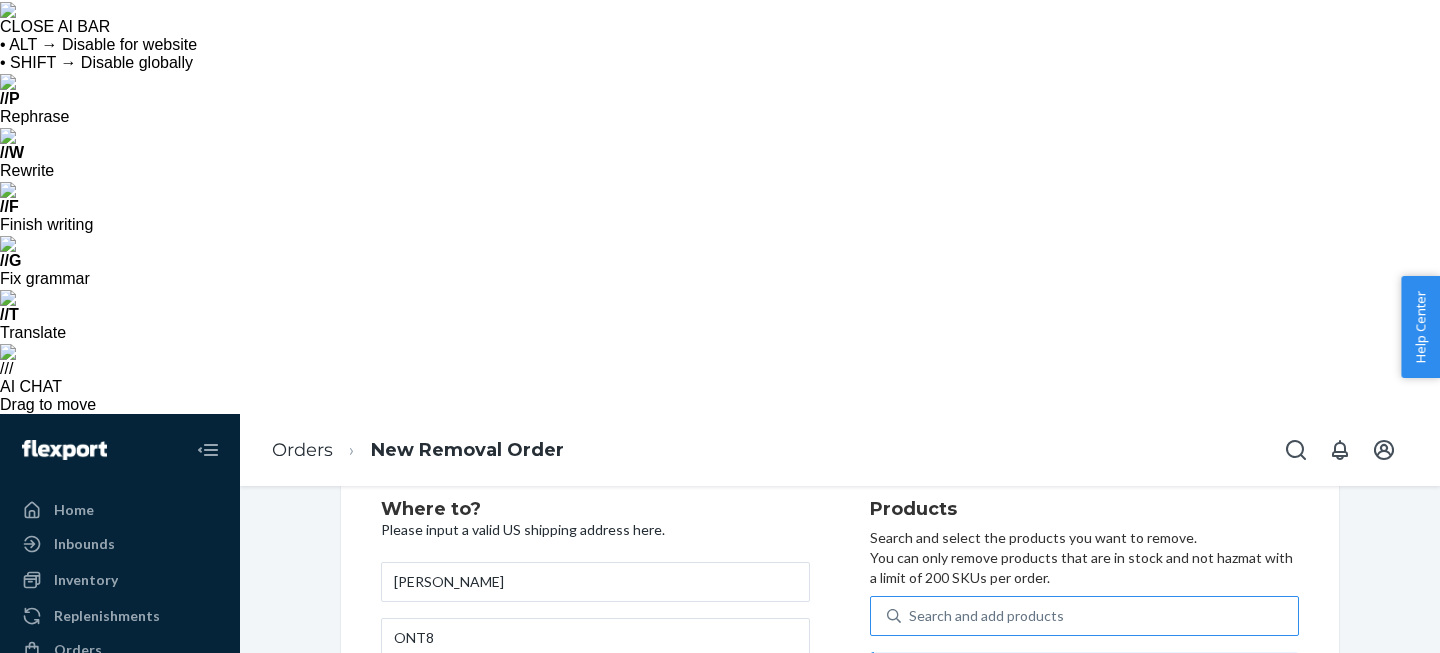 type on "3" 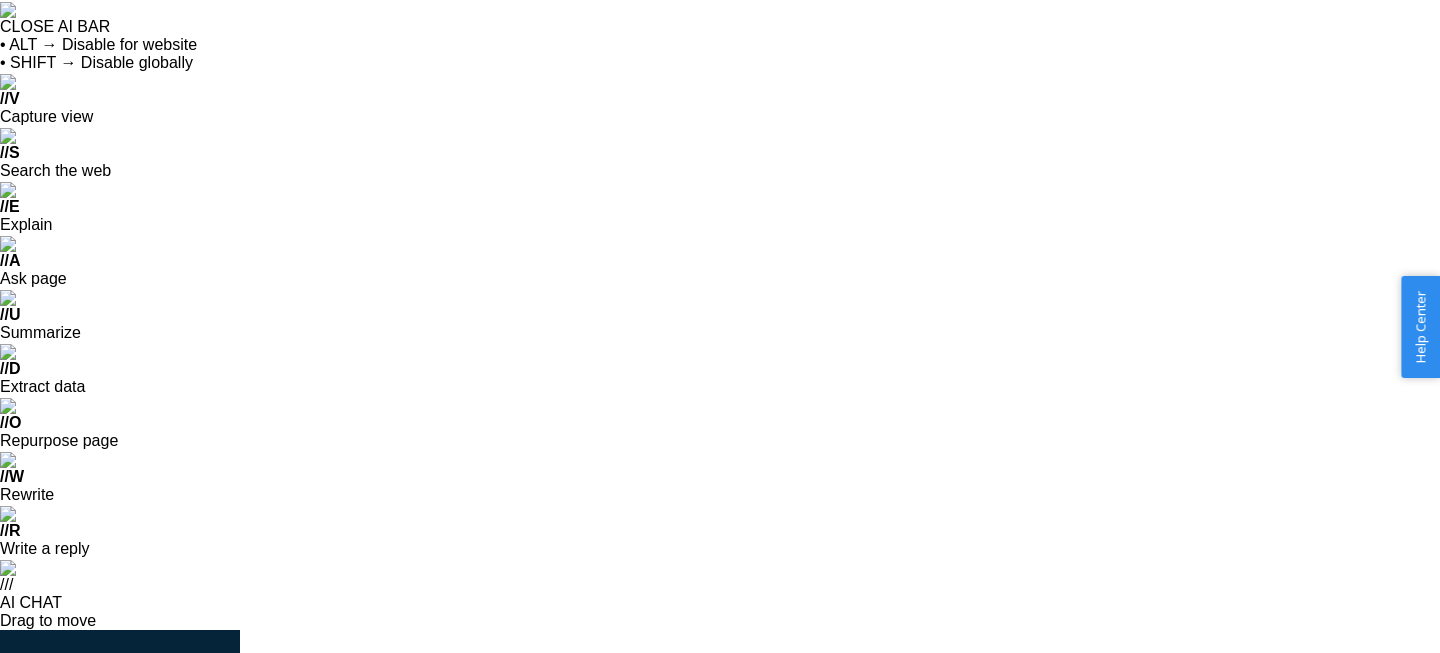click on "Where to? Please input a valid US shipping address here. [PERSON_NAME] ONT8 [STREET_ADDRESS][US_STATE] Phone number [EMAIL_ADDRESS][DOMAIN_NAME] Products Search and select the products you want to remove.  You can only remove products that are in stock and not hazmat with a limit of 200 SKUs per order.  Search and add products Inbound each SKU in 5 or more boxes to maximize your Fast Tag coverage Learn more SKUs Units A Puff Of Fluff (Sage) APOF-GRN-43-SA 14  available — 3 A Puff Of Fluff (Anthracite) APOF-BK-65-AN 34  available — 7 A Puff Of Fluff (Pearl) APOF-WH-51-PE 92  available — 20 A Puff Of Fluff (Bambi) APOF-BR-105-BA 31  available — 7 A Puff Of Fluff (Brown Magic) APOF-BR-11-BR-MA 9  available — 2 A Puff Of Fluff (Blue Fade) APOF-BL-95-[PERSON_NAME] 31  available — 7 Select a service Ship-to-address Removal Promised by [DATE] US$ 47,84
If you'd like to dispose of the inventory instead, you can  submit a request by opening a support ticket" at bounding box center [840, 1259] 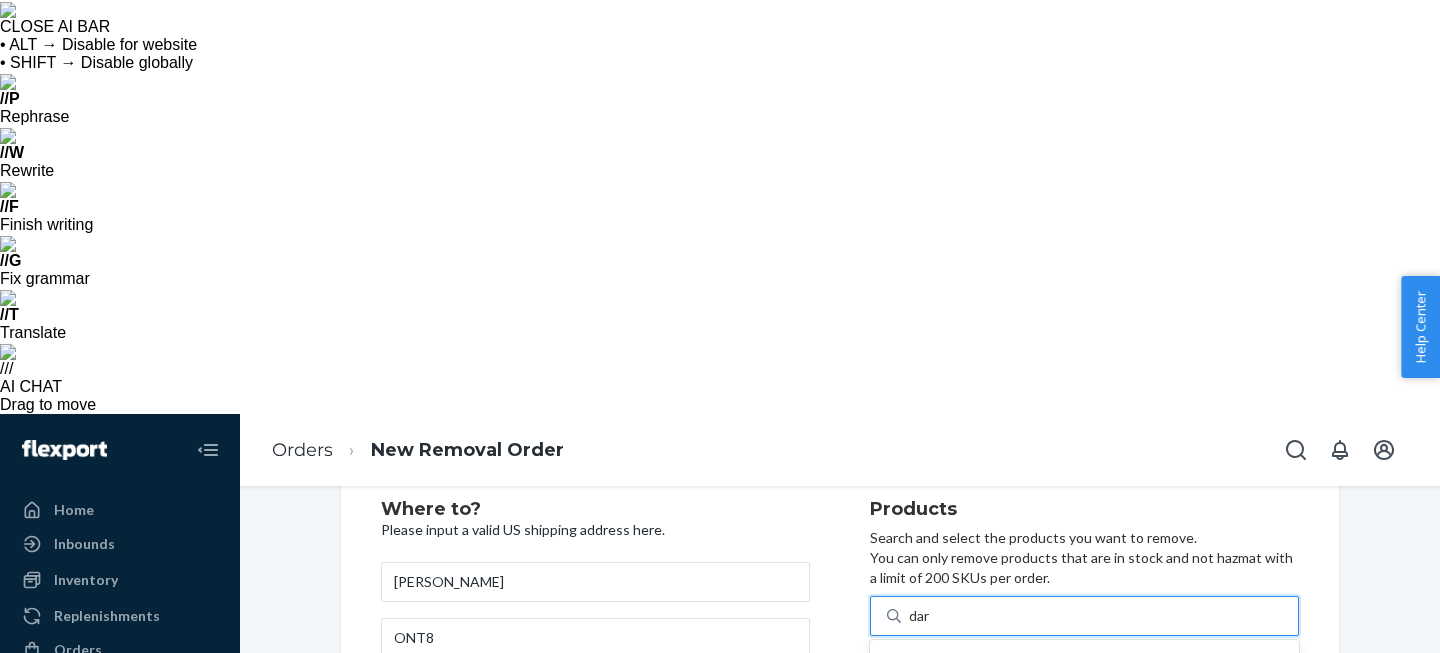 type on "dark" 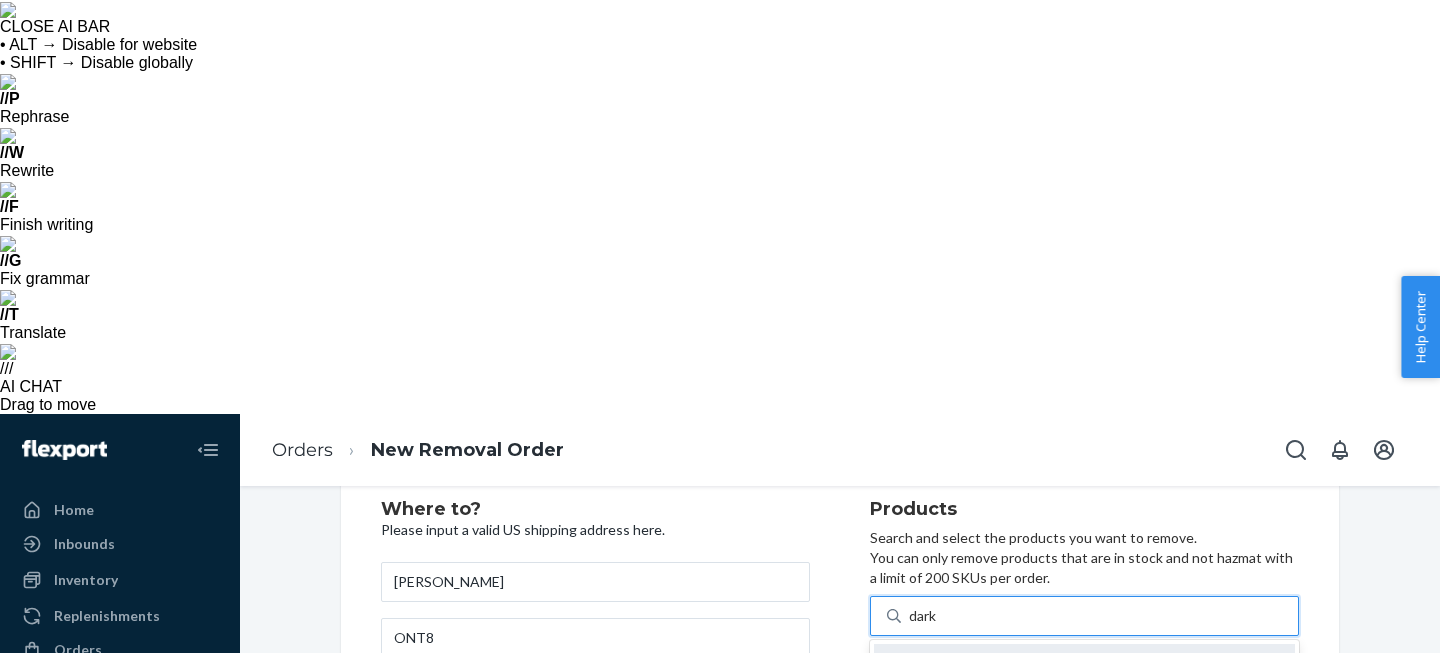 click on "APOF-BR-73-DA-A-WO" at bounding box center [1045, 682] 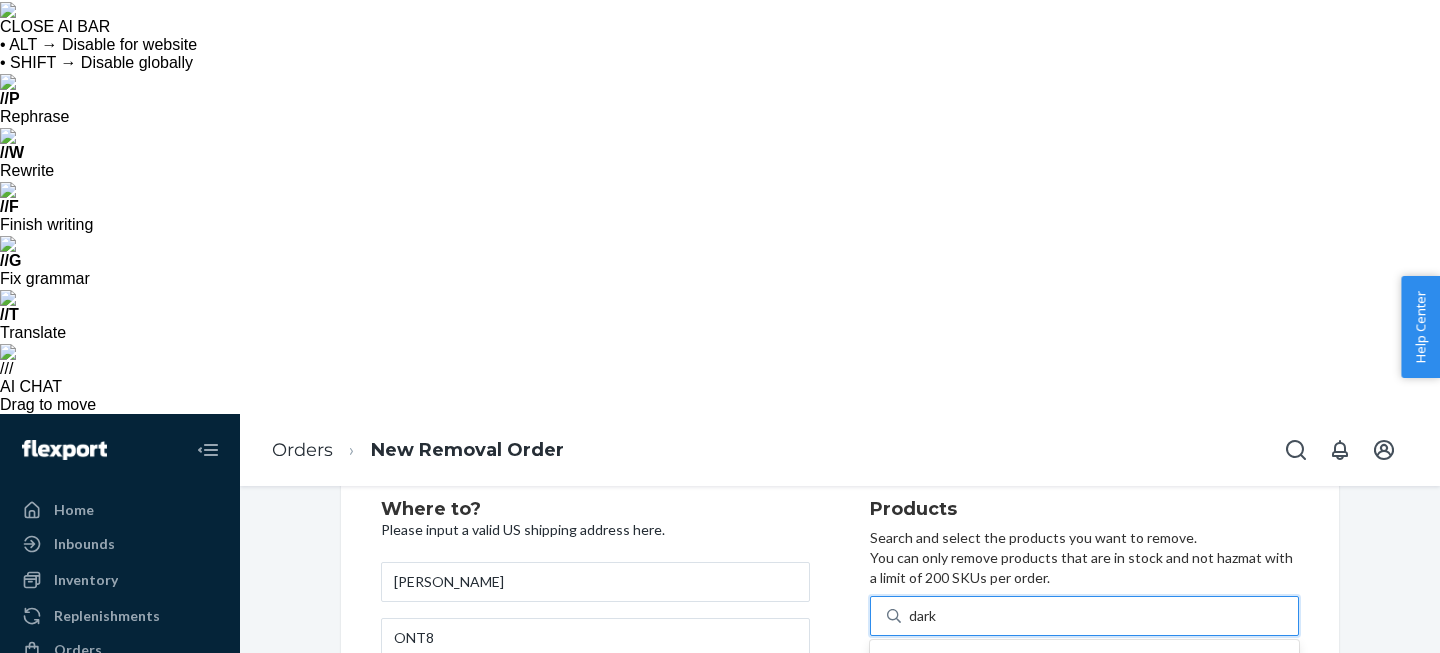type 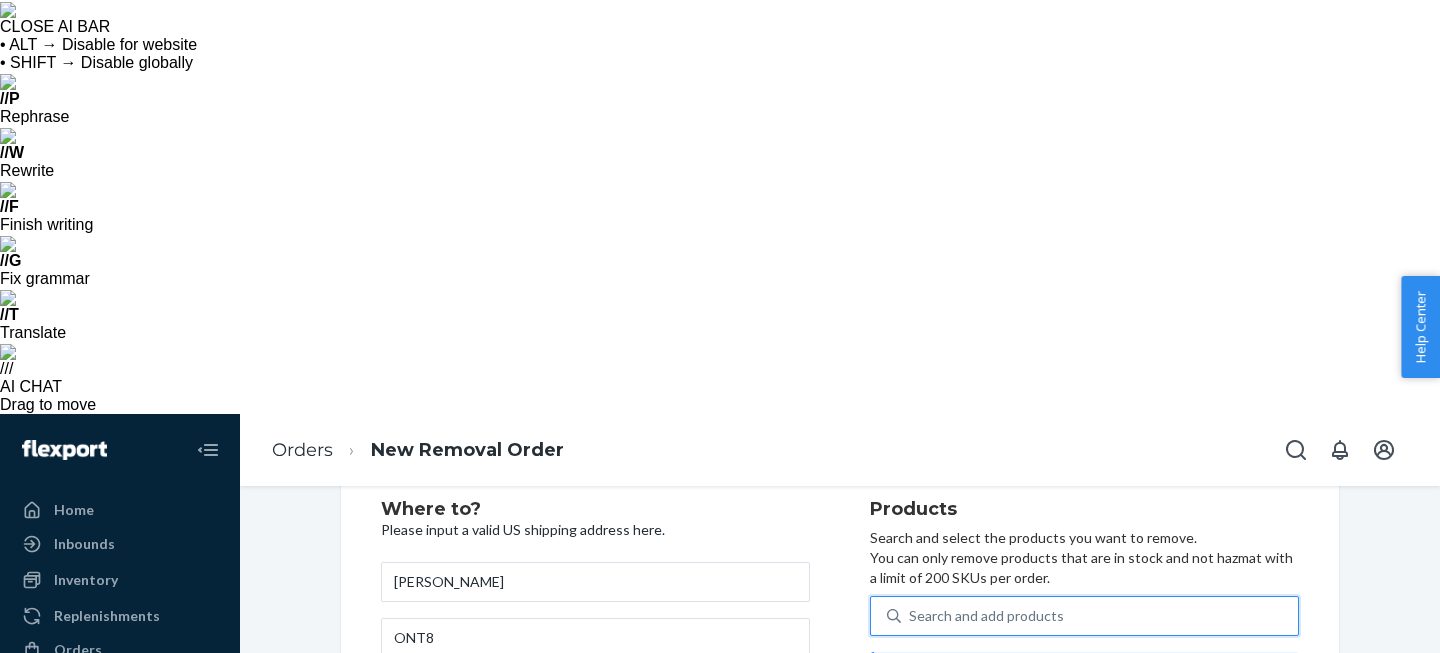 click on "25" at bounding box center [1207, 827] 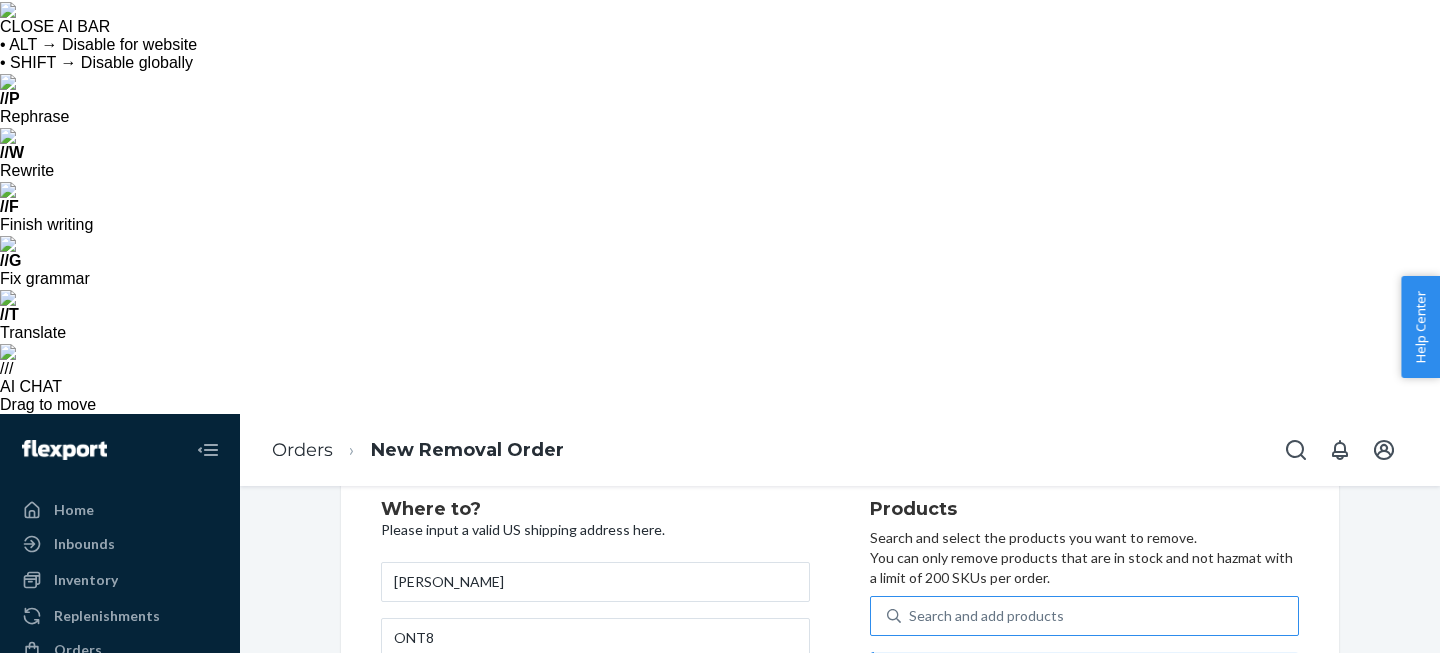 type on "5" 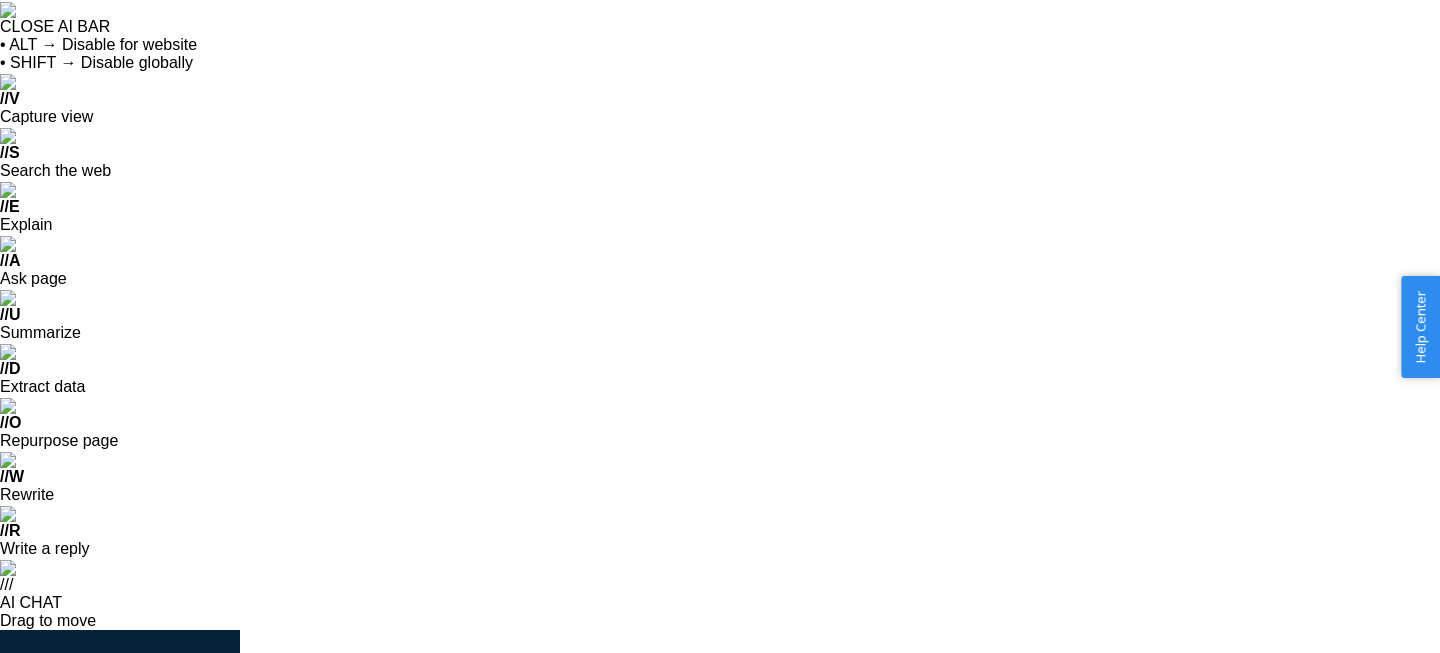click on "SKUs" at bounding box center (1014, 974) 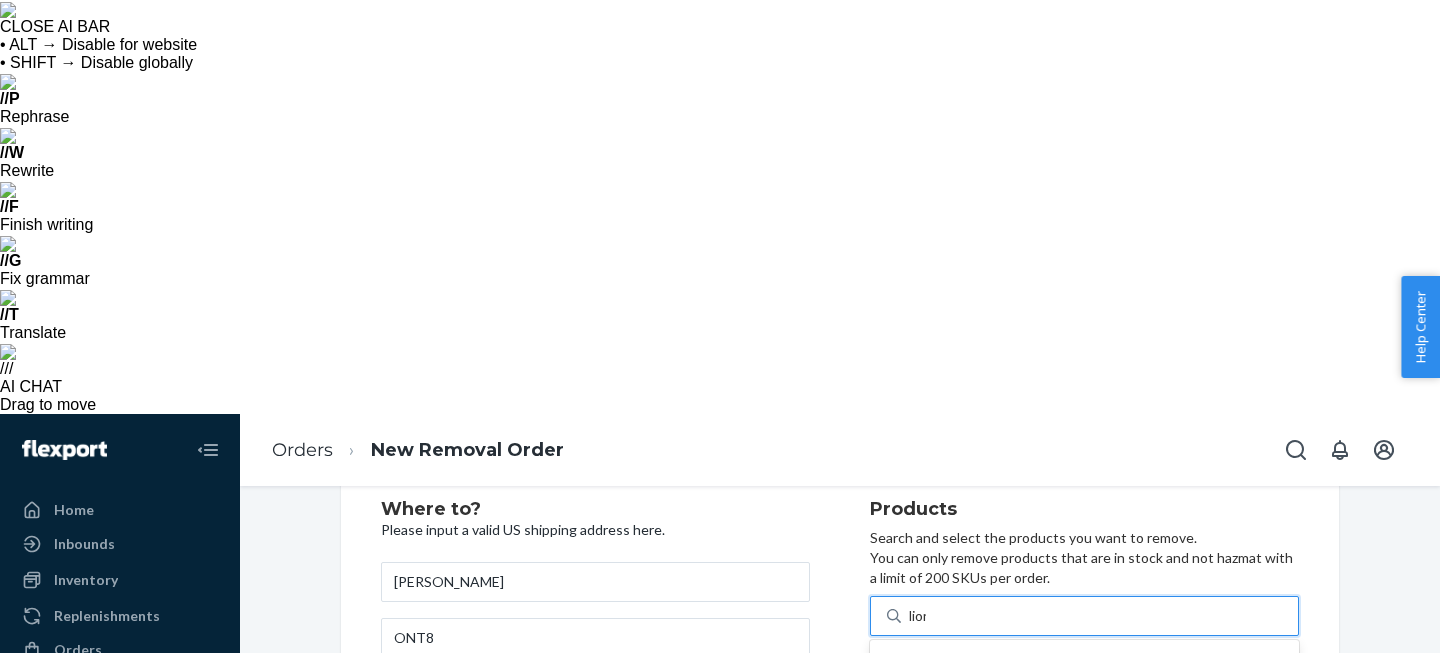 type on "lione" 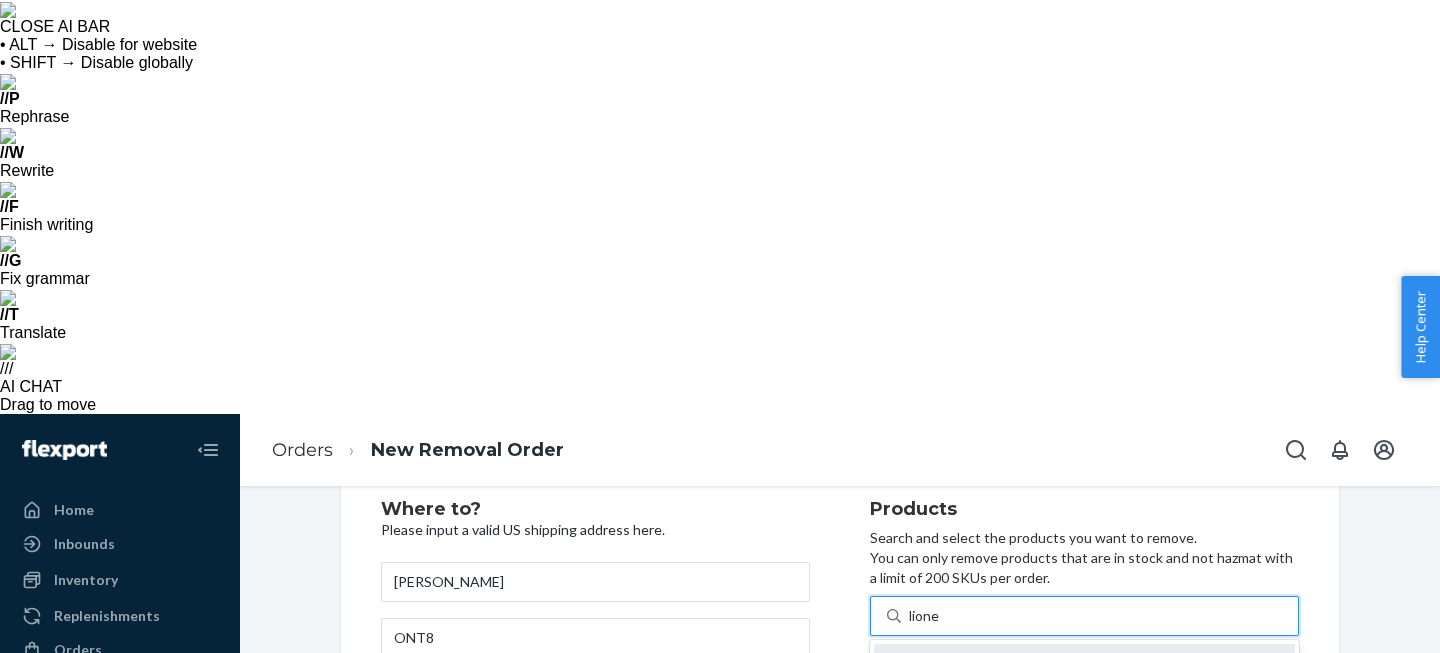 click on "APOF-YL-17-LI" at bounding box center (1045, 682) 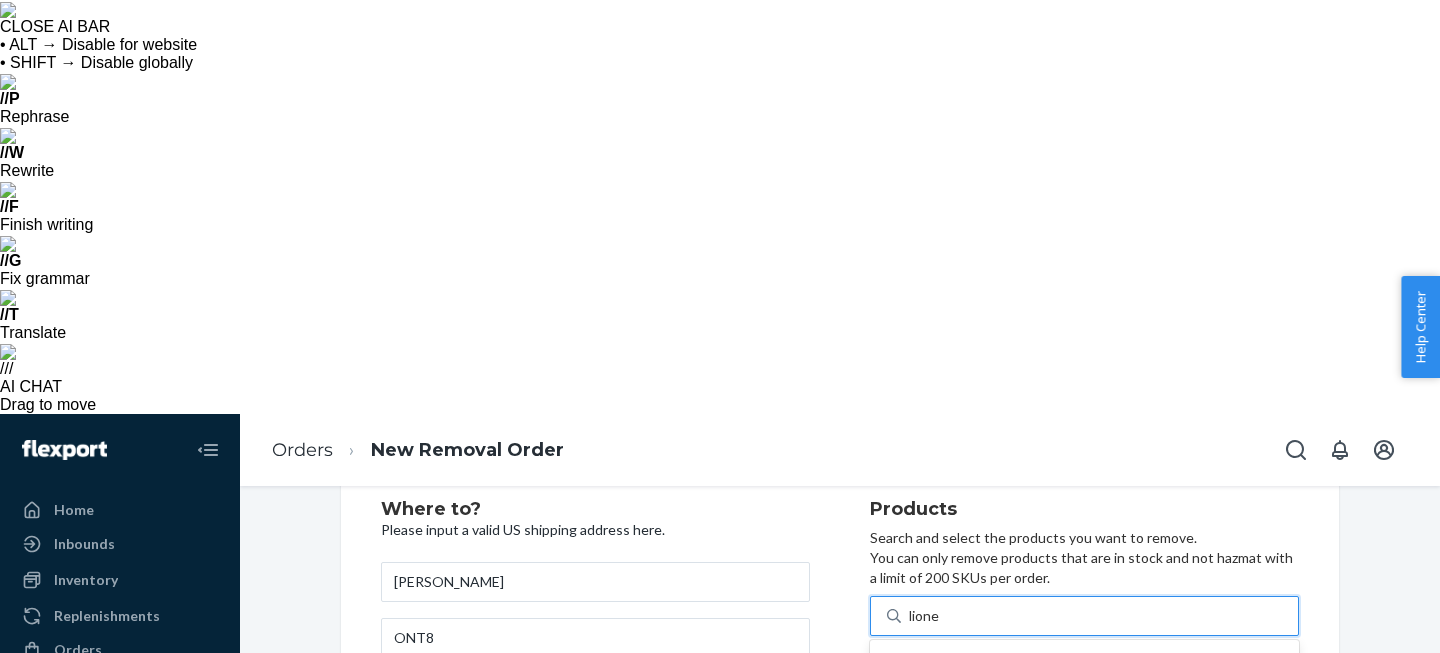 type 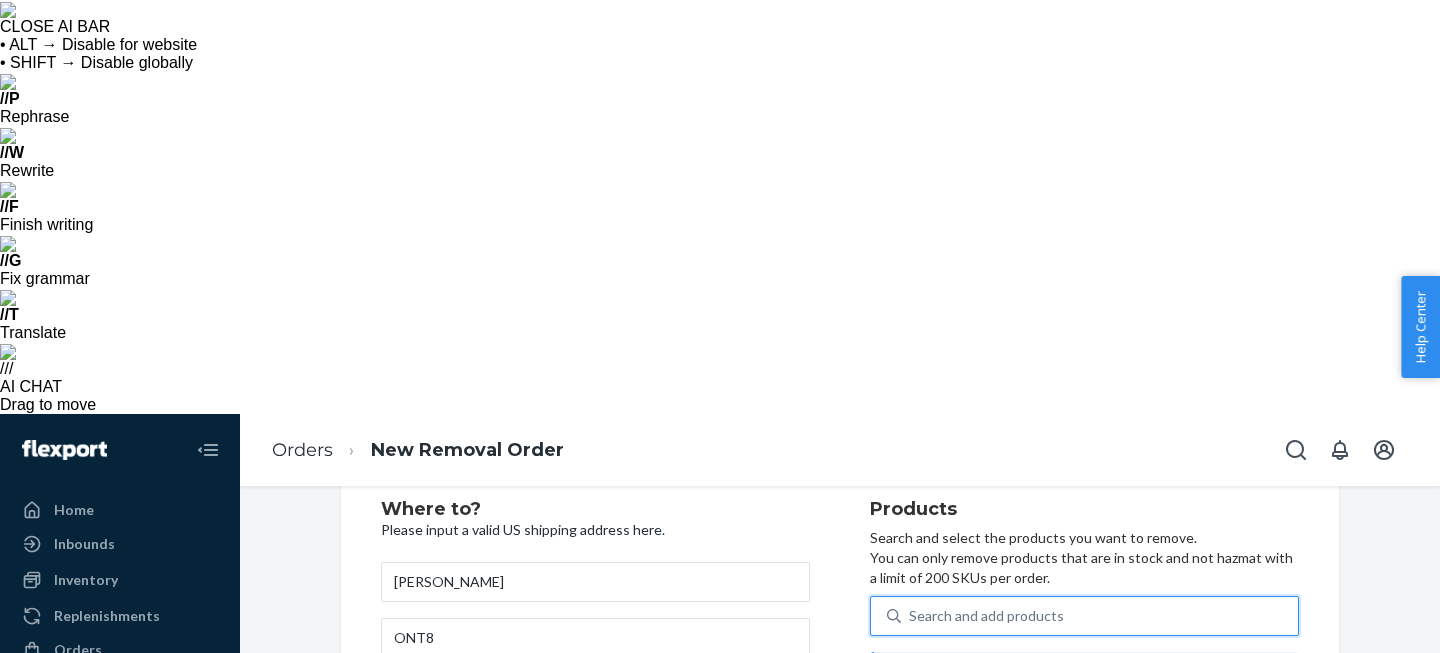 click on "29" at bounding box center (1207, 810) 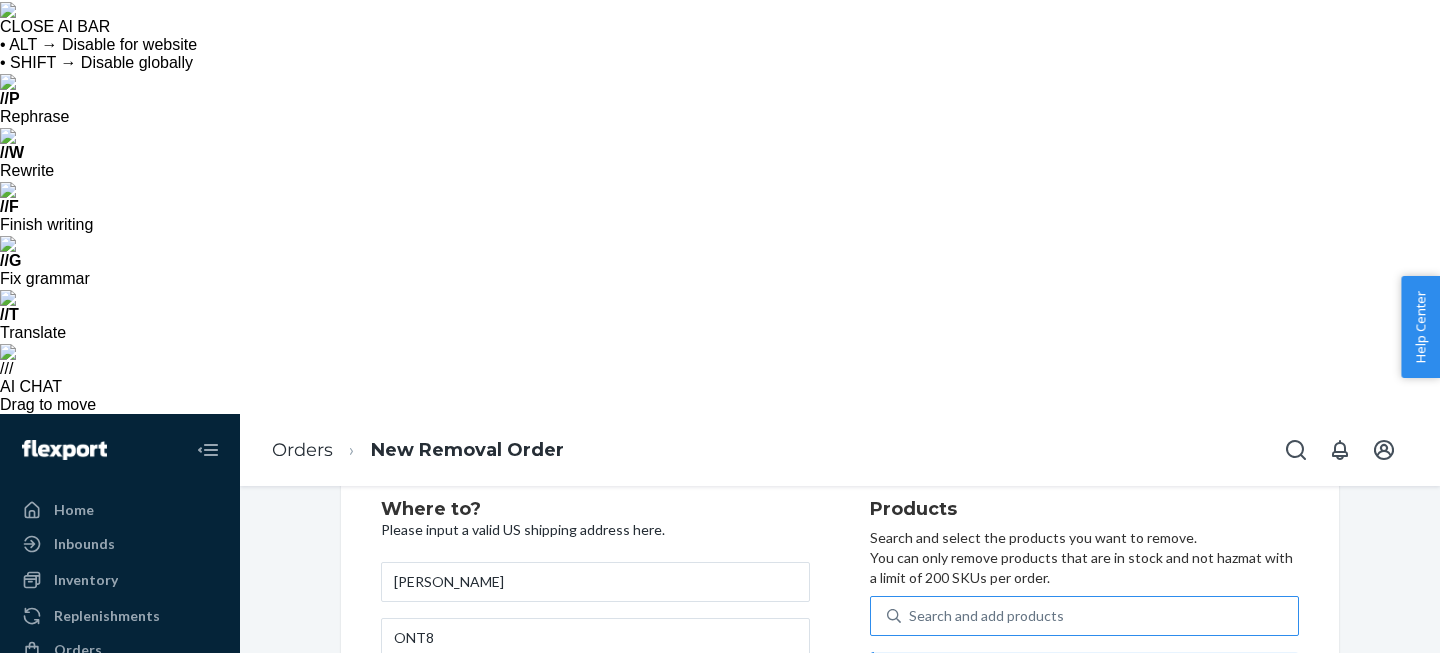 type on "6" 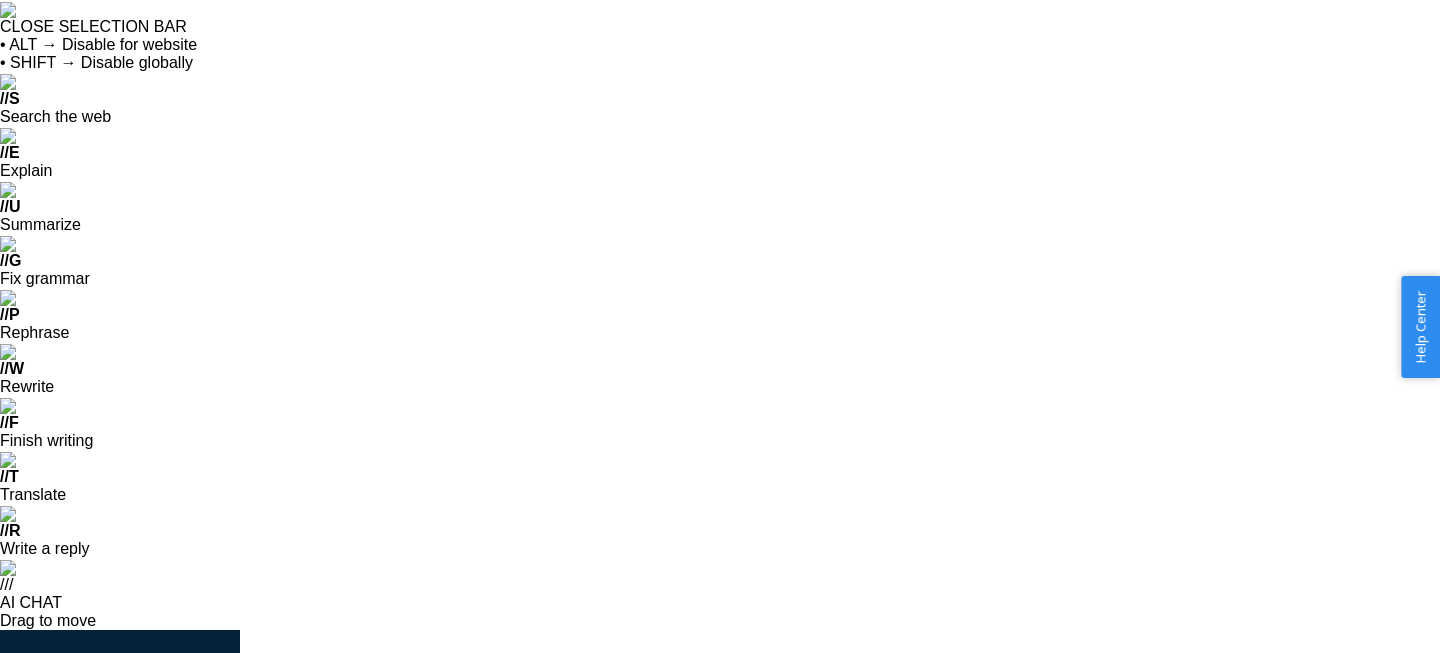 click on "Search and add products" at bounding box center [986, 832] 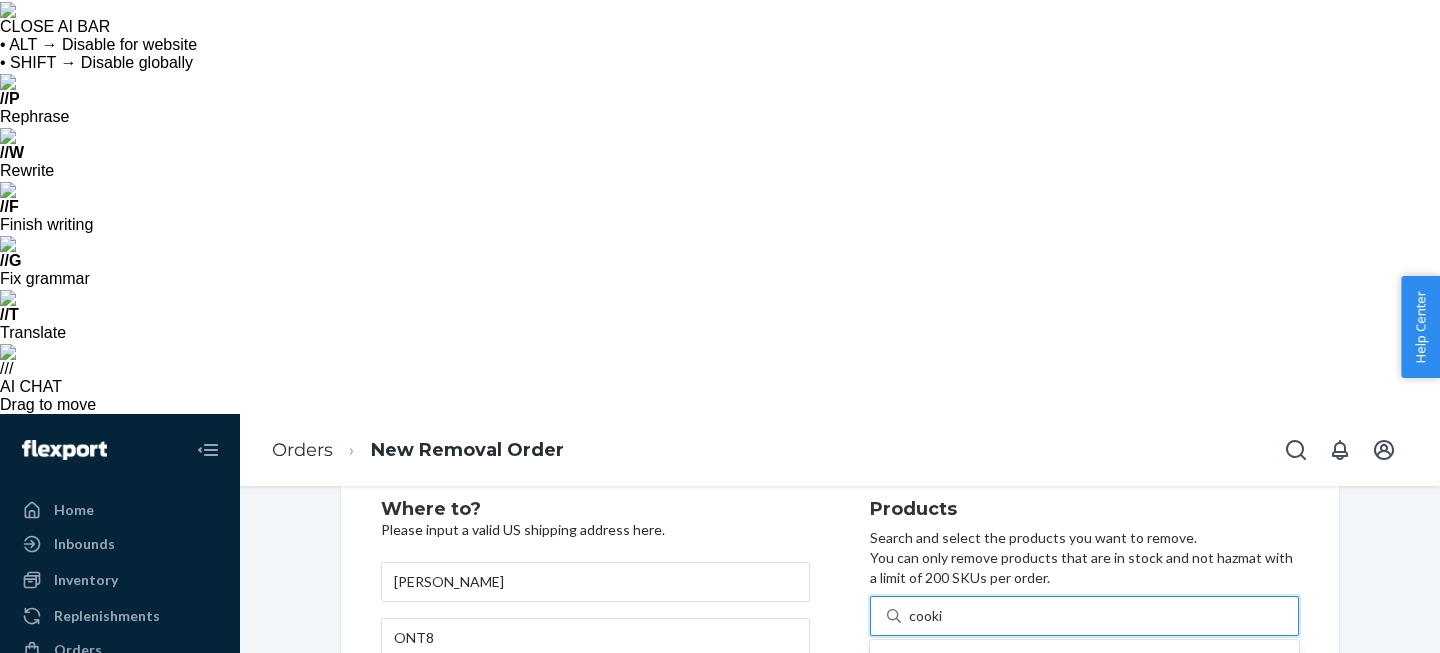 type on "cookie" 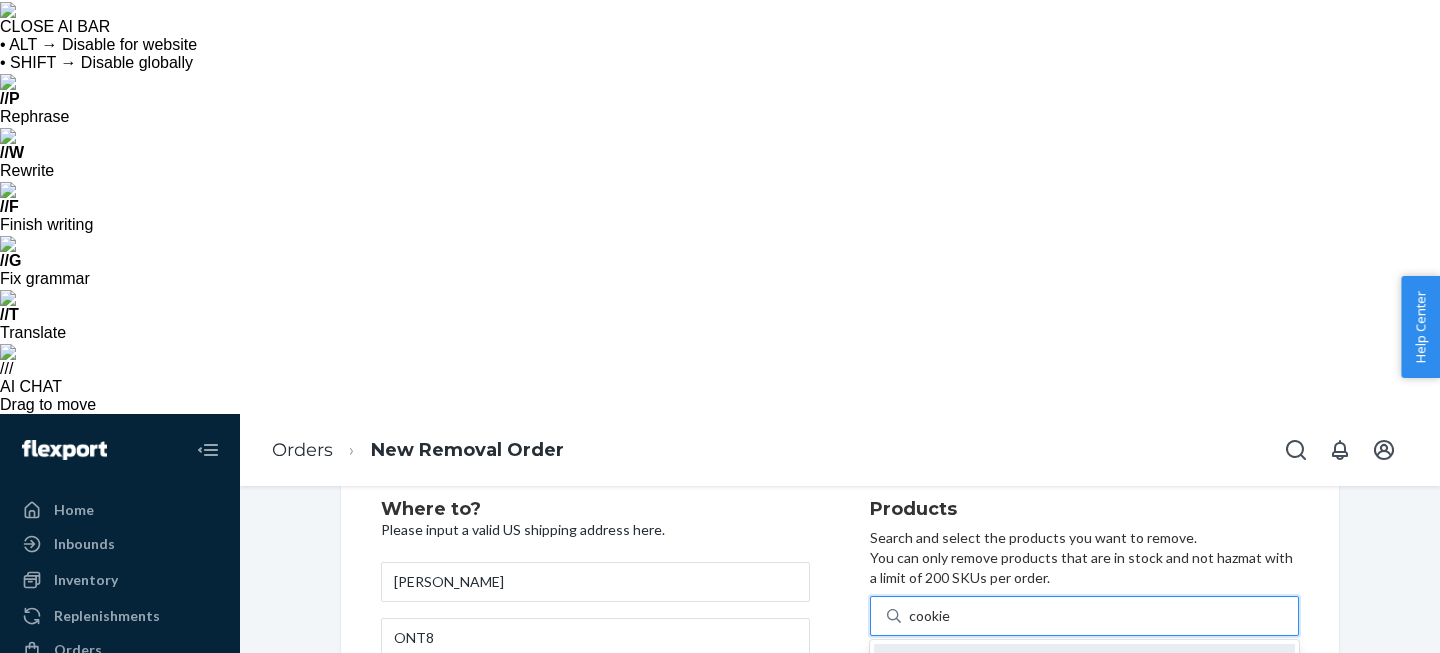 click on "Cookiemonster" at bounding box center (1036, 663) 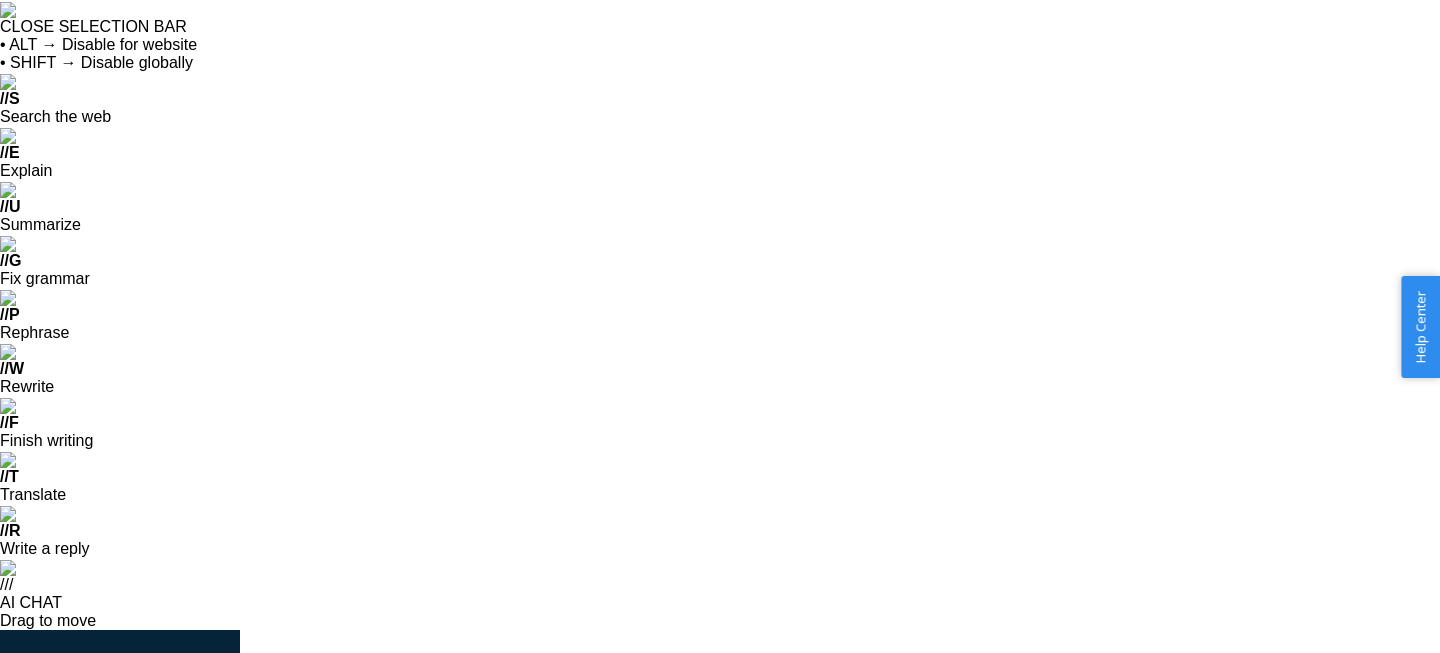 click on "19" at bounding box center (1207, 1034) 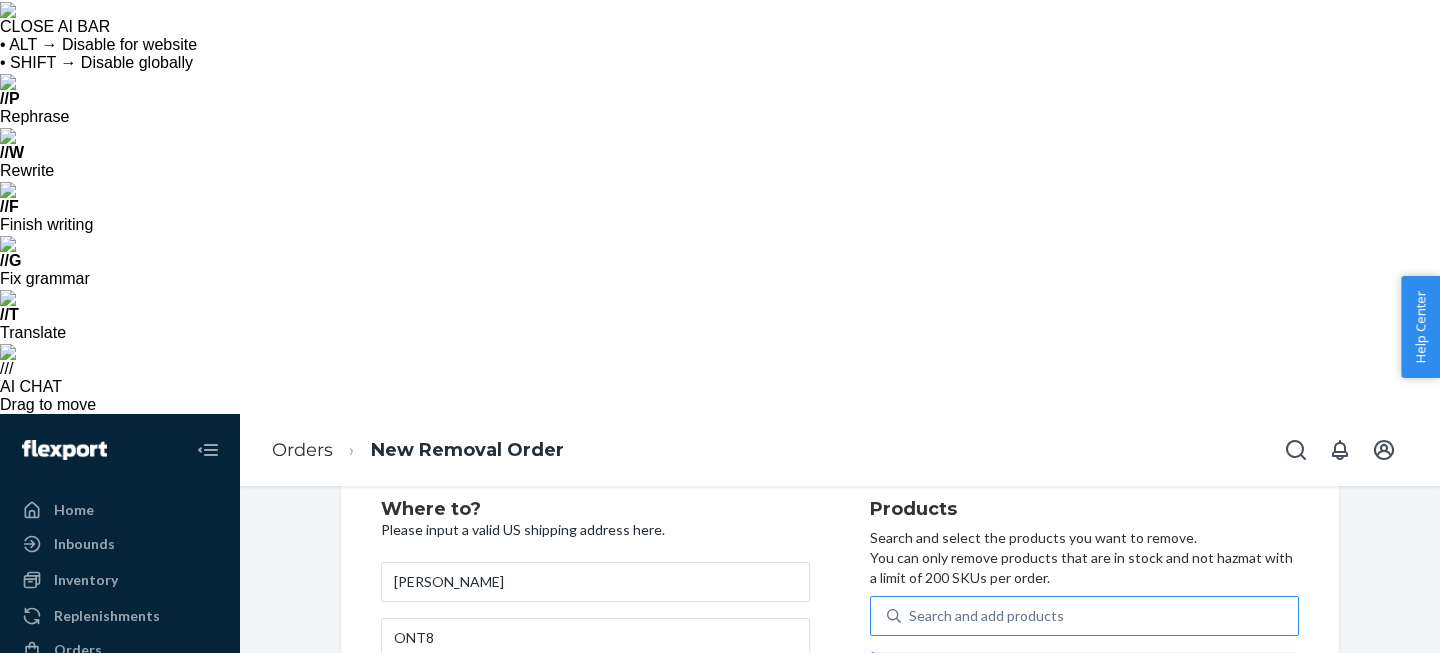 type on "4" 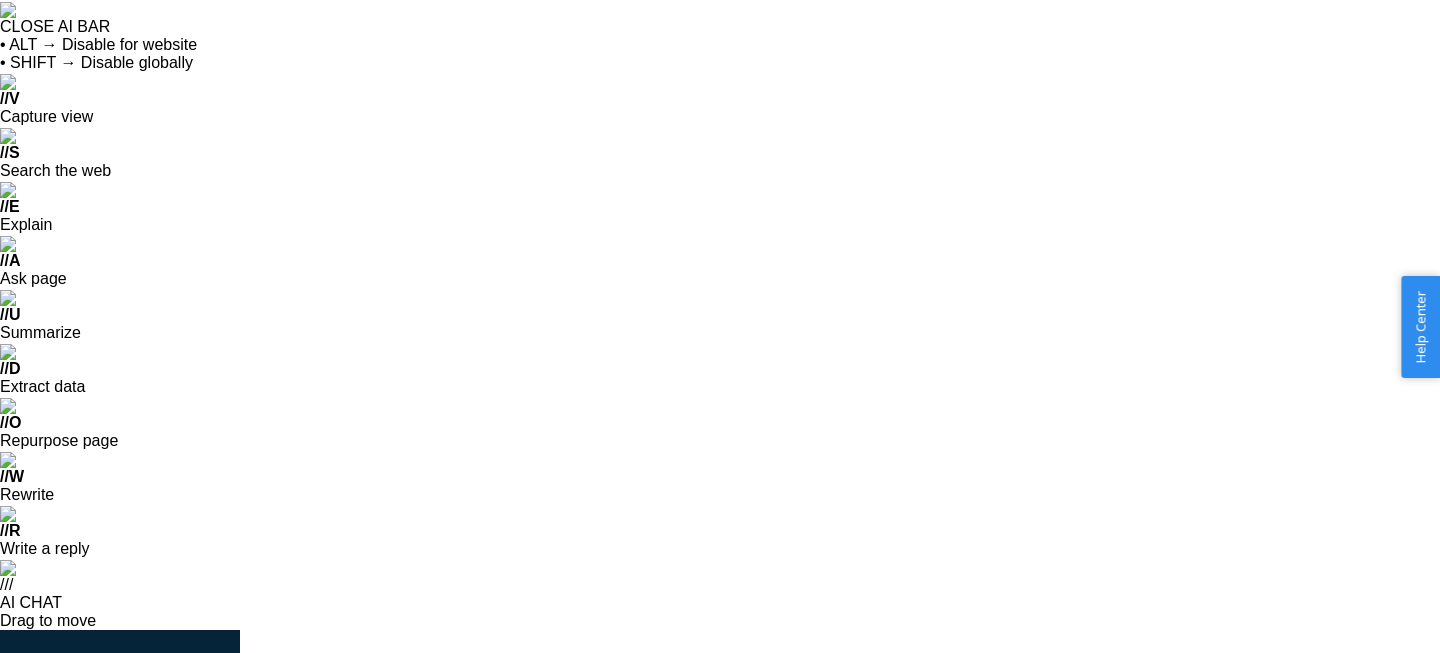 click on "Where to? Please input a valid US shipping address here. [PERSON_NAME] ONT8 [STREET_ADDRESS][US_STATE] Phone number [EMAIL_ADDRESS][DOMAIN_NAME] Products Search and select the products you want to remove.  You can only remove products that are in stock and not hazmat with a limit of 200 SKUs per order.  Search and add products Inbound each SKU in 5 or more boxes to maximize your Fast Tag coverage Learn more SKUs Units A Puff Of Fluff (Cookiemonster) APOF-BL-33-CM 19  available — 4 A Puff Of Fluff (Lioness) APOF-YL-17-LI 29  available — 6 A Puff Of Fluff (Dark as Wood) APOF-BR-73-DA-A-WO 25  available — 5 A Puff Of Fluff (Sage) APOF-GRN-43-SA 14  available — 3 A Puff Of Fluff (Anthracite) APOF-BK-65-AN 34  available — 7 A Puff Of Fluff (Pearl) APOF-WH-51-PE 92  available — 20 A Puff Of Fluff (Bambi) APOF-BR-105-BA 31  available — 7 A Puff Of Fluff (Brown Magic) APOF-BR-11-BR-MA 9  available — 2 A Puff Of Fluff (Blue Fade) APOF-BL-95-[PERSON_NAME] 31  available — 7" at bounding box center (840, 1259) 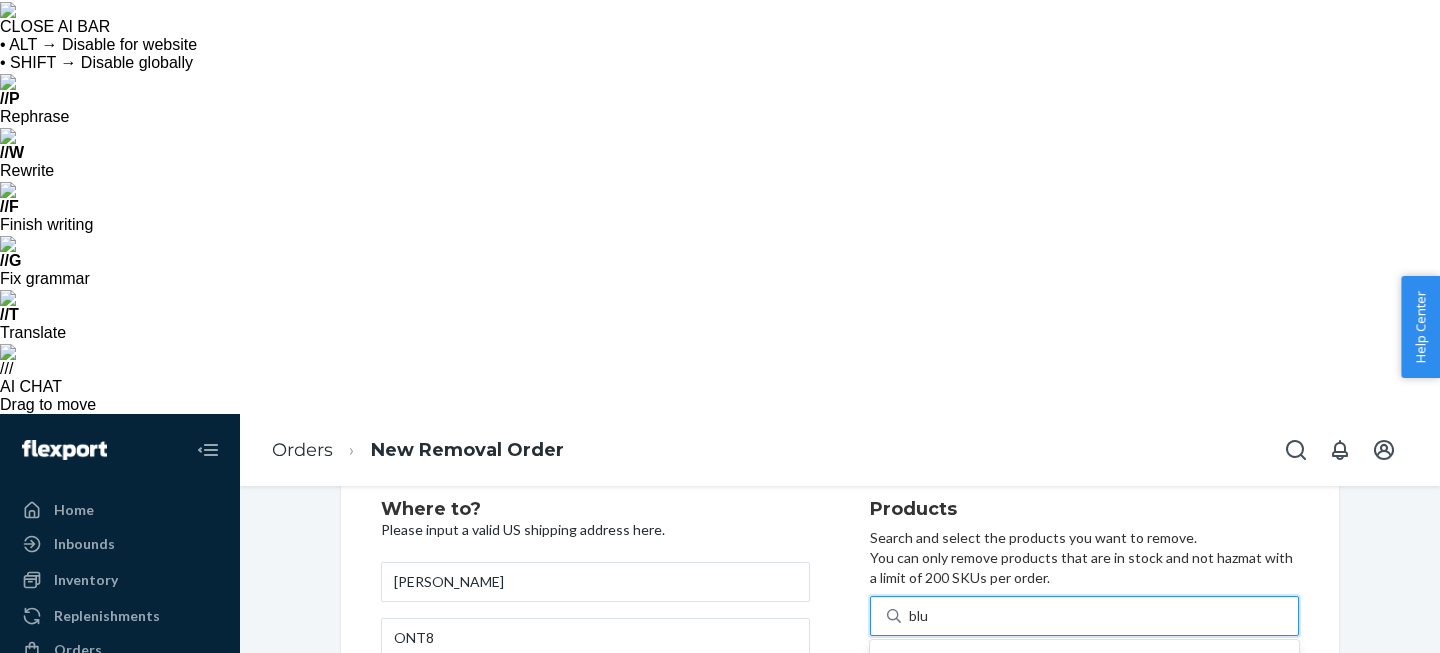 type on "blue" 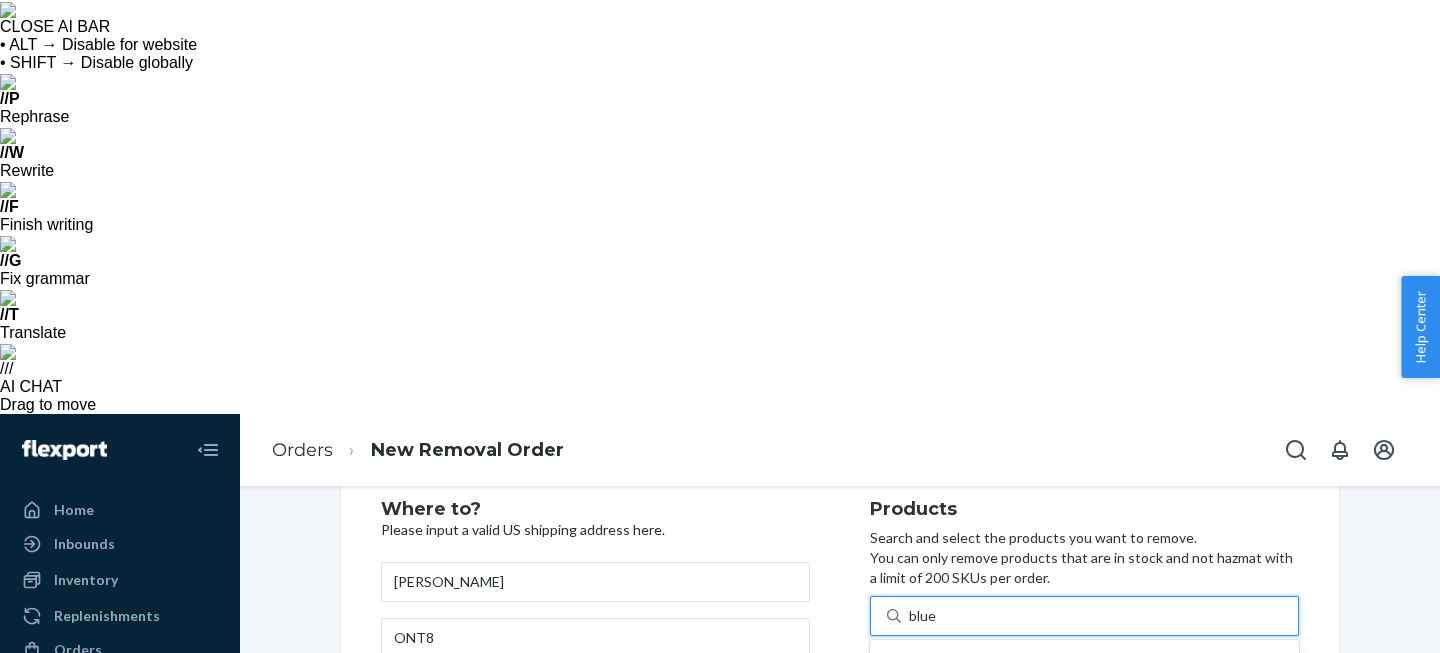 click on "A Puff Of Fluff ( Blue  s Clue s)" at bounding box center (1045, 721) 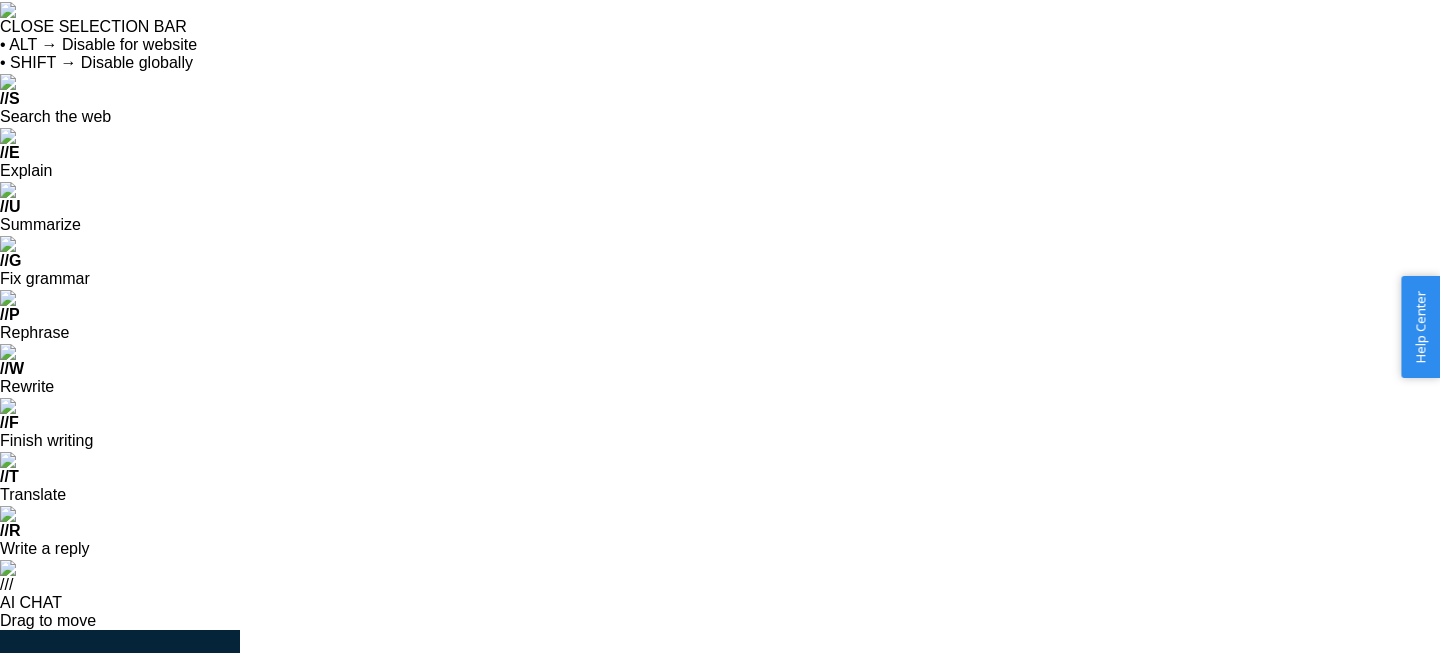 click on "36" at bounding box center [1207, 1043] 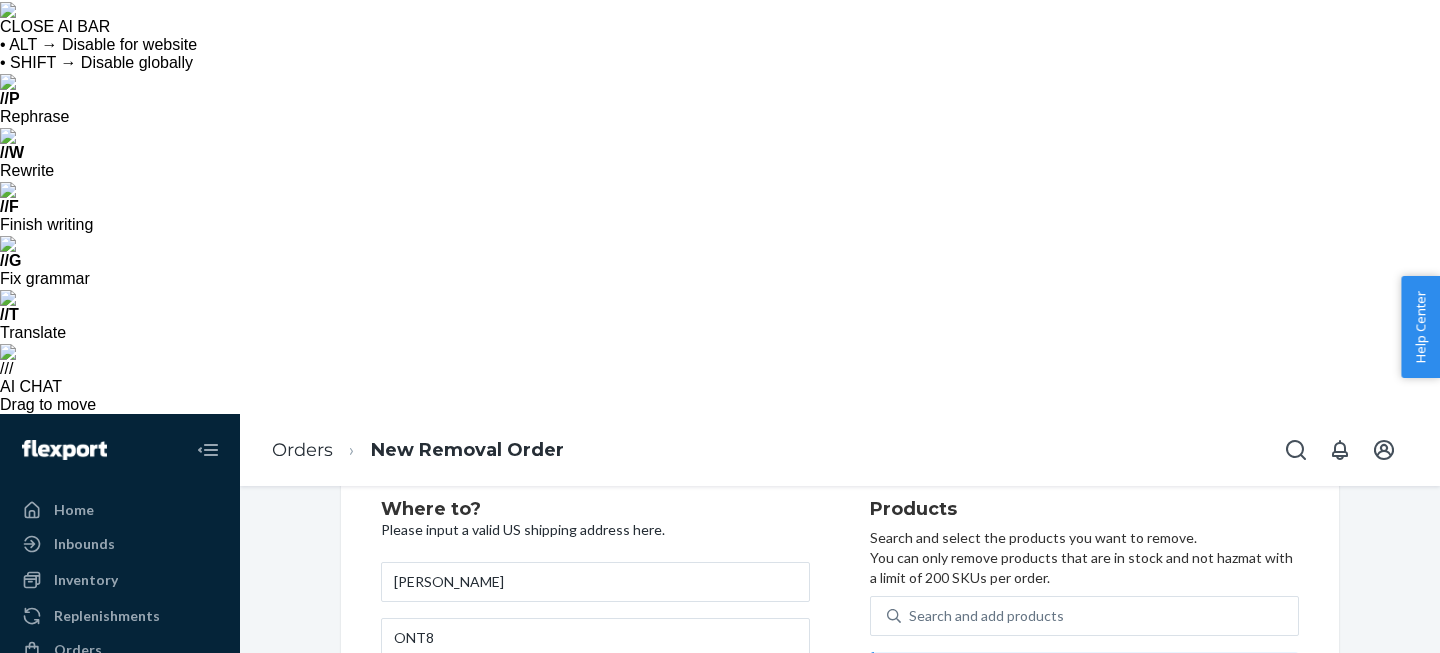 type on "8" 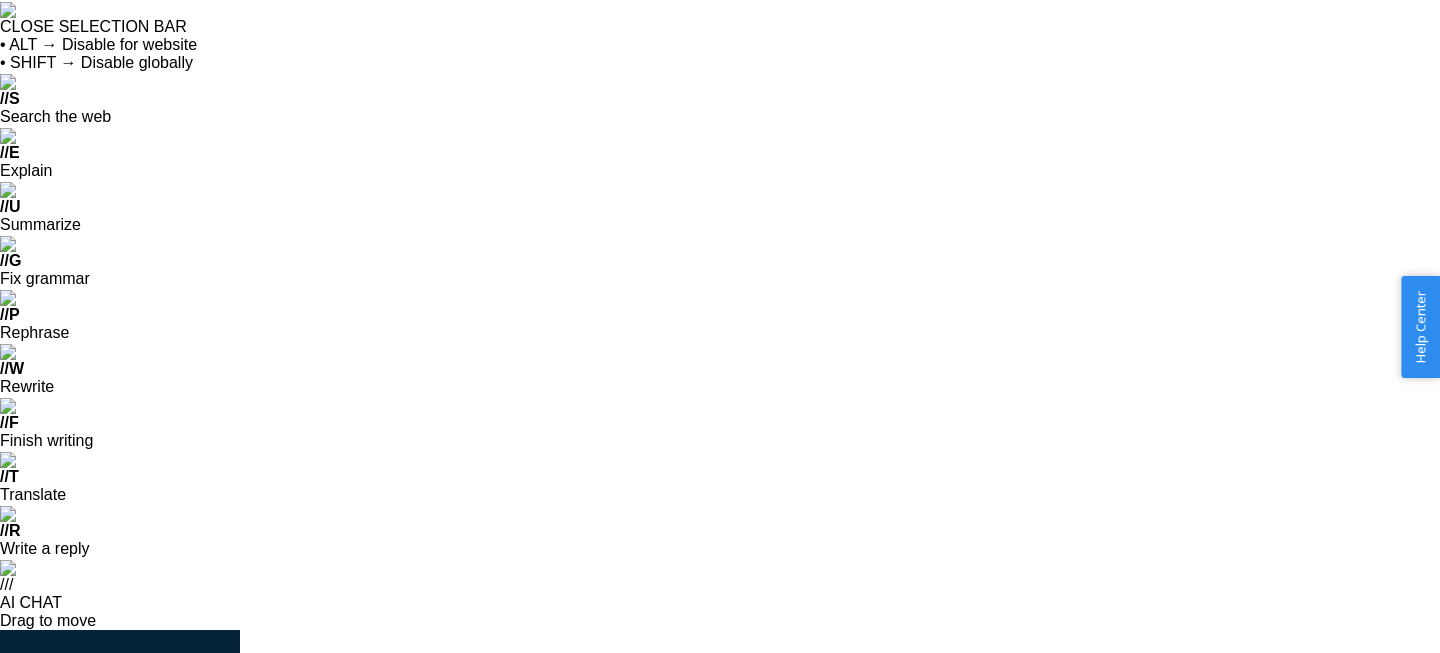click on "Search and add products" at bounding box center (1099, 832) 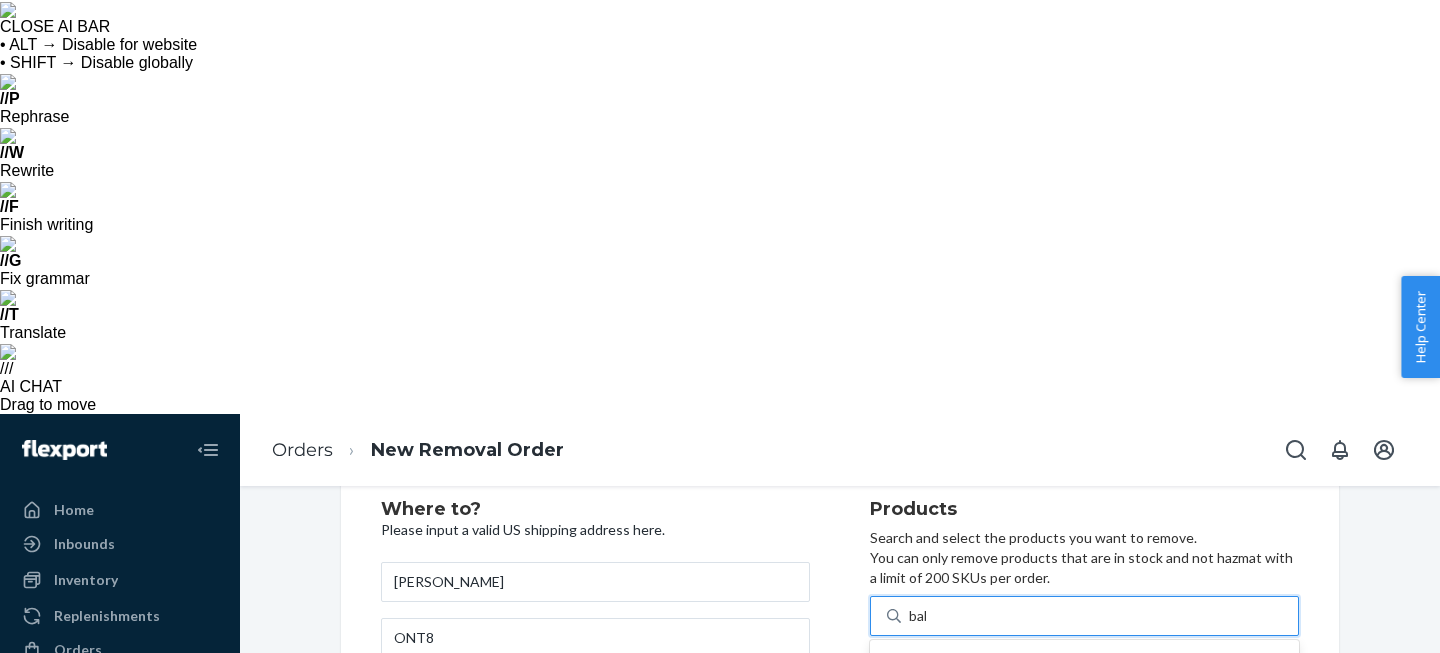 type on "baby" 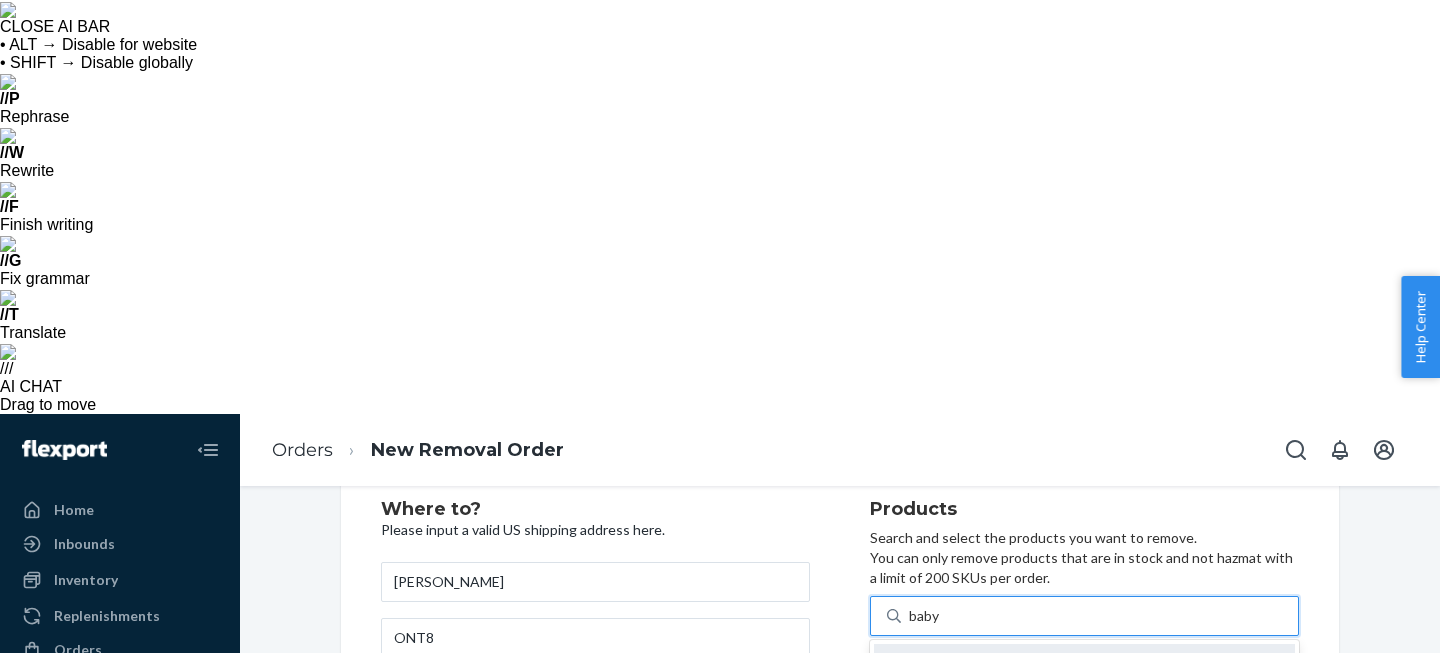 click on "APOF-YL-71-BA-DU" at bounding box center (1045, 682) 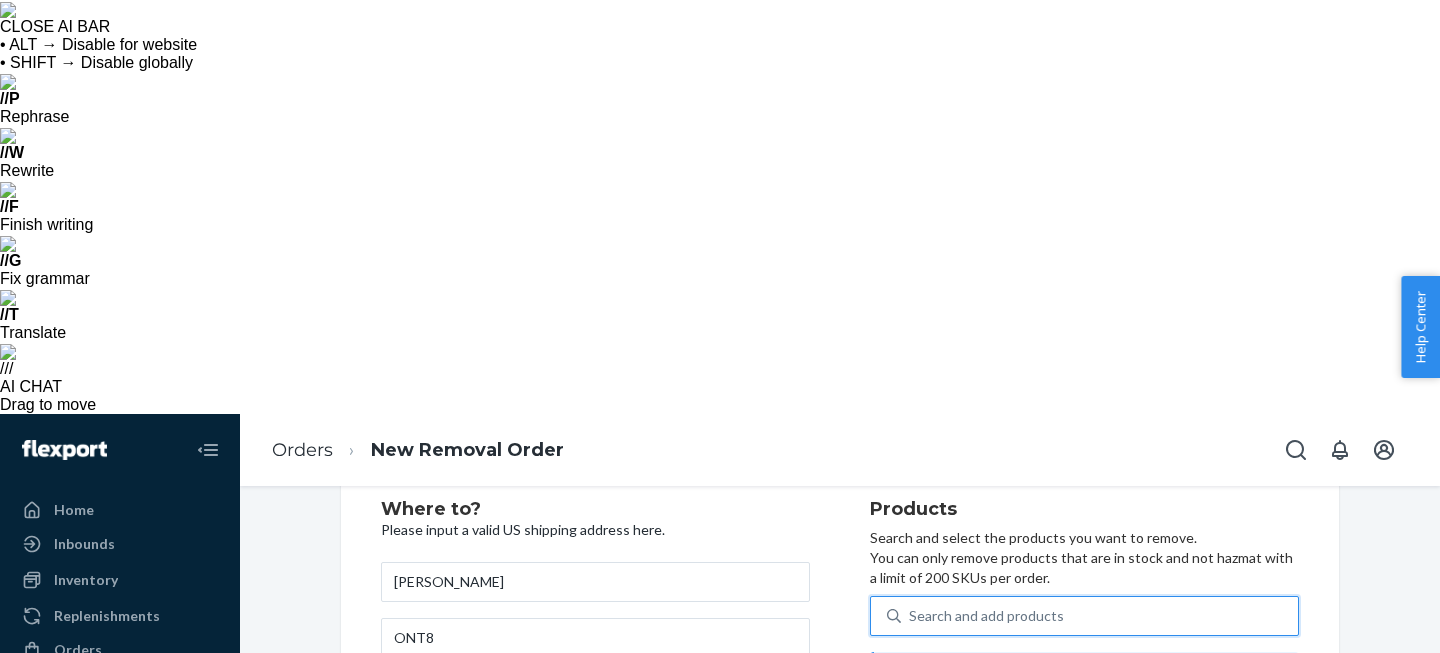 click on "26" at bounding box center [1207, 810] 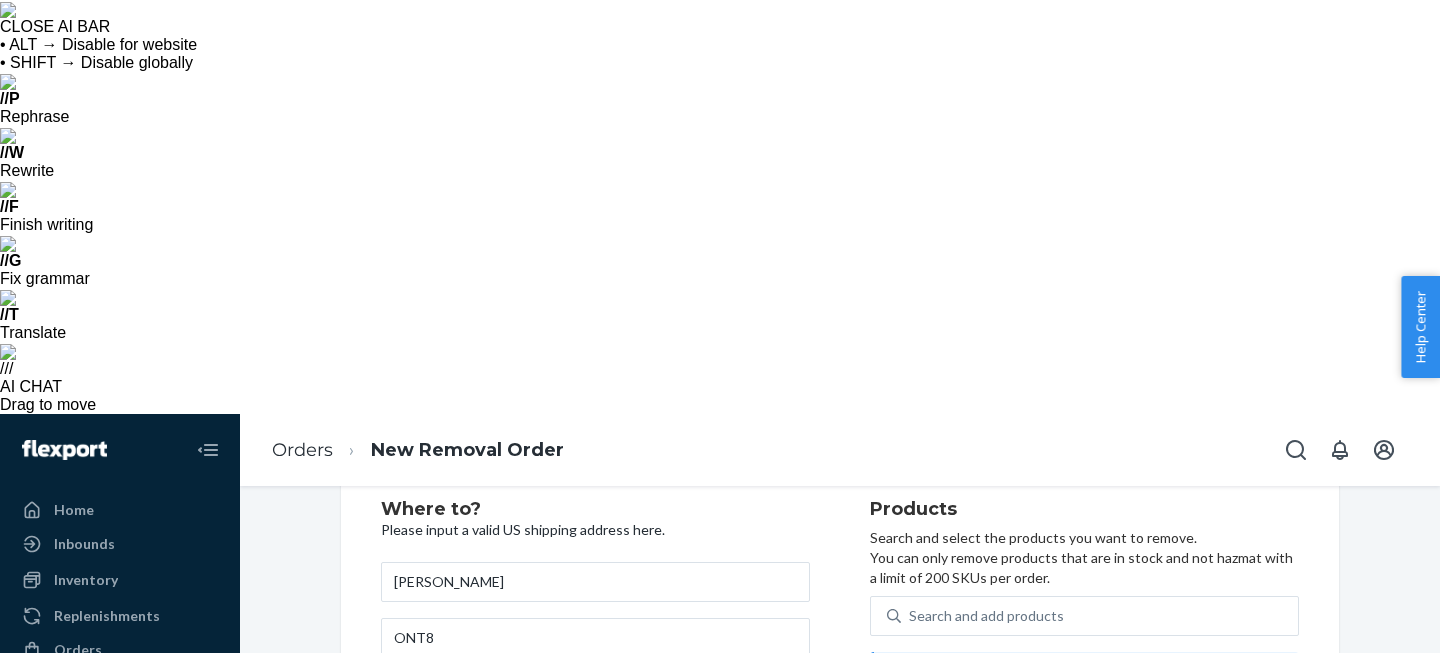 type on "6" 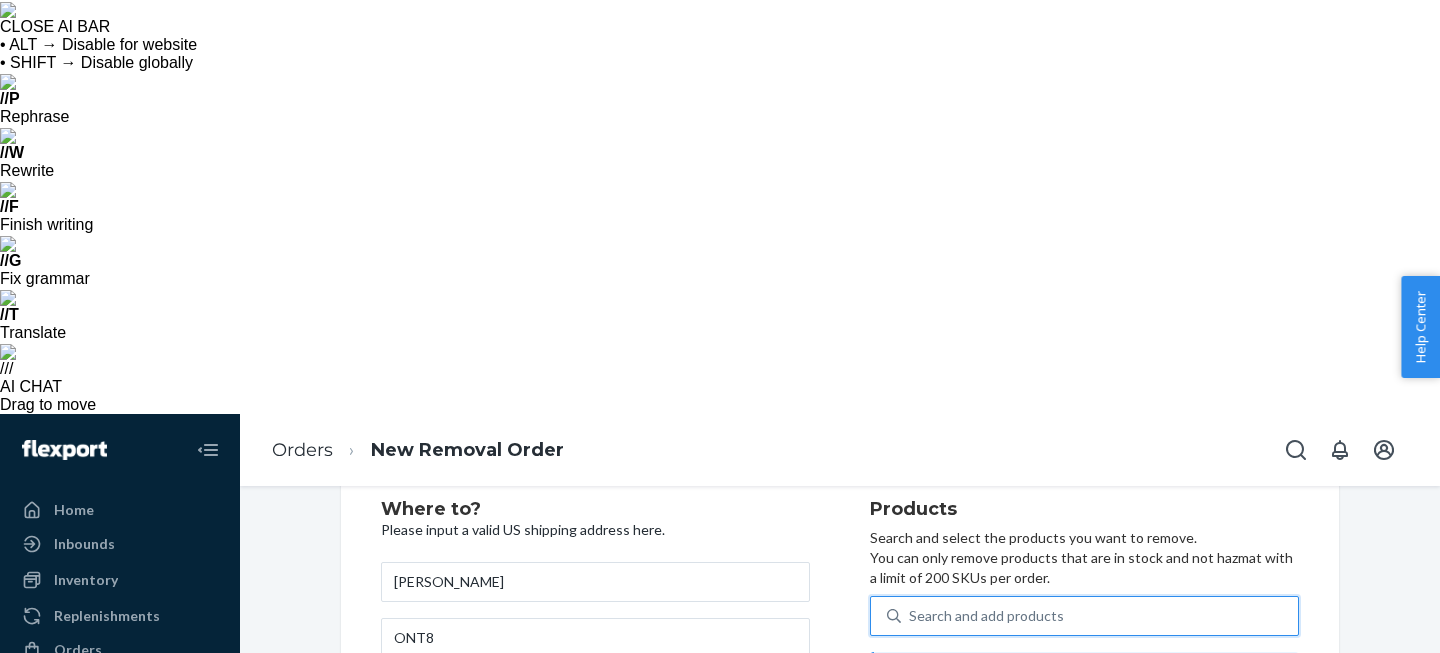click on "Search and add products" at bounding box center [1099, 616] 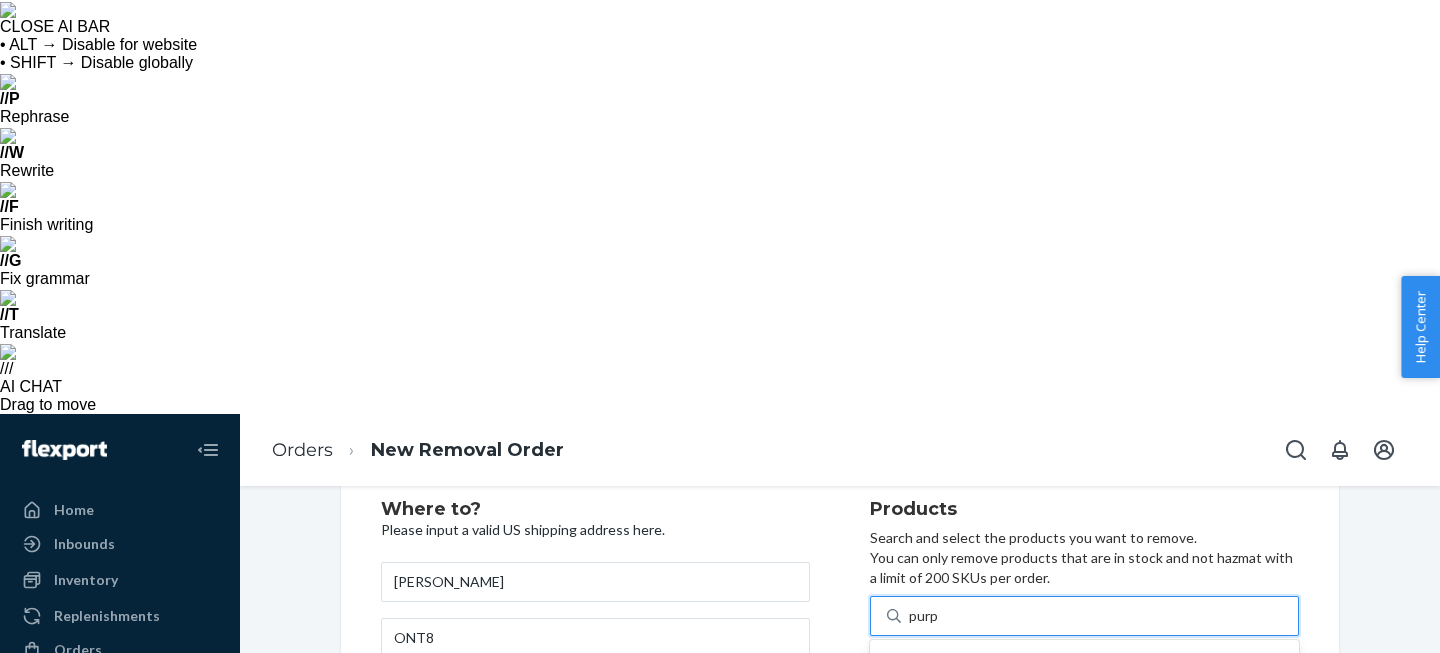 type on "purpl" 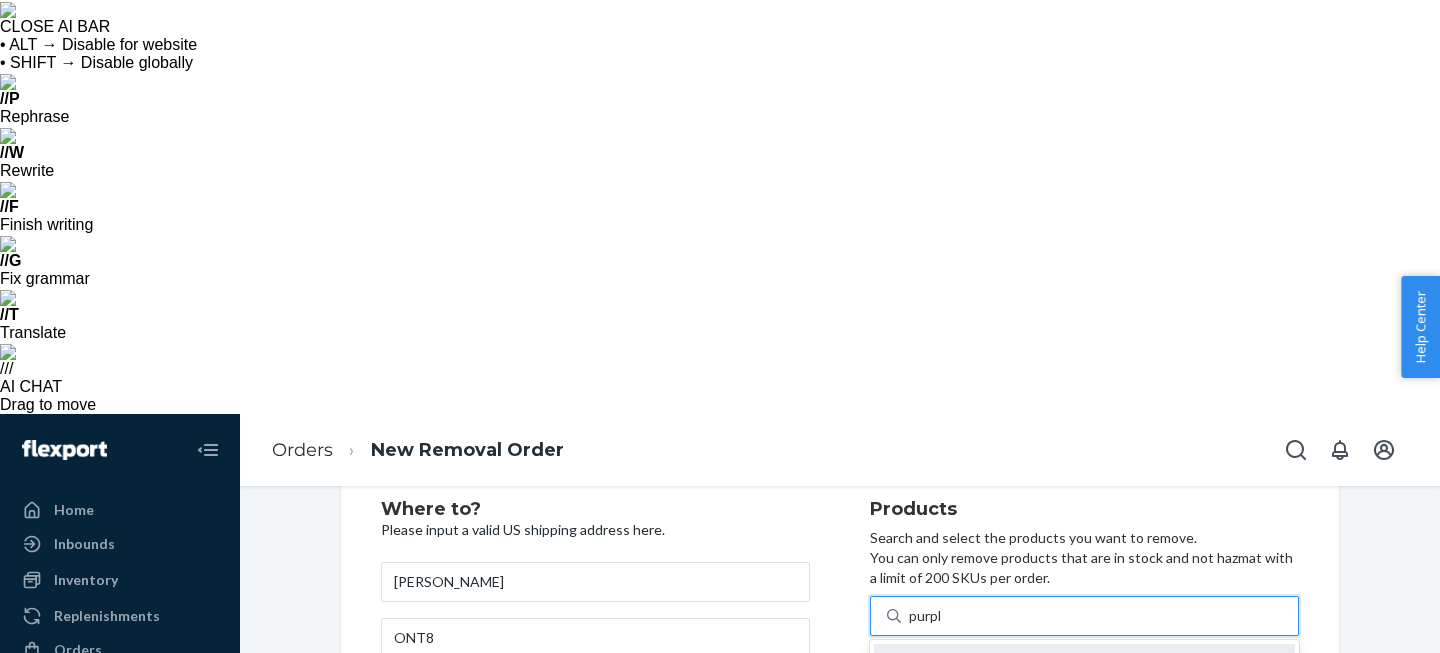 click on "Purple" at bounding box center (1005, 663) 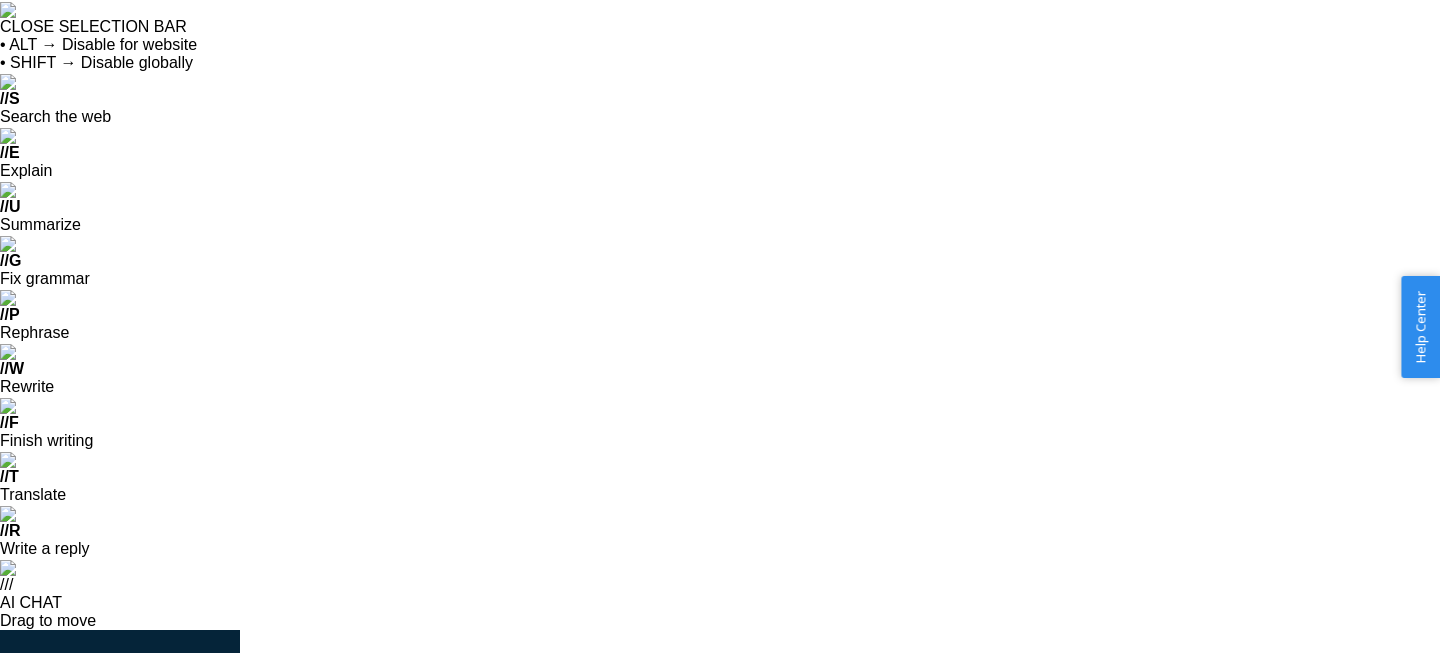 click on "34" at bounding box center [1207, 1034] 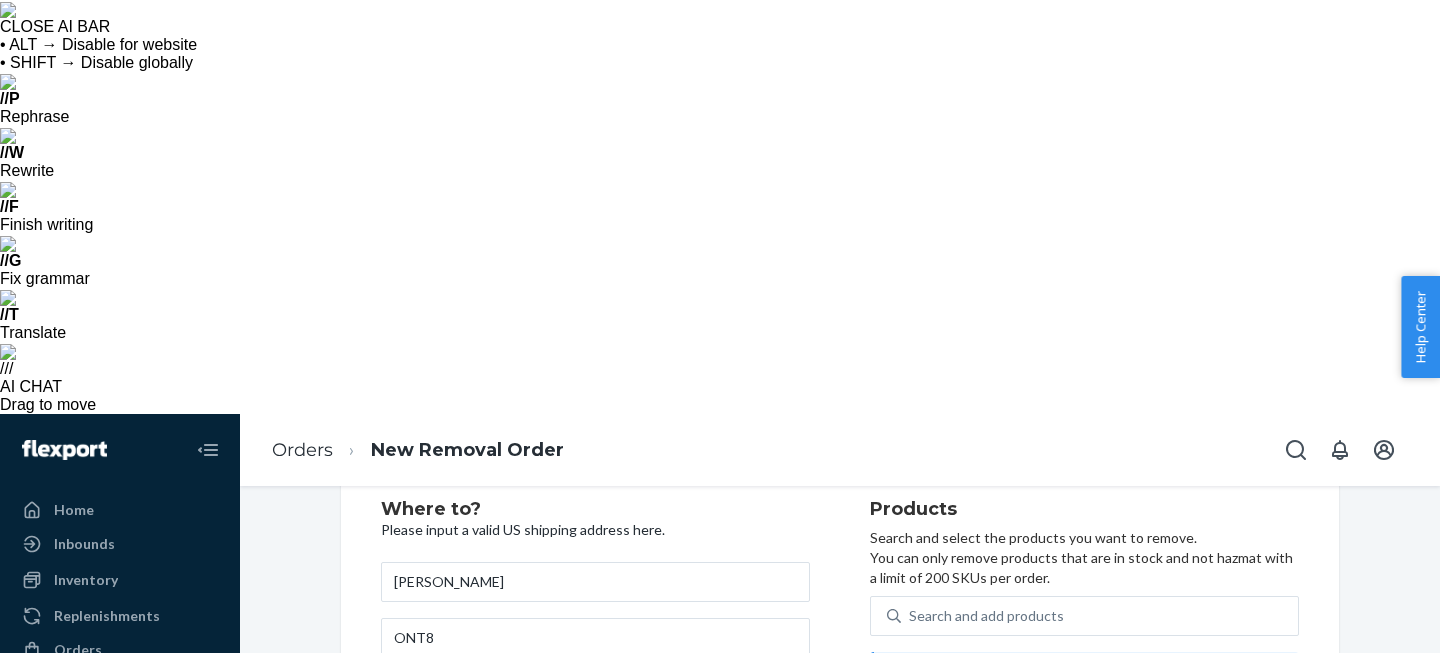 type on "7" 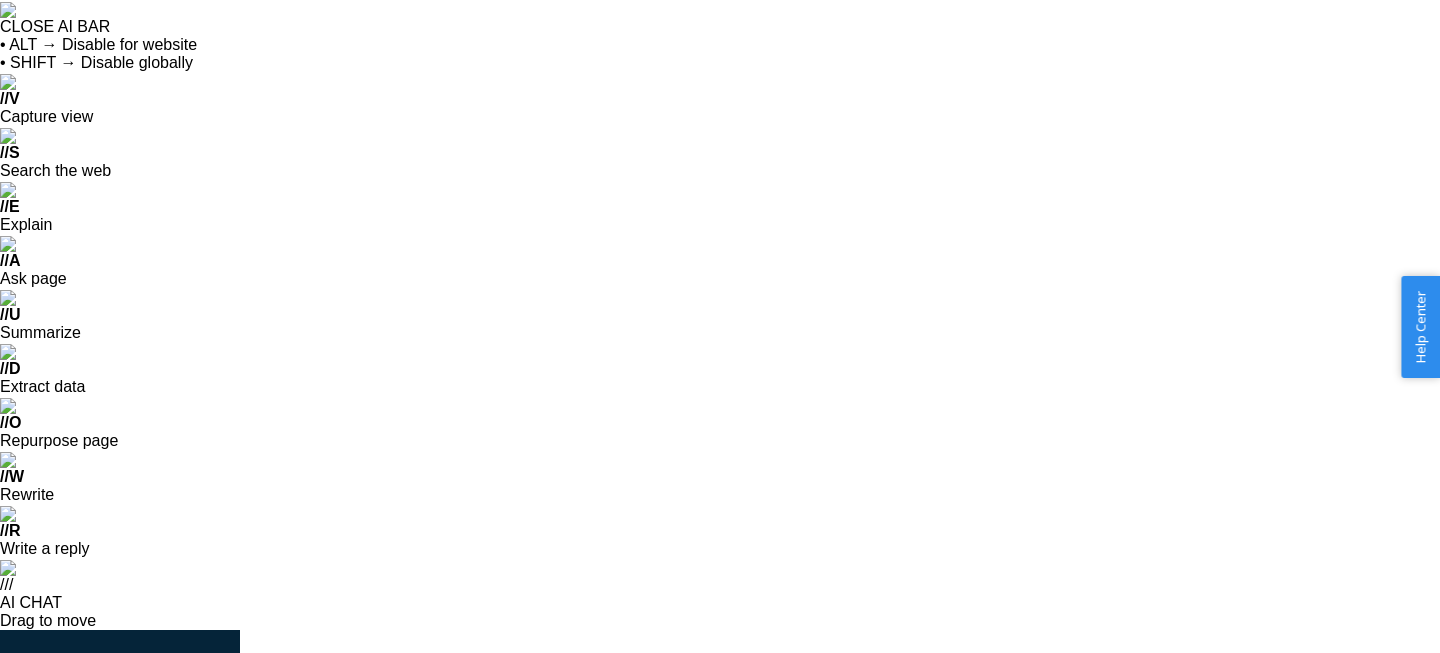 click on "A Puff Of Fluff (Purple Fade) APOF-PP-23-PU-FA 34  available — 7" at bounding box center [1084, 1034] 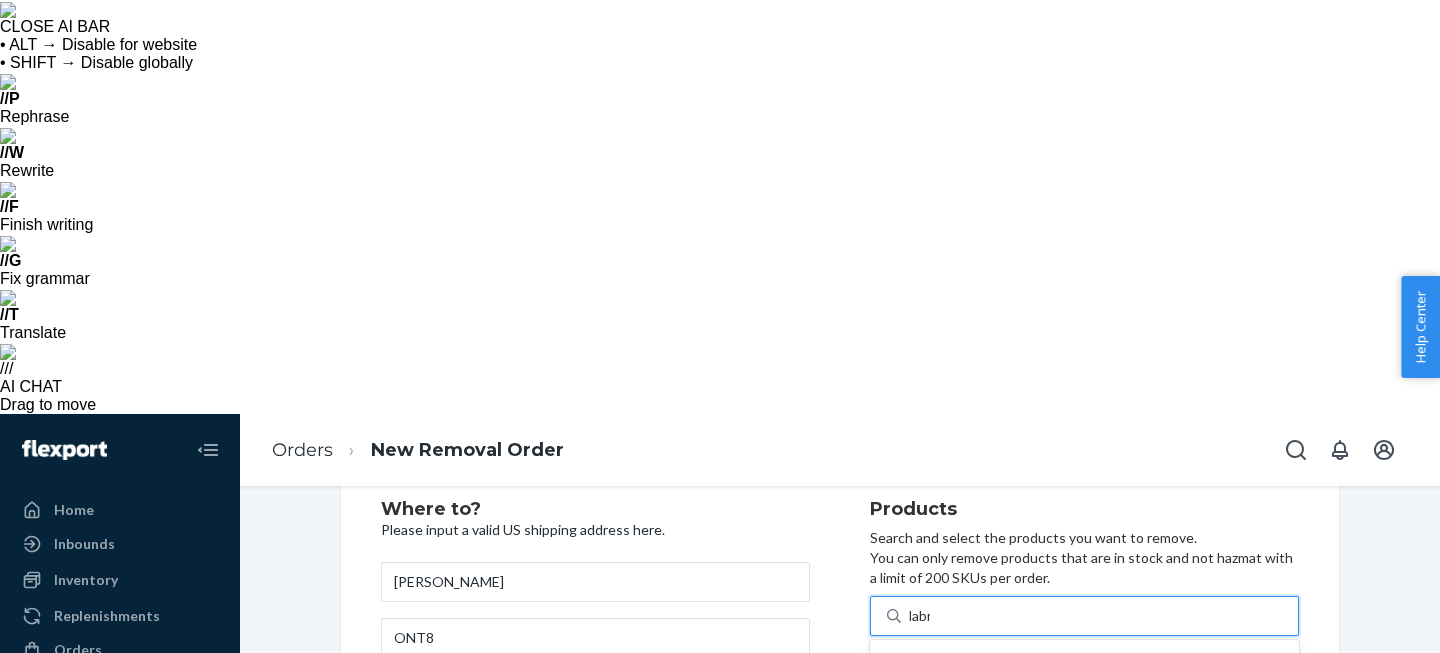 type on "[PERSON_NAME]" 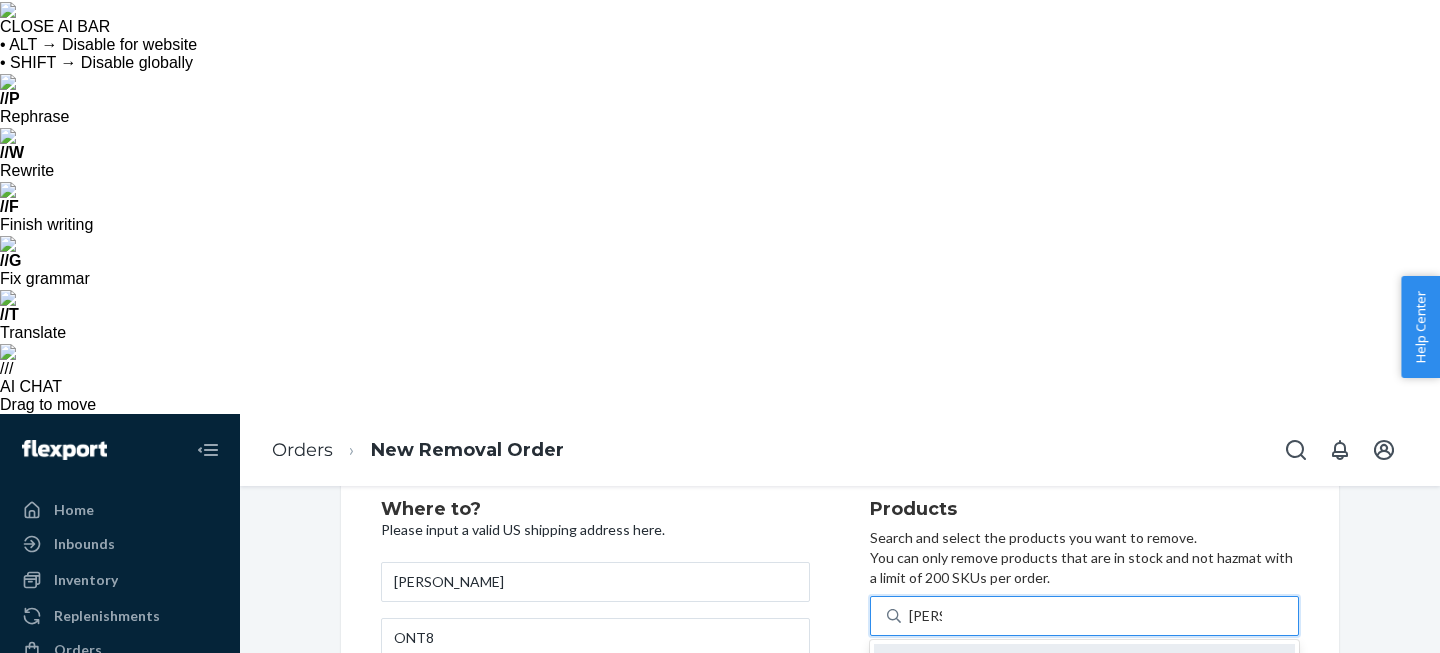 click on "APOF-BR-49-LA" at bounding box center [1045, 682] 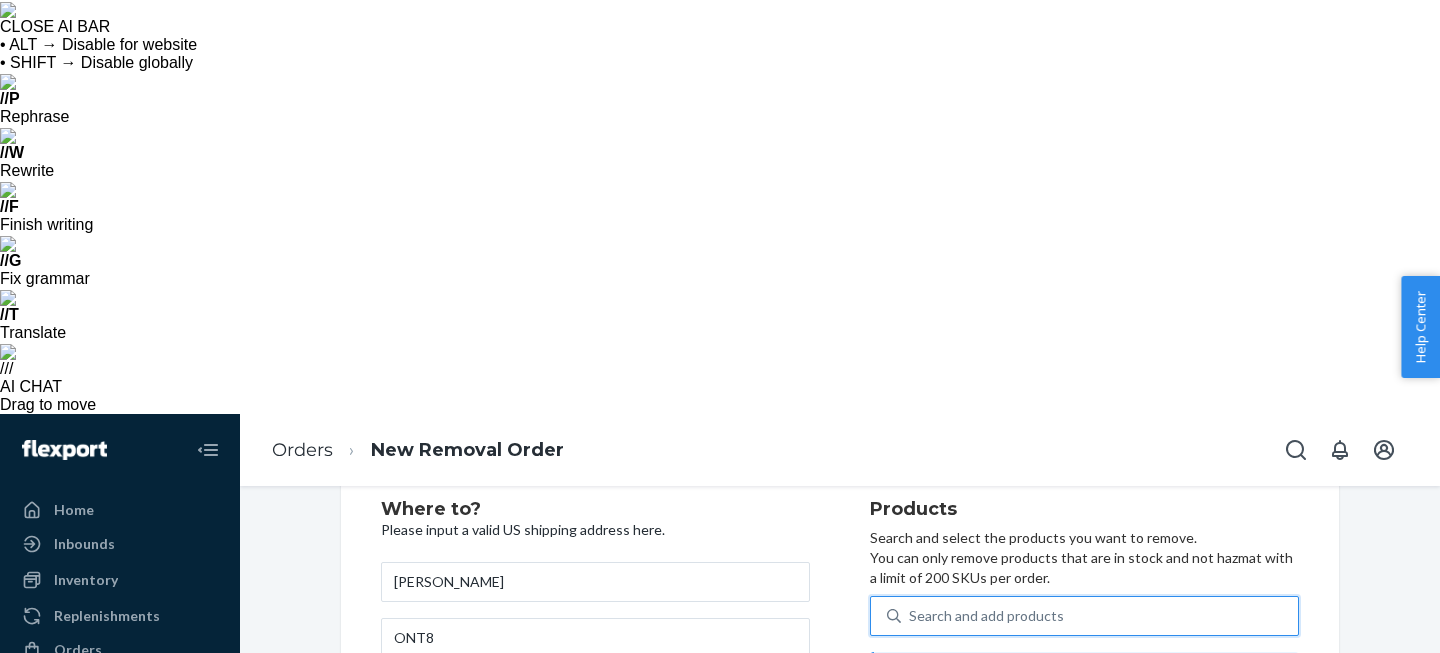 click on "18" at bounding box center (1207, 810) 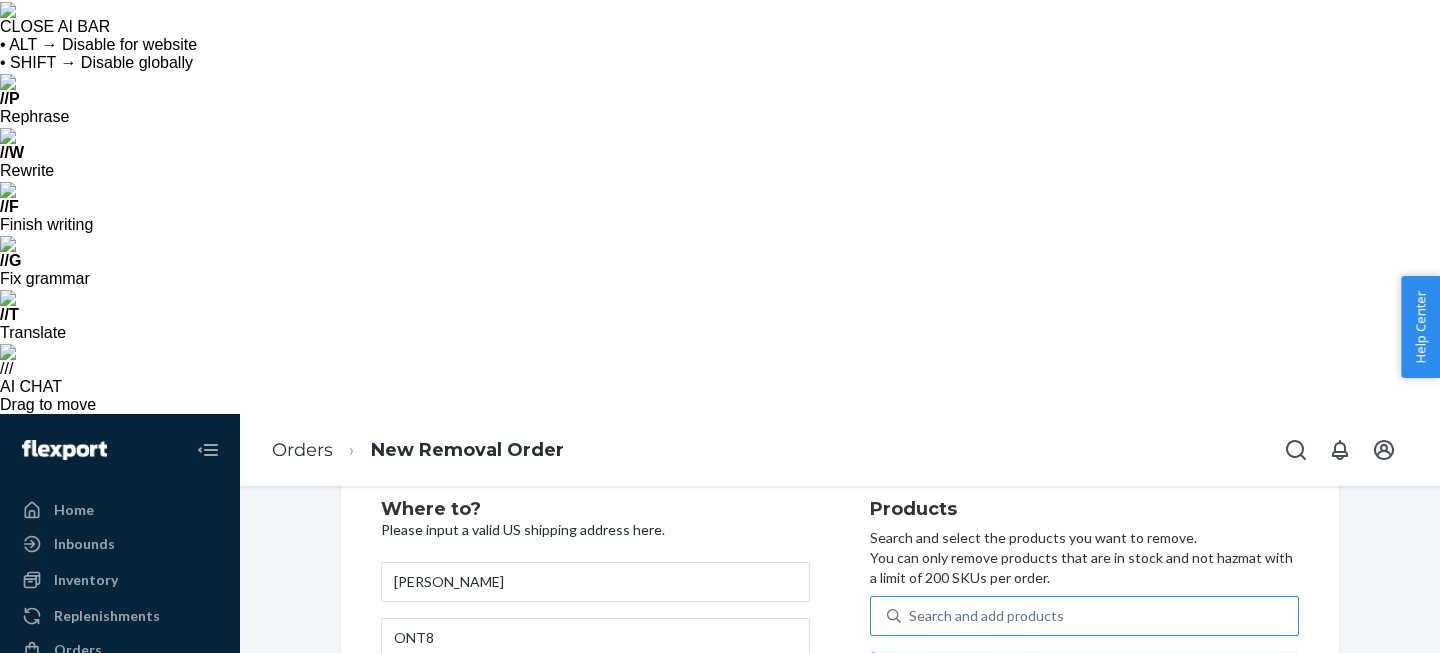click on "18" at bounding box center (1207, 810) 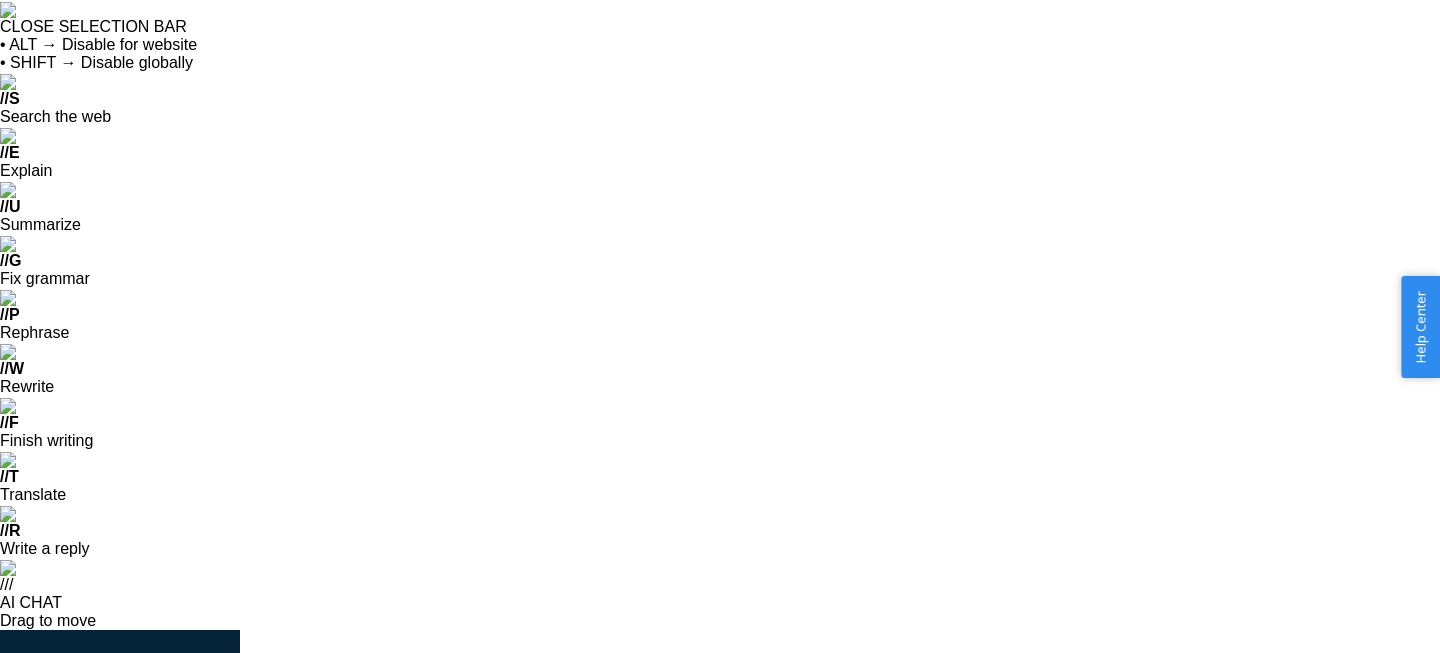 click on "18" at bounding box center (1207, 1026) 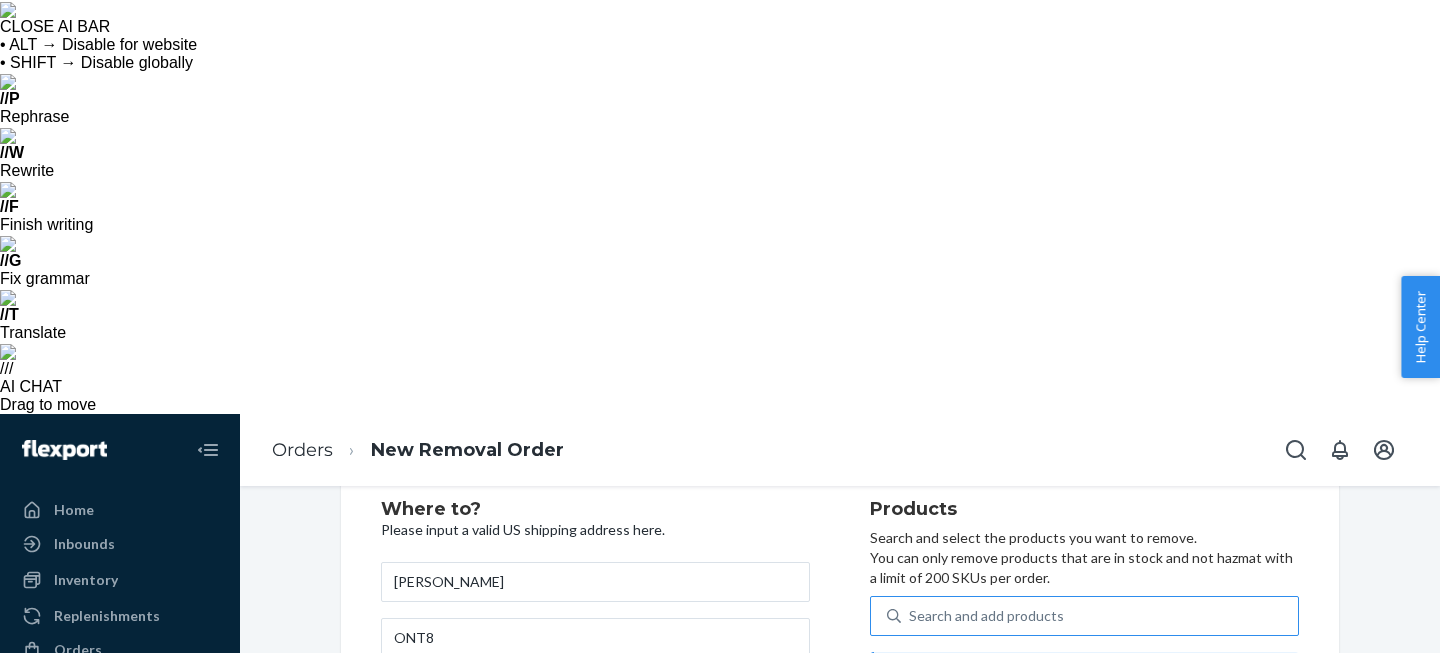 type on "4" 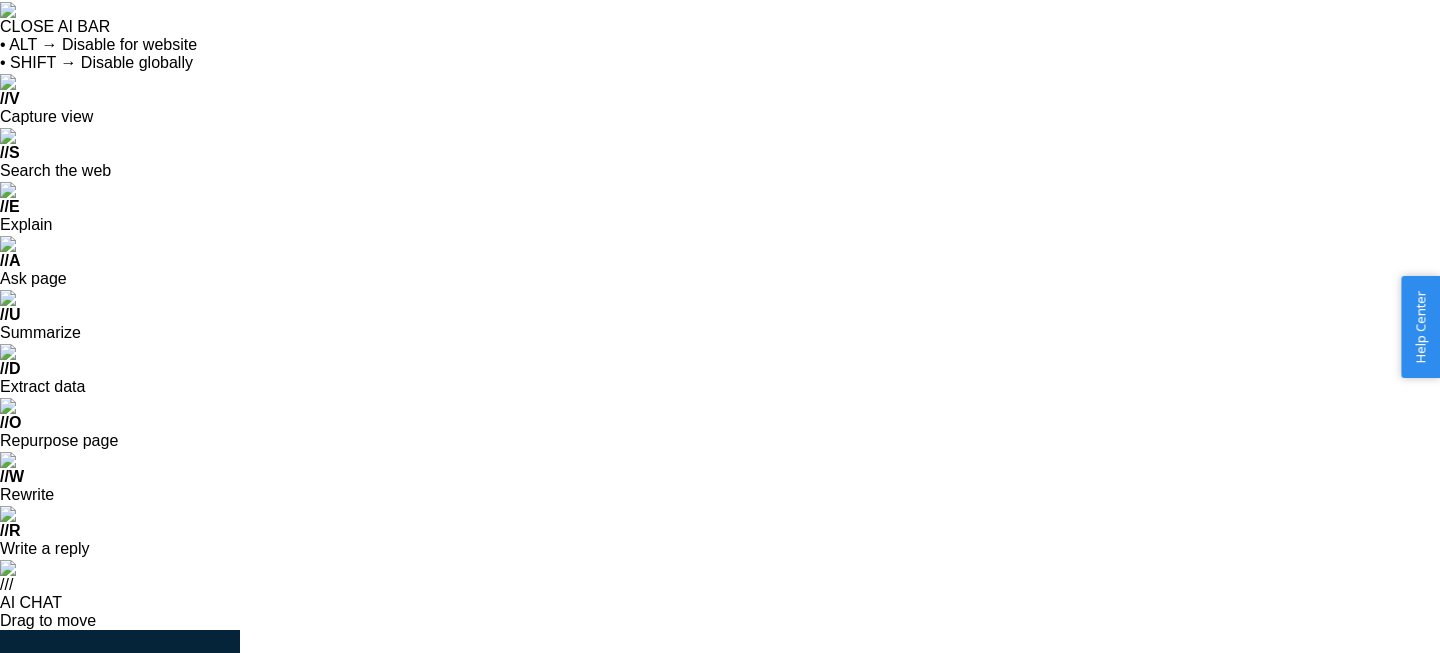 click on "SKUs" at bounding box center (1014, 974) 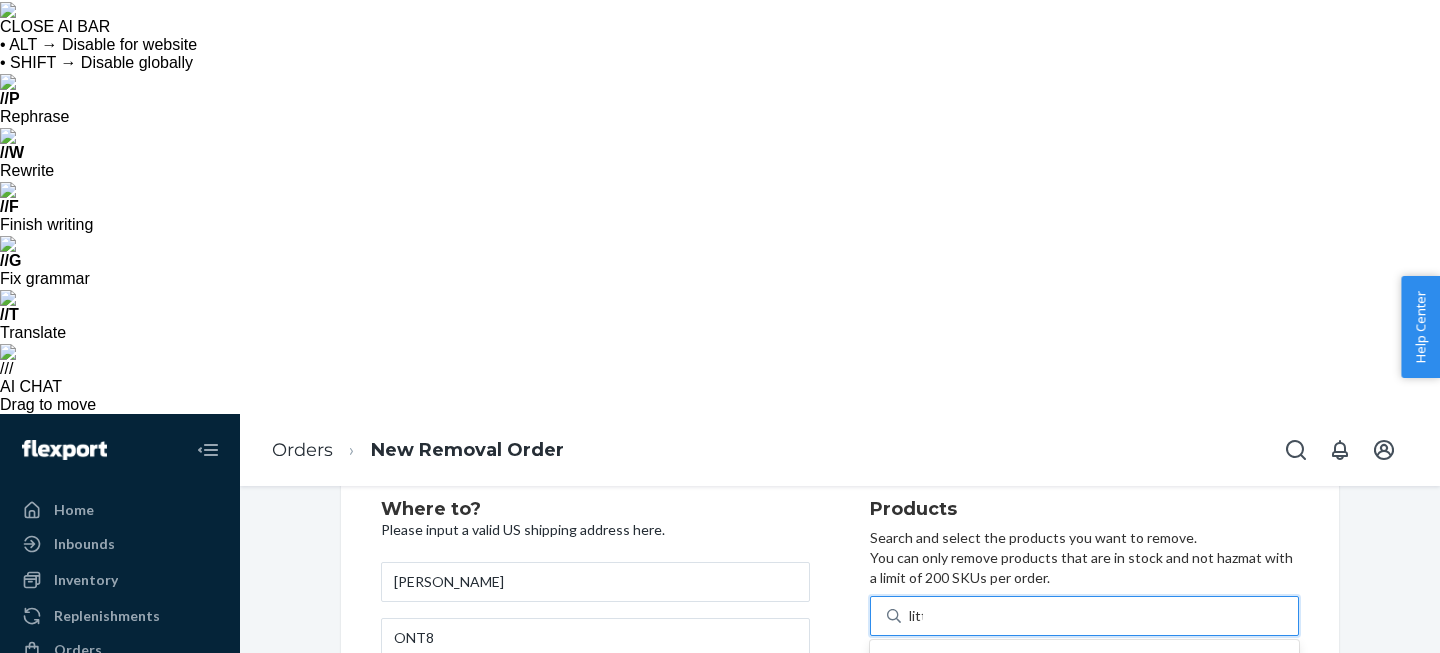 type on "littl" 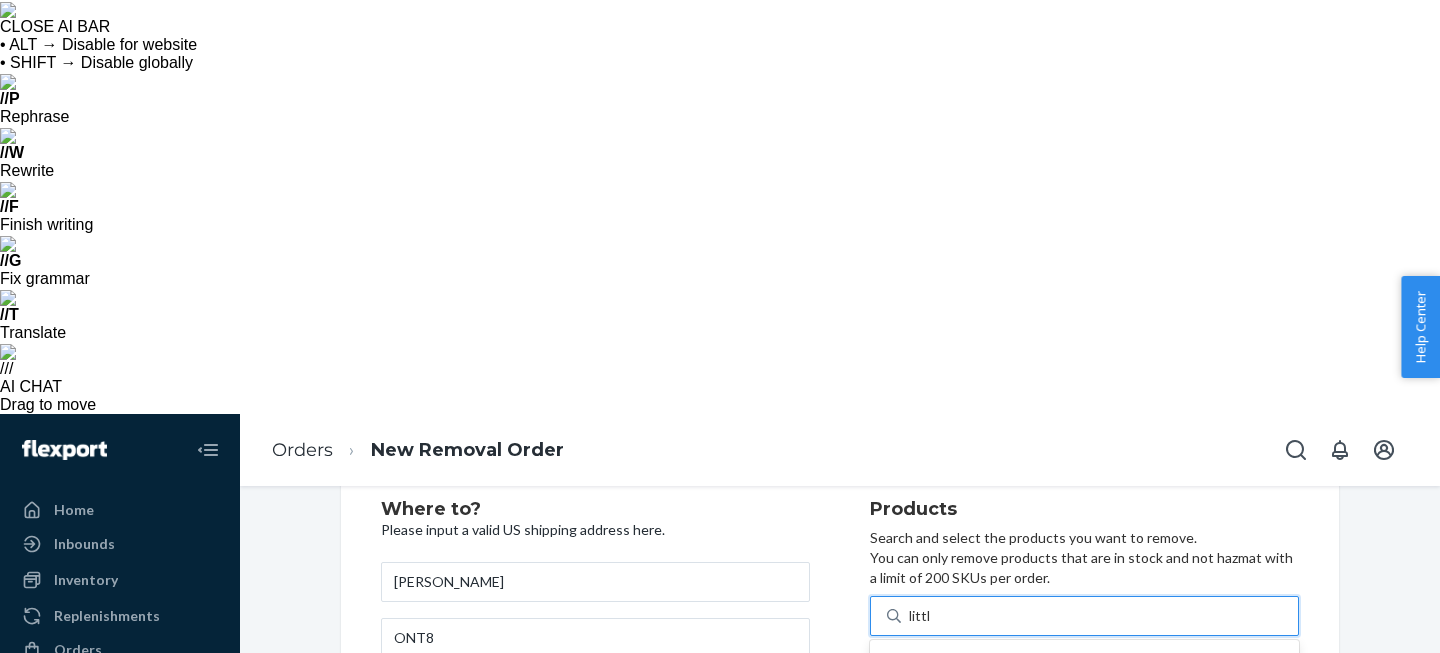 click on "APOF-BR-27-LI-BE" at bounding box center (1045, 739) 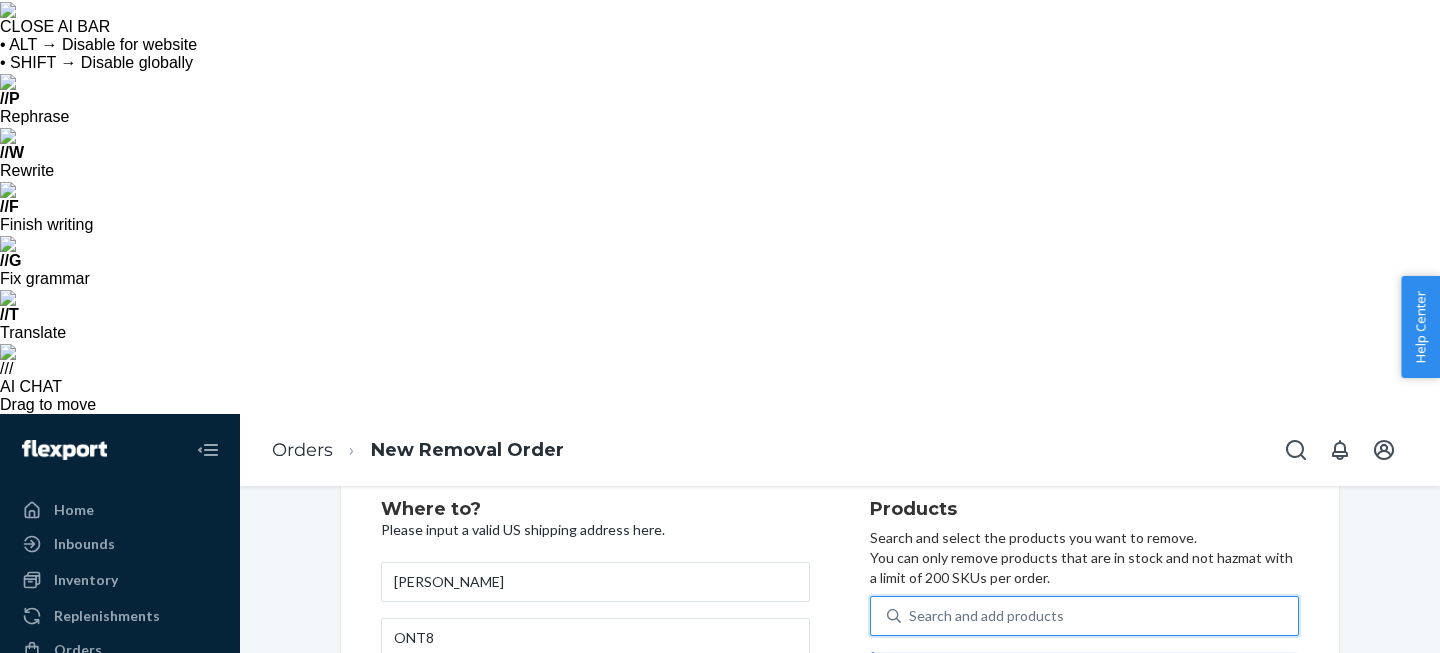 click on "10" at bounding box center (1207, 818) 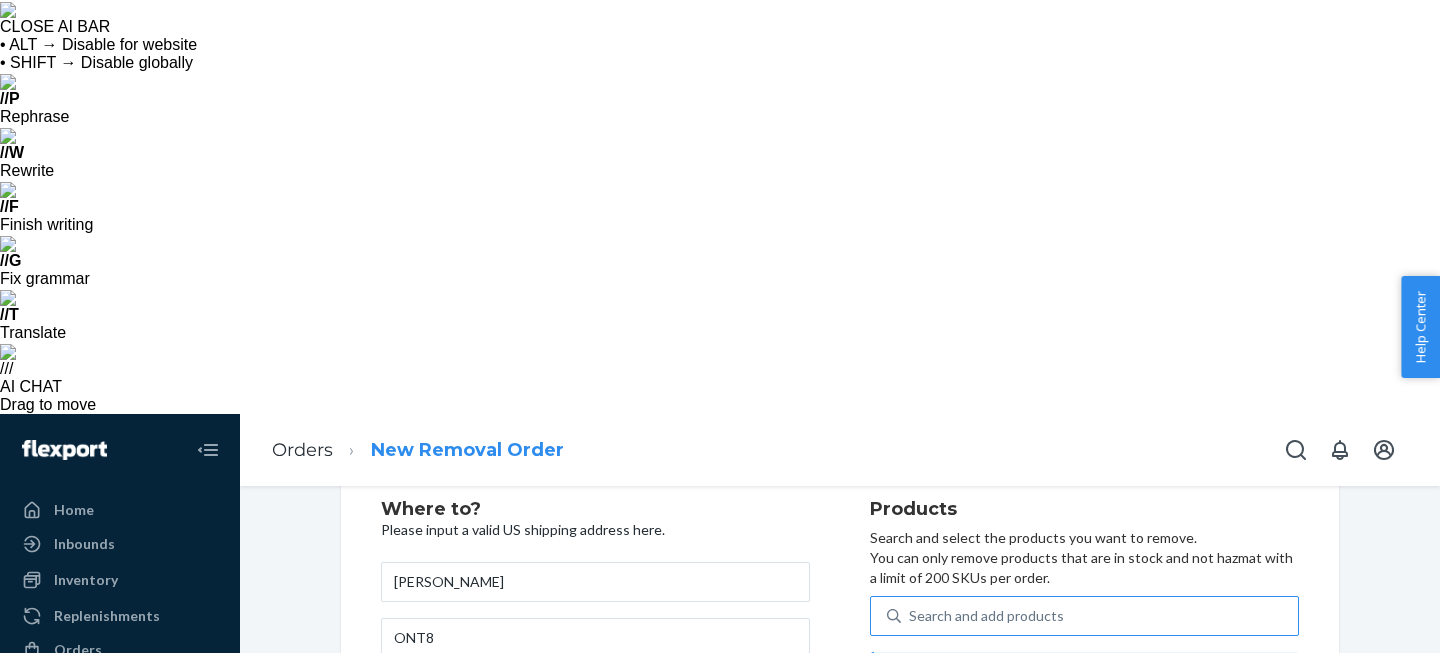 type on "2" 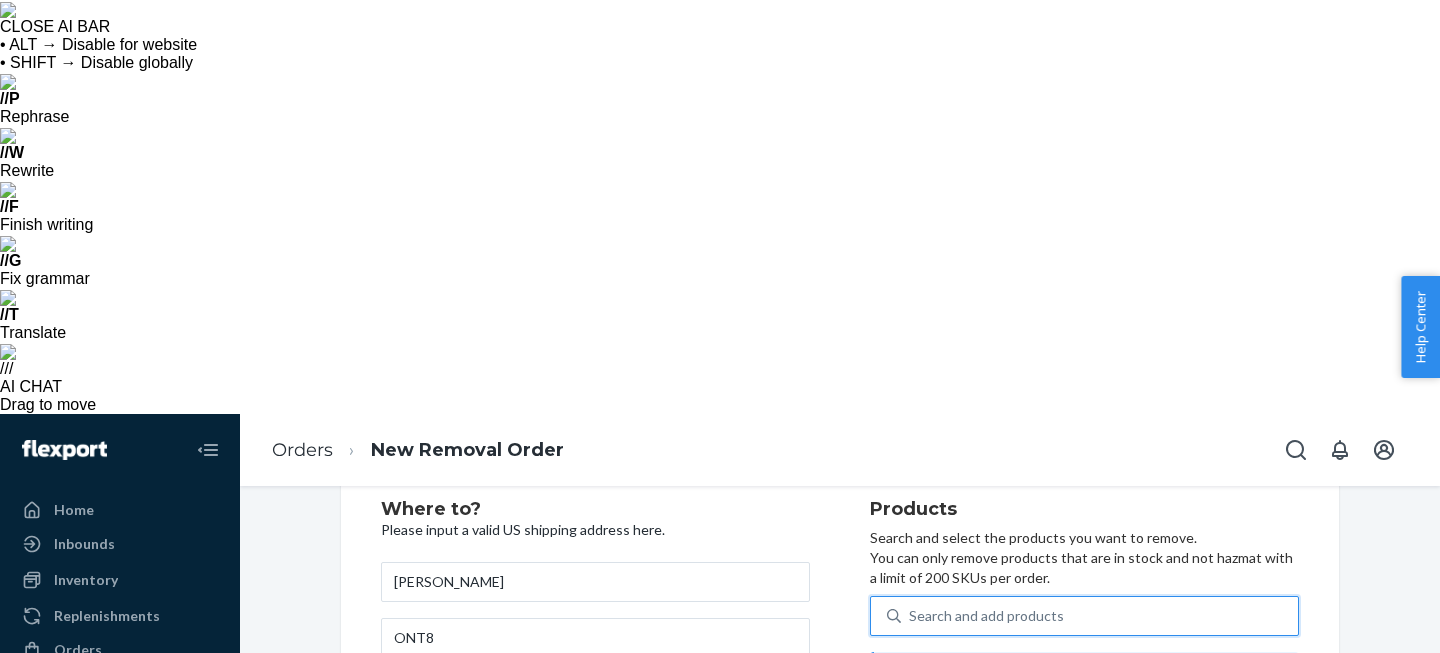 click on "Search and add products" at bounding box center [986, 616] 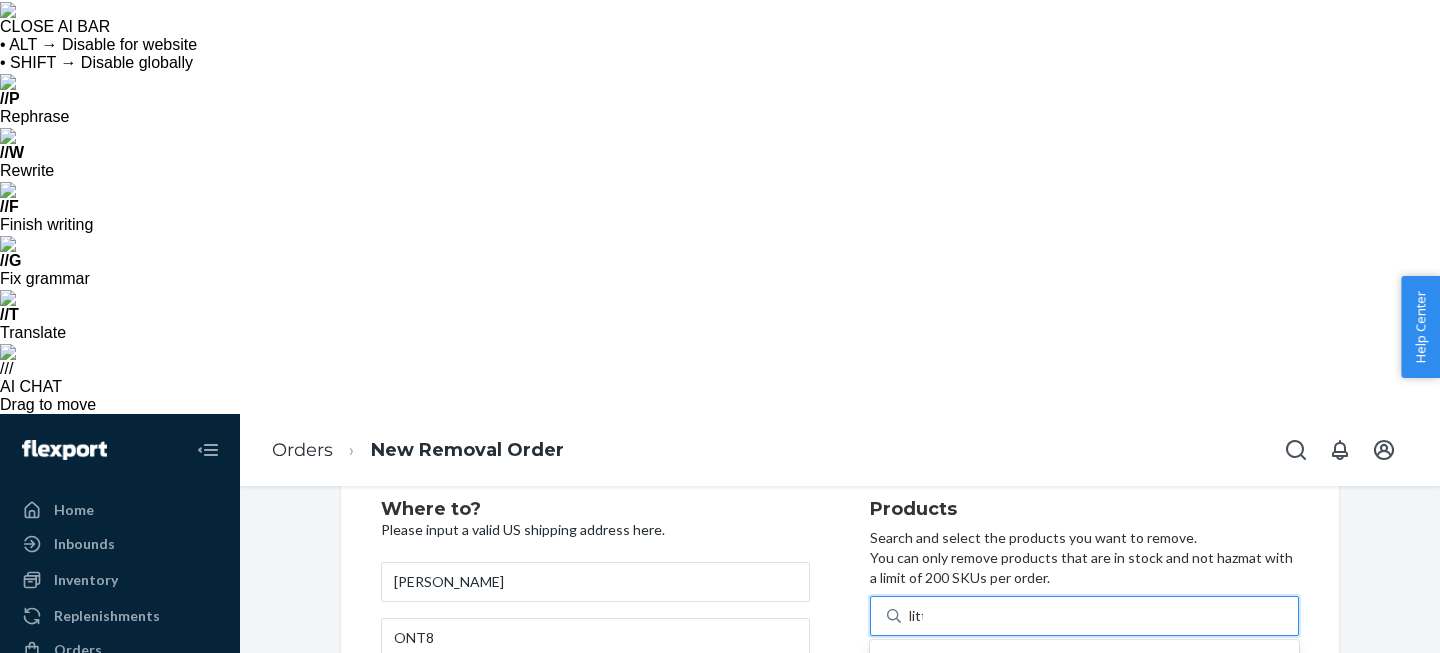 type on "little" 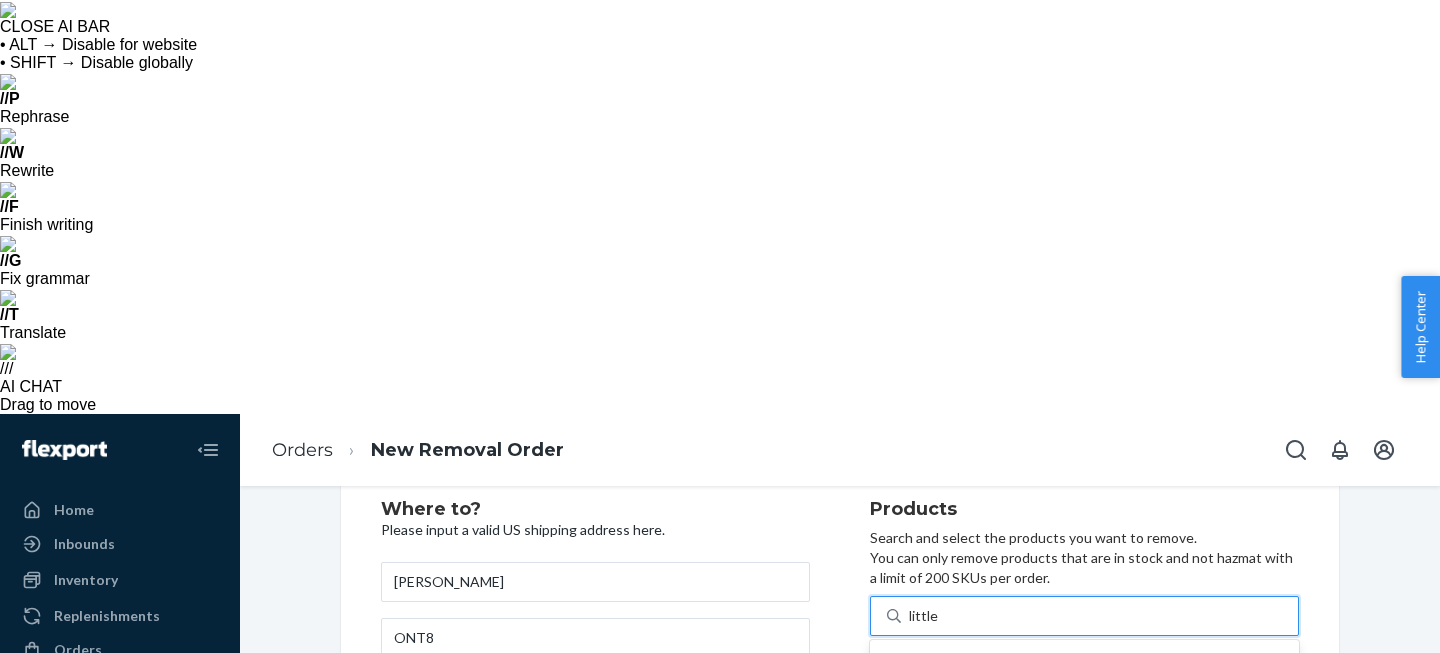 click on "A Puff Of Fluff ( Little  Pig)" at bounding box center (1045, 664) 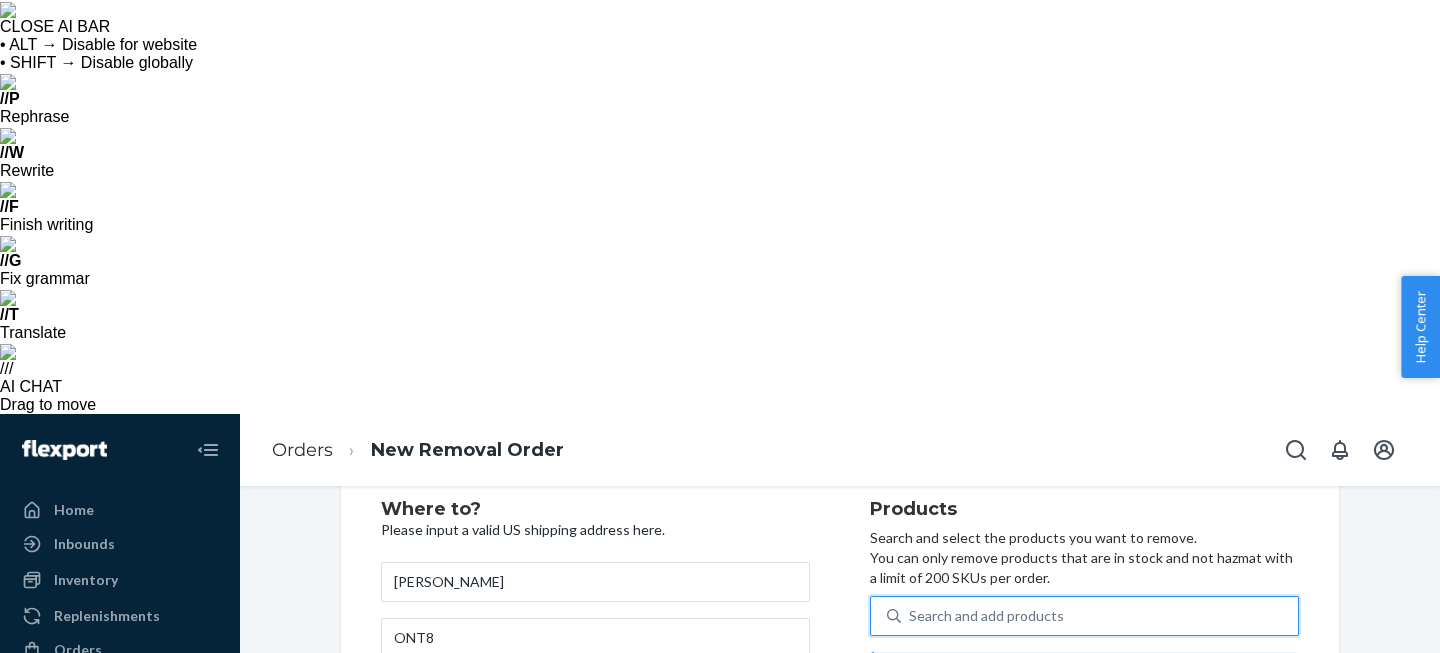 click on "30" at bounding box center [1207, 810] 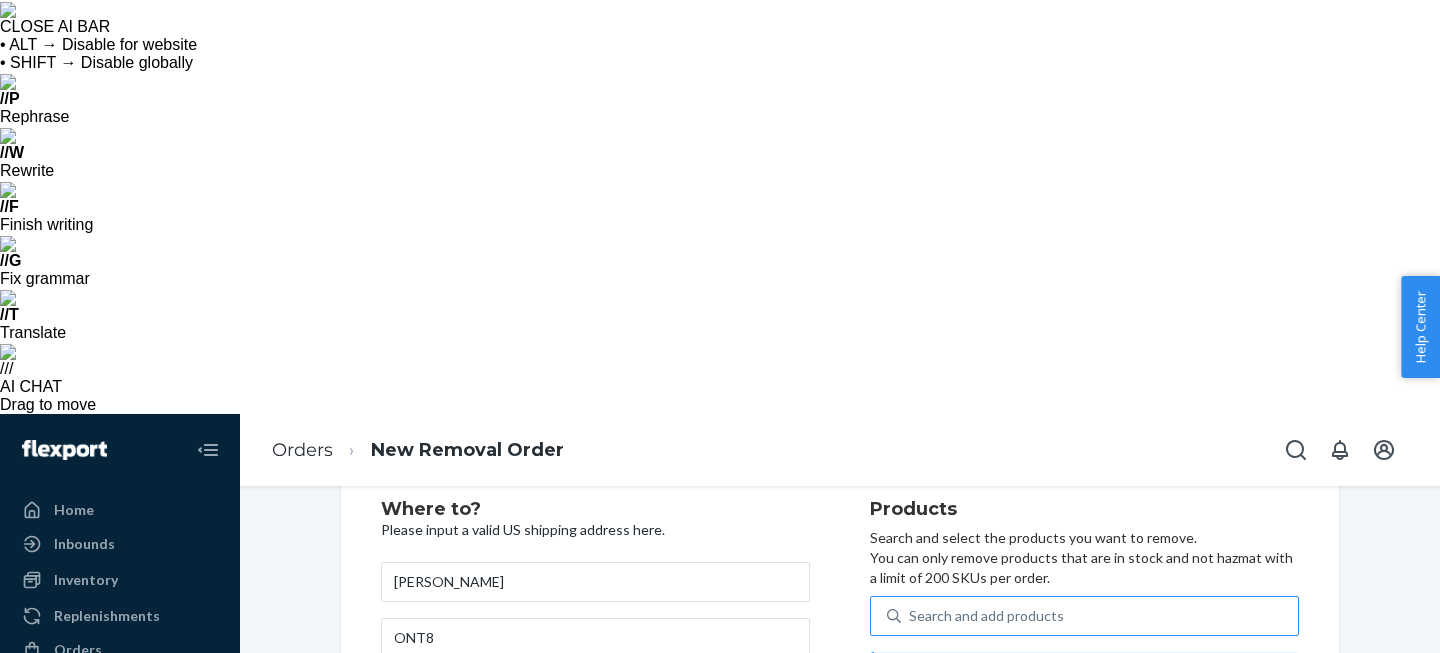 type on "7" 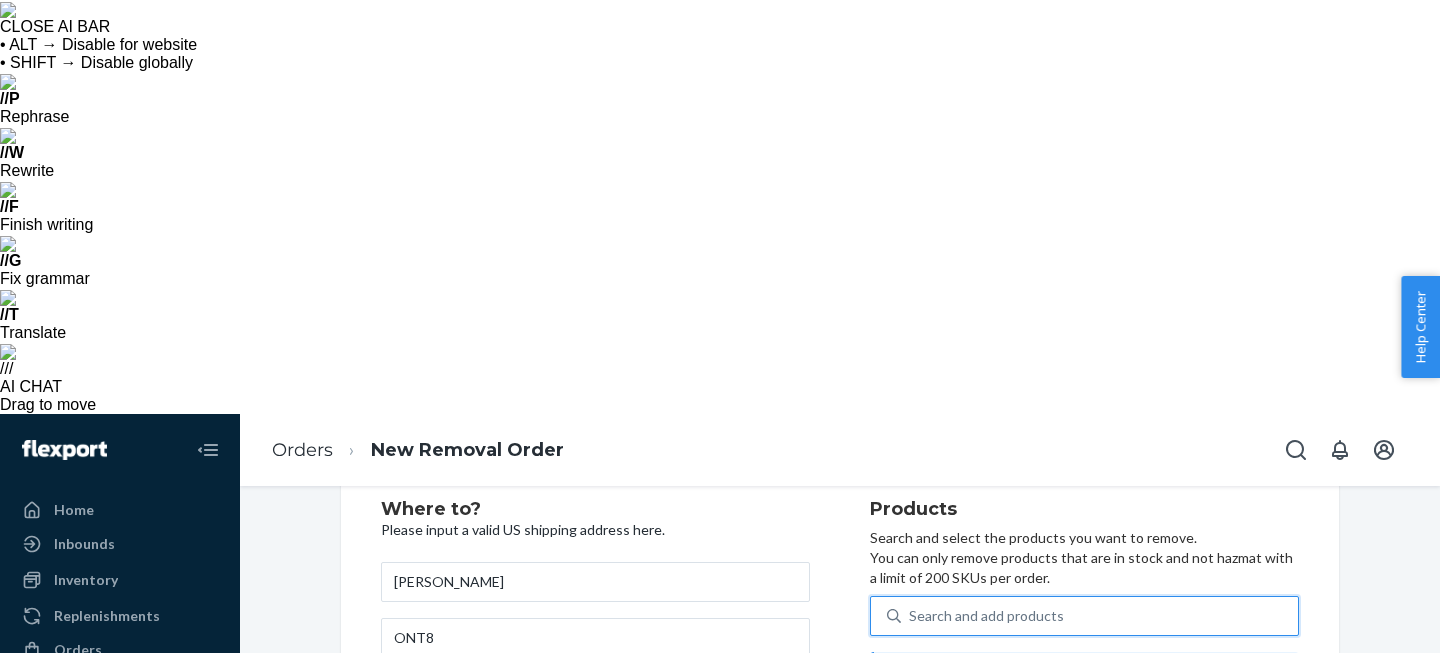 click on "Search and add products" at bounding box center (986, 616) 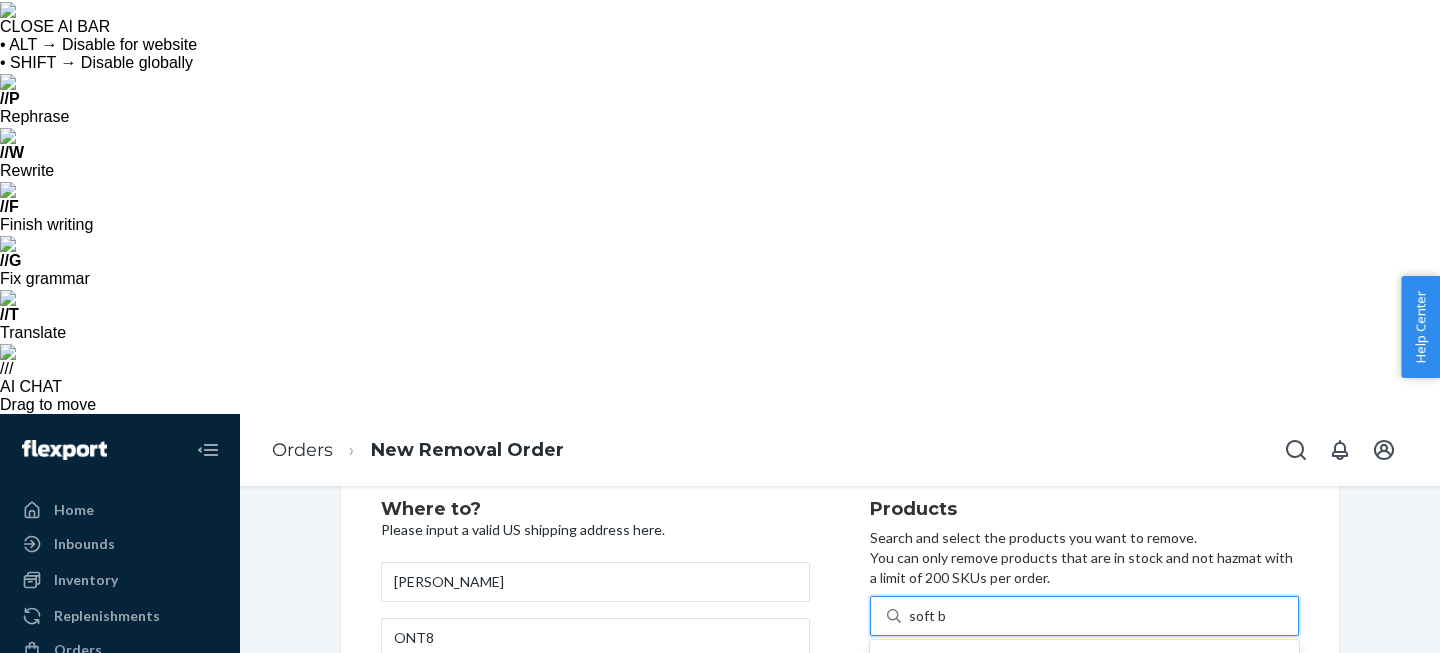 type on "soft br" 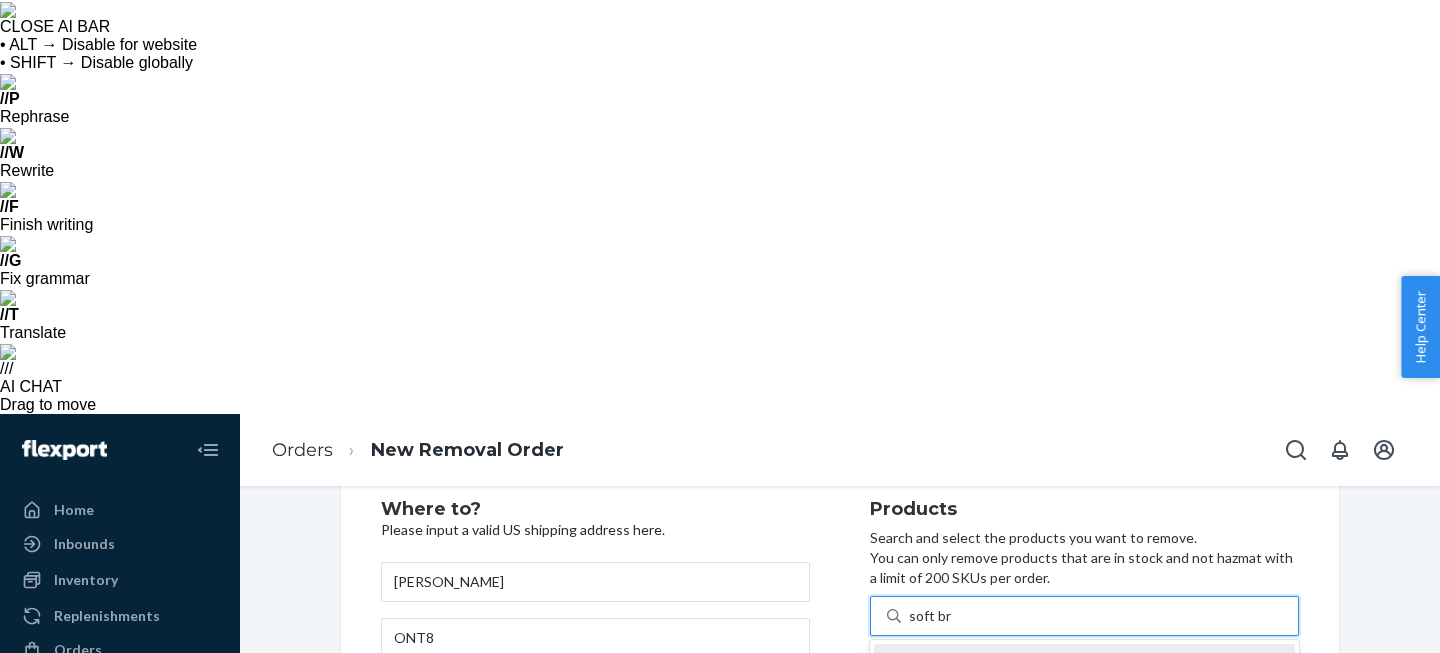 click on "A Puff Of Fluff ( Soft   Brown  - COMING SOON)" at bounding box center [1045, 664] 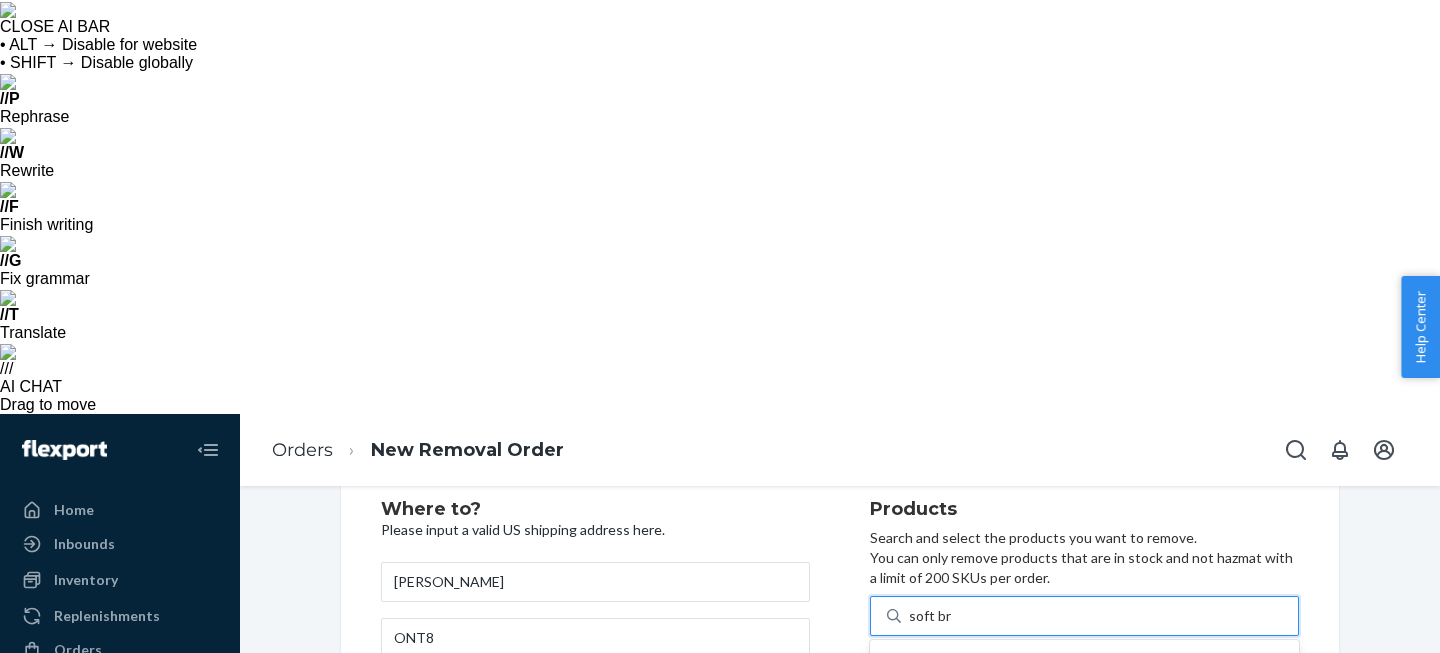 type 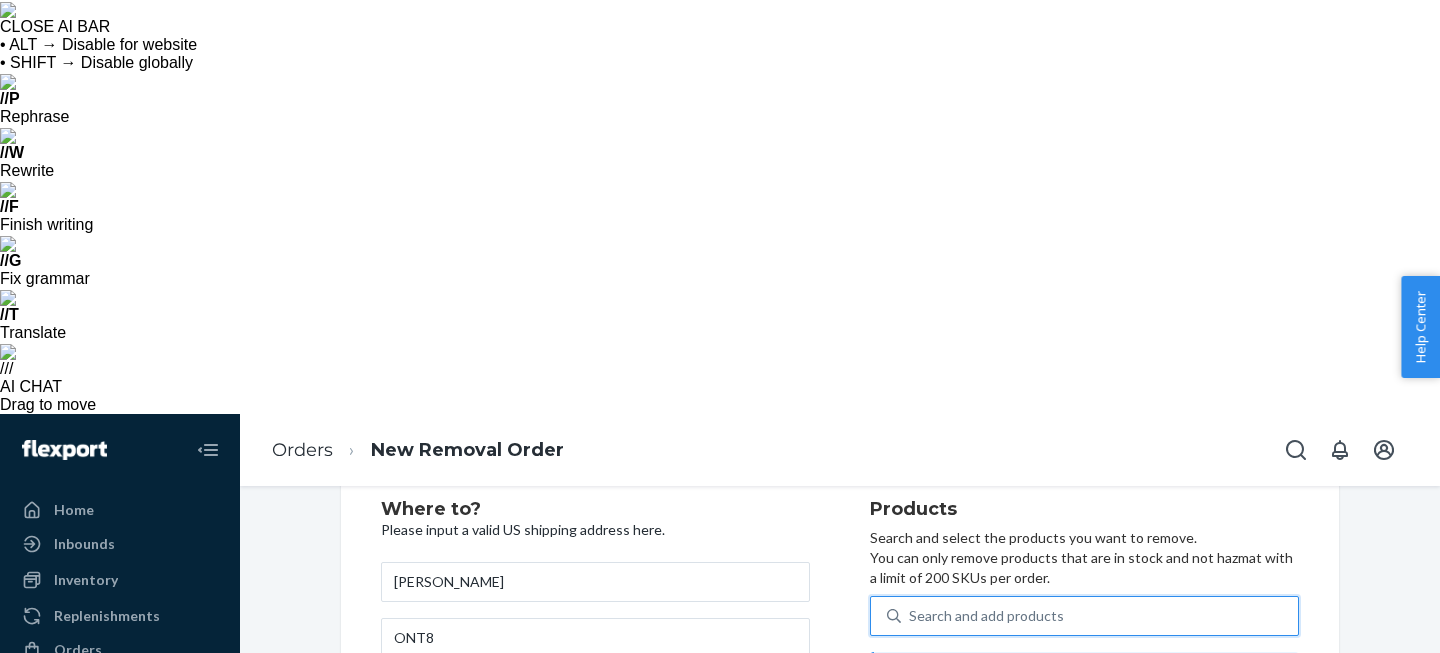 click on "20" at bounding box center (1207, 827) 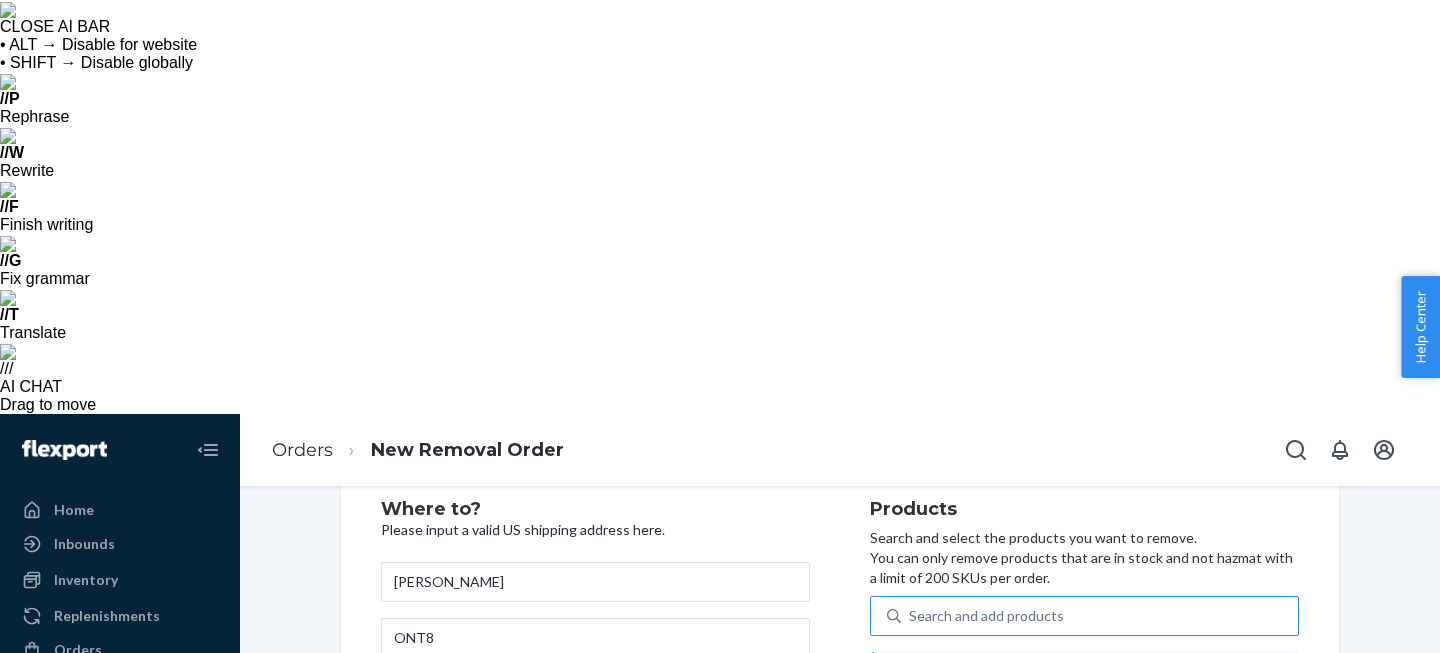 type on "4" 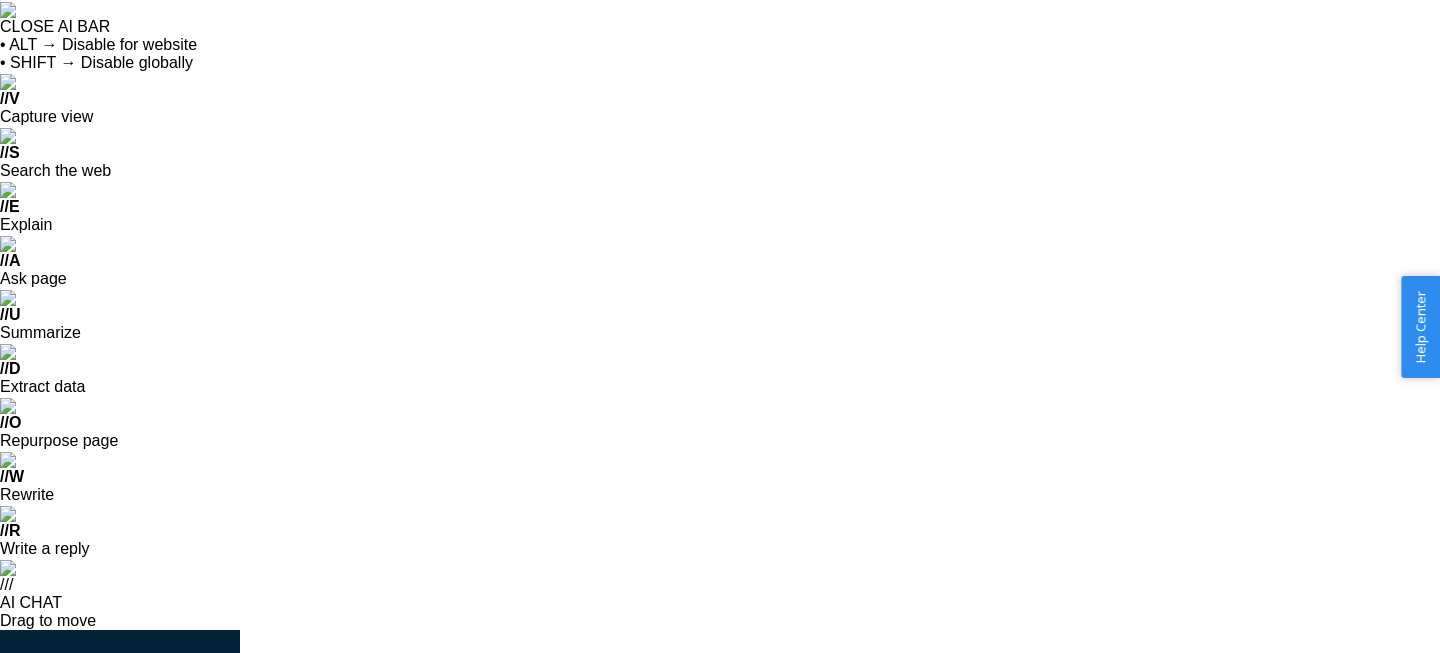 click on "Units" at bounding box center [1204, 974] 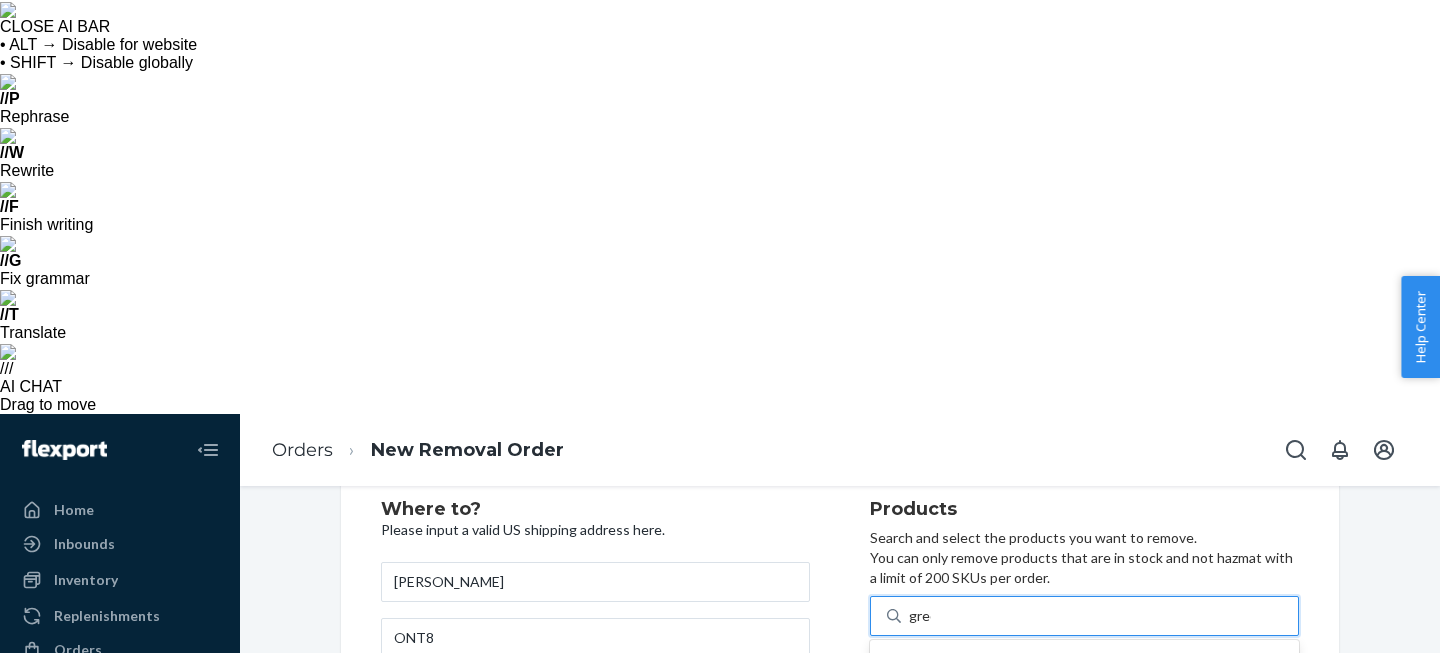 type on "green" 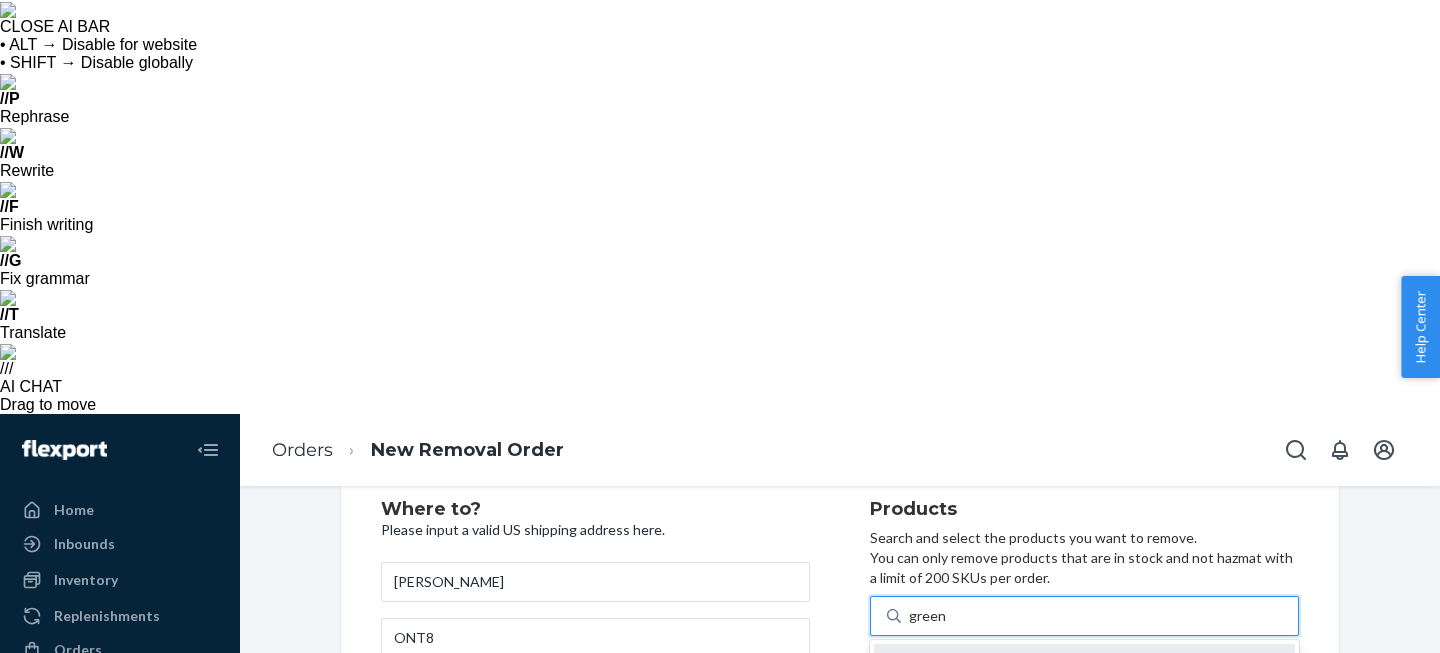 click on "Green" at bounding box center (1004, 663) 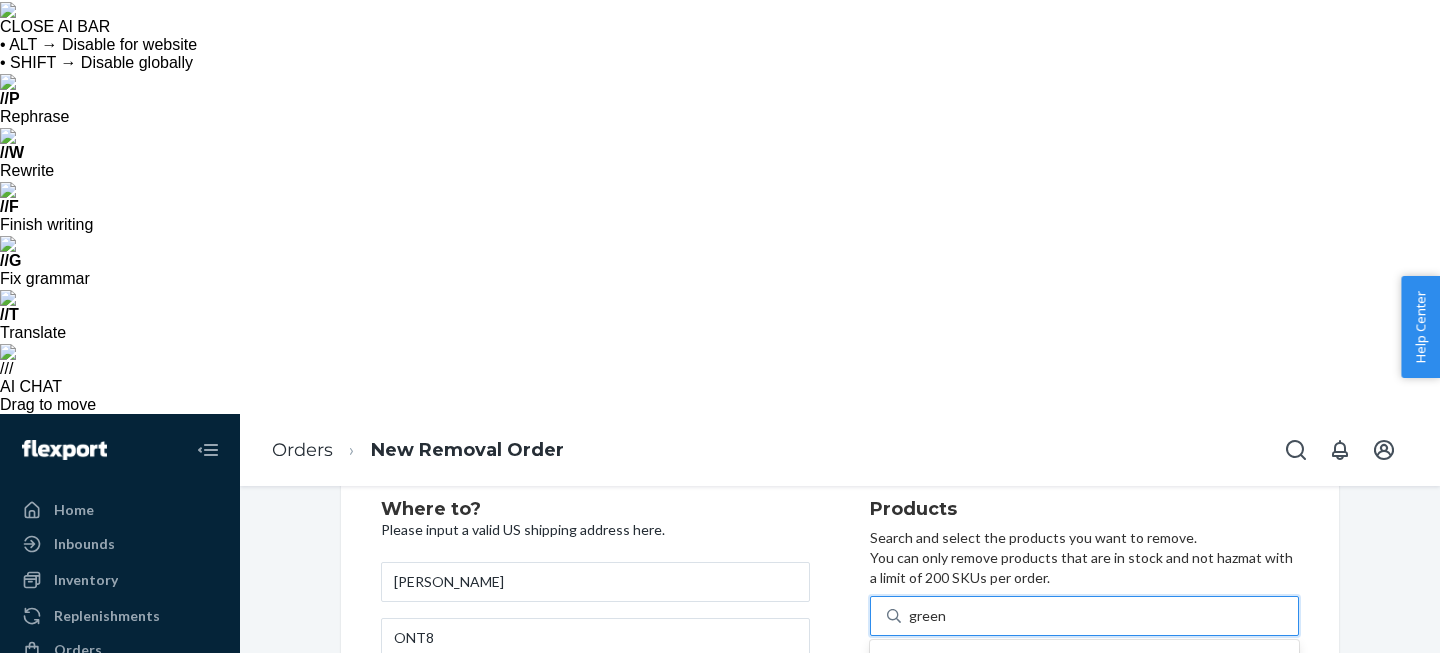 type 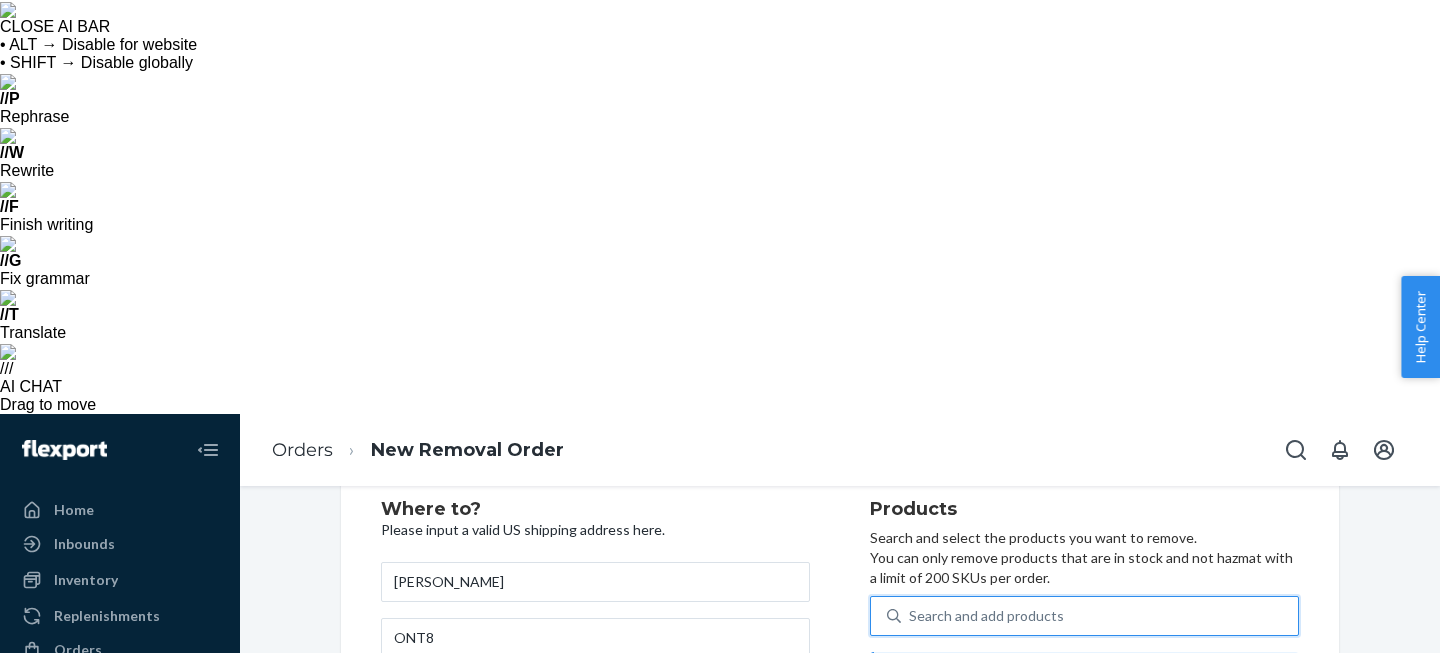 click on "26" at bounding box center (1207, 827) 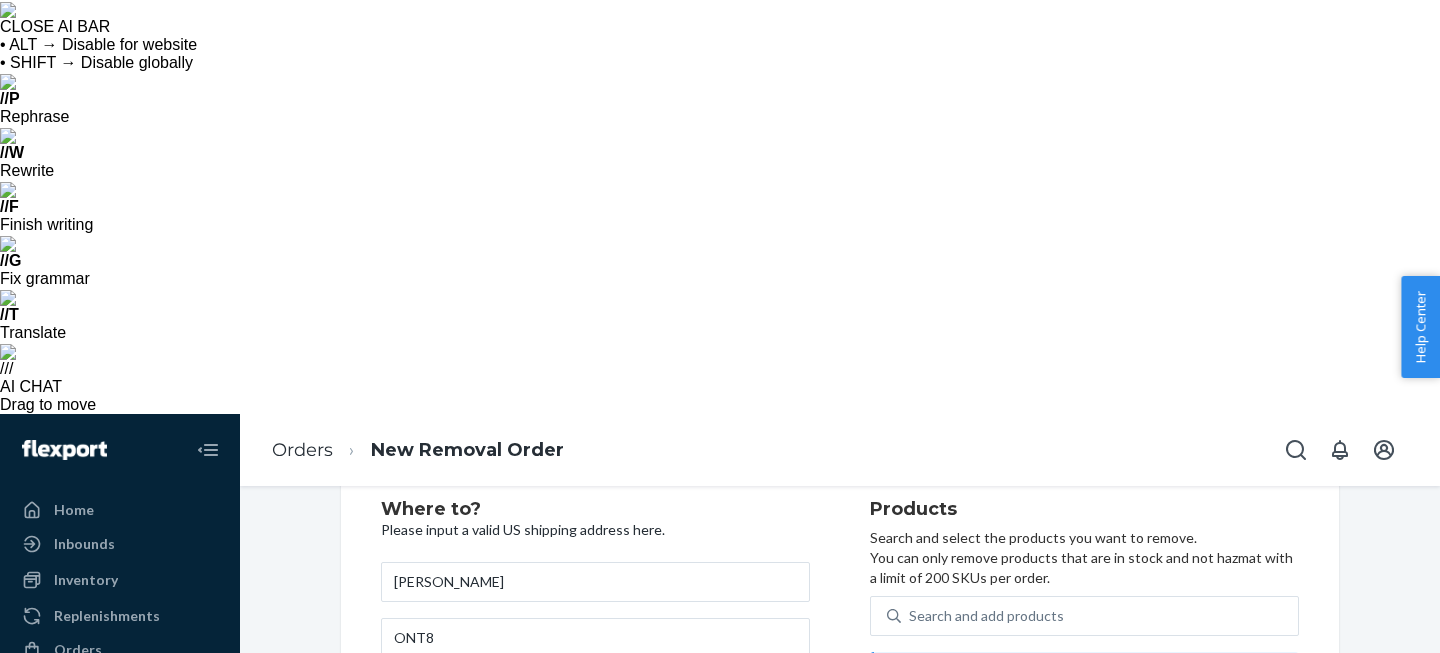 type on "6" 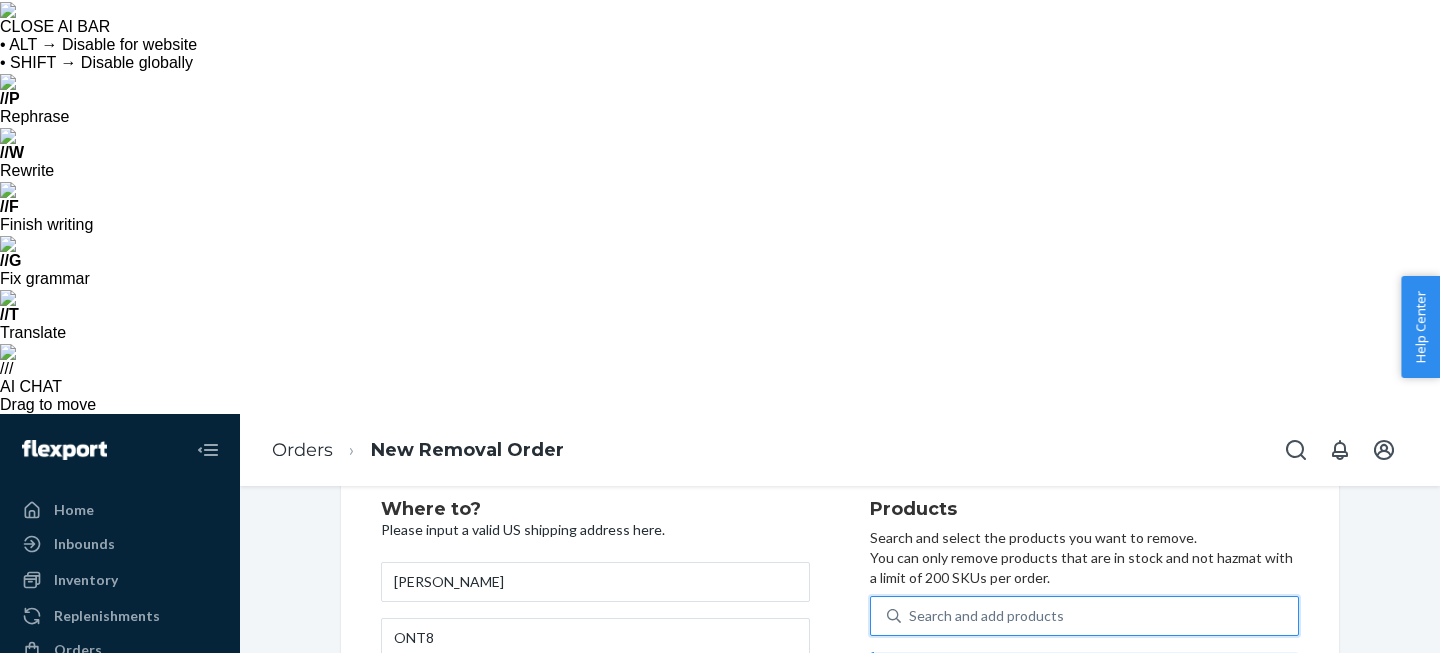 click on "Search and add products" at bounding box center [1099, 616] 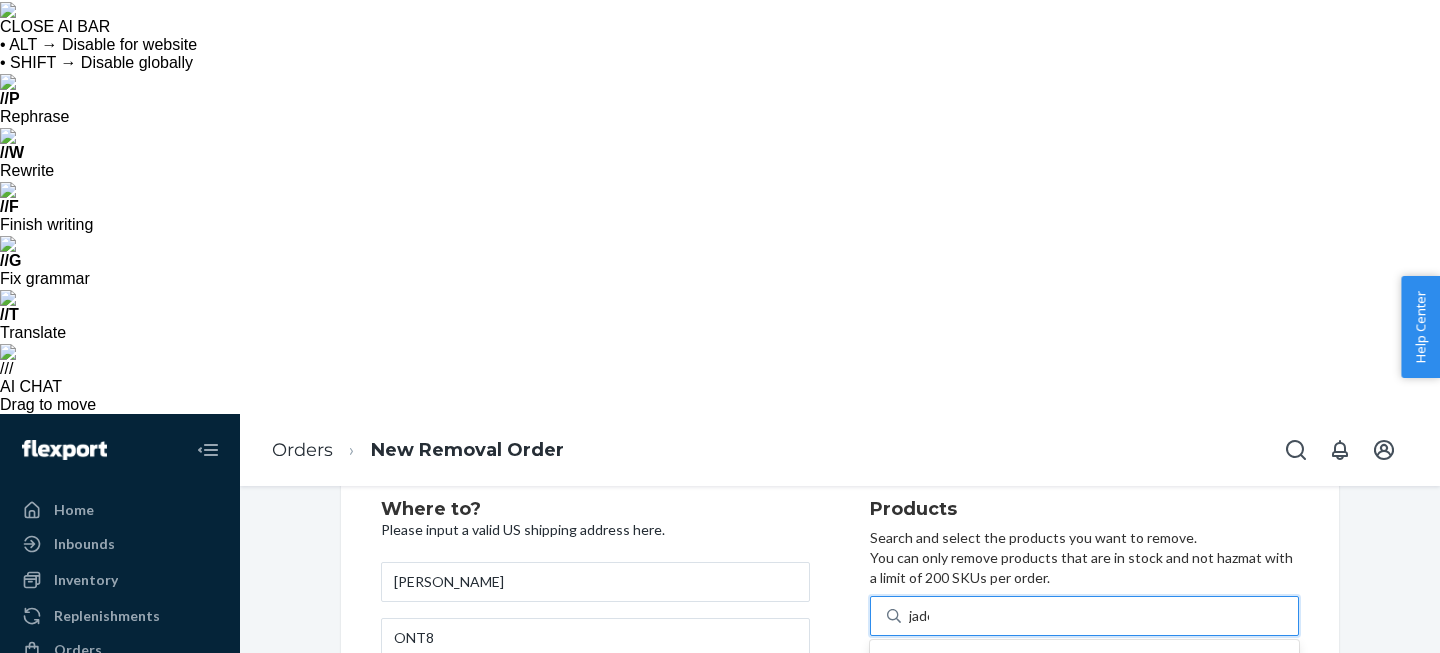 type on "jadei" 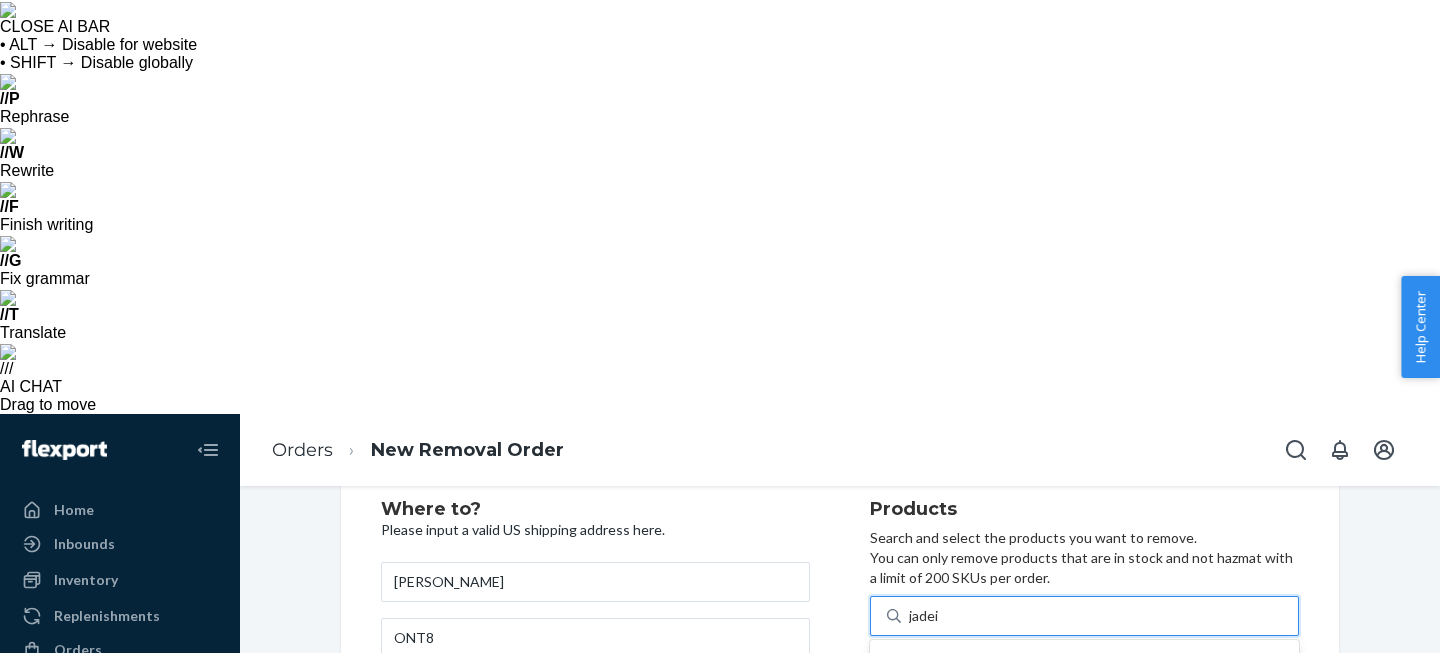 click on "A Puff Of Fluff ( Jadeite )" at bounding box center [1045, 664] 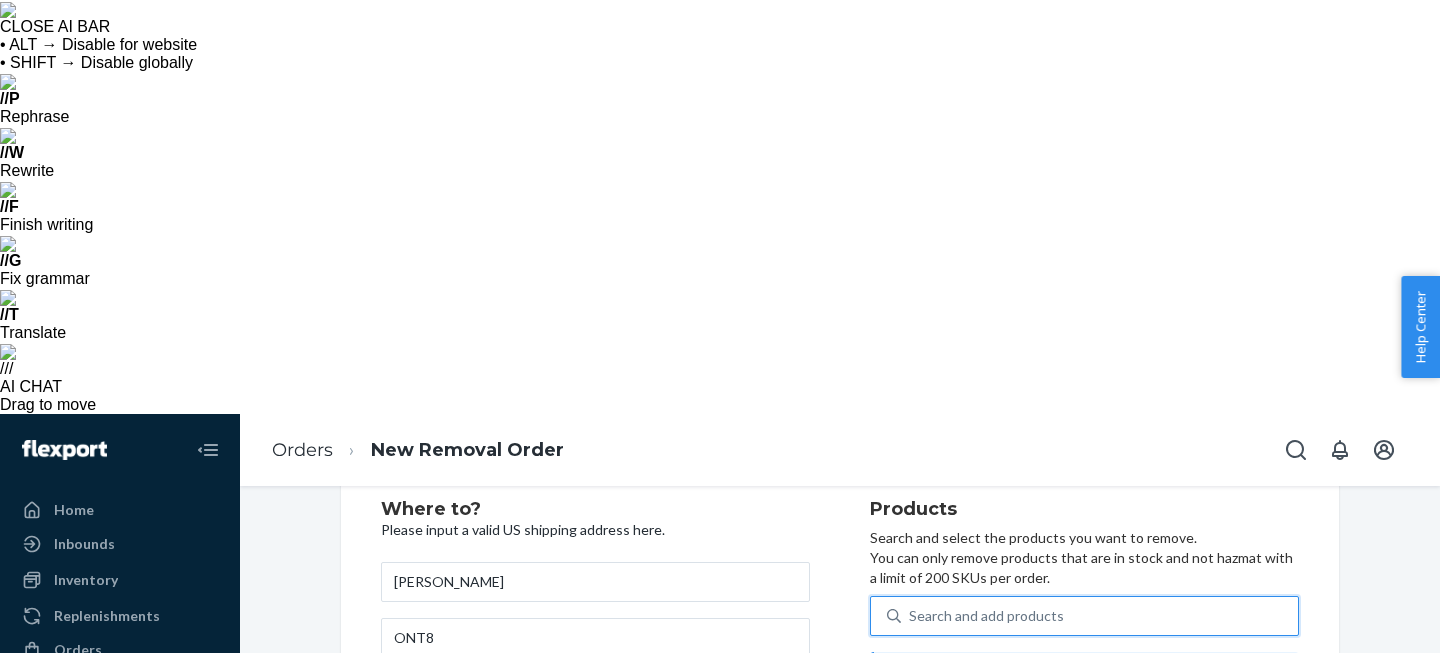 click on "18" at bounding box center [1207, 810] 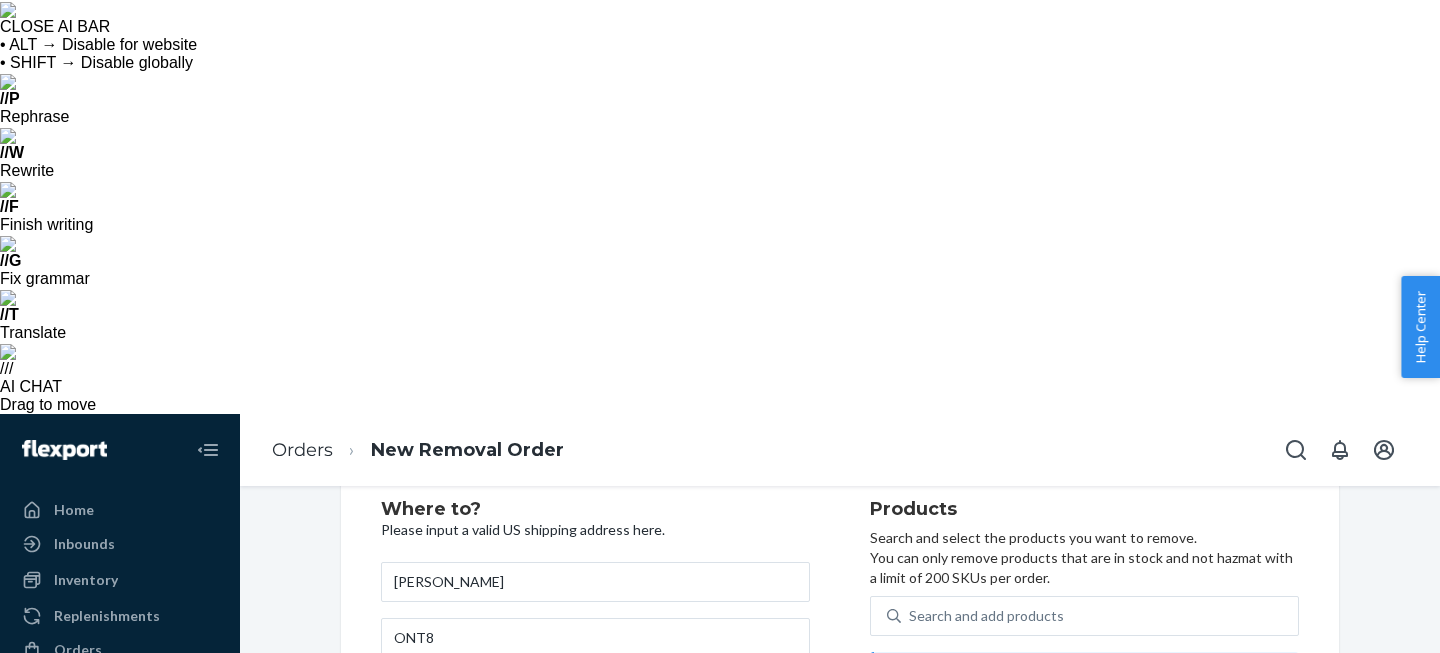 type on "4" 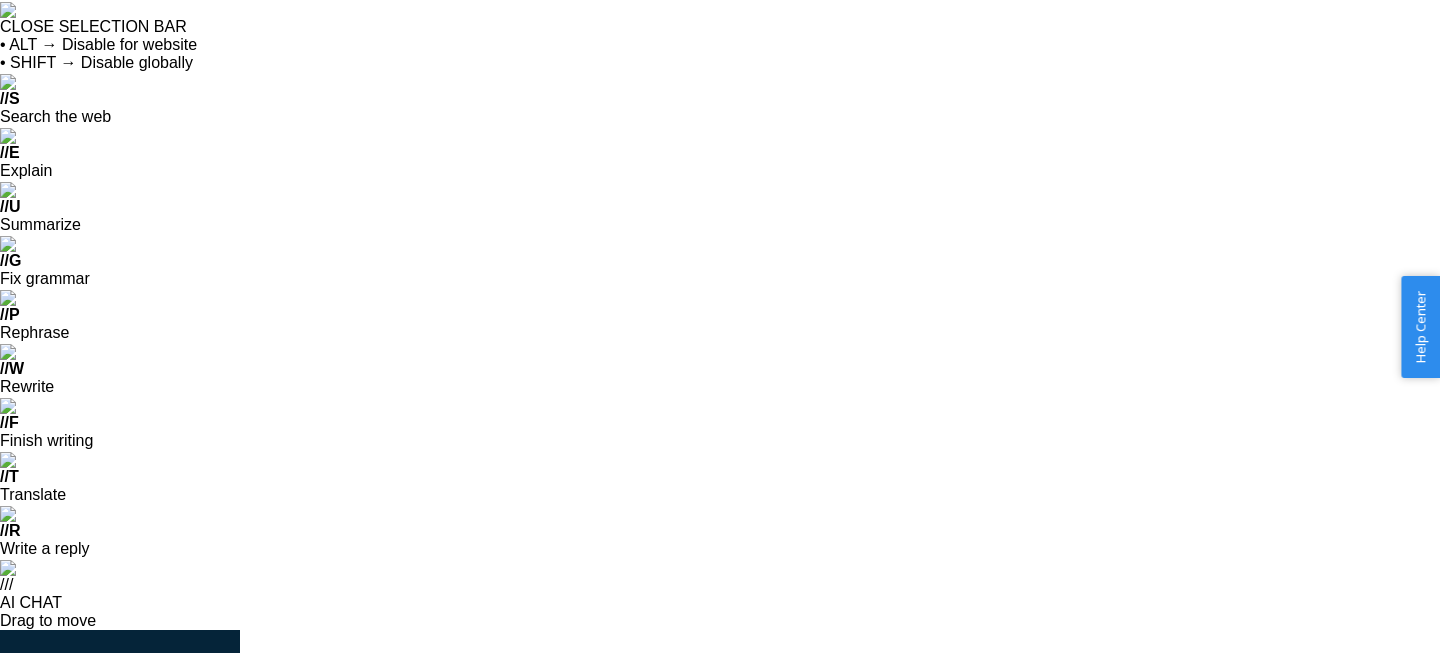 click on "Search and add products" at bounding box center [1099, 832] 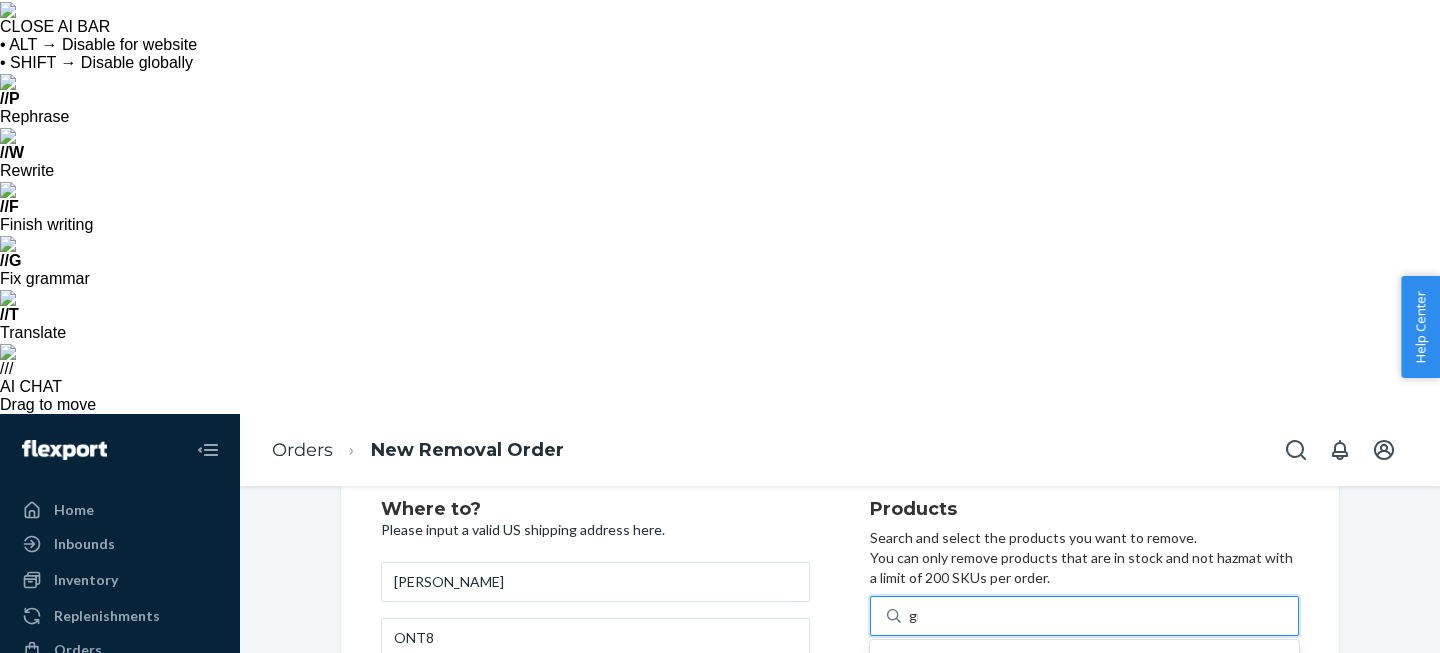 type on "grey" 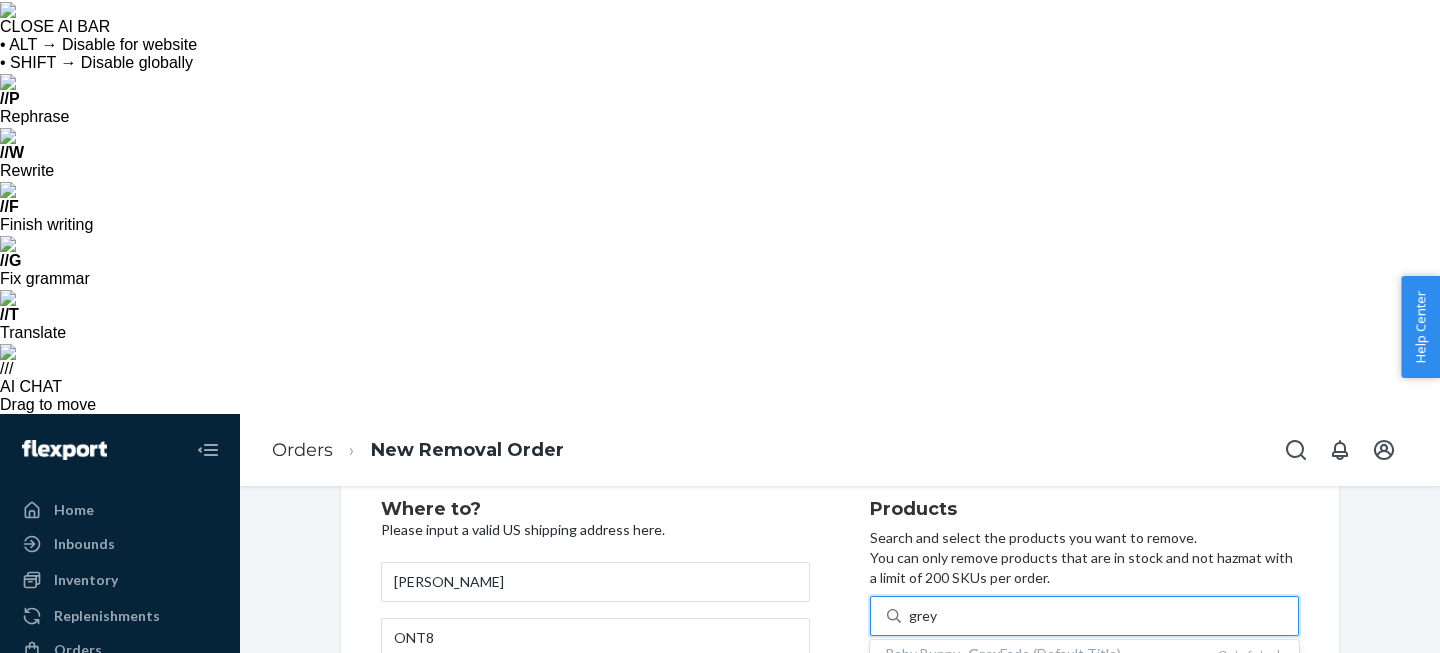 scroll, scrollTop: 209, scrollLeft: 0, axis: vertical 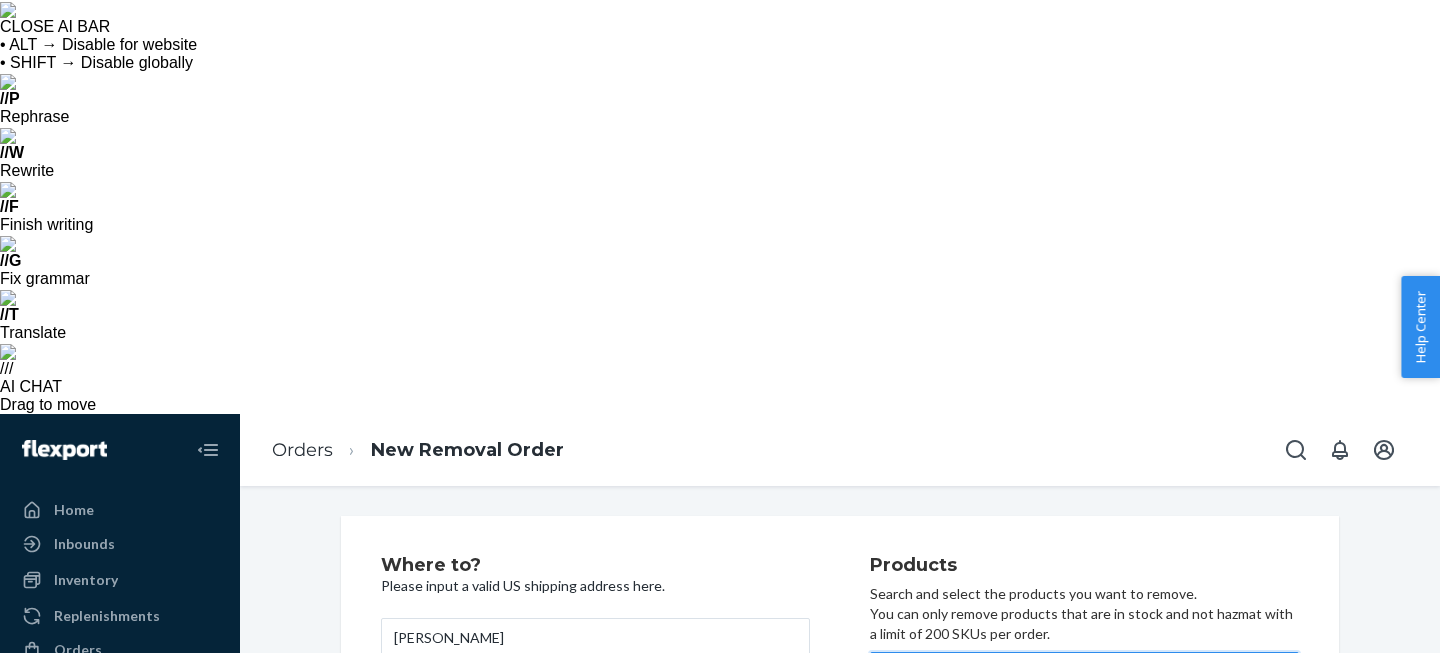 click on "Grey" at bounding box center [1029, 776] 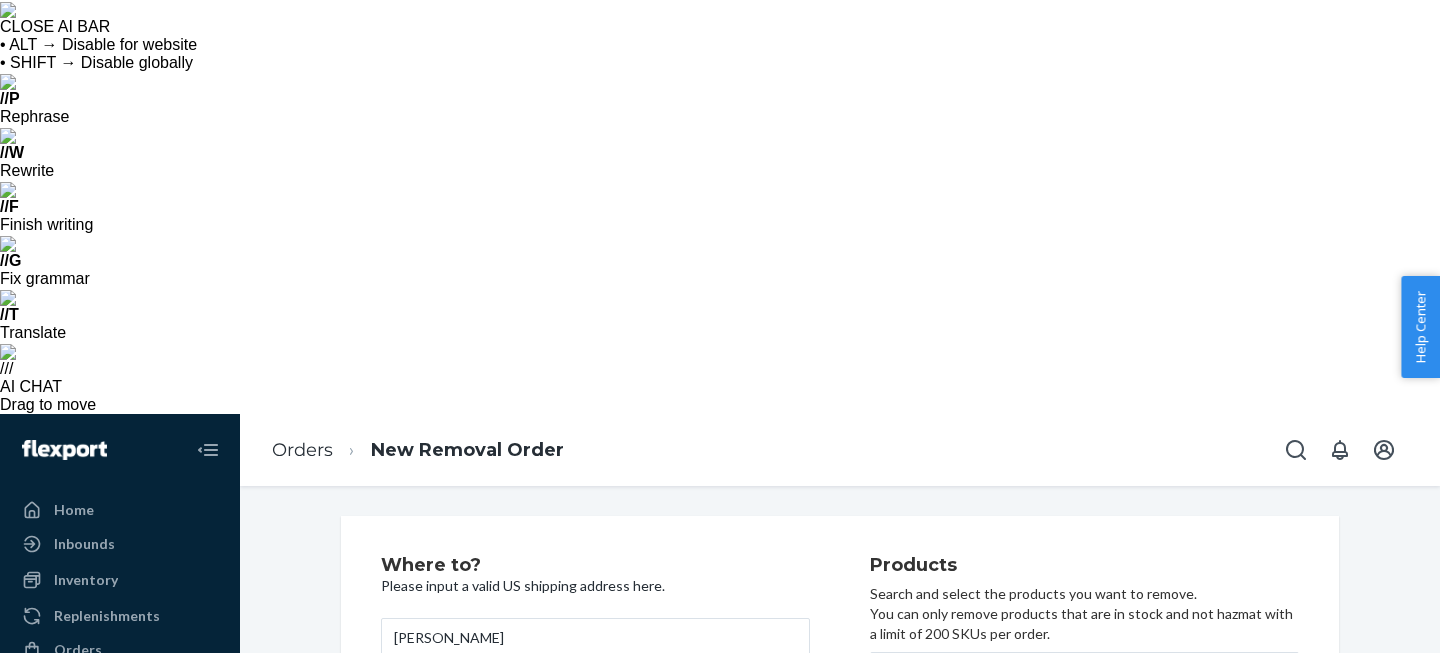 type on "4" 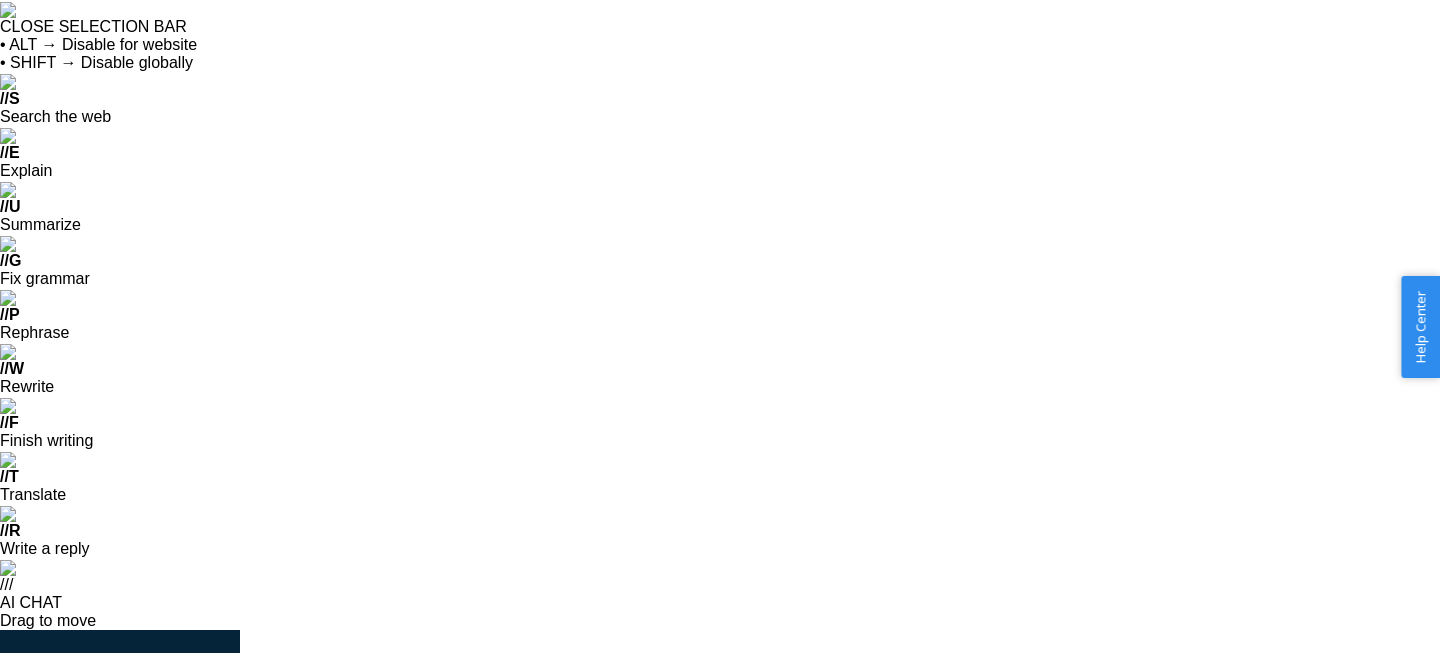 click on "Search and add products" at bounding box center (1099, 888) 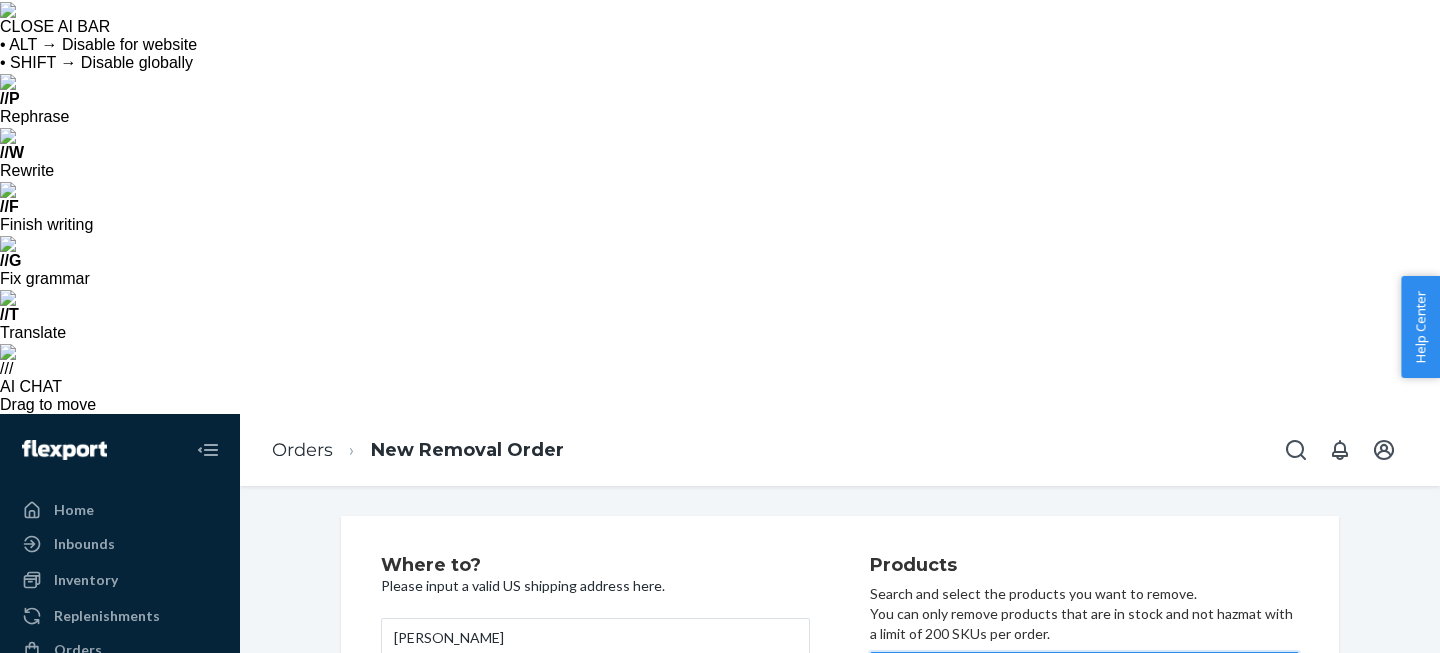 type on "hint" 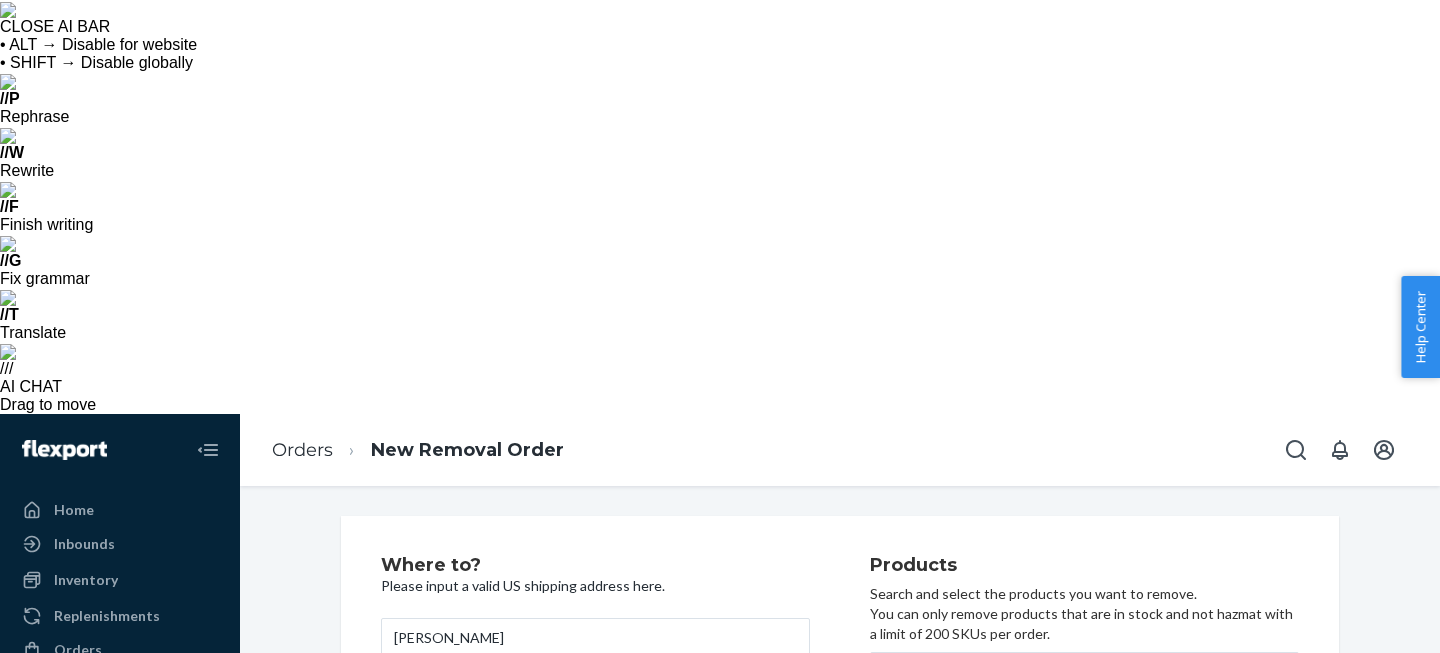 type on "9" 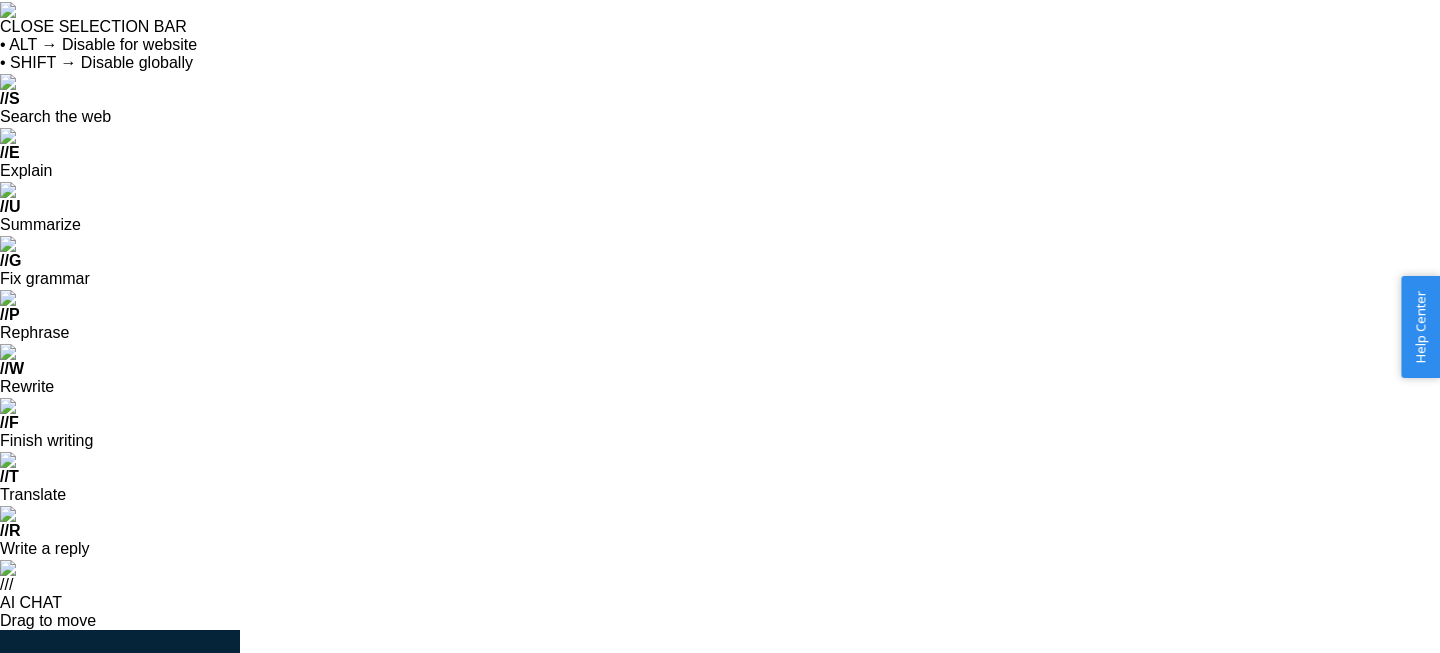 click on "Search and add products" at bounding box center [1099, 888] 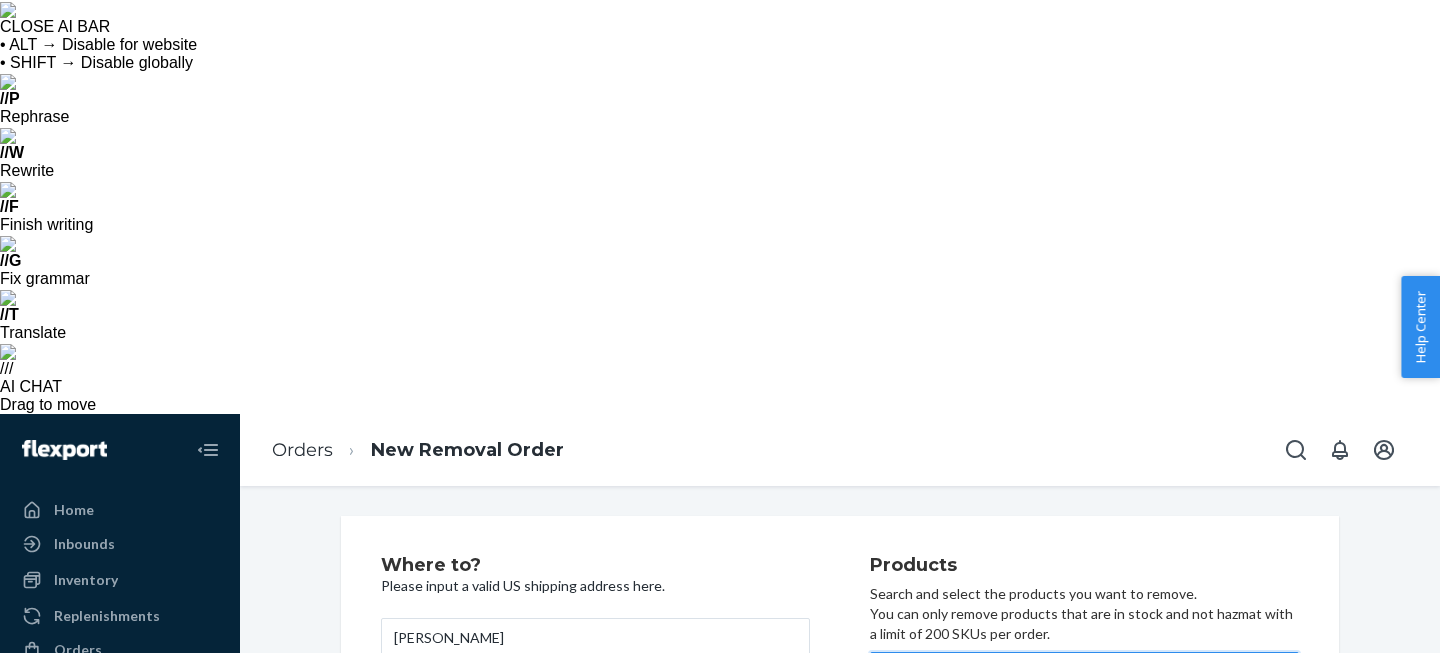 type on "grizzl" 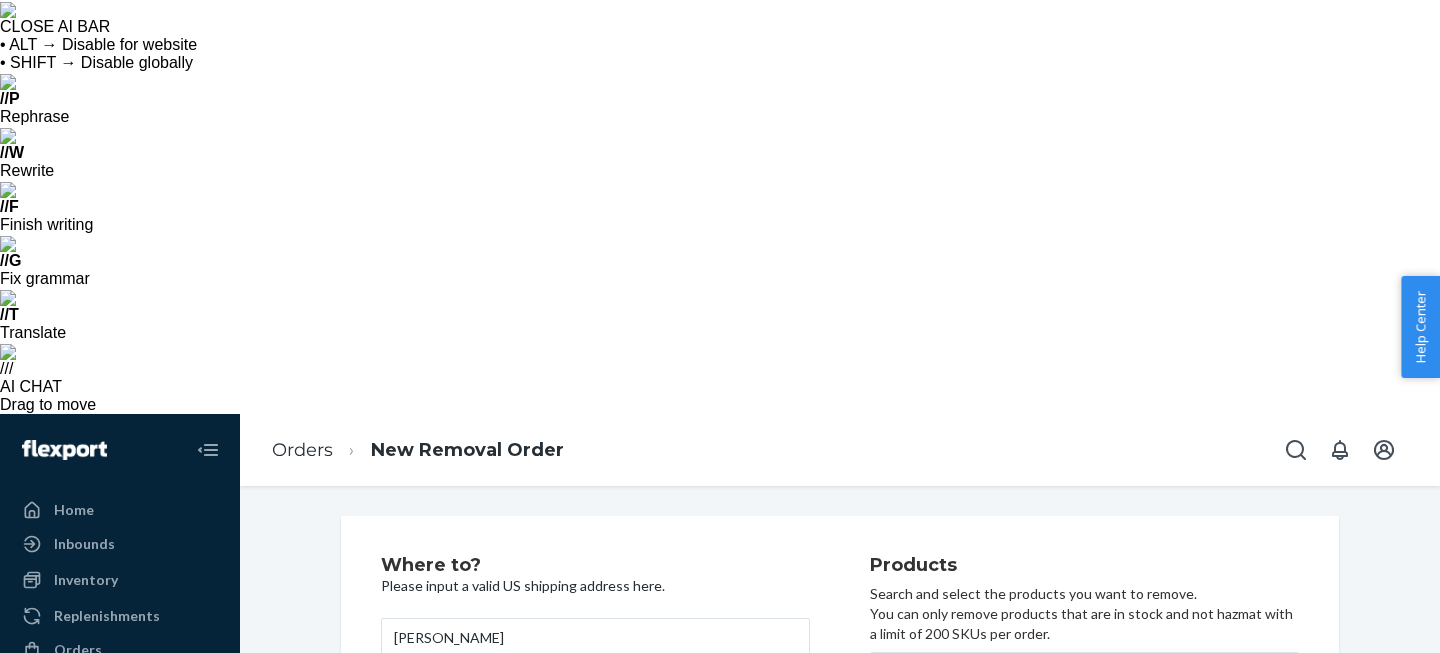 type on "8" 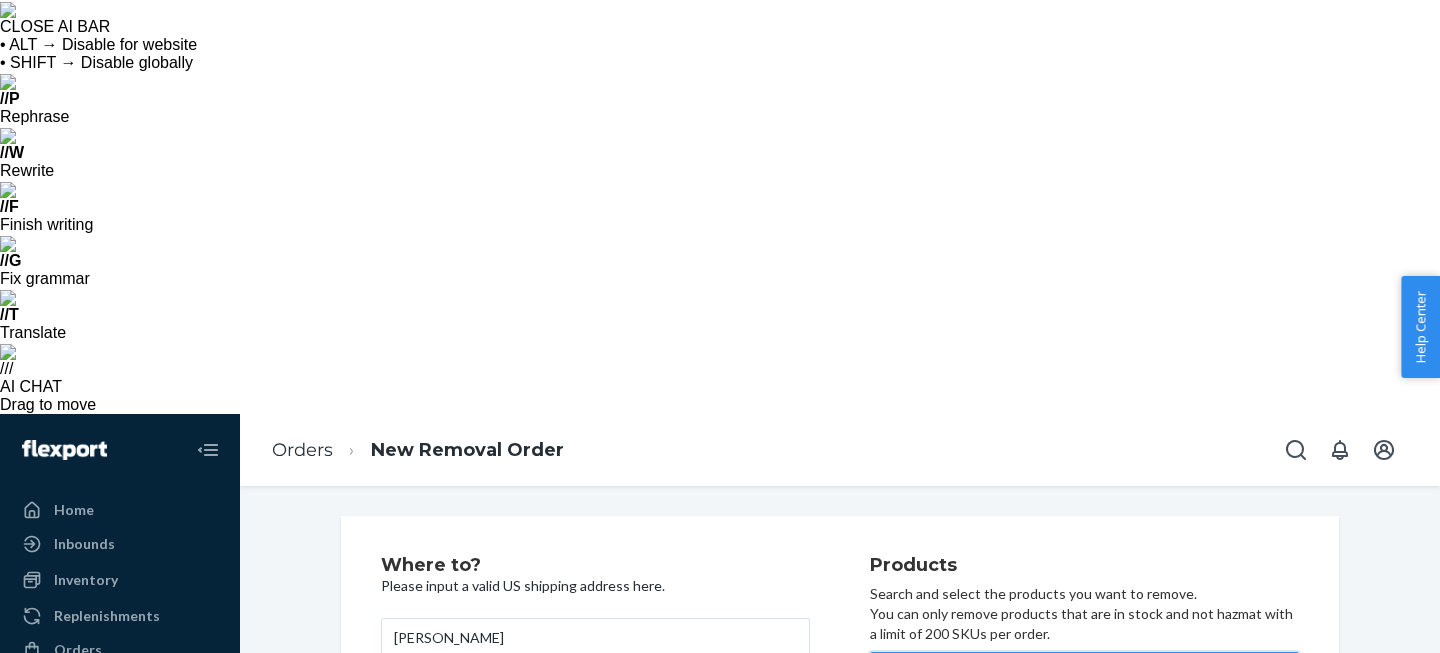 click on "Search and add products" at bounding box center (986, 672) 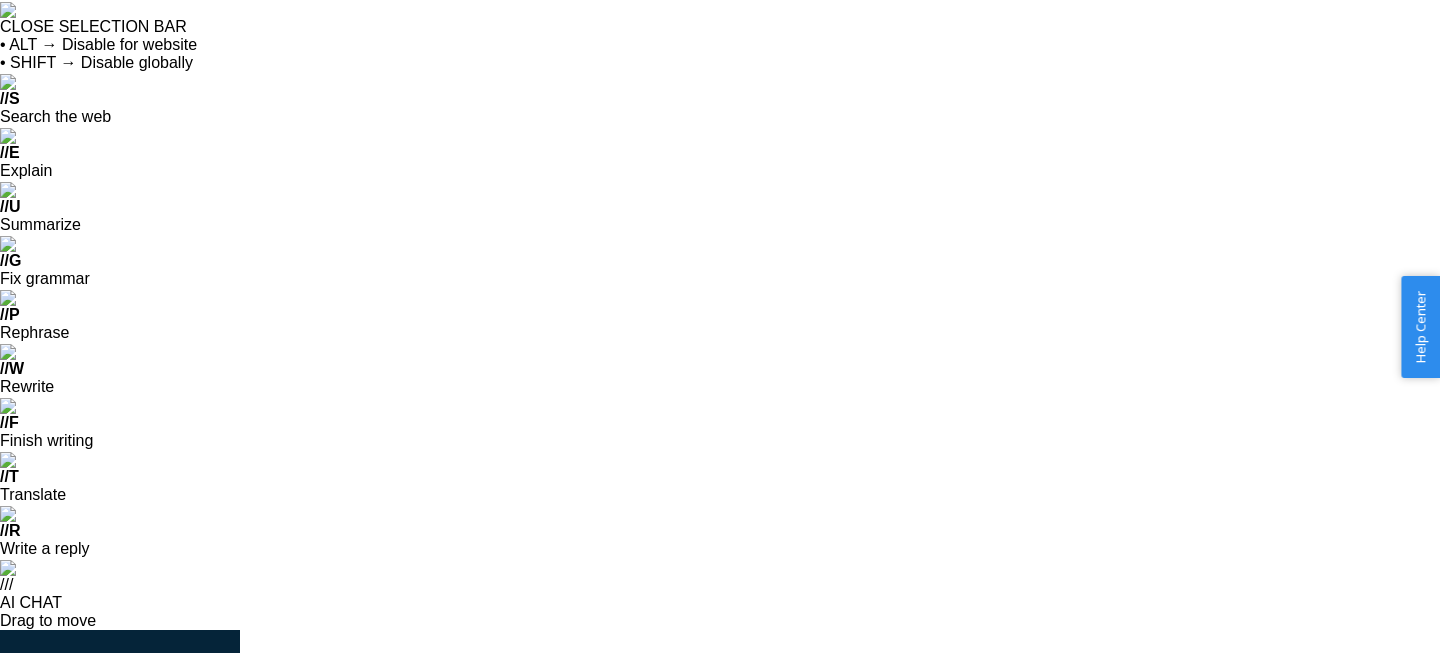 click on "43" at bounding box center [1207, 1099] 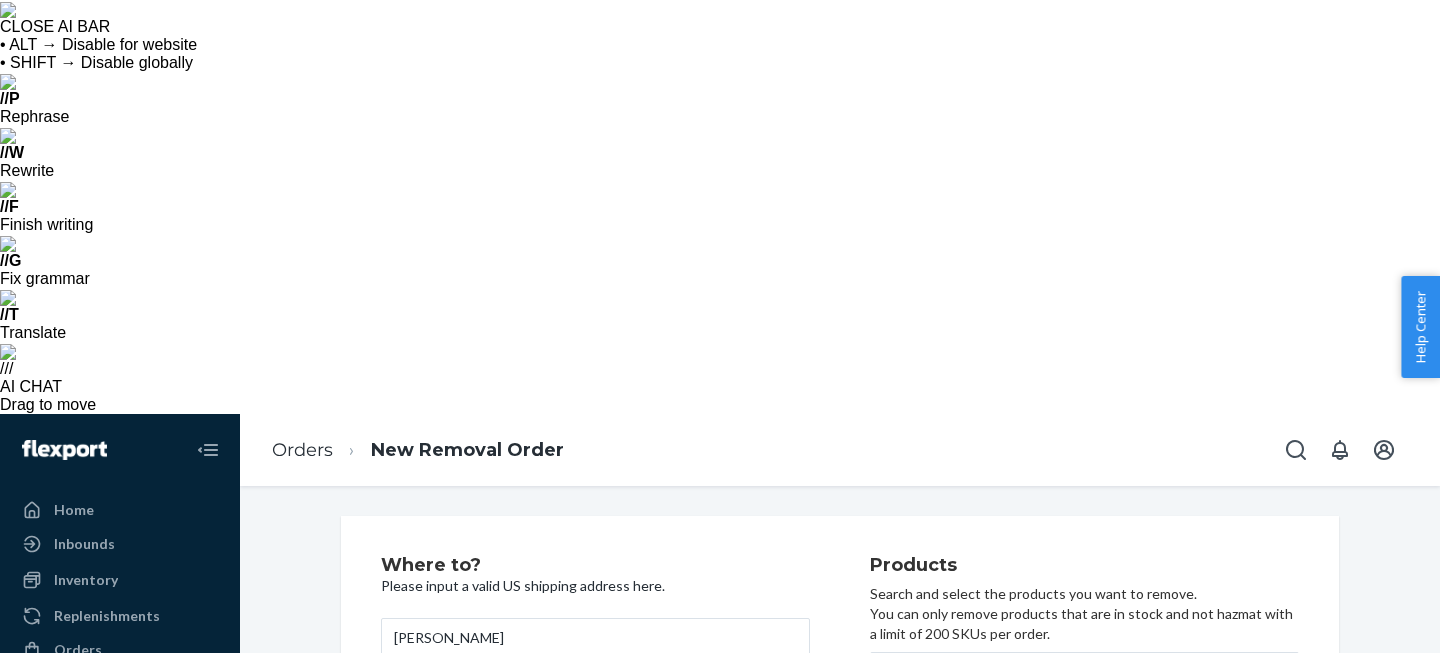 type on "9" 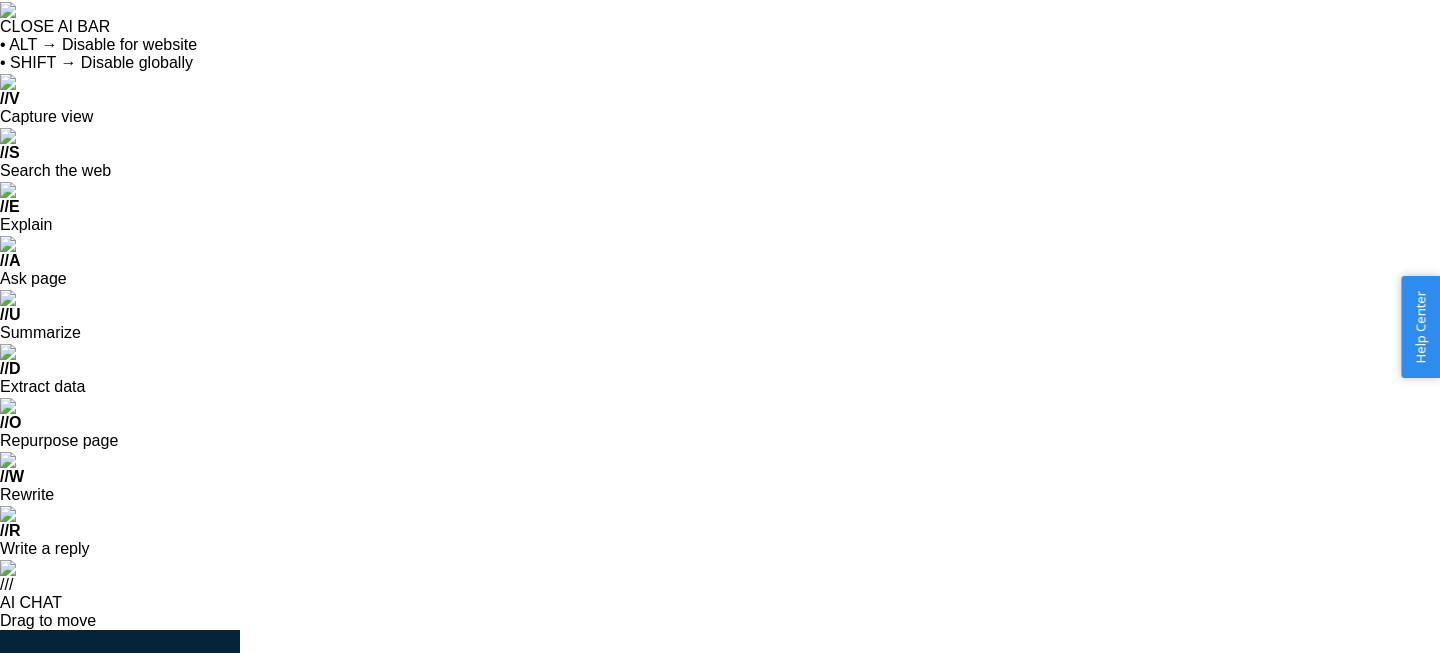 click on "Search and add products" at bounding box center (1099, 888) 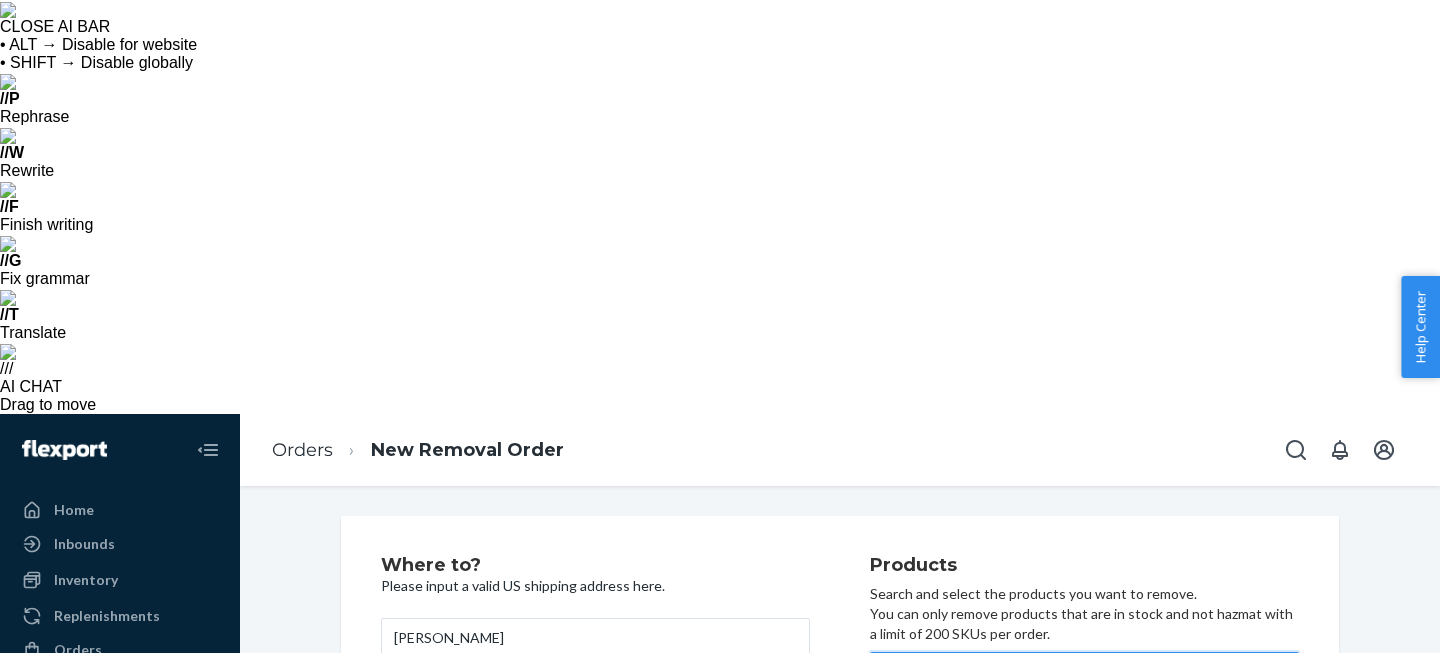 type on "koal" 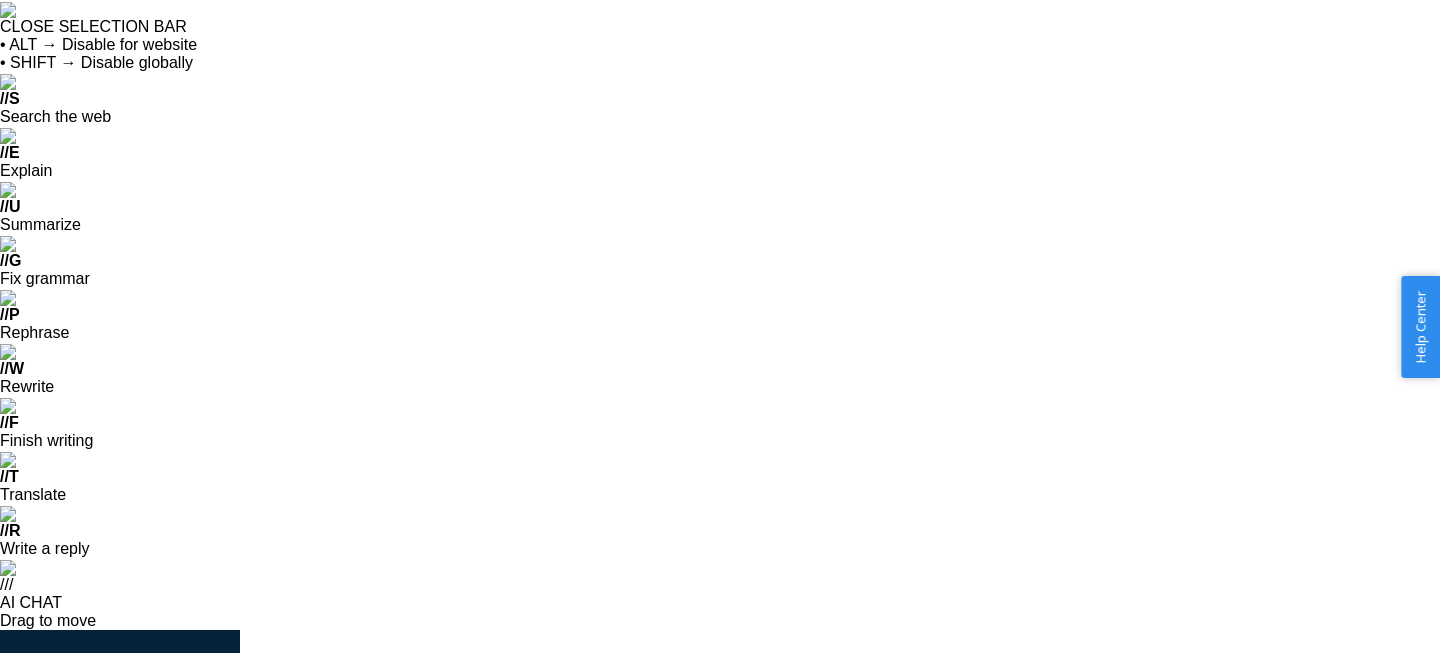 click on "39" at bounding box center (1207, 1082) 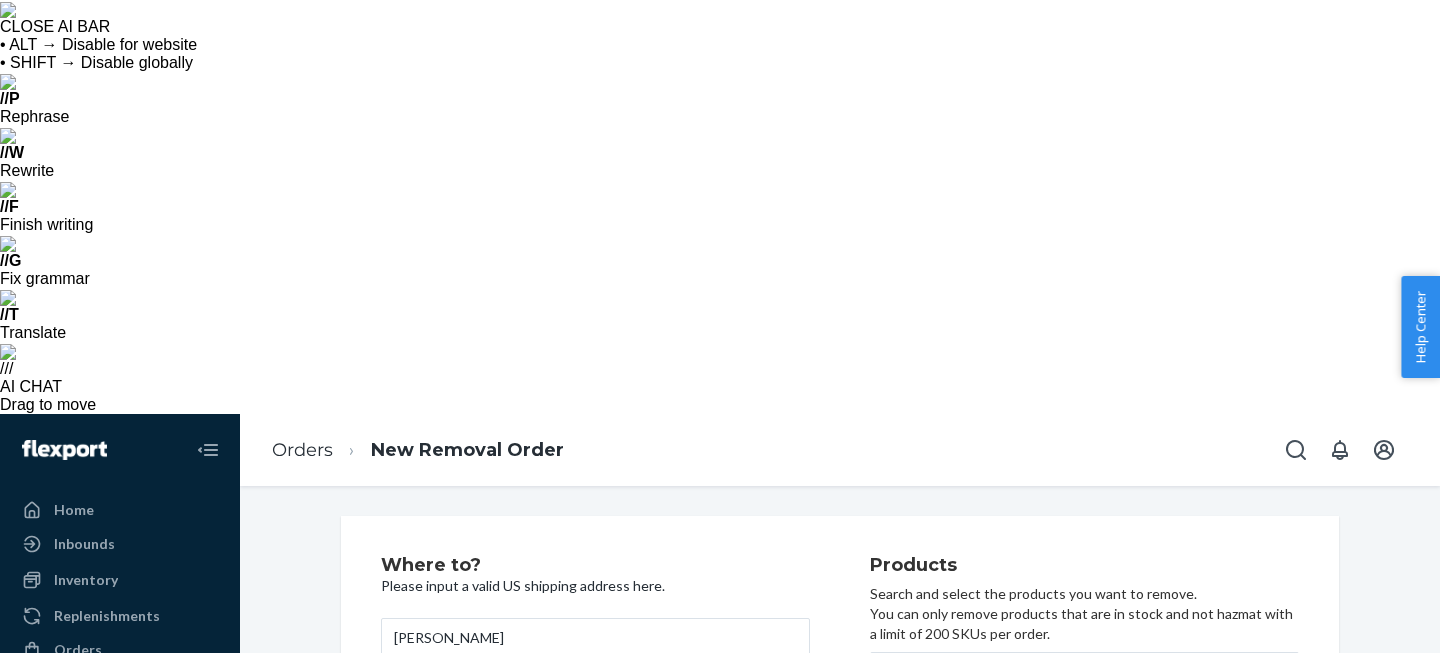 type on "9" 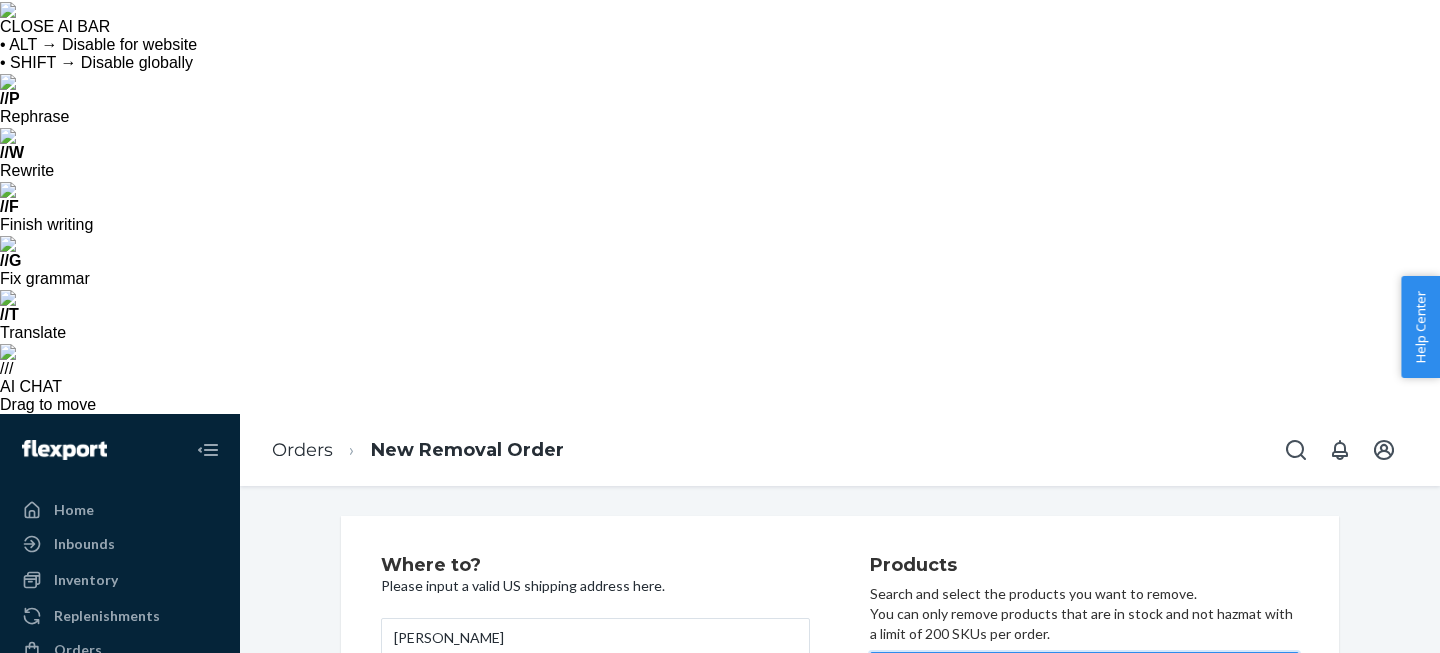 click on "Search and add products" at bounding box center (986, 672) 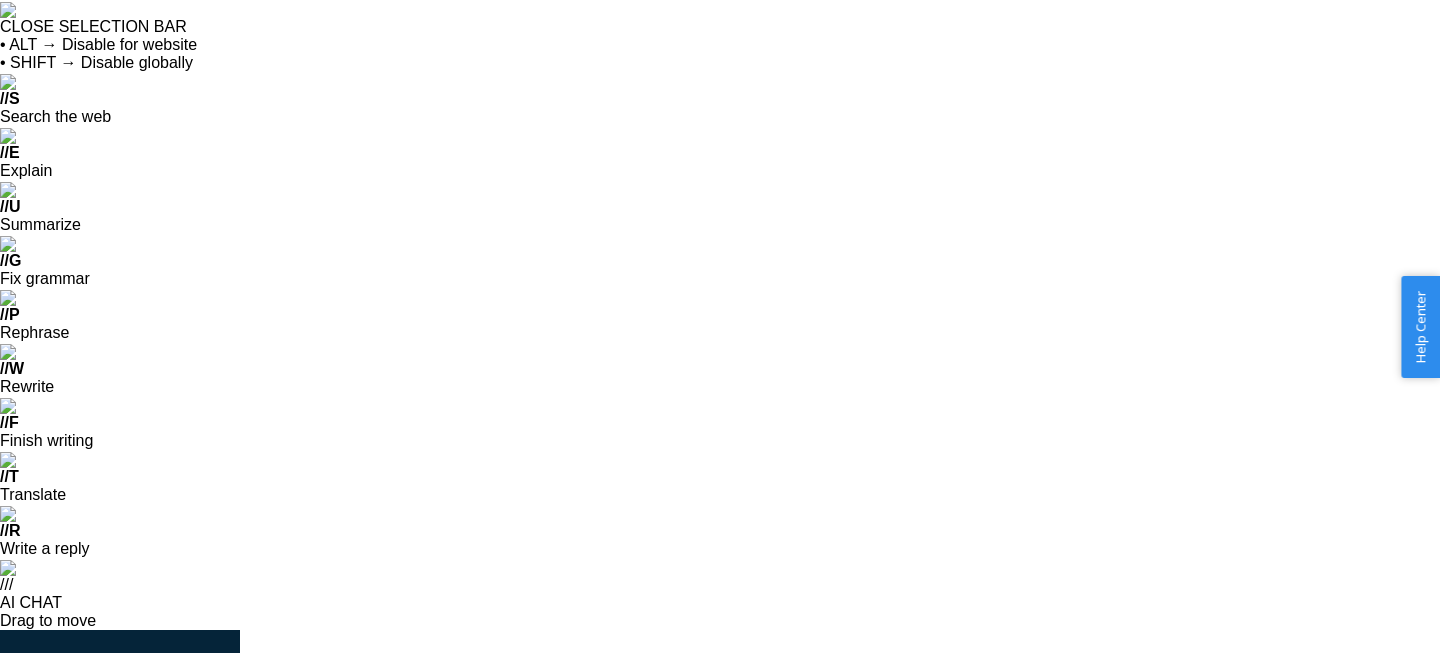 click on "9" at bounding box center [1207, 1082] 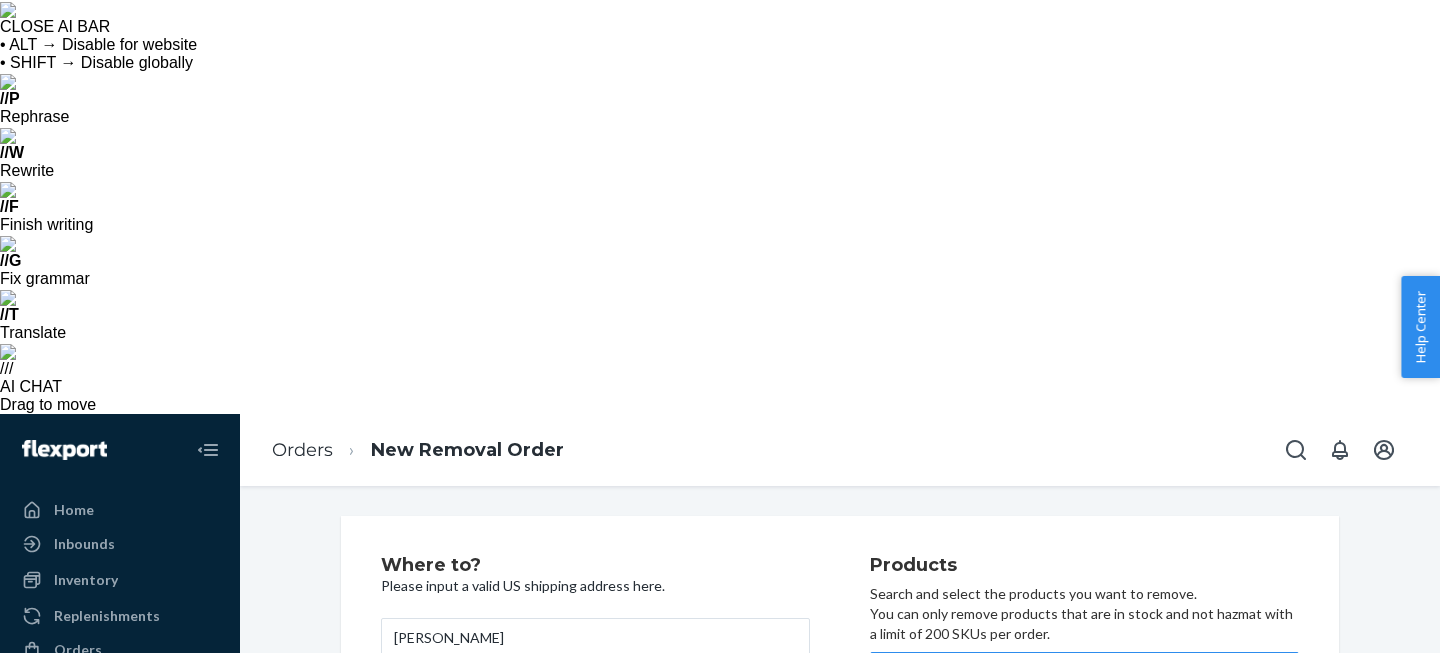 type on "2" 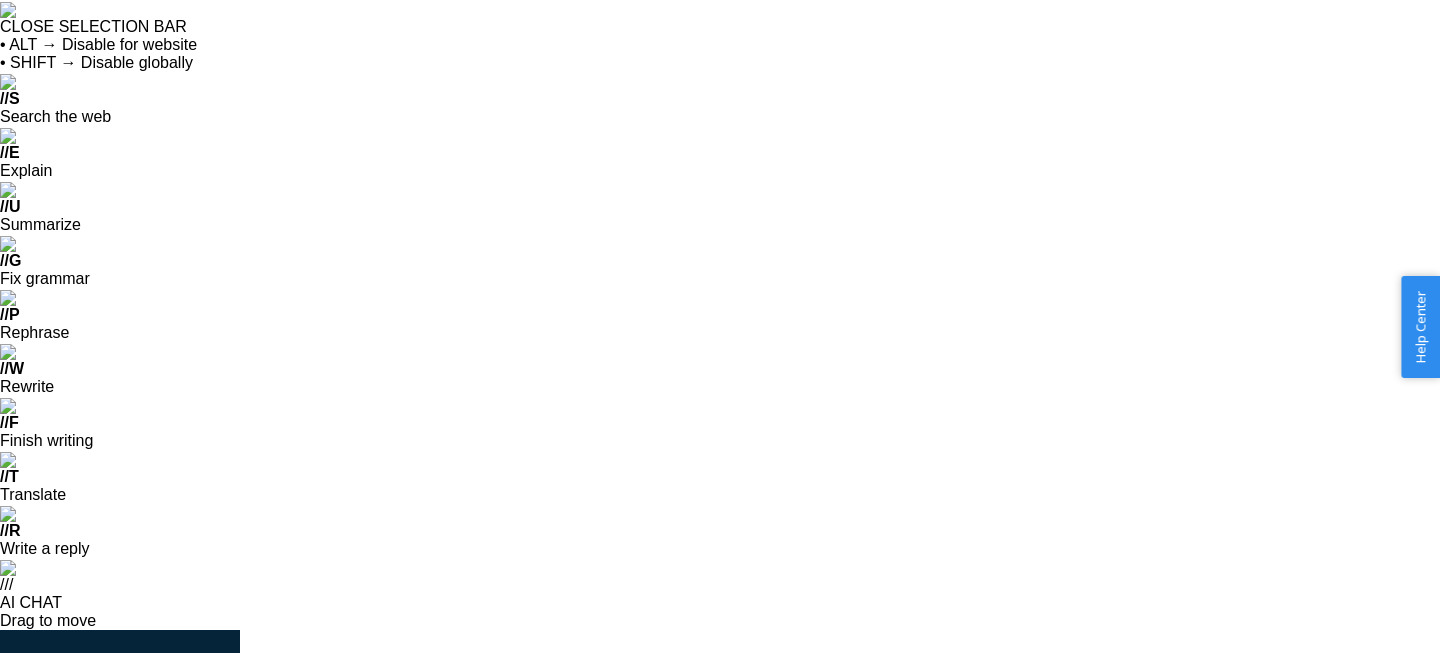 click on "Search and add products" at bounding box center (1084, 888) 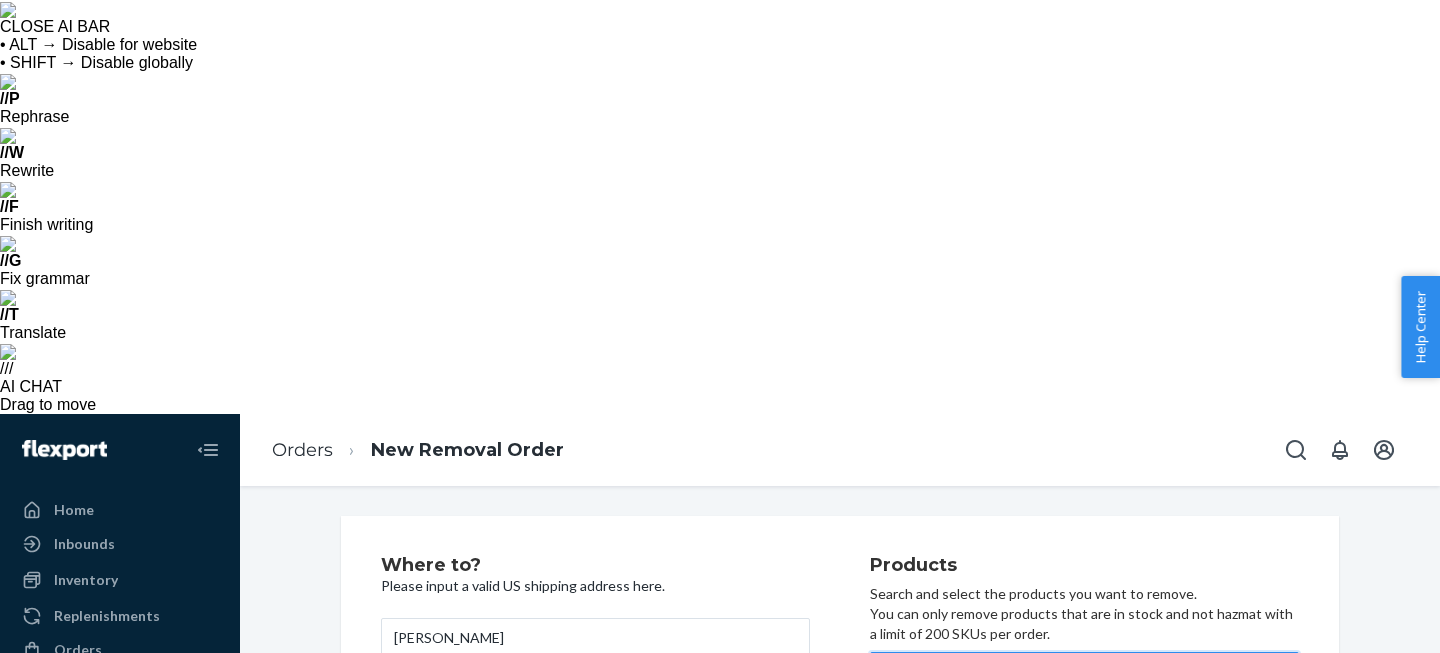 type on "toffee" 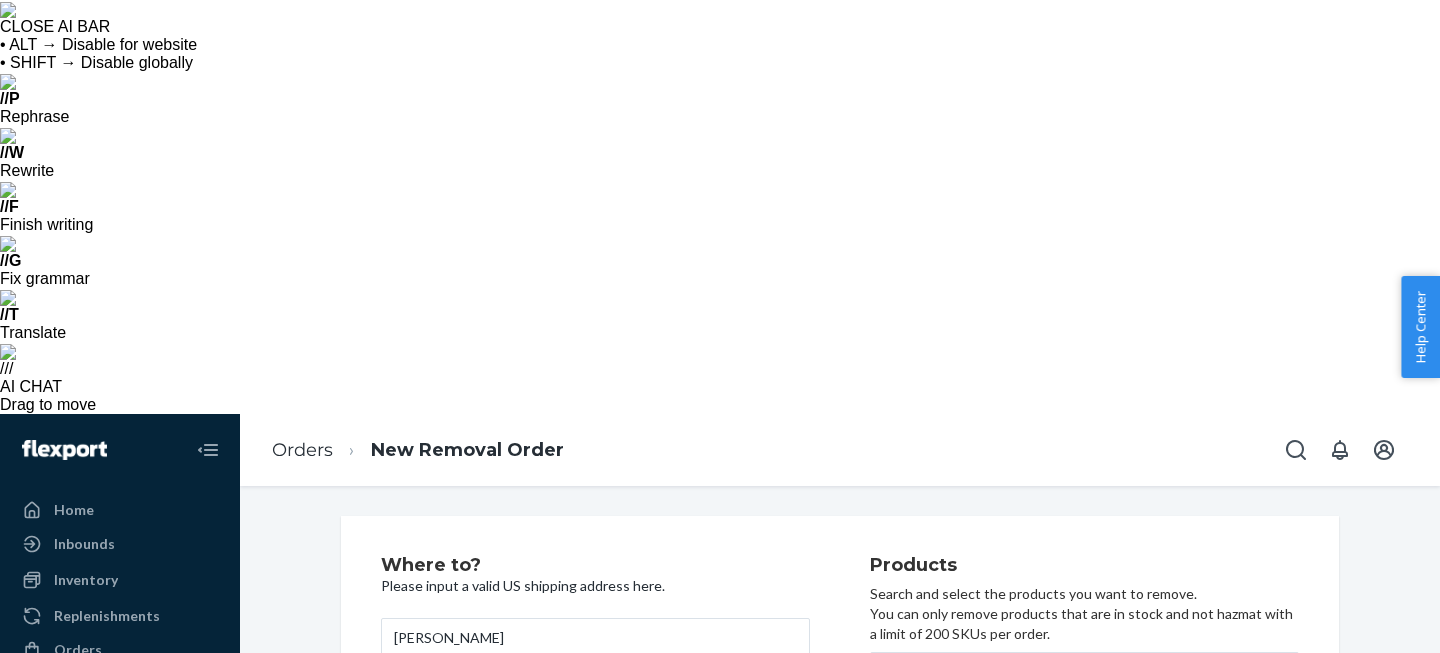 type on "4" 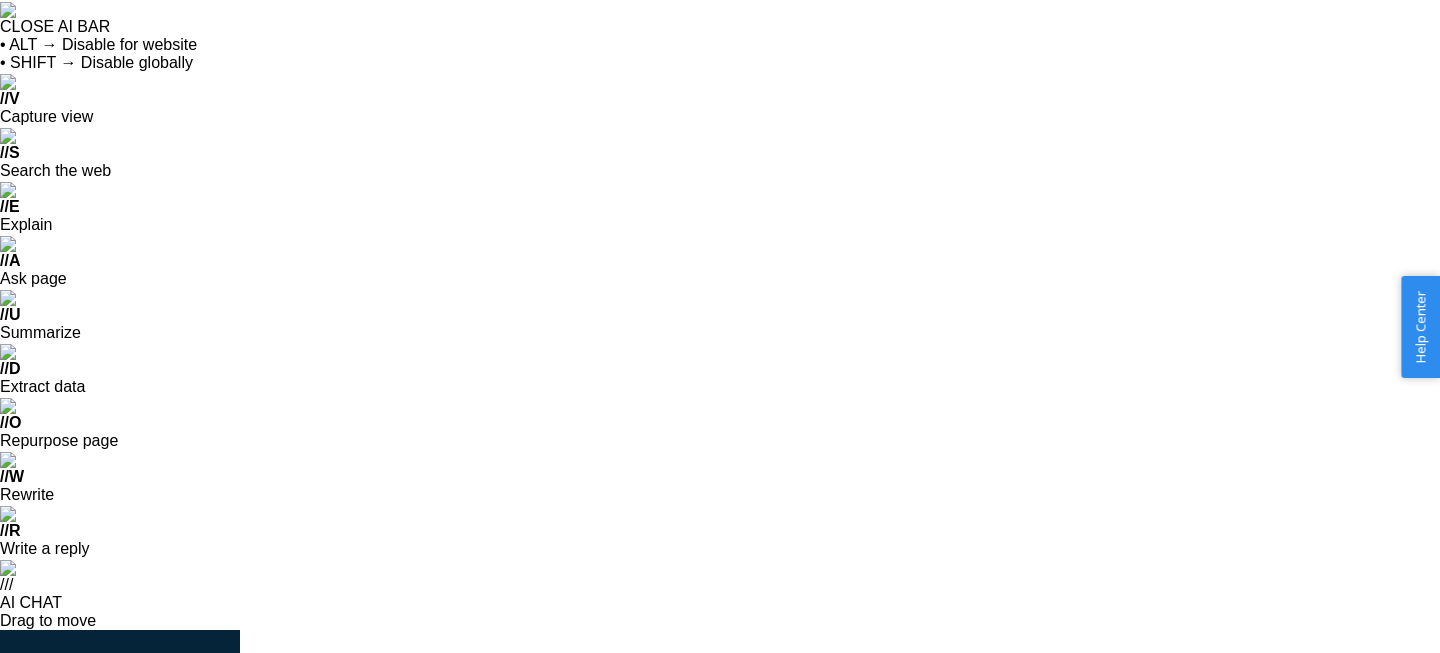 click on "Search and add products" at bounding box center (1099, 888) 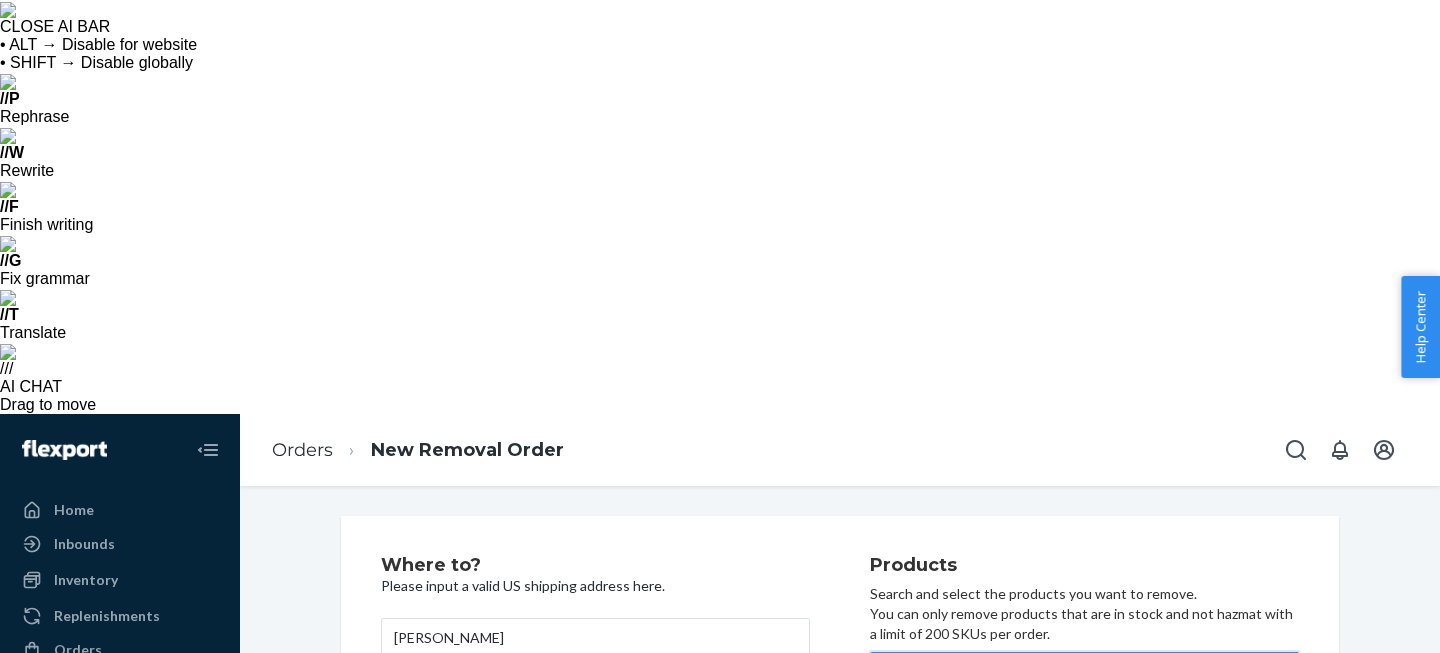 type on "rose" 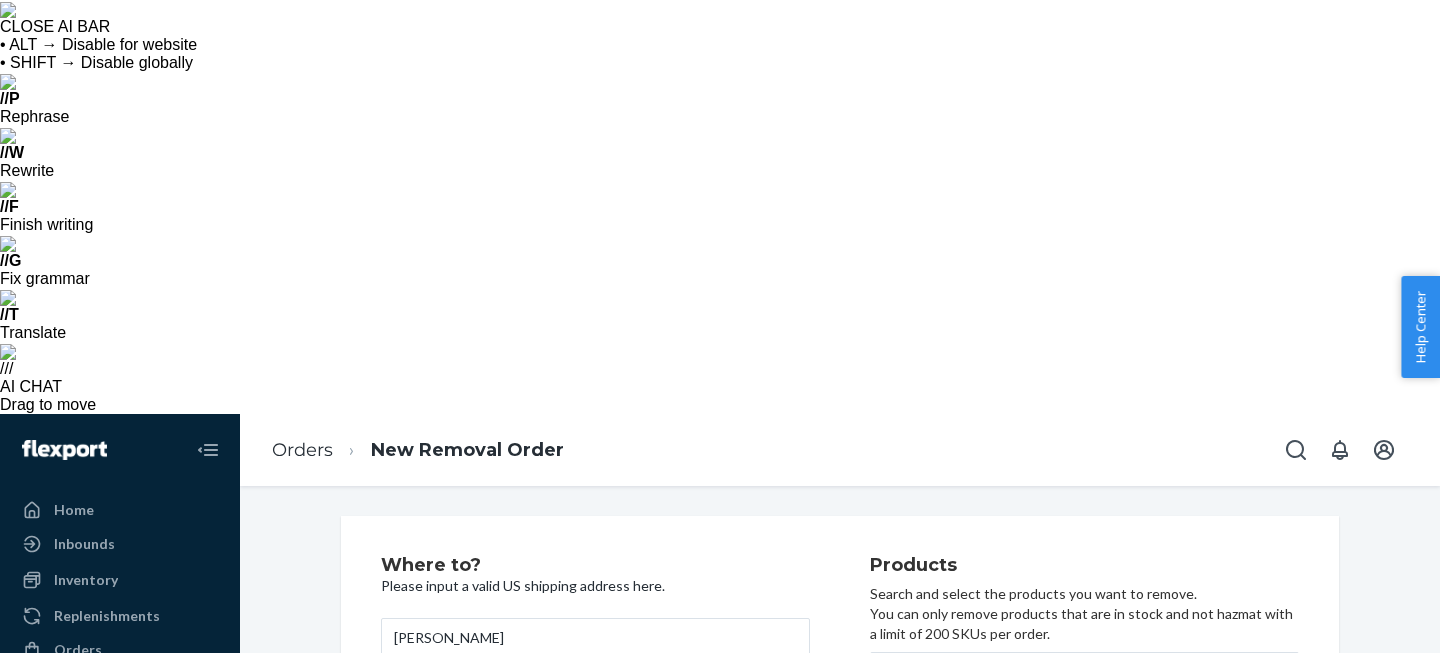 type on "9" 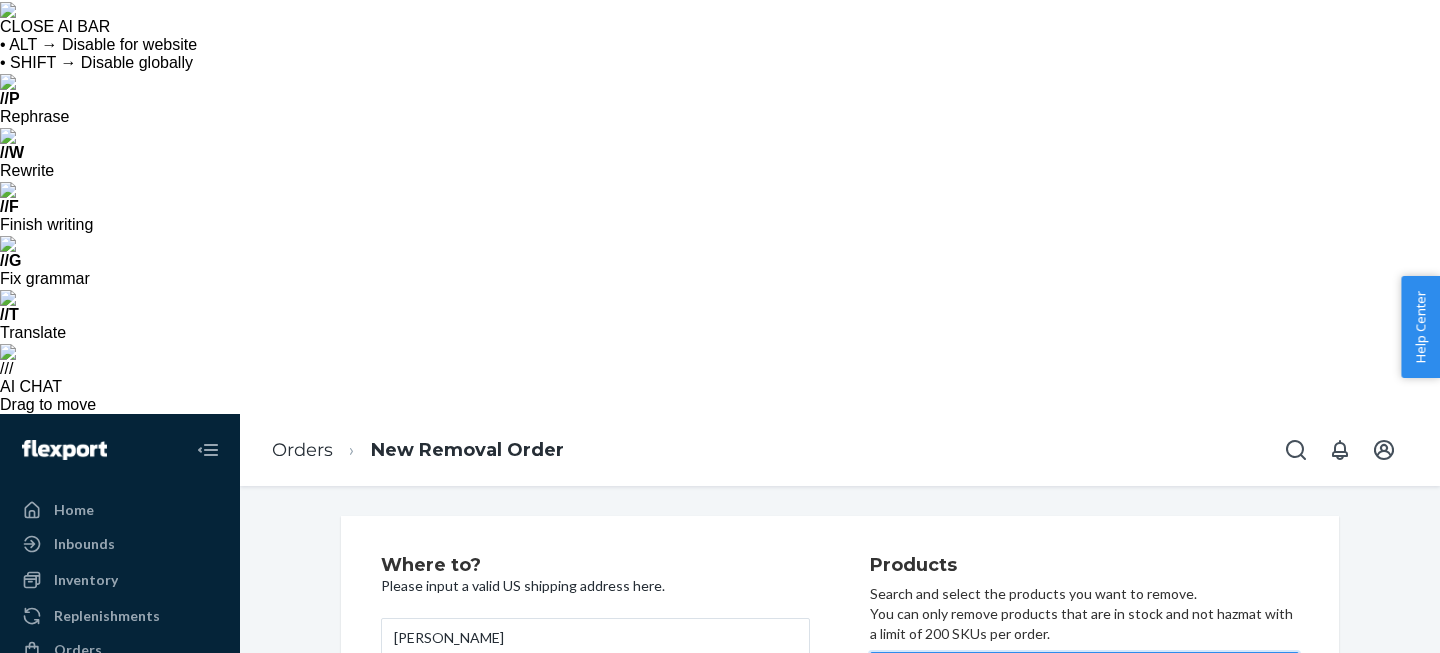click on "Search and add products" at bounding box center (1099, 672) 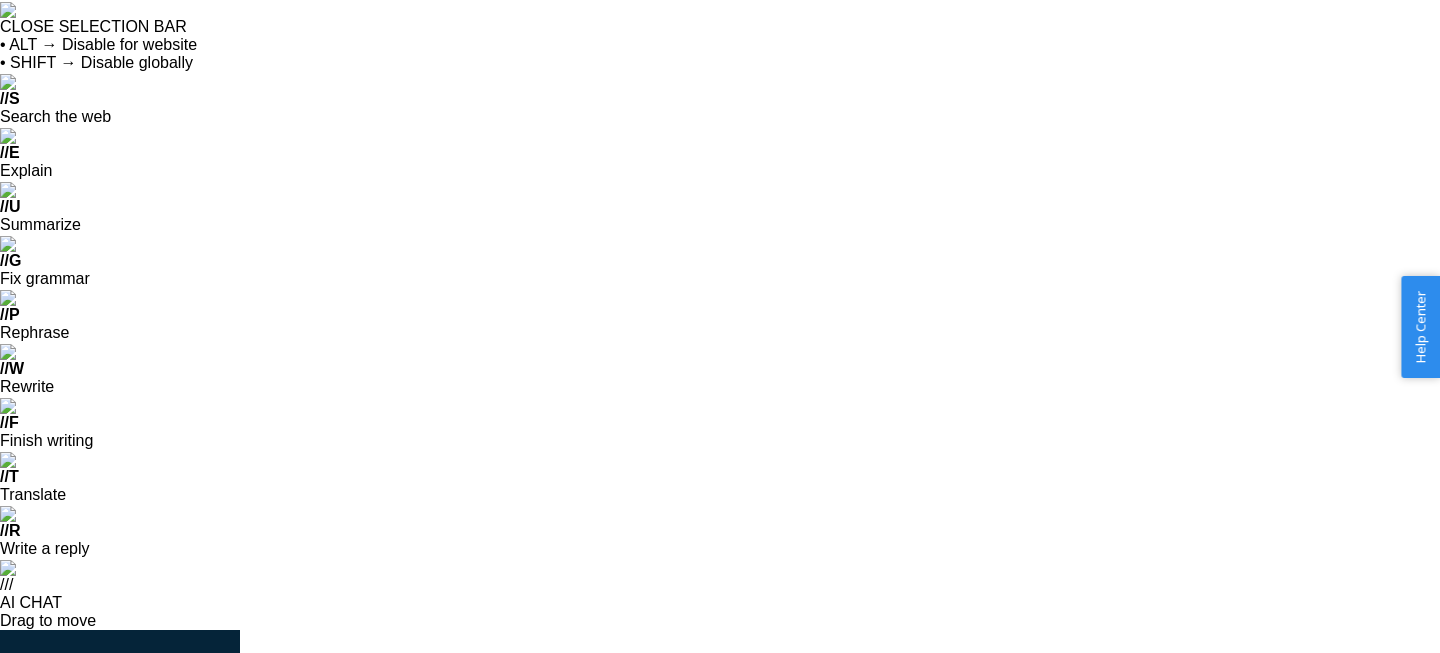 click on "41" at bounding box center [1207, 1089] 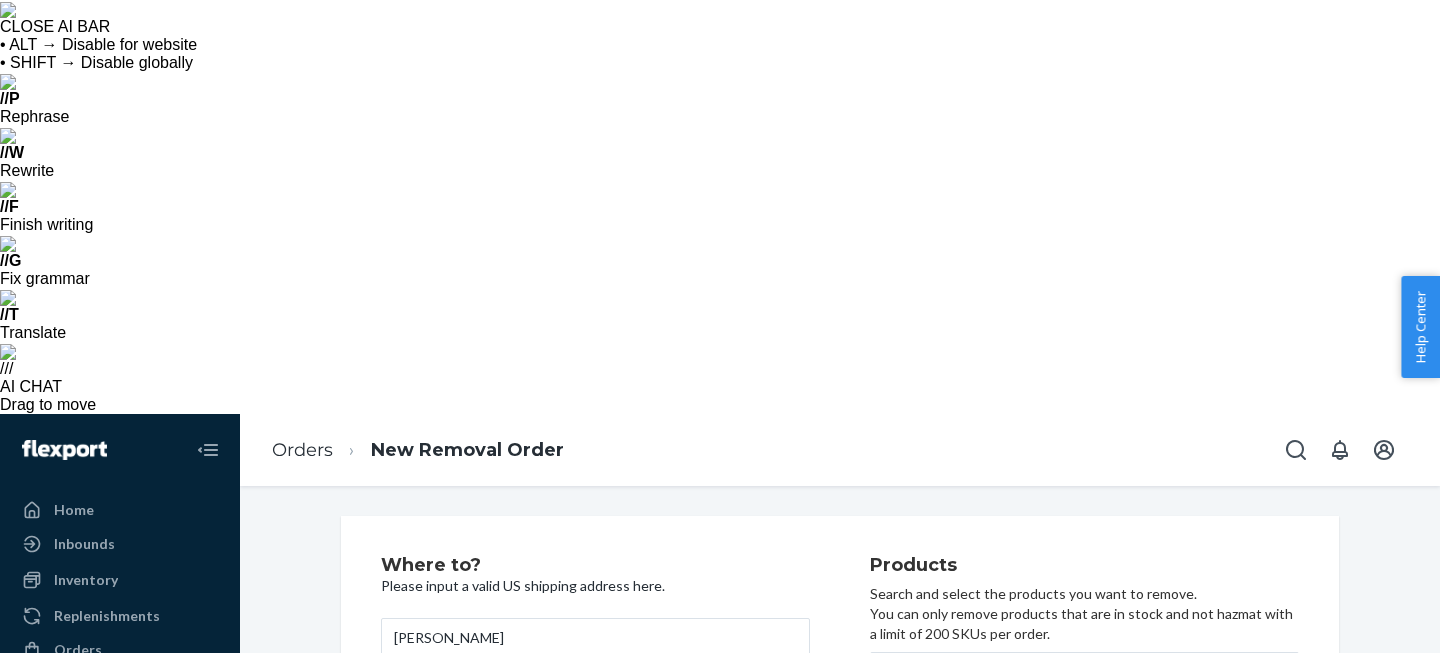 type on "9" 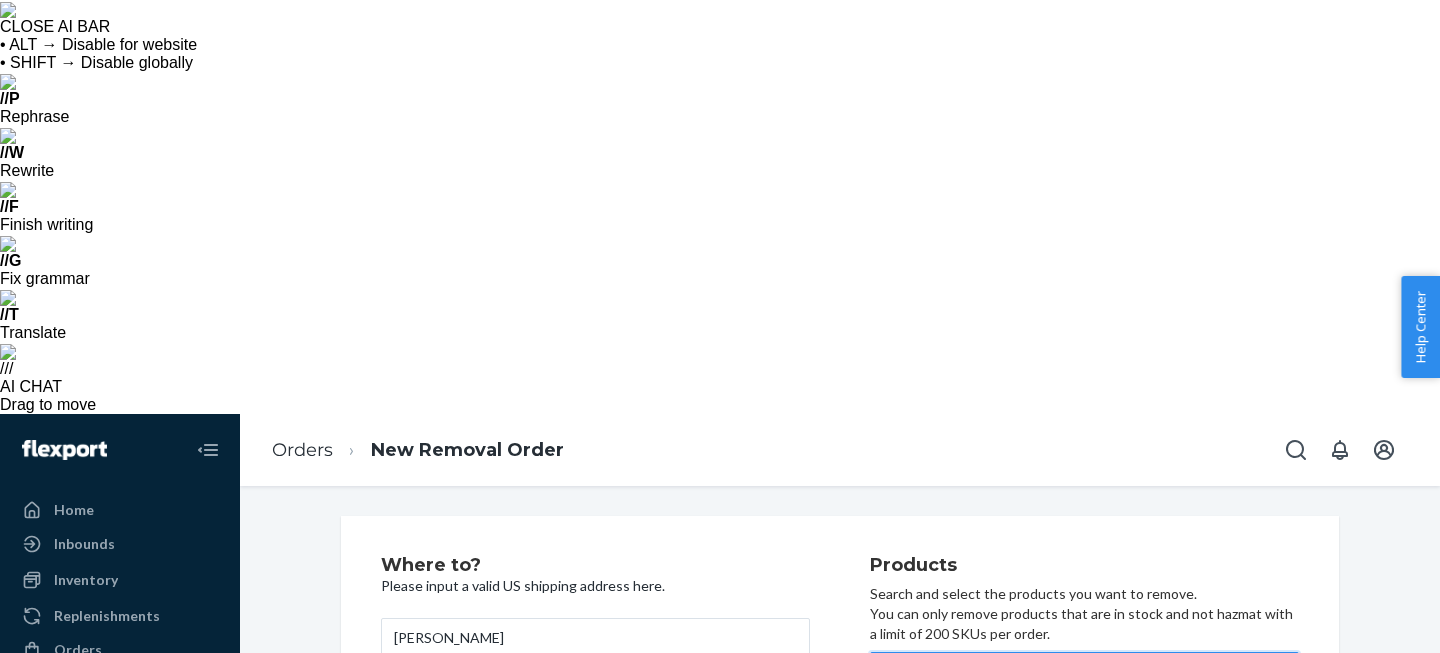 click on "Search and add products" at bounding box center (986, 672) 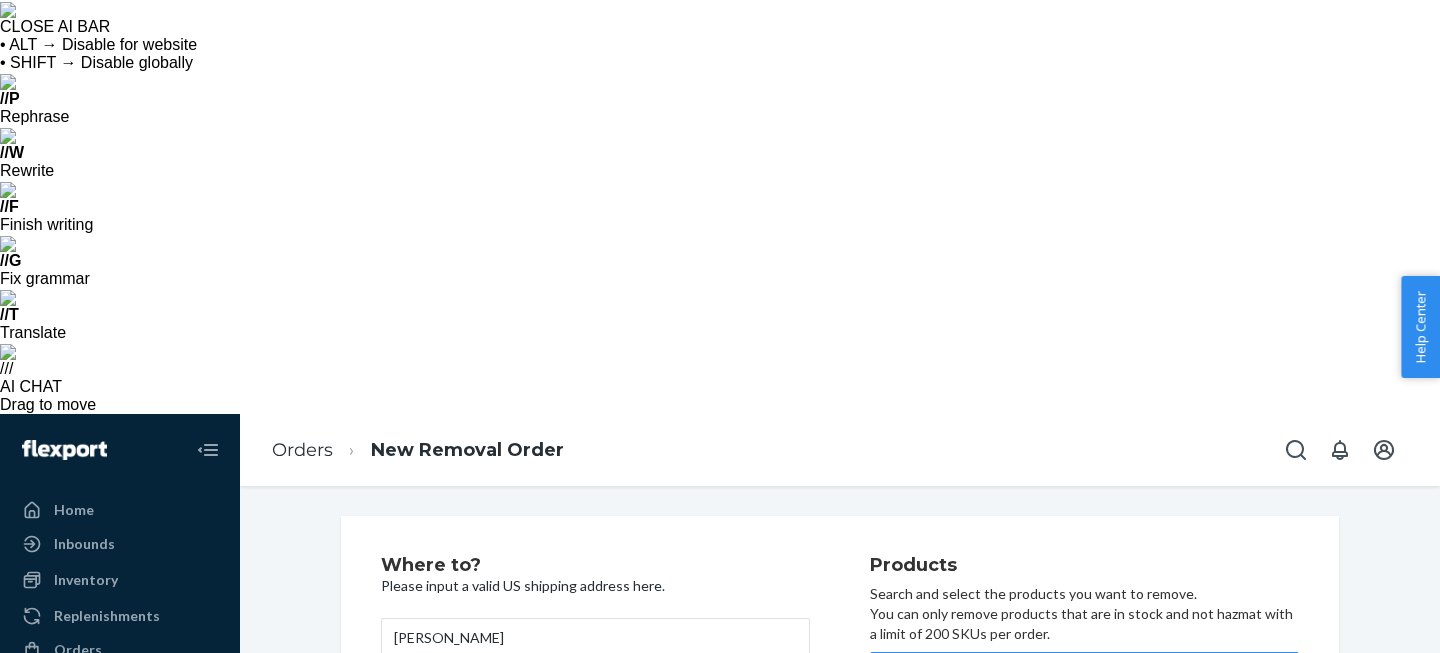 type on "7" 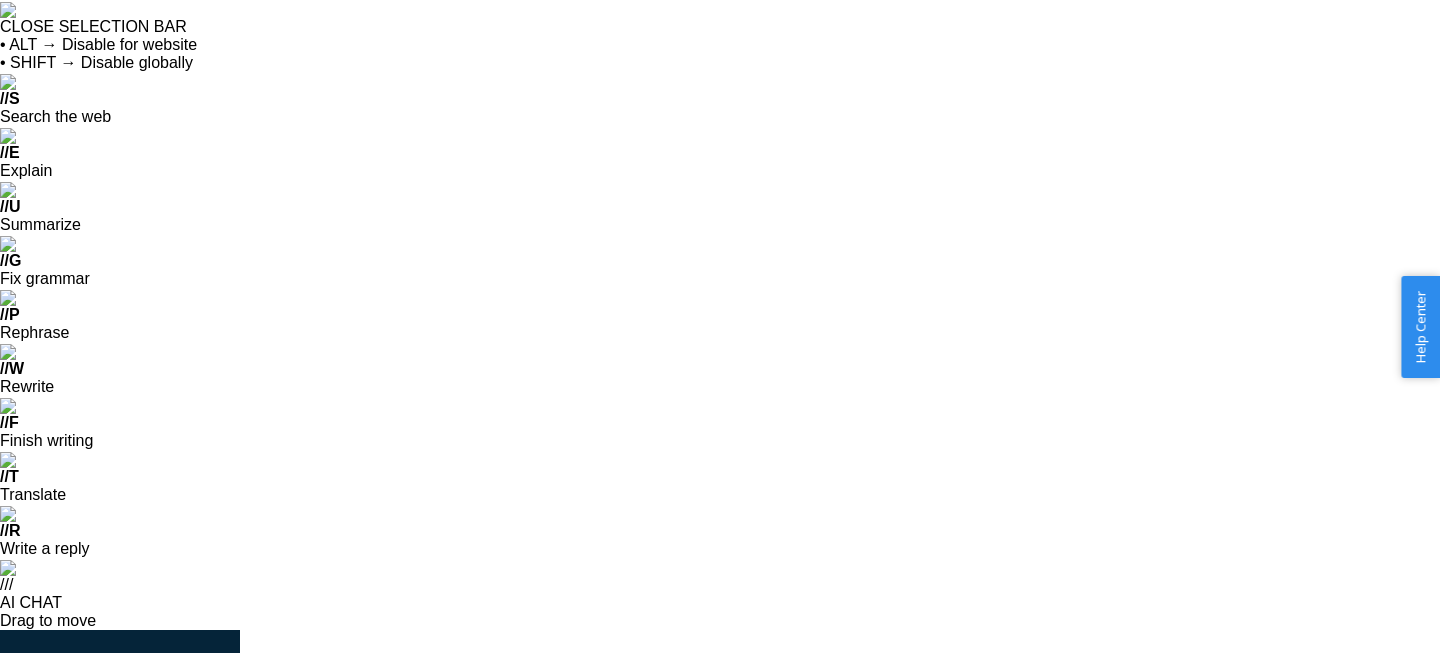 click on "Search and add products" at bounding box center [986, 888] 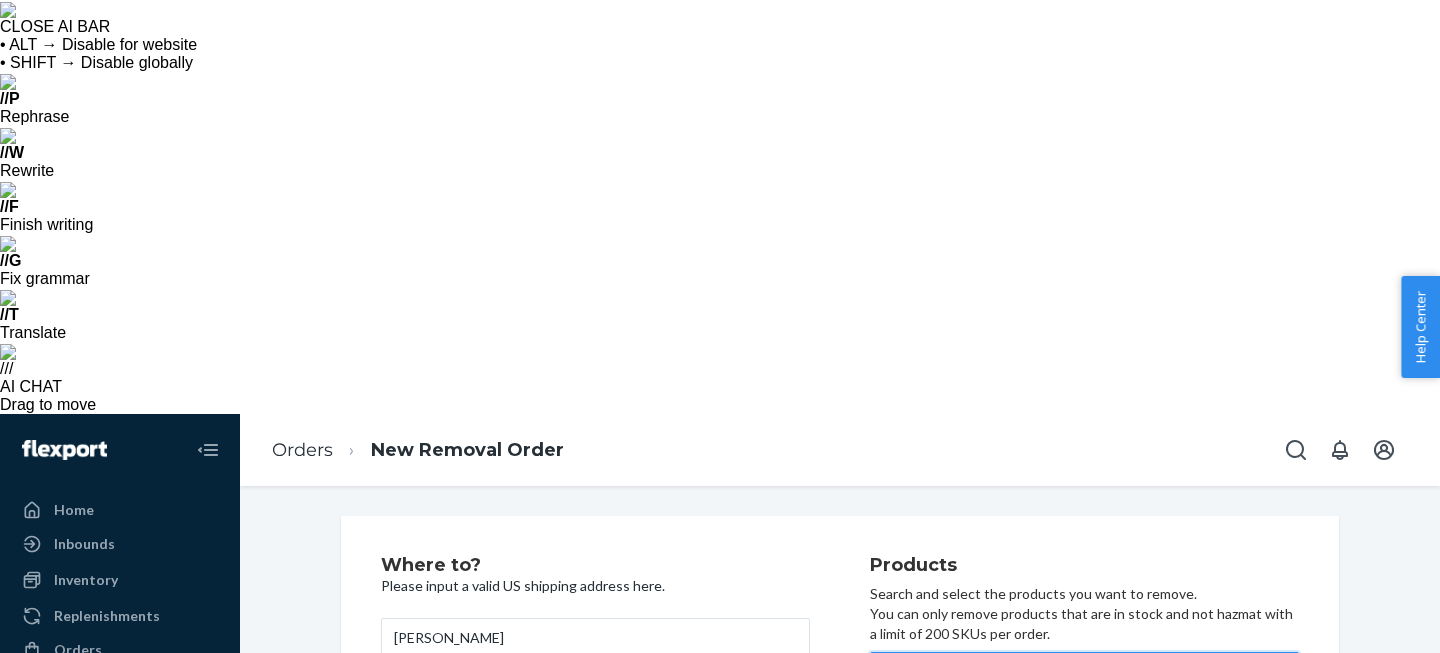 type on "aged" 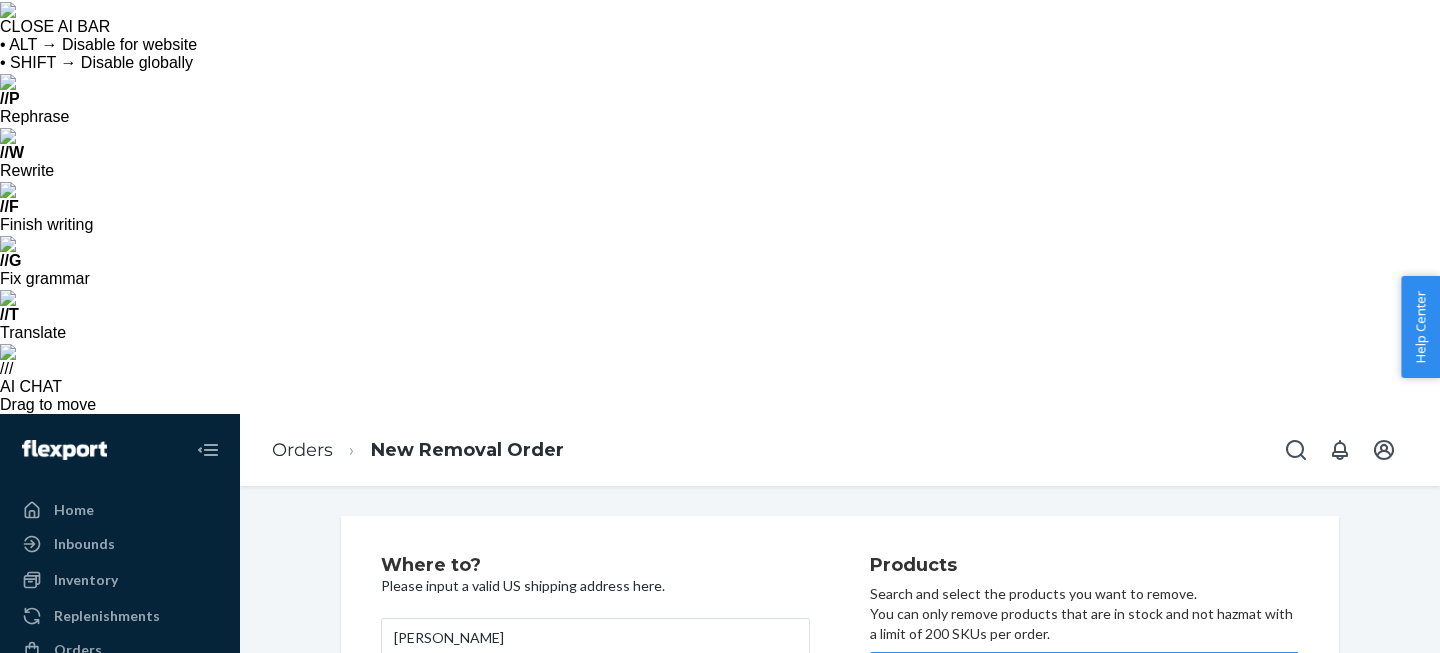 type on "10" 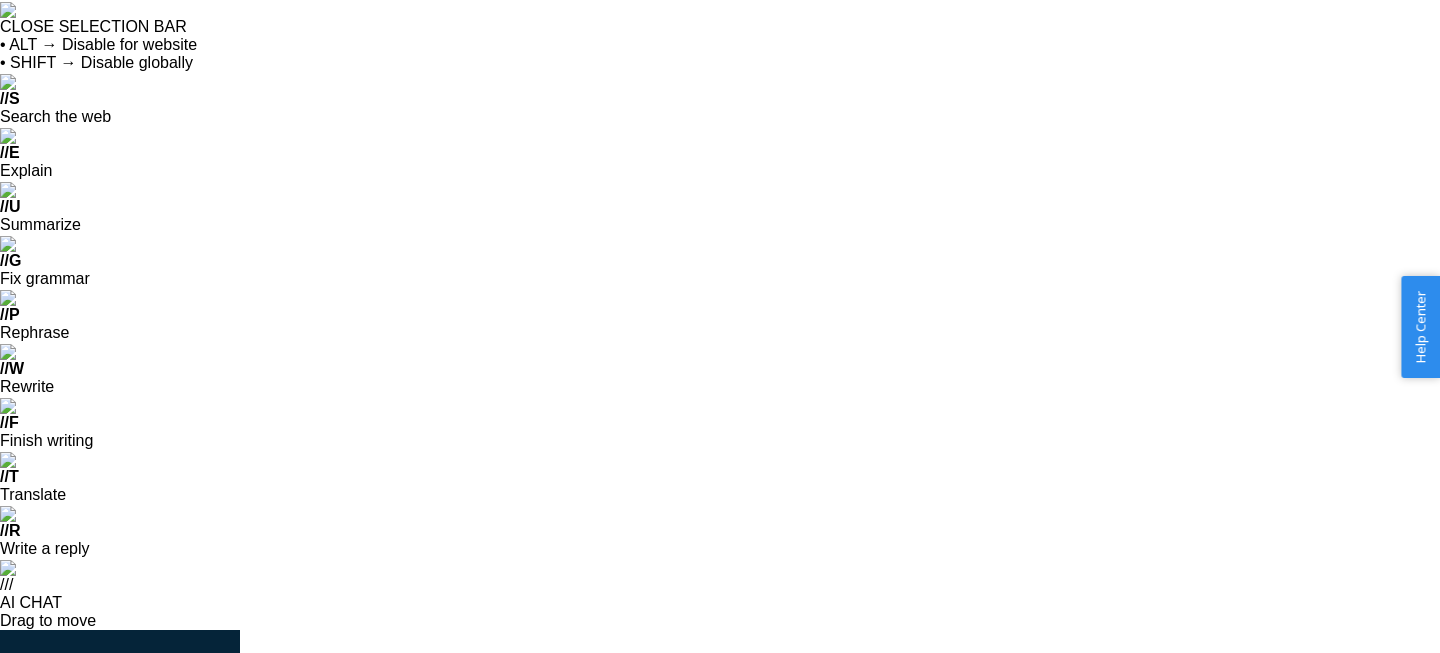 click on "Search and add products" at bounding box center (1099, 888) 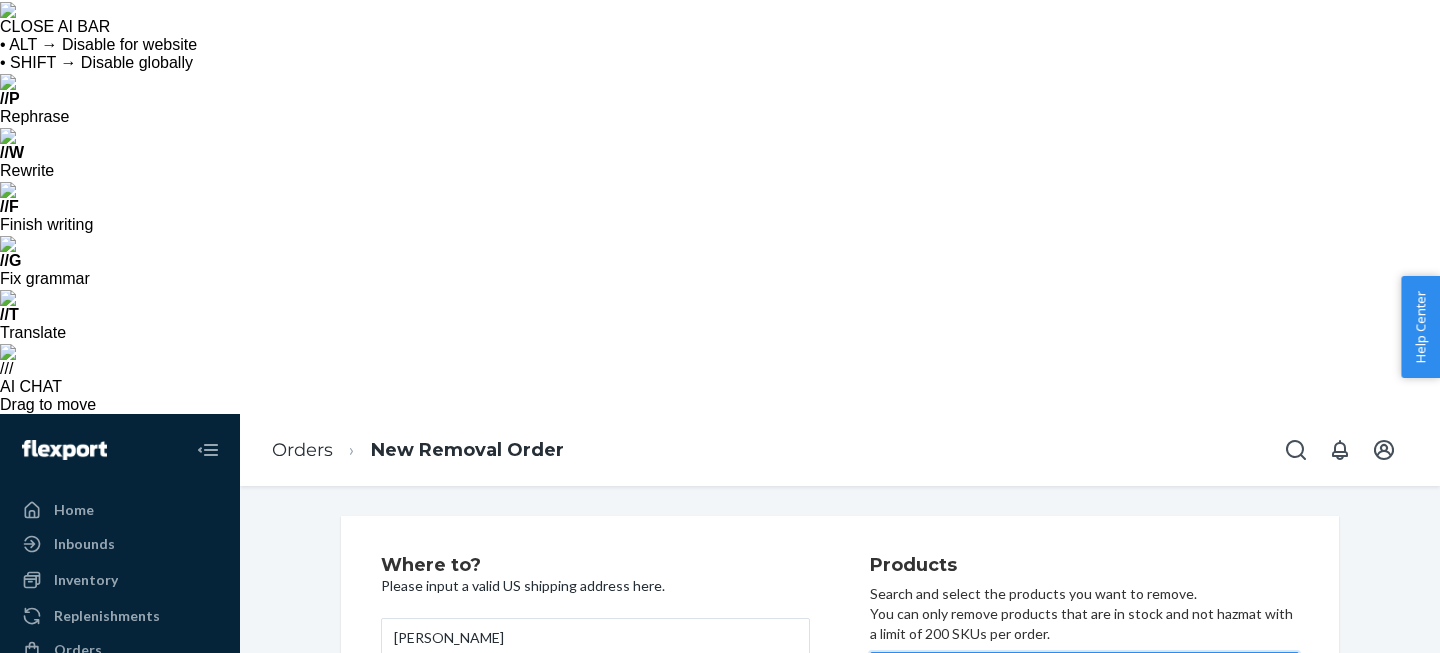 type on "ivory" 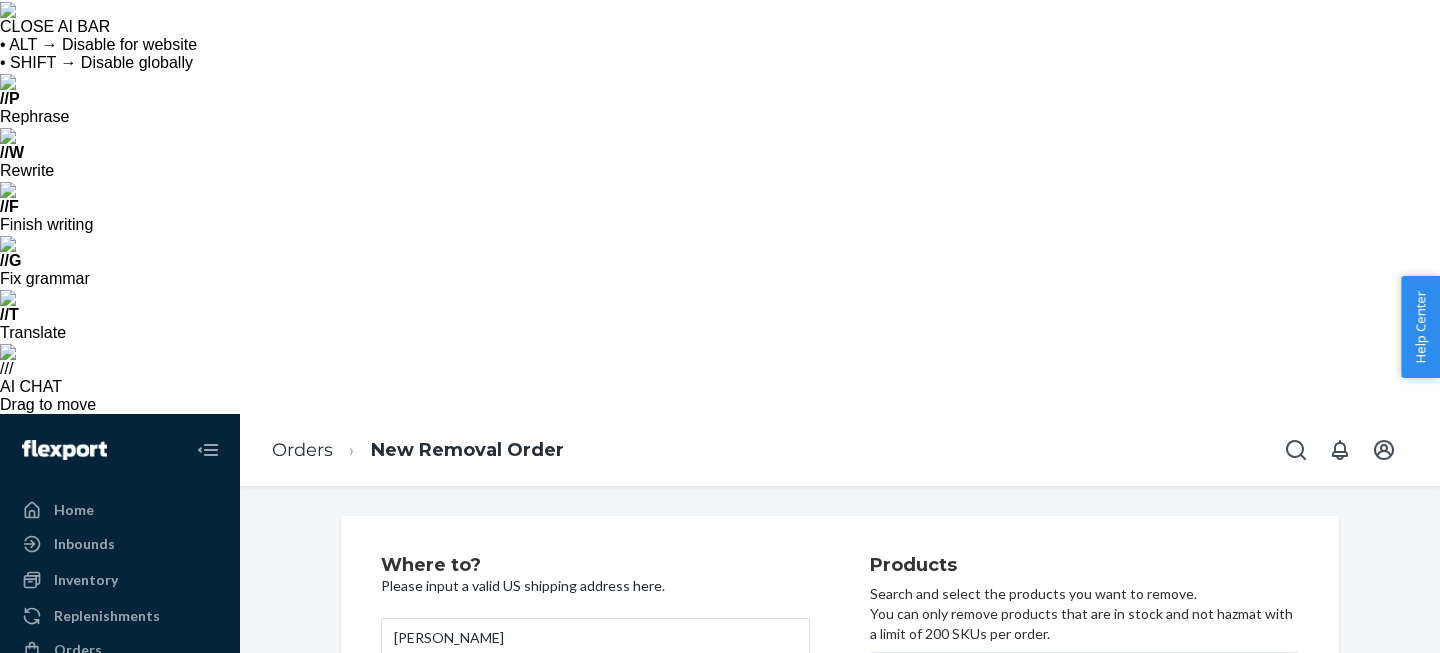 type on "3" 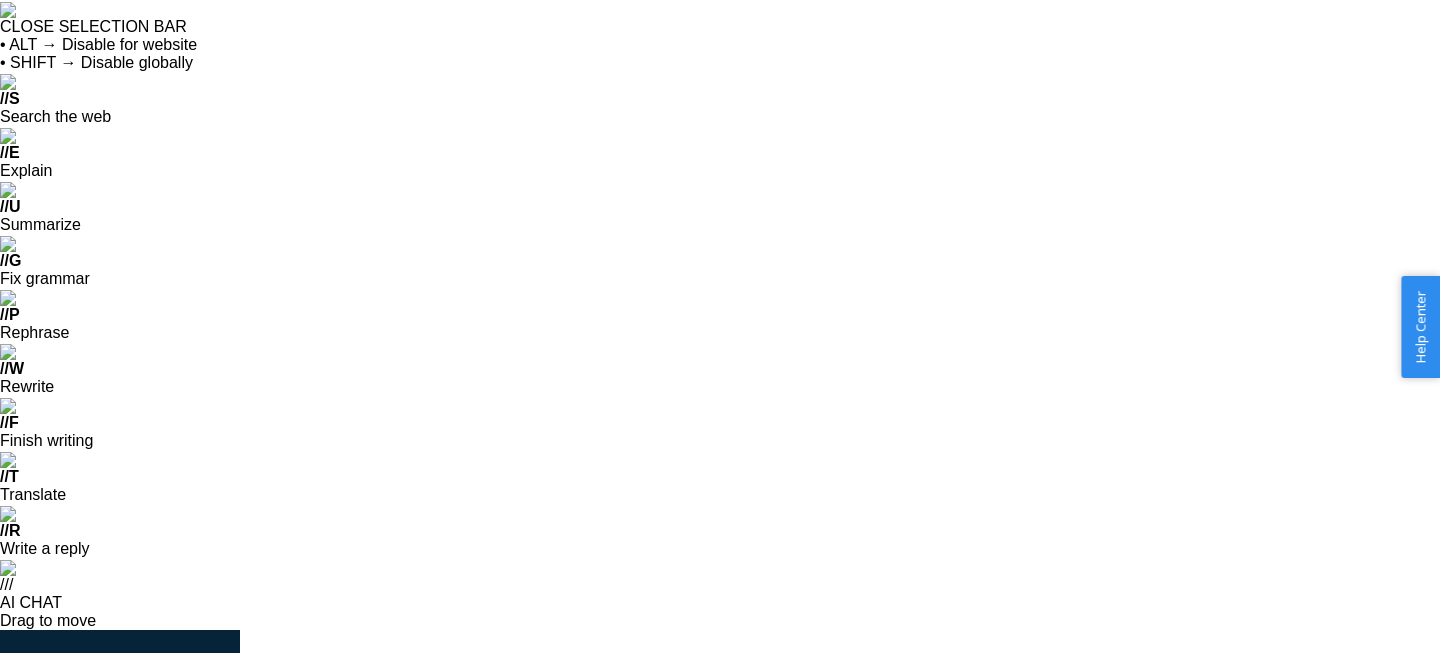 click on "Search and add products" at bounding box center [986, 888] 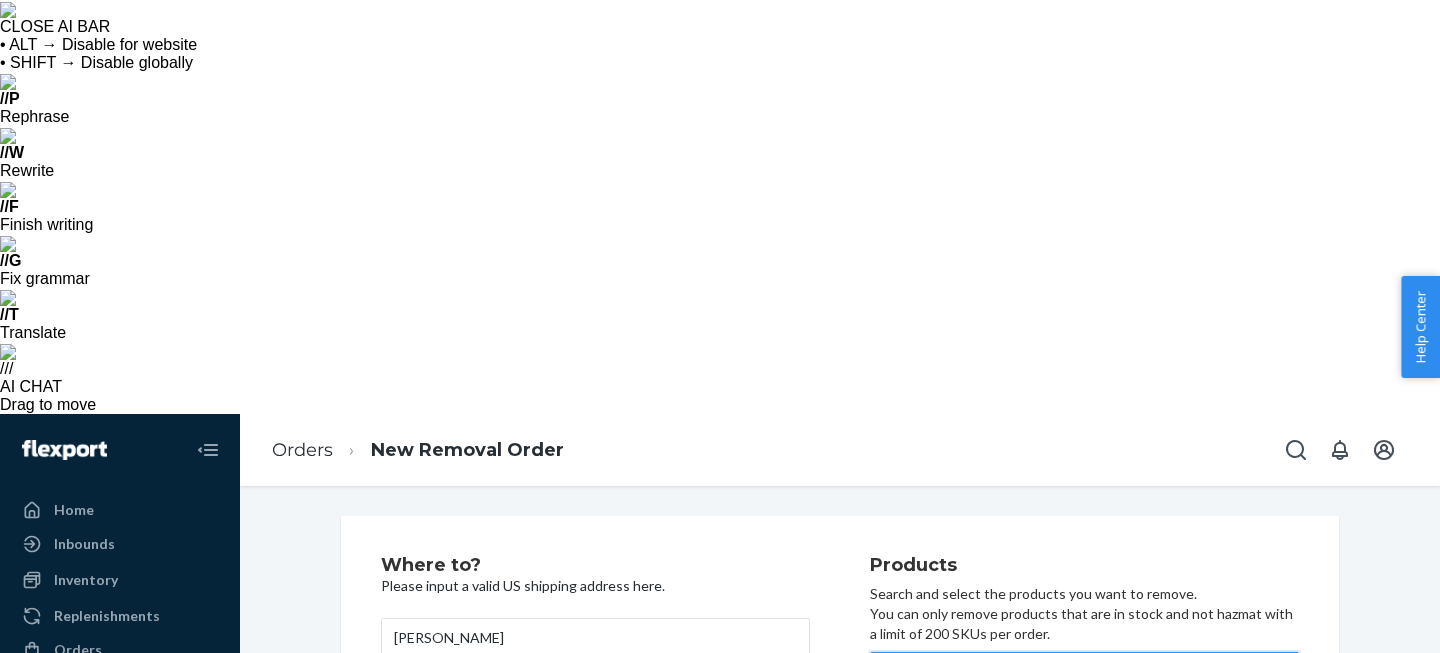 type on "heath" 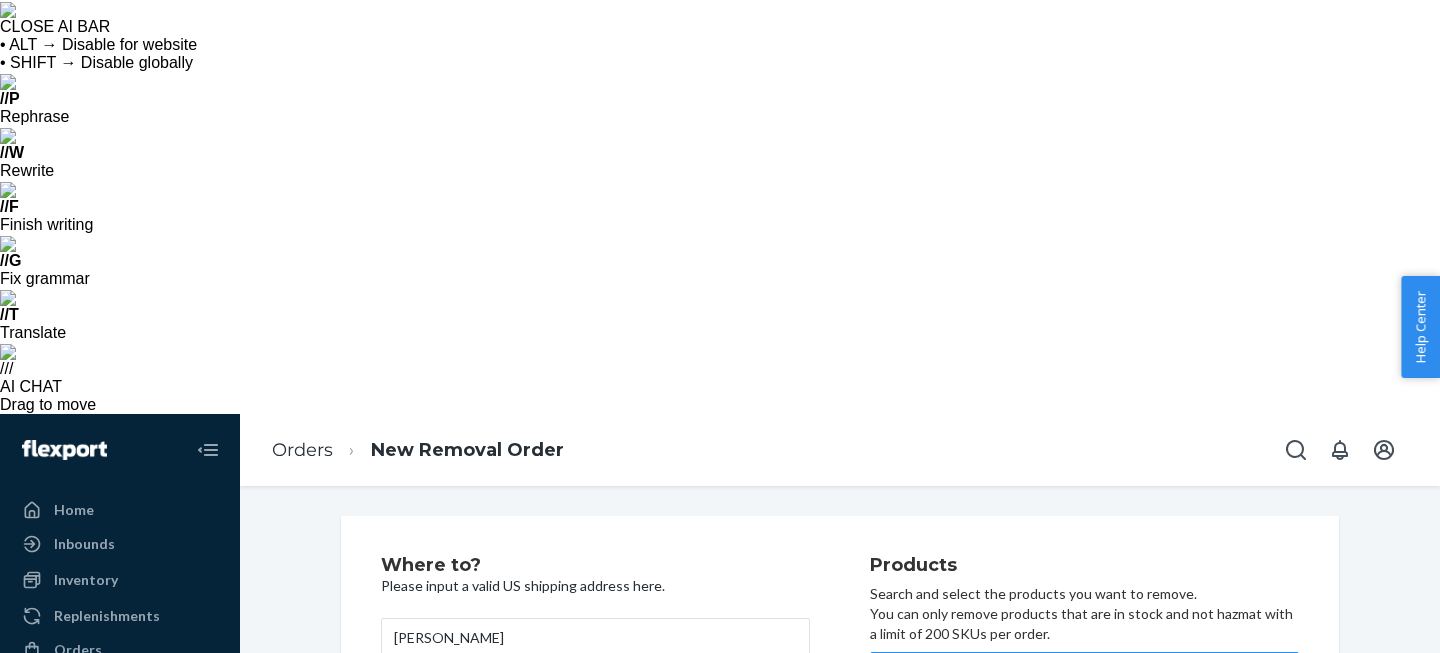 type on "7" 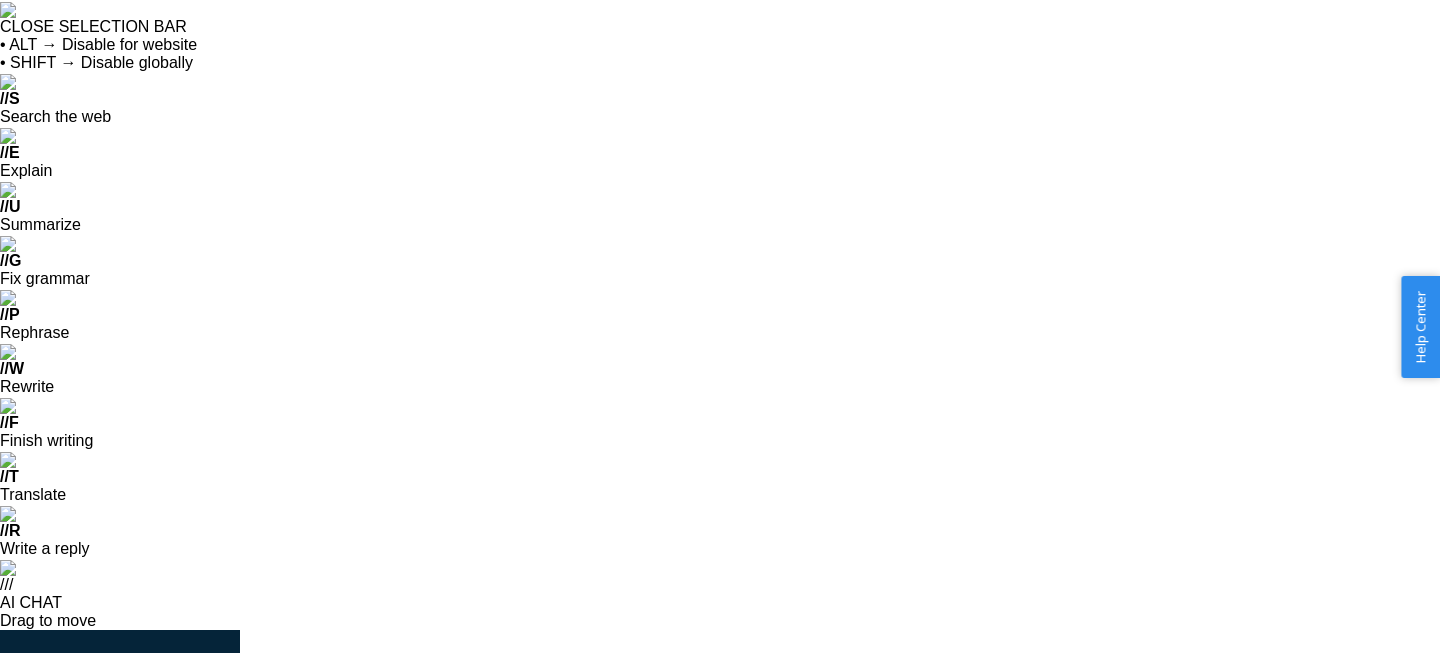 click on "Search and add products" at bounding box center [1099, 888] 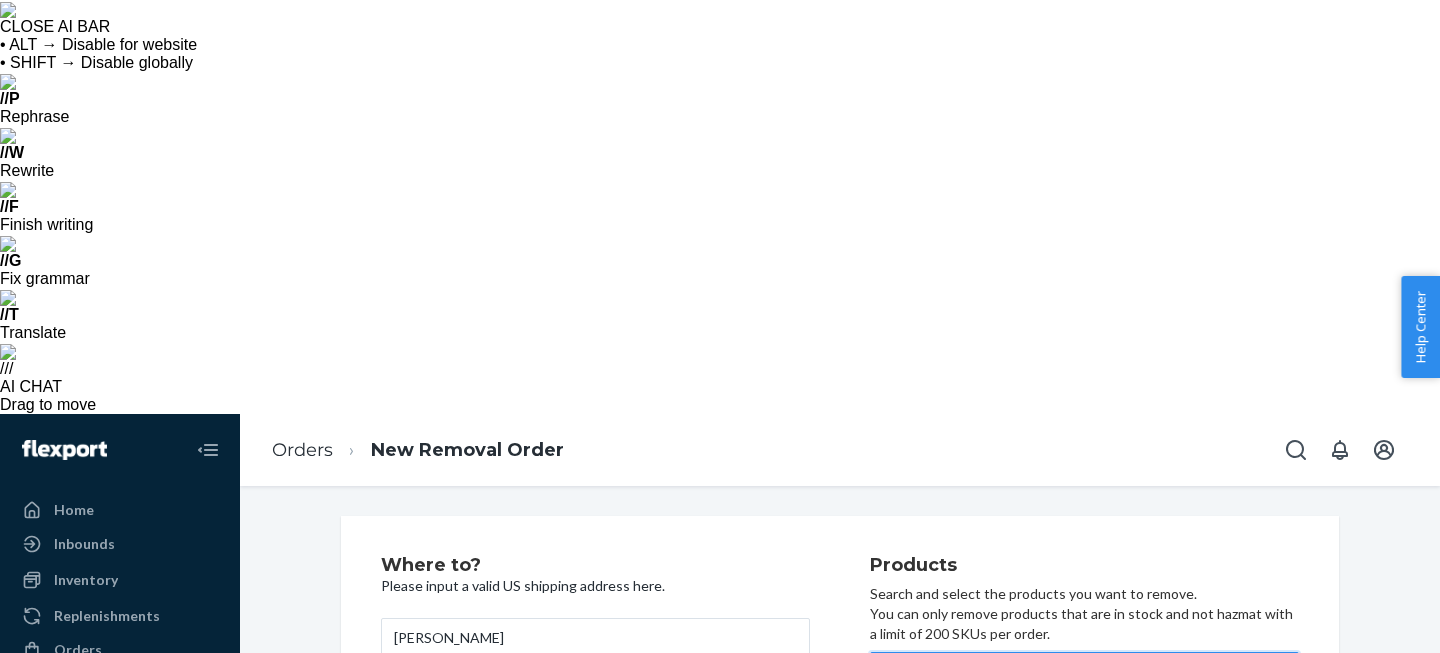 type on "phoen" 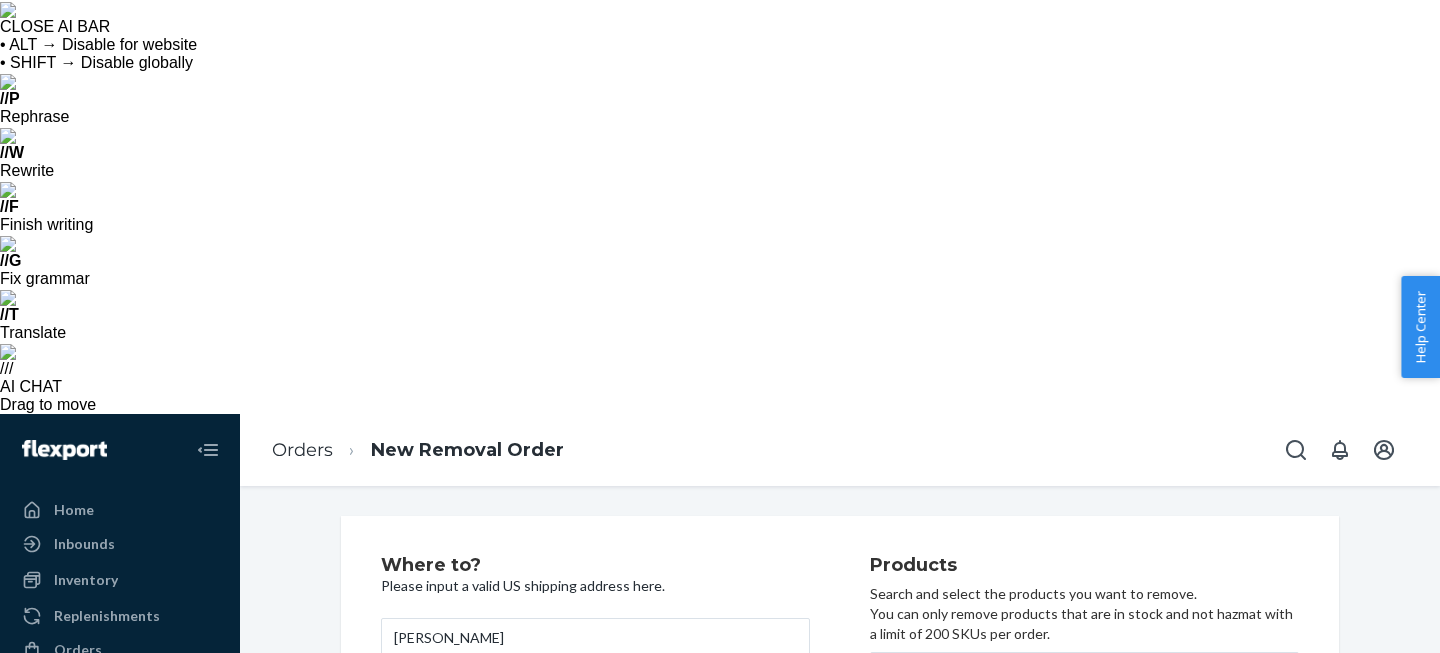 type on "7" 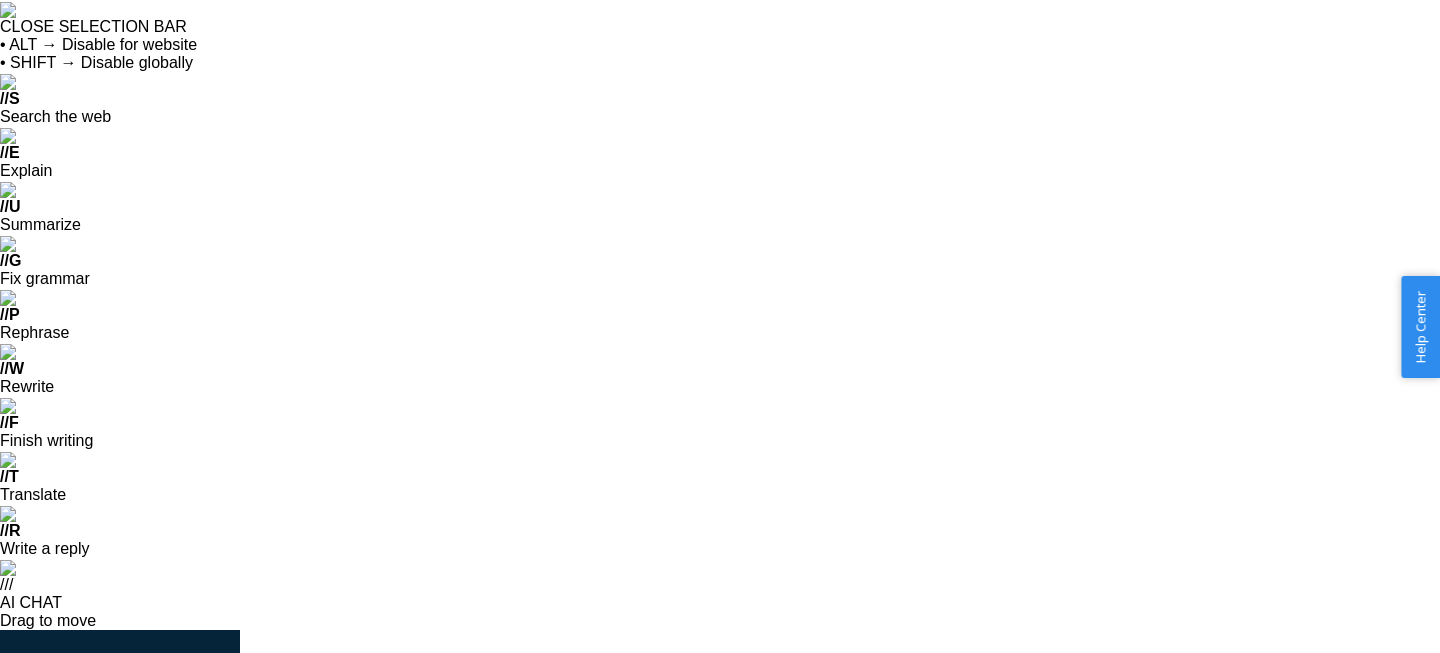 click on "Search and add products" at bounding box center (986, 888) 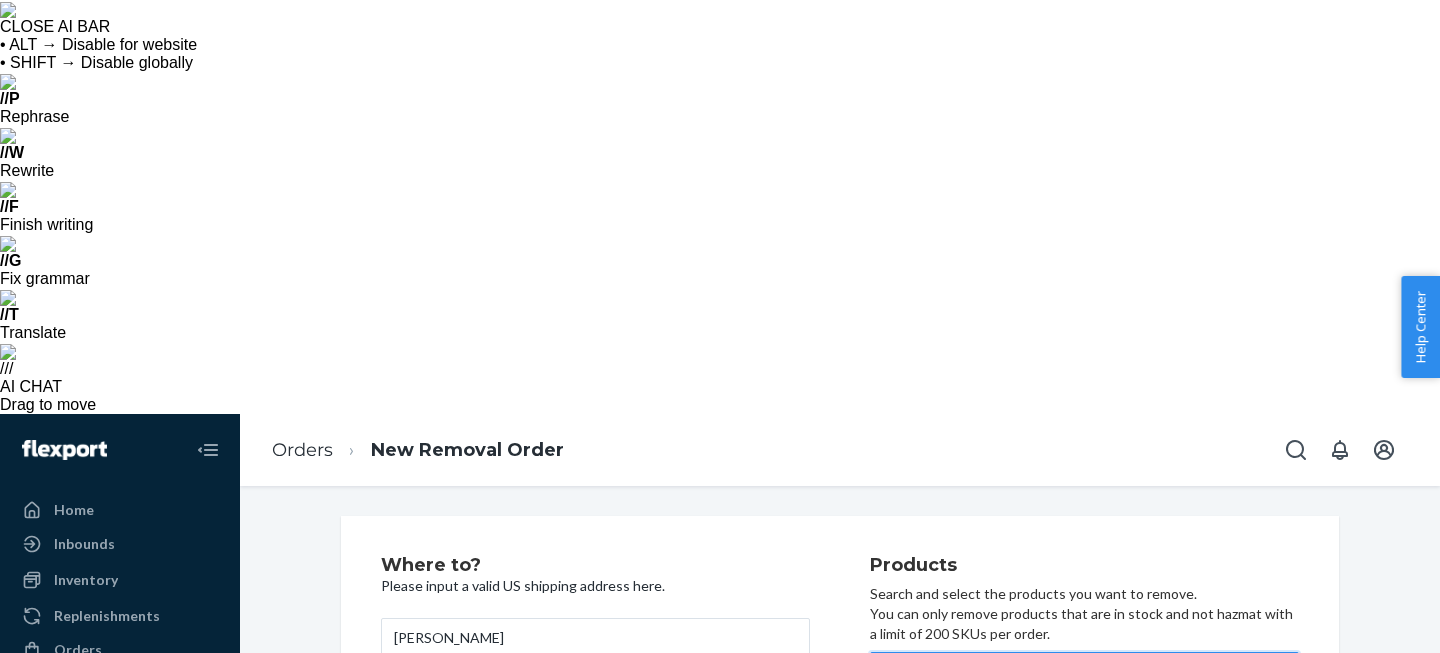 type on "red" 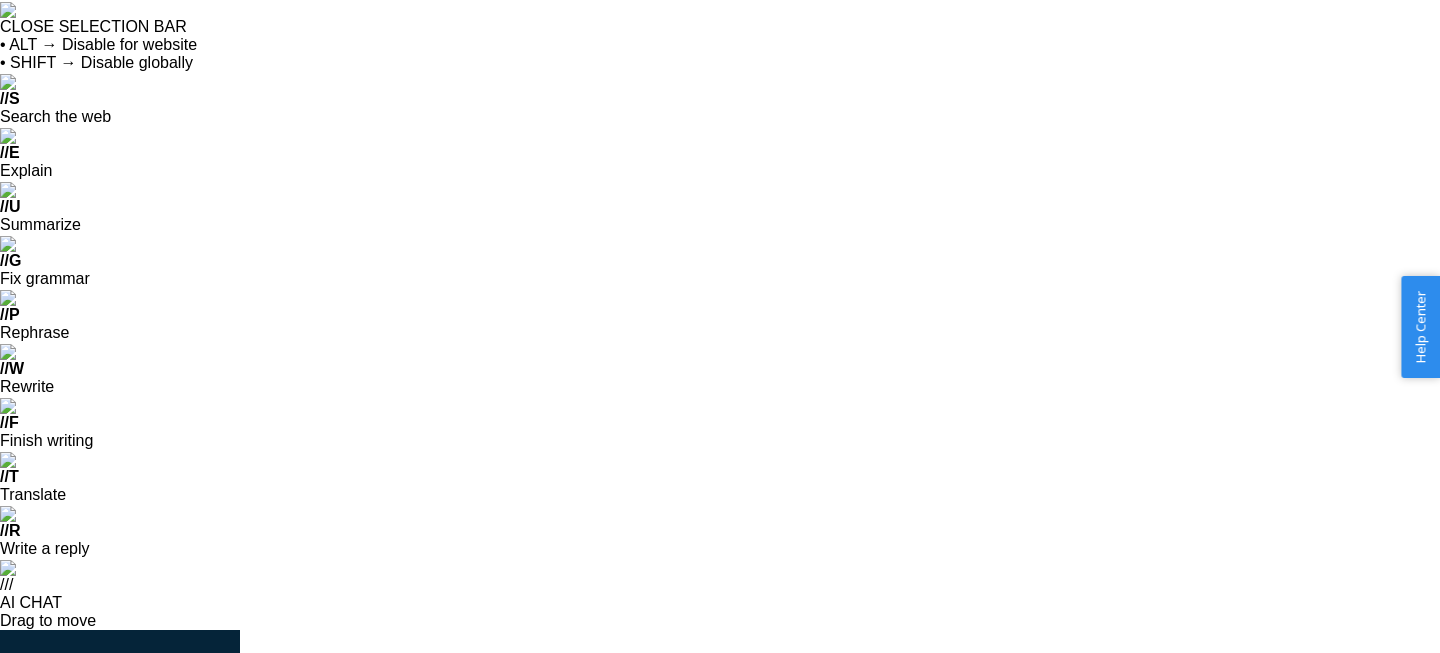 click on "18" at bounding box center [1207, 1090] 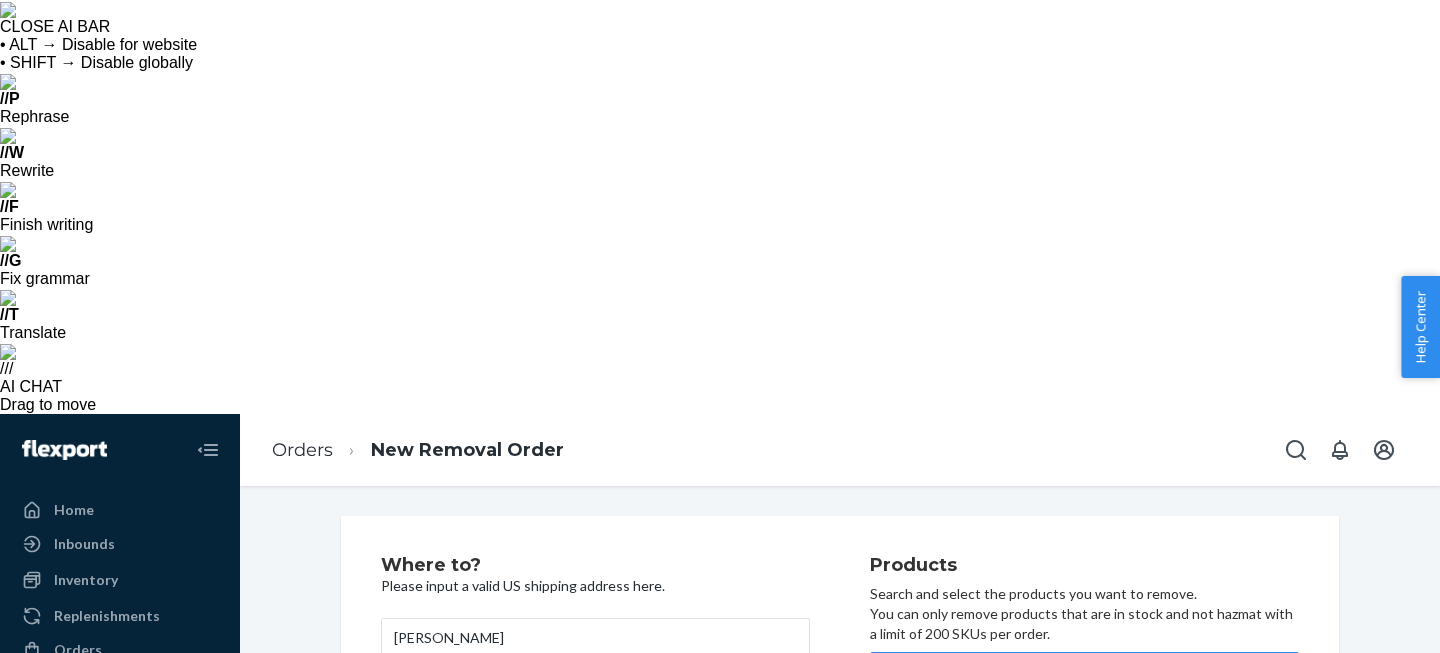 type on "4" 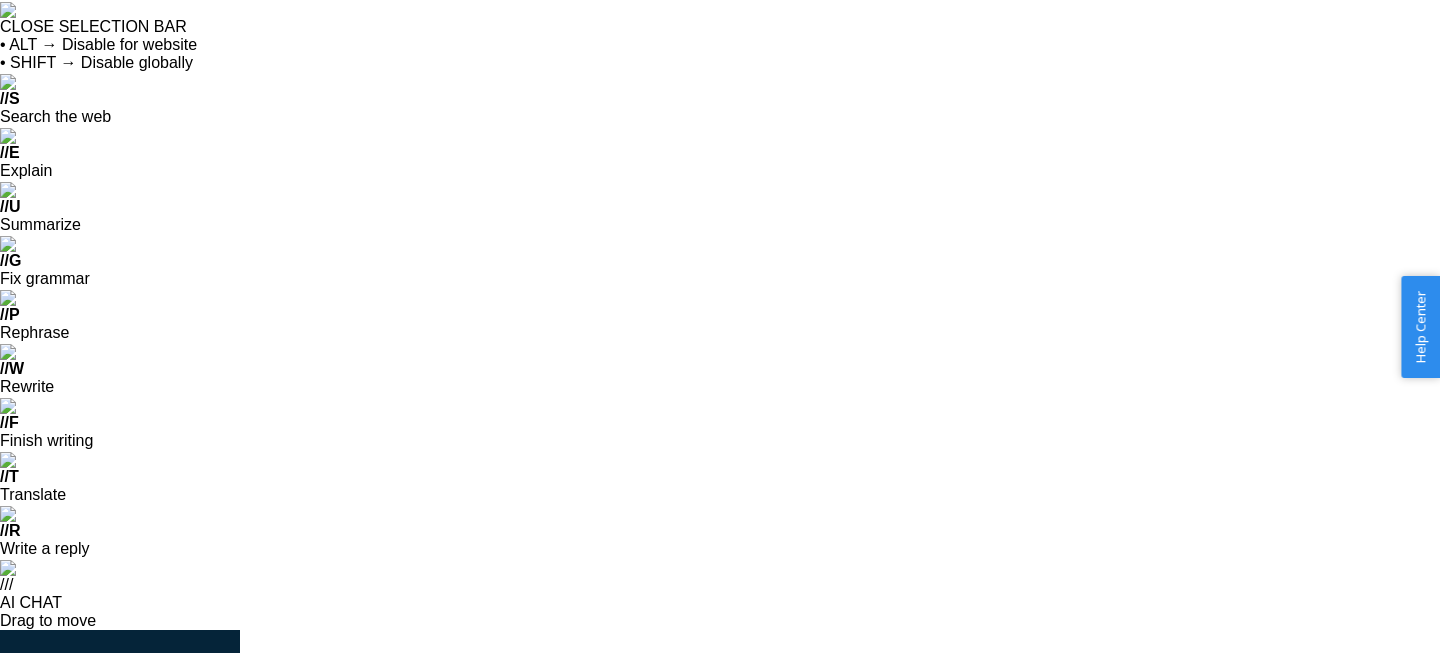 click on "Search and add products" at bounding box center (1099, 888) 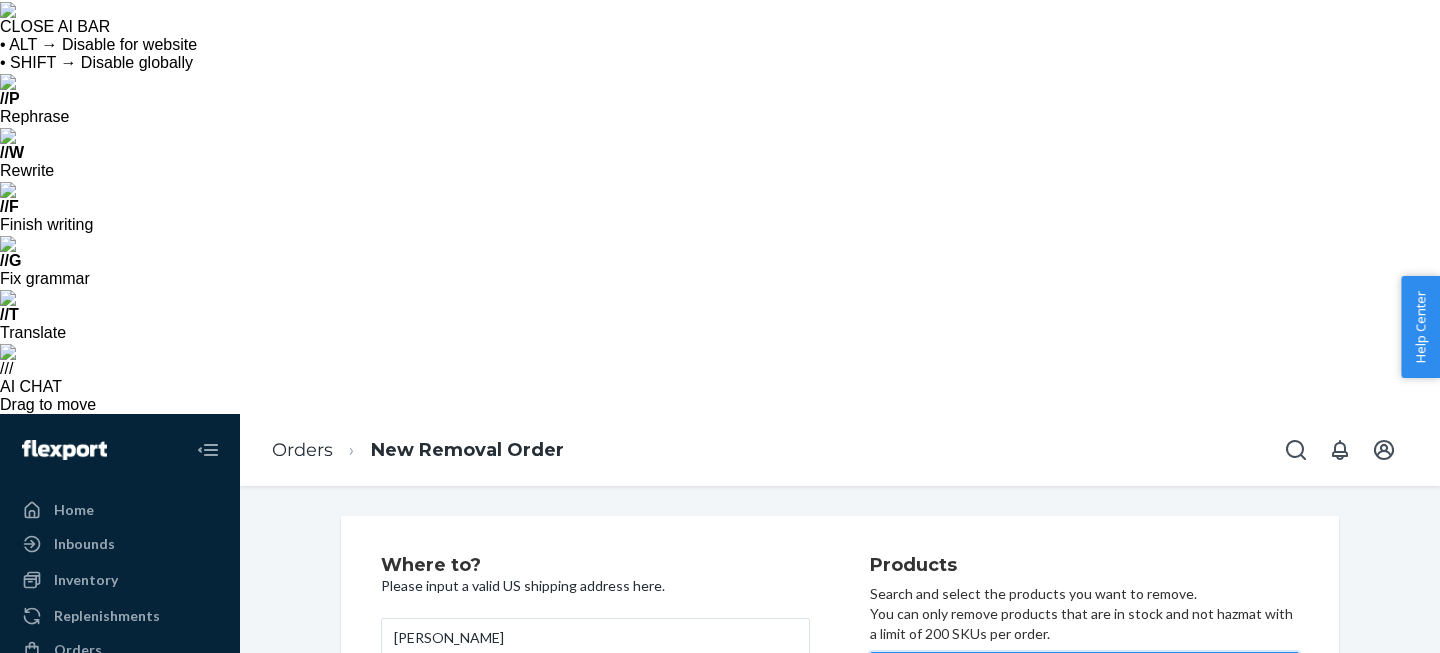 type on "pink mag" 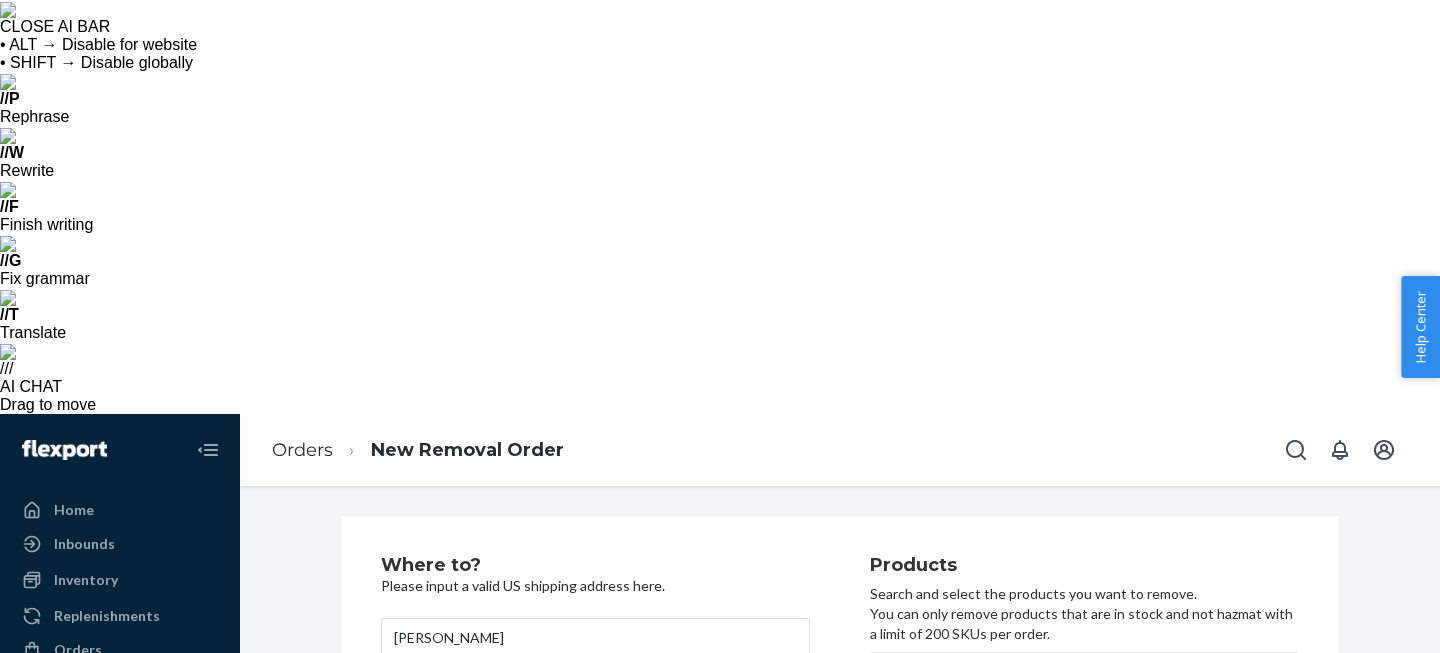 type on "4" 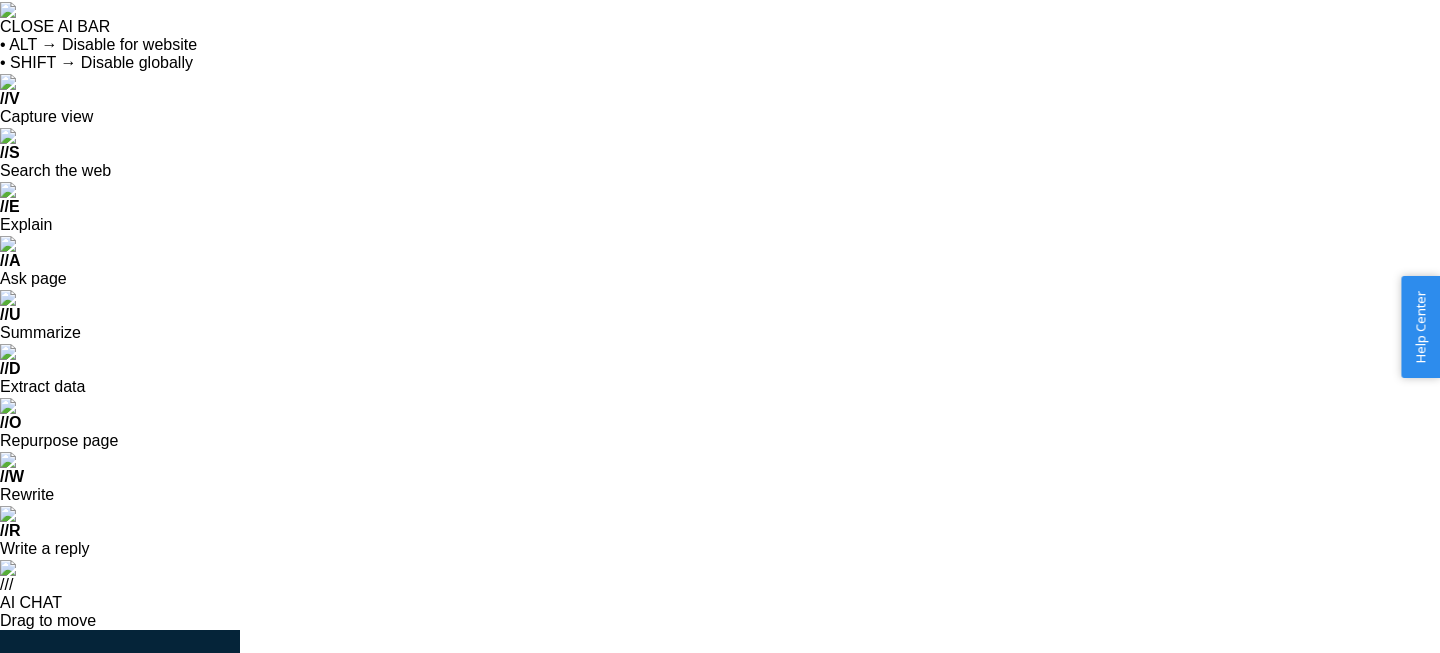 click on "Search and add products" at bounding box center [986, 888] 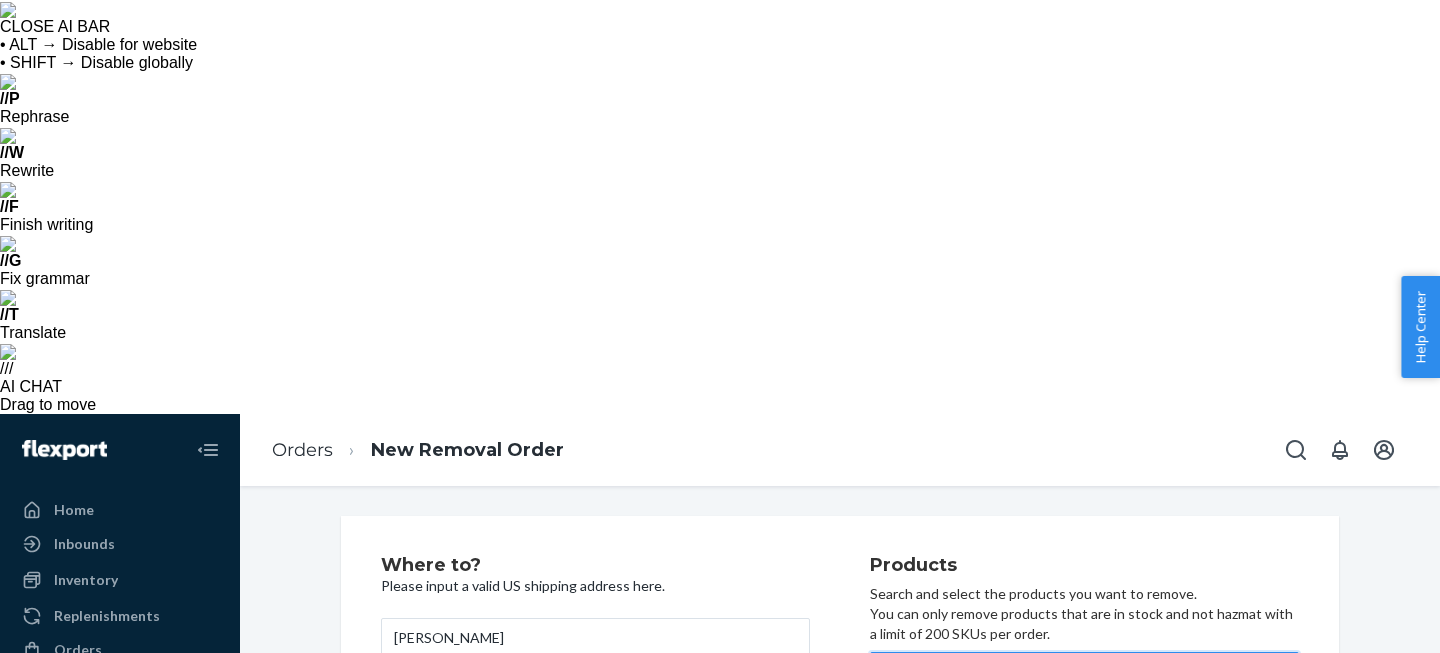 type on "purp" 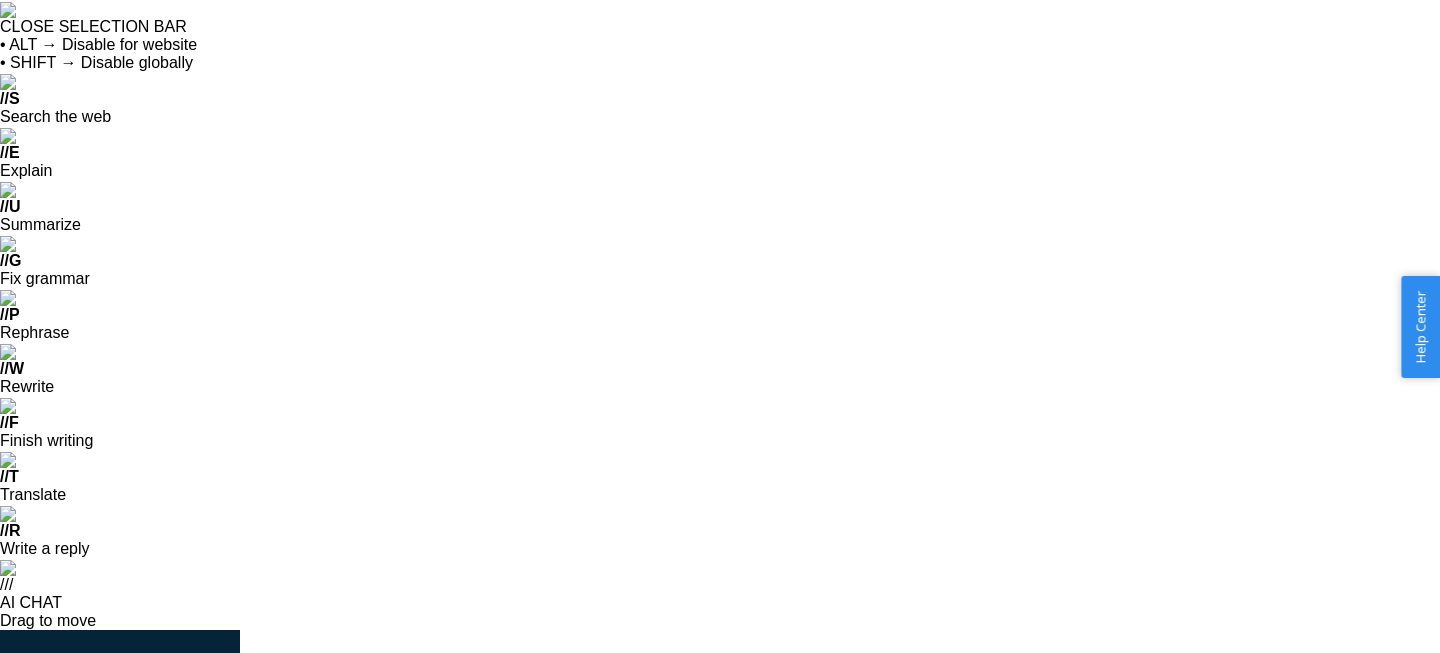 click on "28" at bounding box center (1207, 1099) 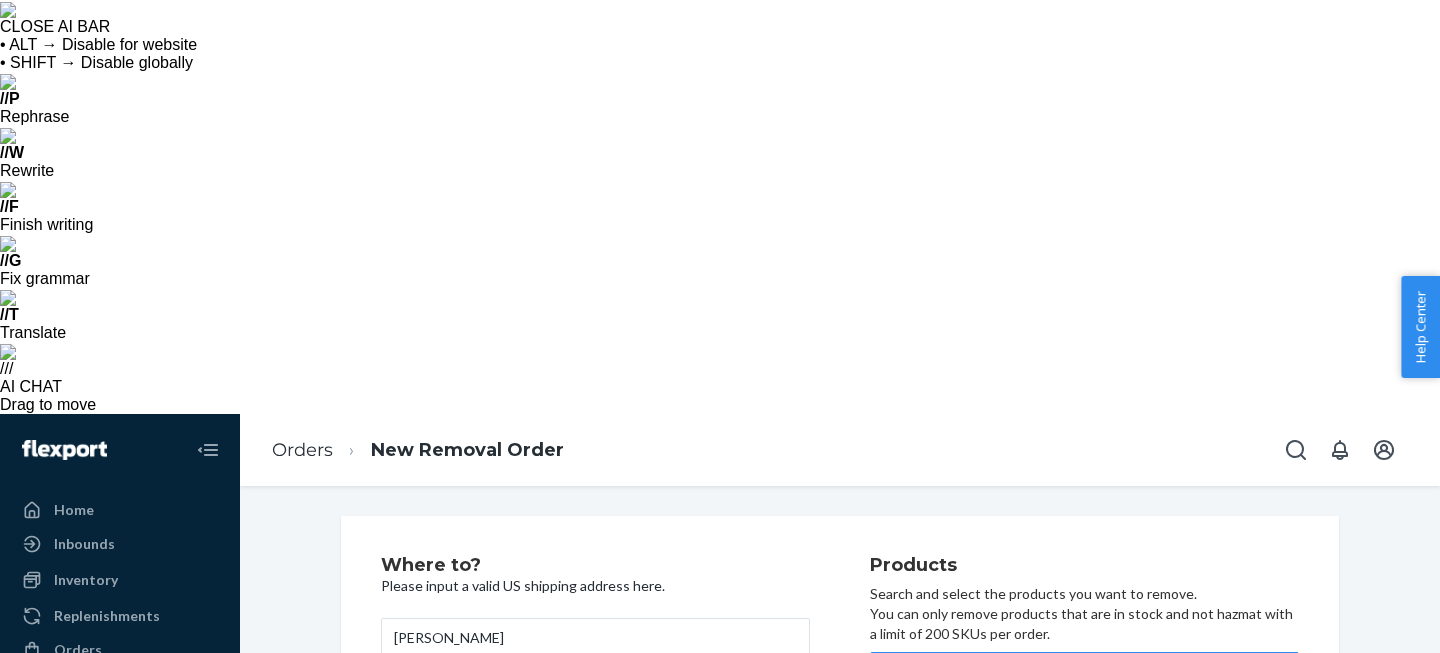 type on "6" 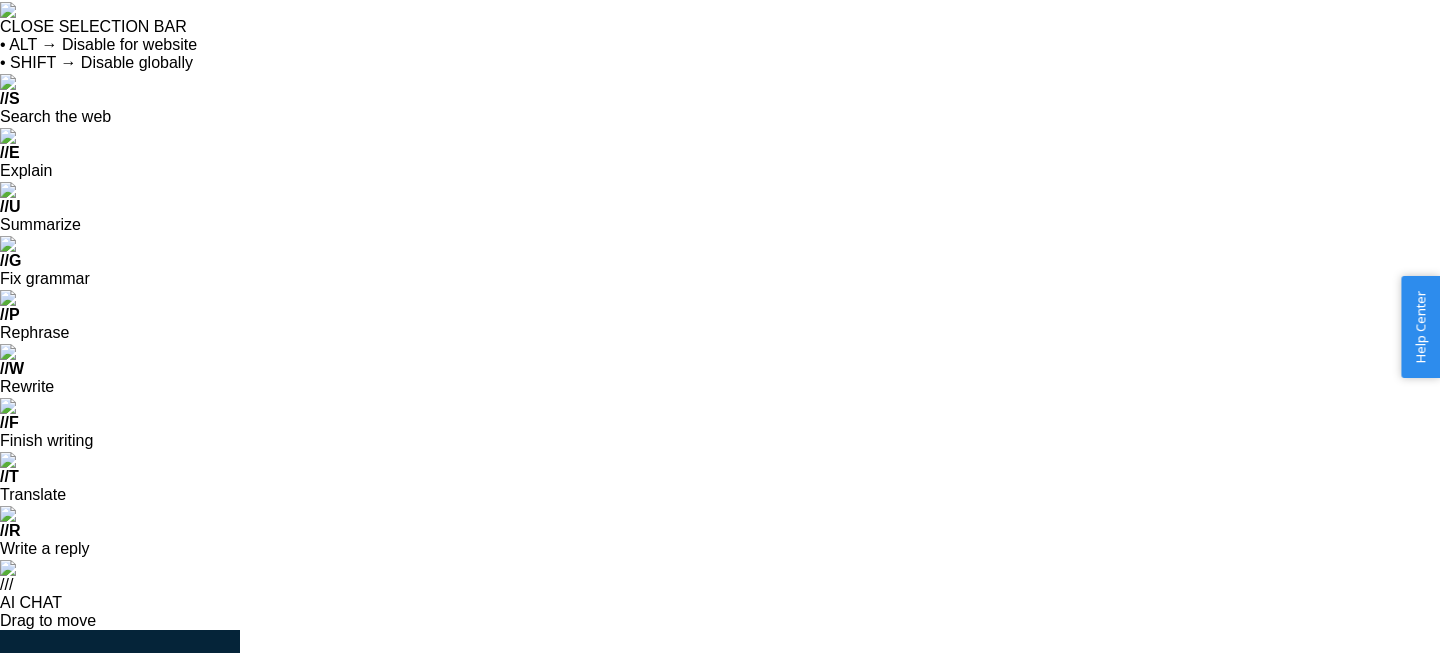 click on "Search and add products Inbound each SKU in 5 or more boxes to maximize your Fast Tag coverage Learn more SKUs Units A Puff Of Fluff (Purple Magic) APOF-PP-10-PU-MA 28  available — 6 A Puff Of Fluff (Pink Magic) APOF-PK-13-PI-MA 20  available — 4 A Puff Of Fluff (Red - COMING SOON) 48043830378844 18  available — 4 A Puff Of Fluff (Phoenix) APOF-OR-46-PH 33  available — 7 A Puff Of Fluff (Heather) APOF-PP-84-HE 33  available — 7 A Puff Of Fluff (Ivory) APOF-WH-48-IV 16  available — 3 A Puff Of Fluff (Aged Pink) APOF-PK-70-AG-PI 44  available — 10 A Puff Of Fluff (MooMoo) APOF-BK-1-MM 33  available — 7 A Puff Of Fluff (Grey Fade) APOF-GRY-20-GR-FA 41  available — 9 A Puff Of Fluff (Rose) APOF-PK-63-RO 39  available — 9 A Puff Of Fluff (Toffee) APOF-BR-62-TO 17  available — 4 A Puff Of Fluff (Sunshine) APOF-YL-47-SS 9  available — 2 A Puff Of Fluff (Koala) APOF-GRY-12-KO 39  available — 9 A Puff Of Fluff (Hint of Blue) APOF-BL-67-HI-O-BL 43  available — 9 A Puff Of Fluff (Grizzly) 36" at bounding box center [1084, 1130] 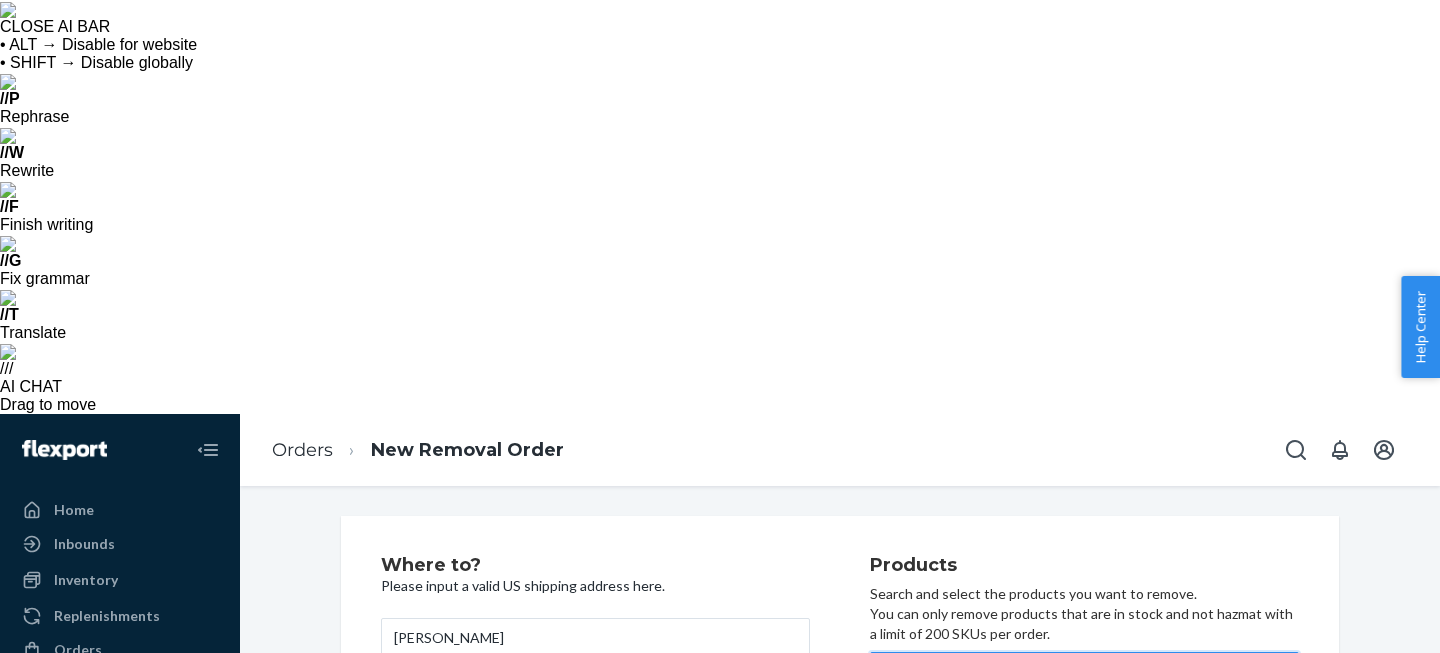 type on "beig" 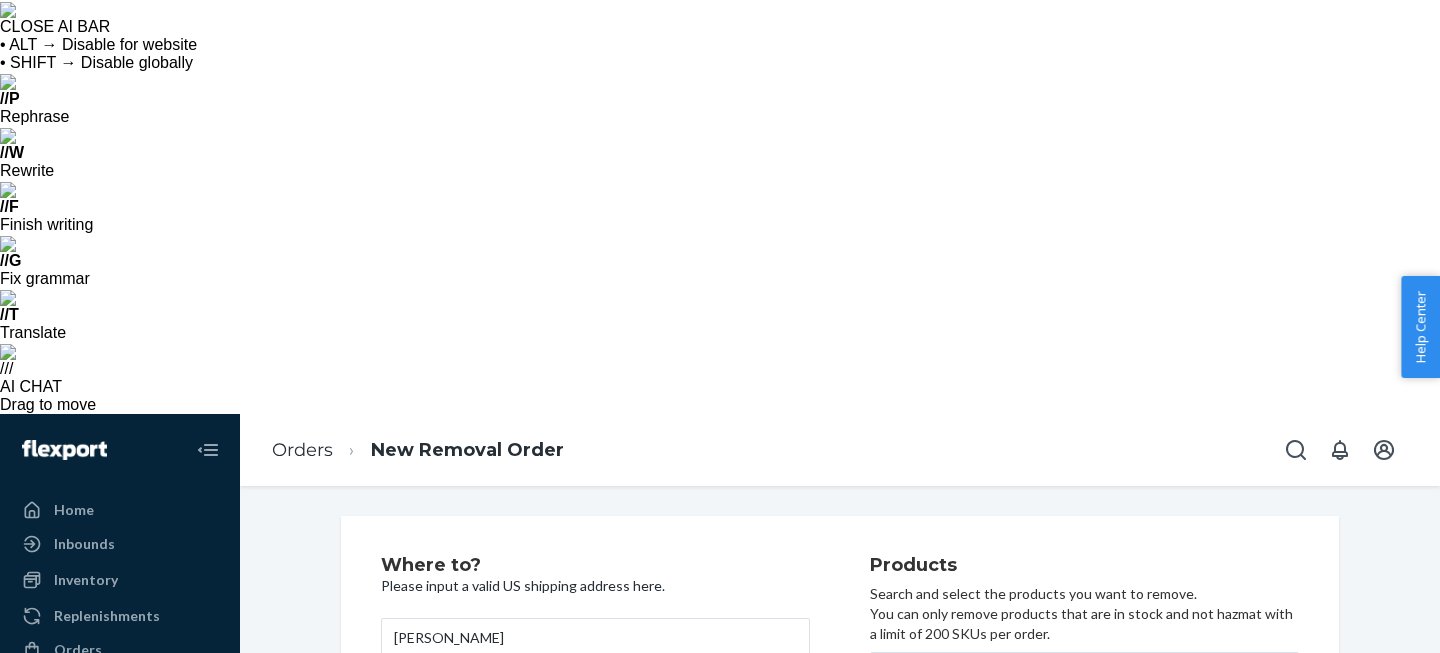 type on "5" 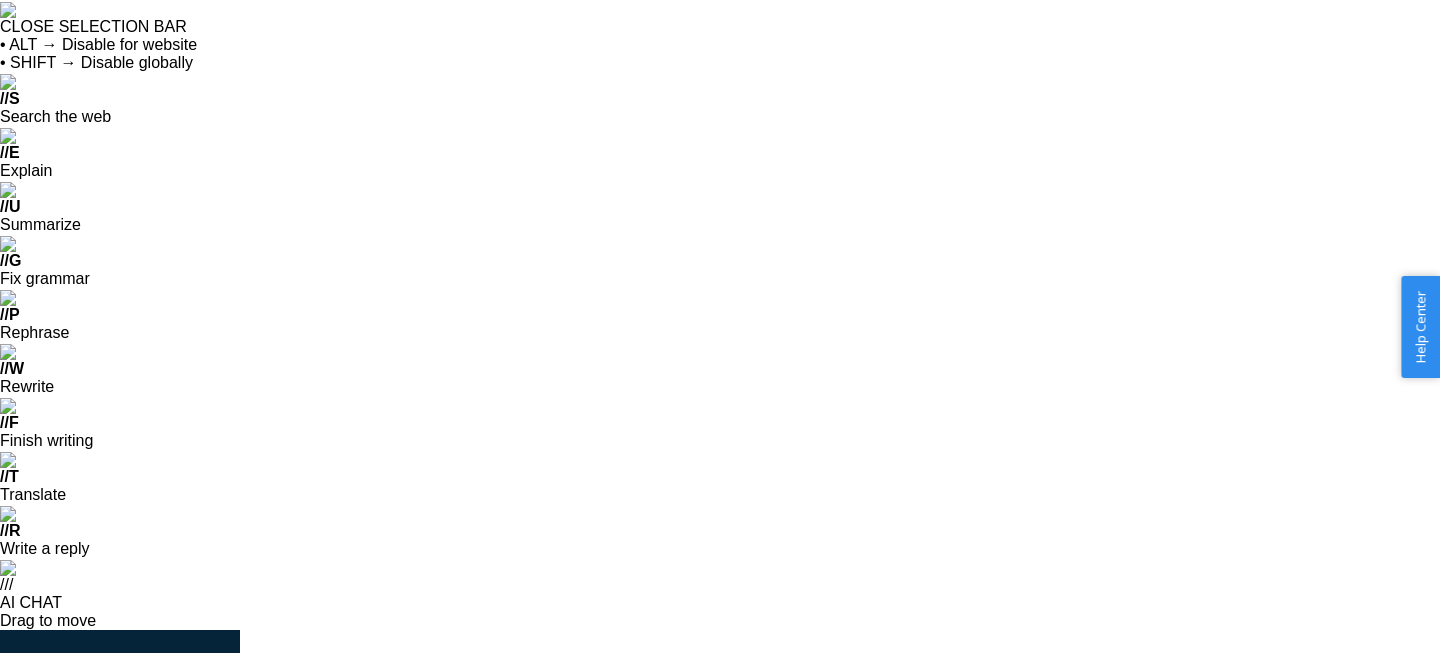click on "Search and add products Inbound each SKU in 5 or more boxes to maximize your Fast Tag coverage Learn more SKUs Units A Puff Of Fluff (Beige) APOF-BR-37-BE 24  available — 5 A Puff Of Fluff (Purple Magic) APOF-PP-10-PU-MA 28  available — 6 A Puff Of Fluff (Pink Magic) APOF-PK-13-PI-MA 20  available — 4 A Puff Of Fluff (Red - COMING SOON) 48043830378844 18  available — 4 A Puff Of Fluff (Phoenix) APOF-OR-46-PH 33  available — 7 A Puff Of Fluff ([PERSON_NAME]) APOF-PP-84-HE 33  available — 7 A Puff Of Fluff (Ivory) APOF-WH-48-IV 16  available — 3 A Puff Of Fluff (Aged Pink) APOF-PK-70-AG-PI 44  available — 10 A Puff Of Fluff (MooMoo) APOF-BK-1-MM 33  available — 7 A Puff Of Fluff (Grey Fade) APOF-GRY-20-GR-FA 41  available — 9 A Puff Of Fluff (Rose) APOF-PK-63-RO 39  available — 9 A Puff Of Fluff (Toffee) APOF-BR-62-TO 17  available — 4 A Puff Of Fluff (Sunshine) APOF-YL-47-SS 9  available — 2 A Puff Of Fluff (Koala) APOF-GRY-12-KO 39  available — 9 A Puff Of Fluff (Hint of Blue) 43 — 9 8" at bounding box center (1084, 1130) 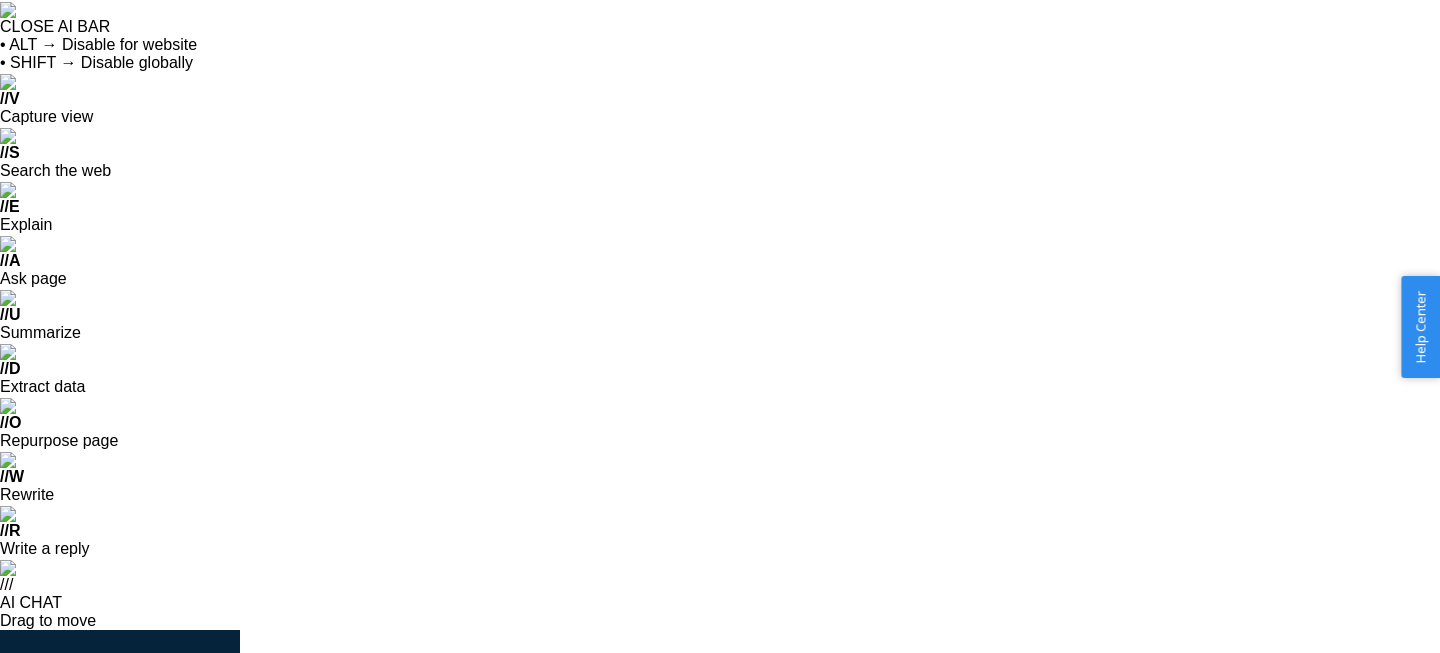 click on "Search and add products" at bounding box center [1099, 888] 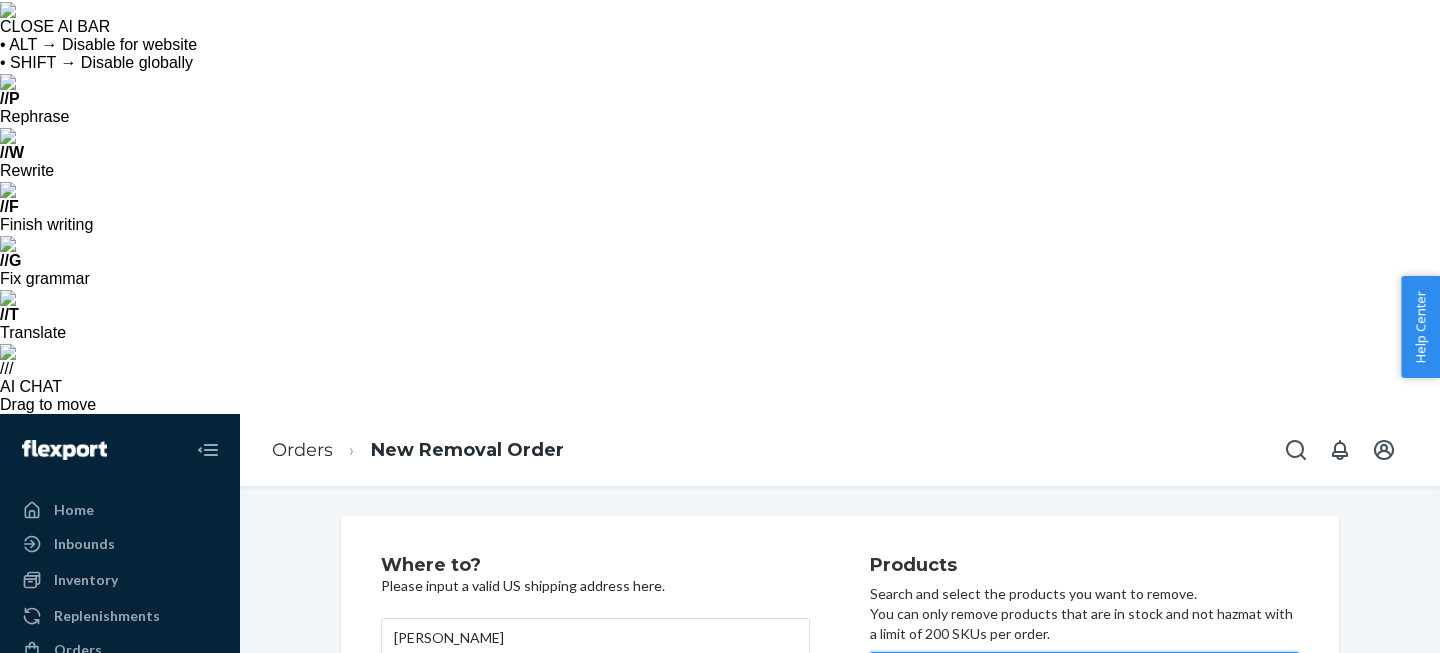 type on "cara" 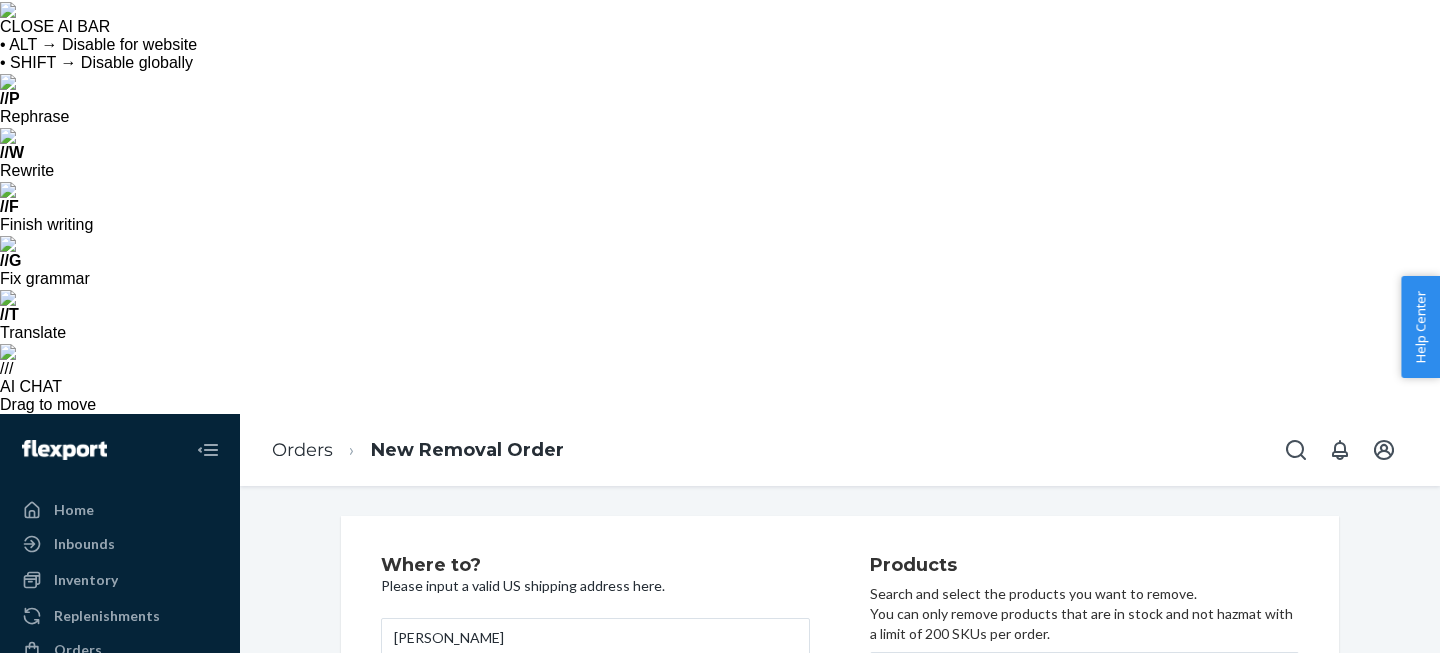 type on "5" 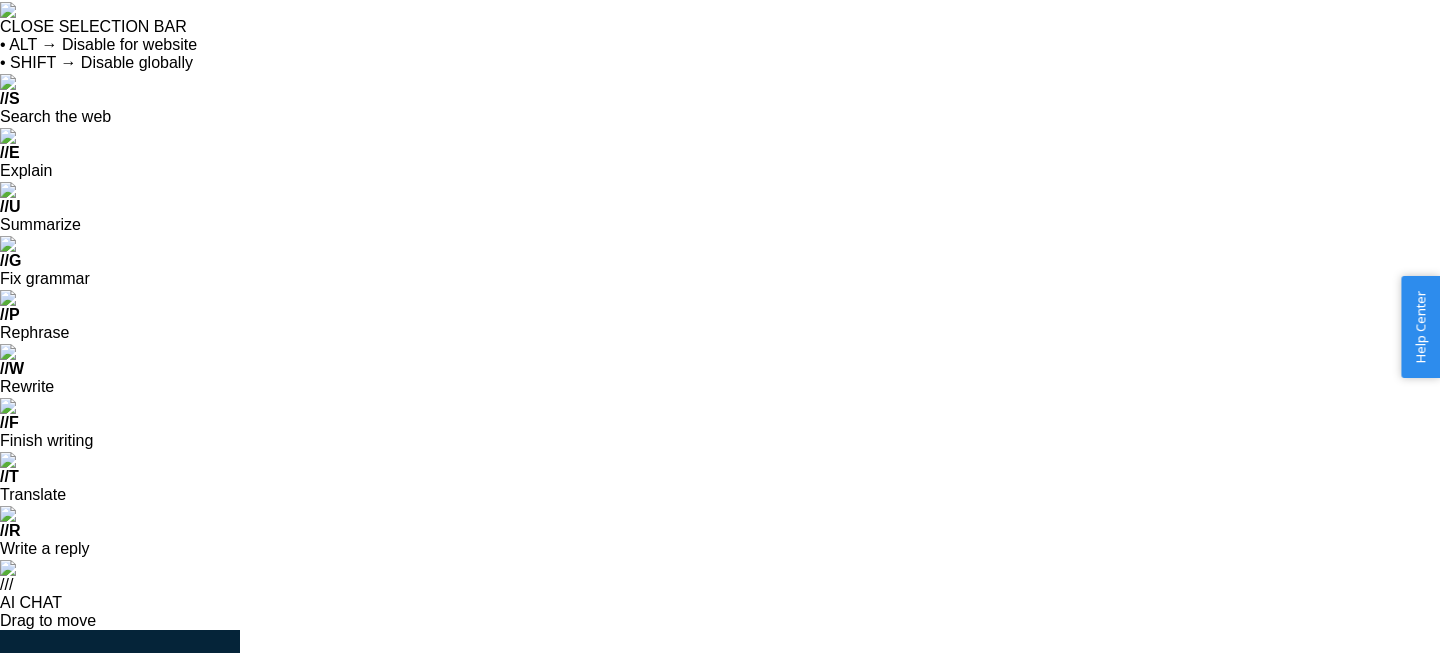 click on "Search and add products" at bounding box center (1099, 888) 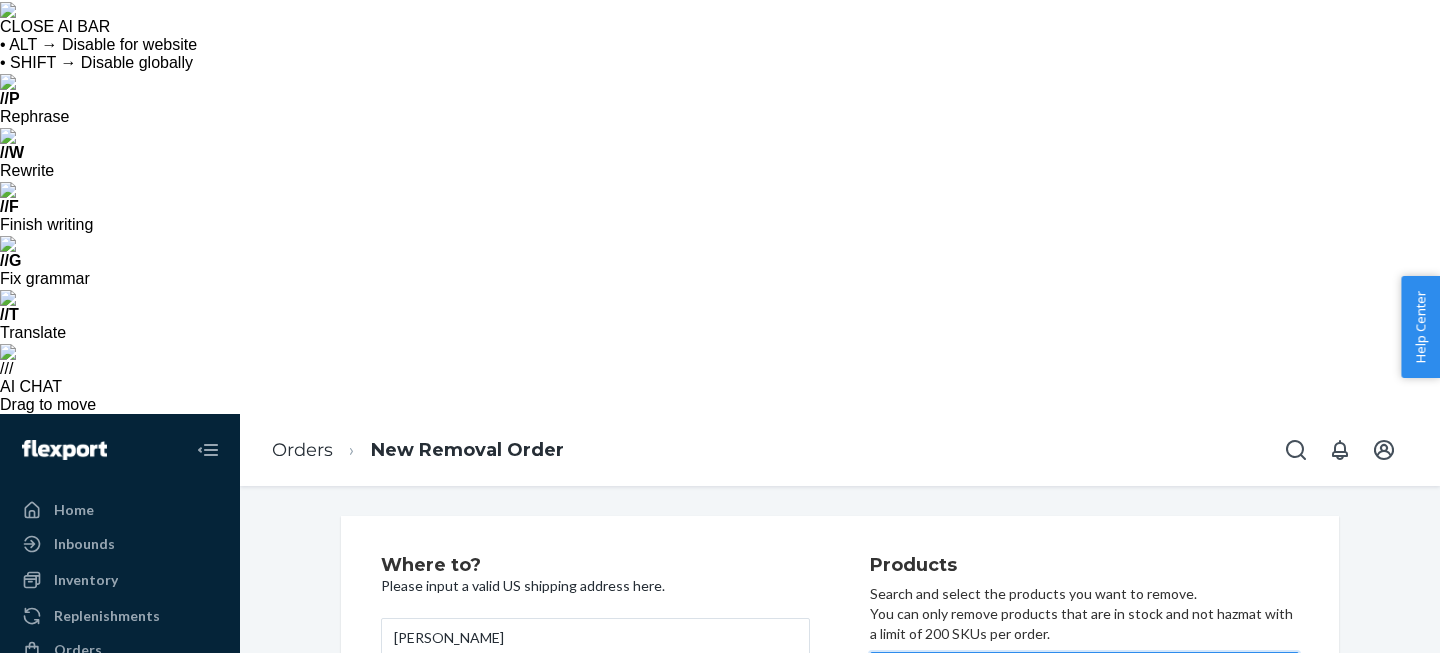 type on "bar" 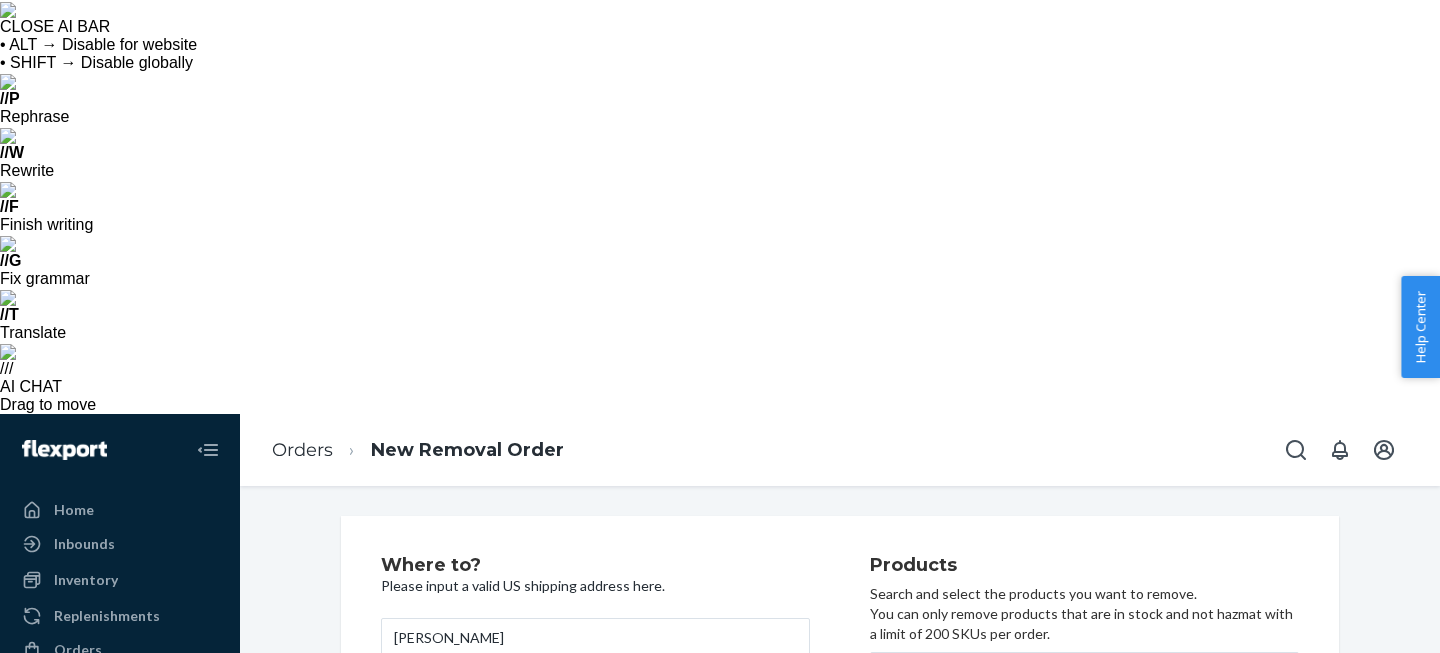 type on "5" 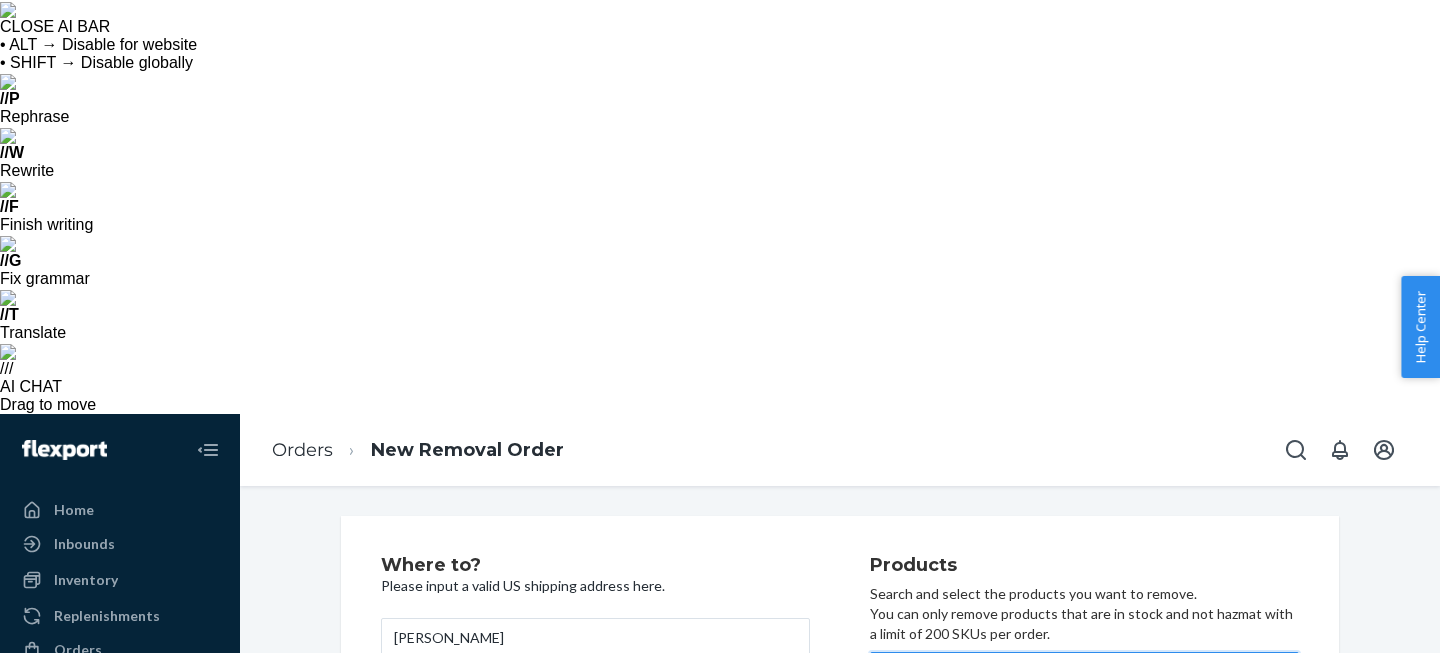click on "Search and add products" at bounding box center (1099, 672) 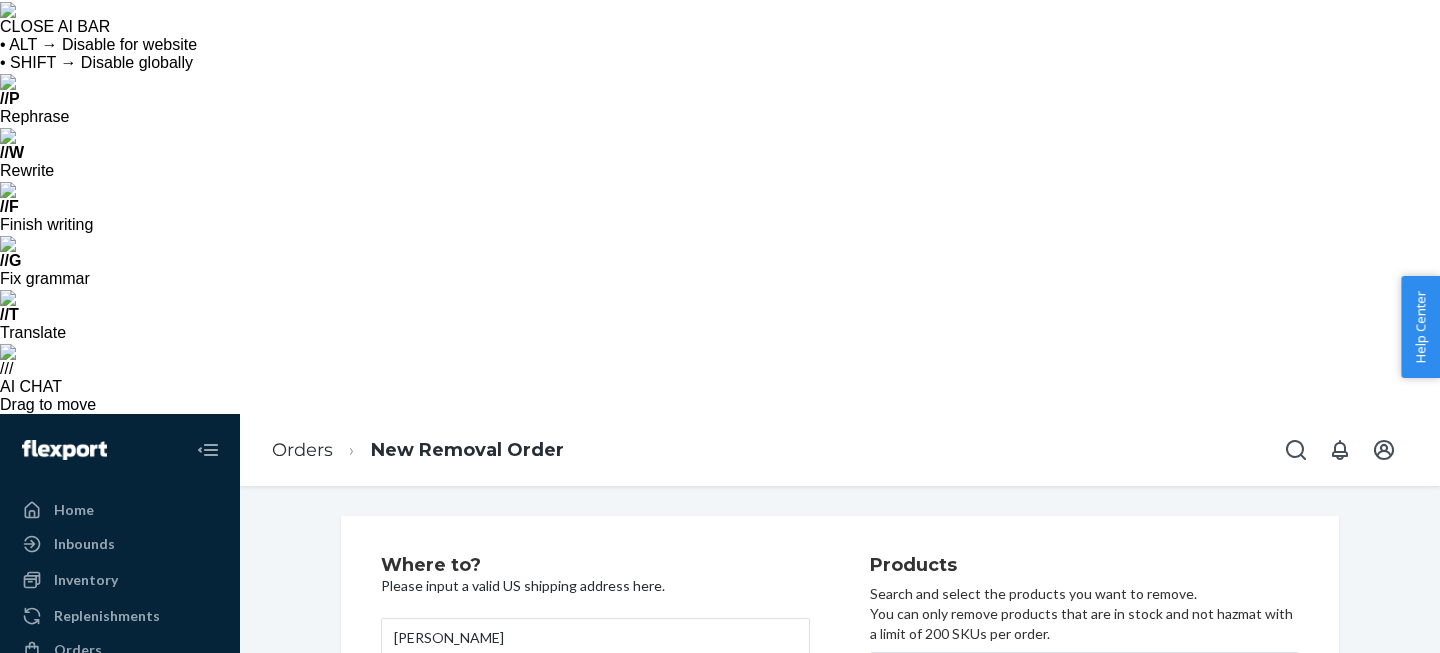 type on "4" 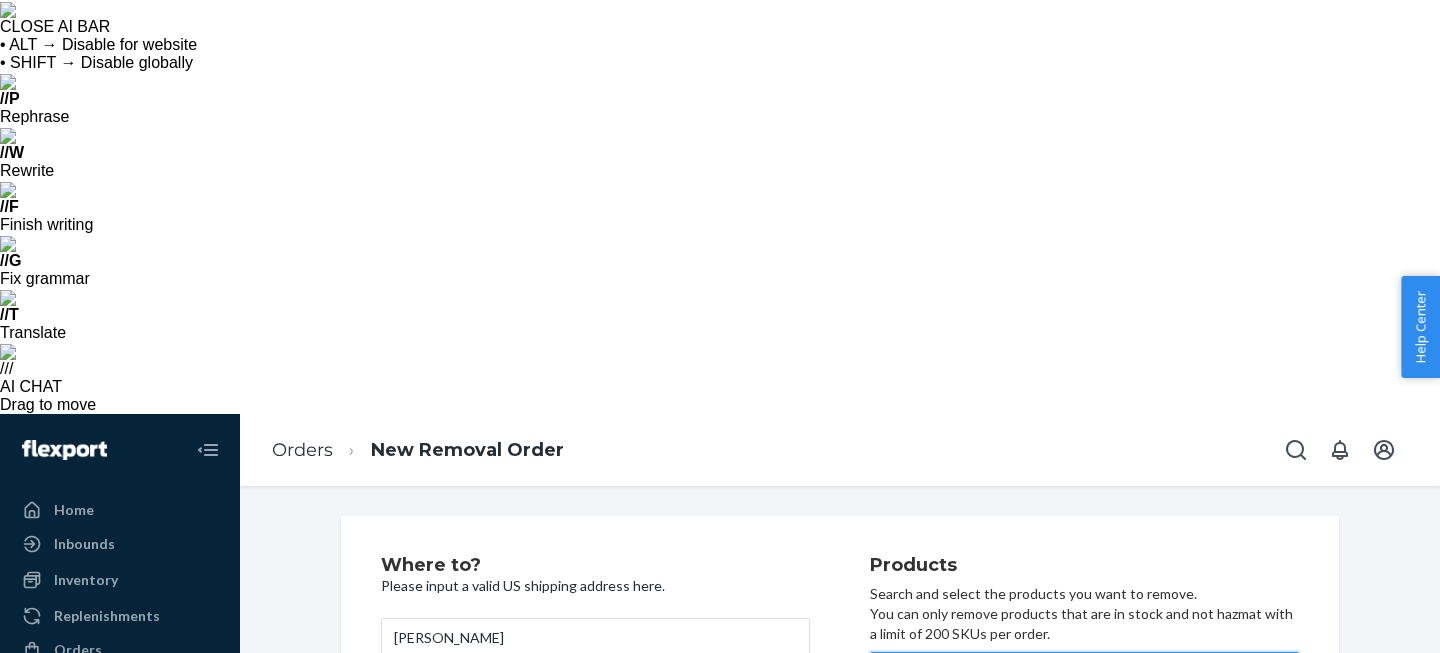 click on "Search and add products" at bounding box center (986, 672) 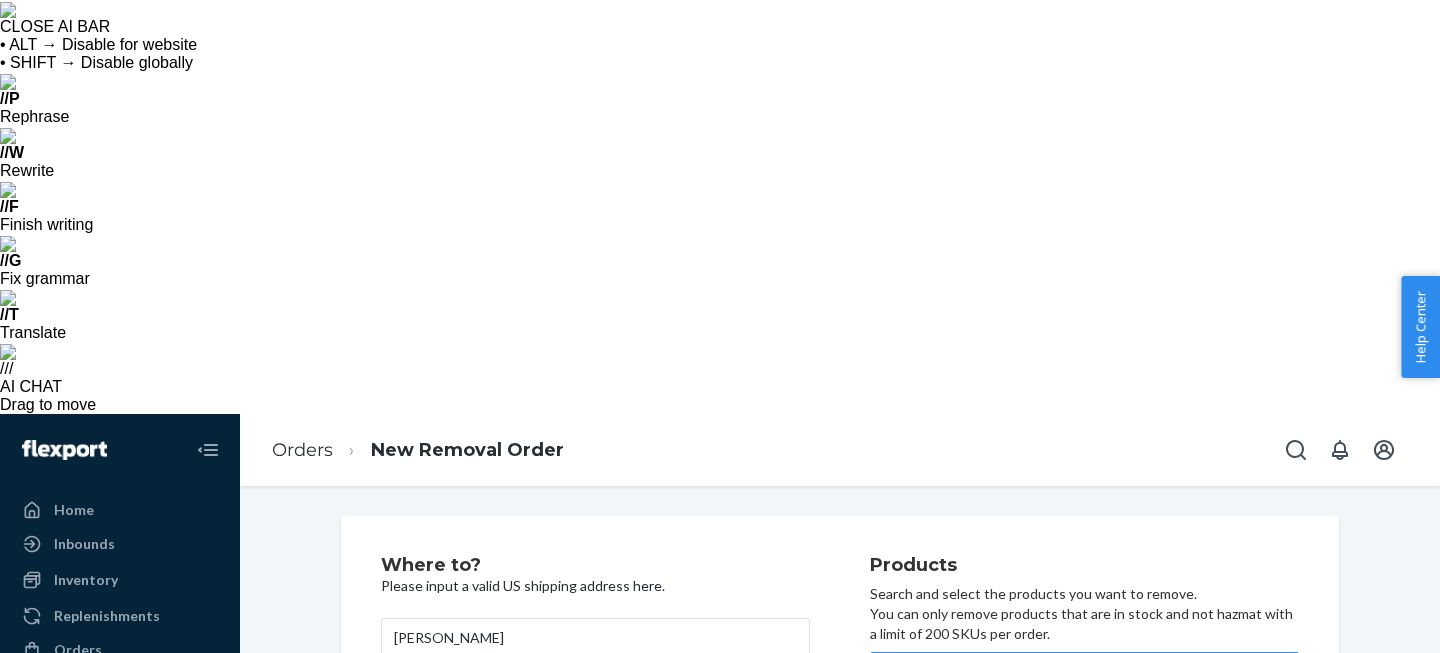 type on "6" 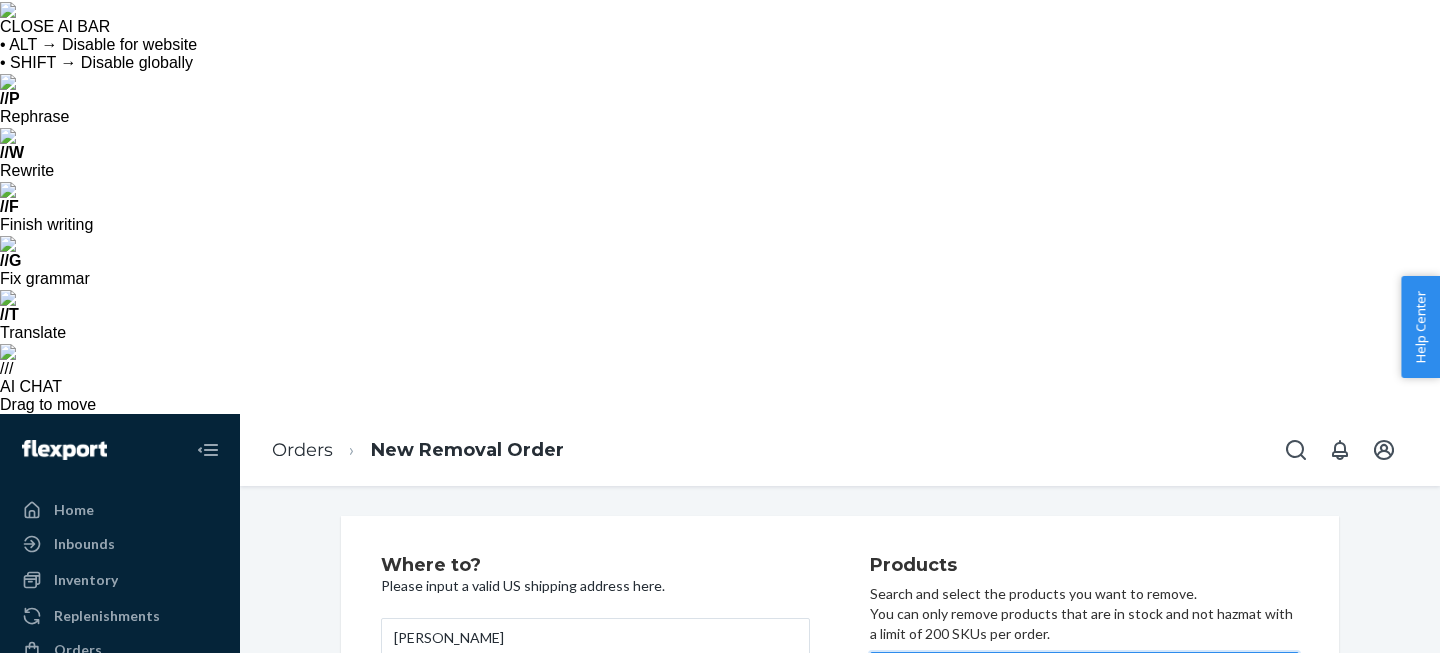 click on "Search and add products" at bounding box center [1099, 672] 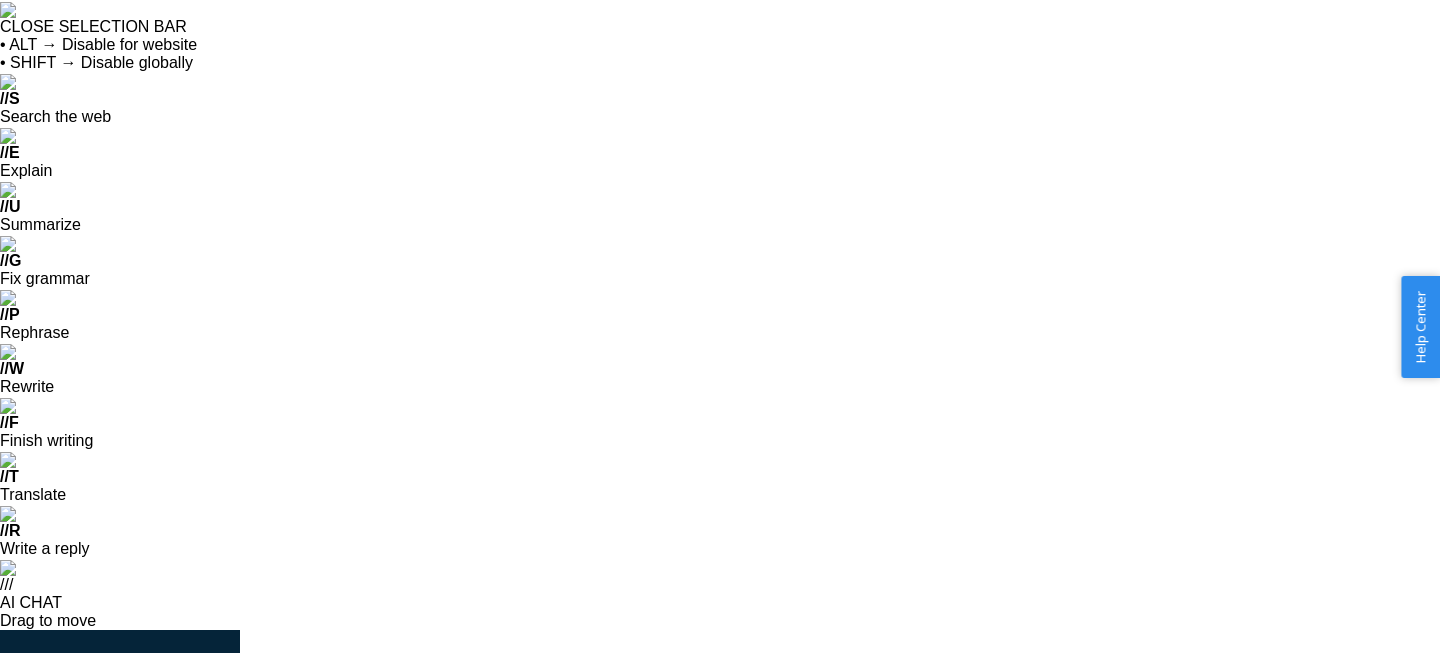 click on "39" at bounding box center (1207, 1082) 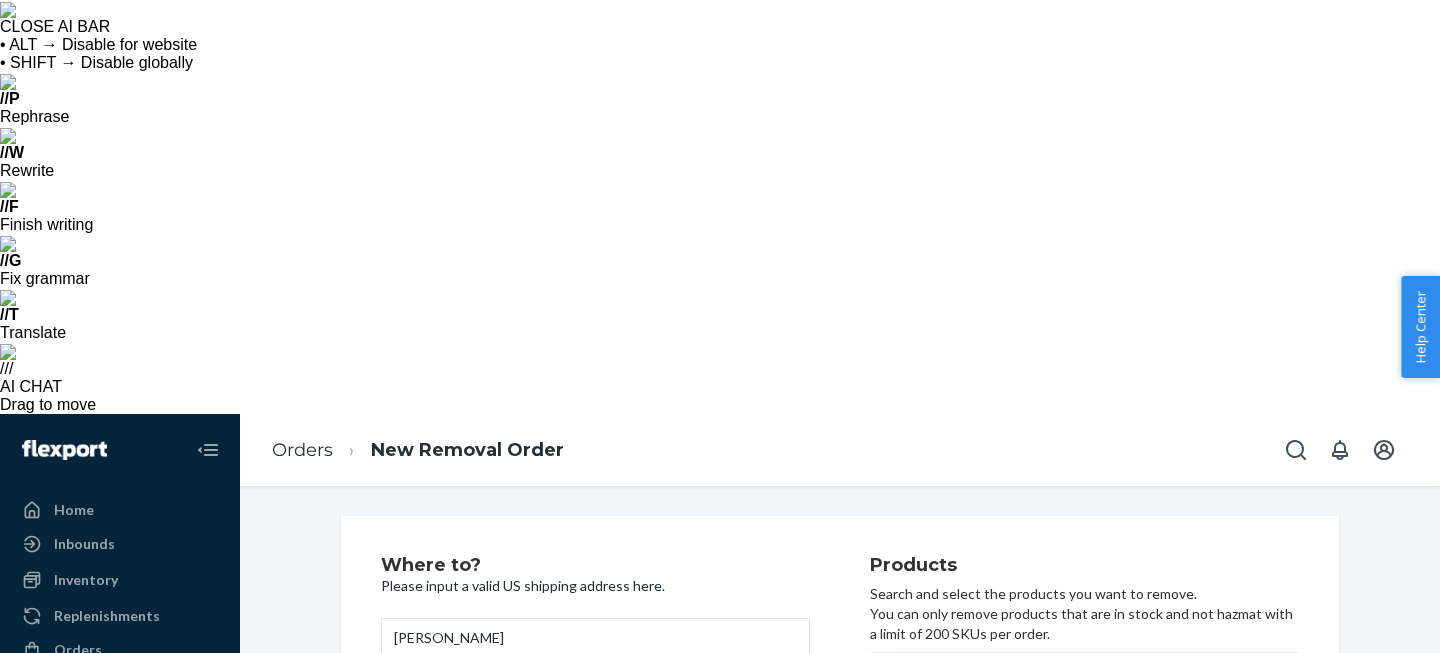 type on "9" 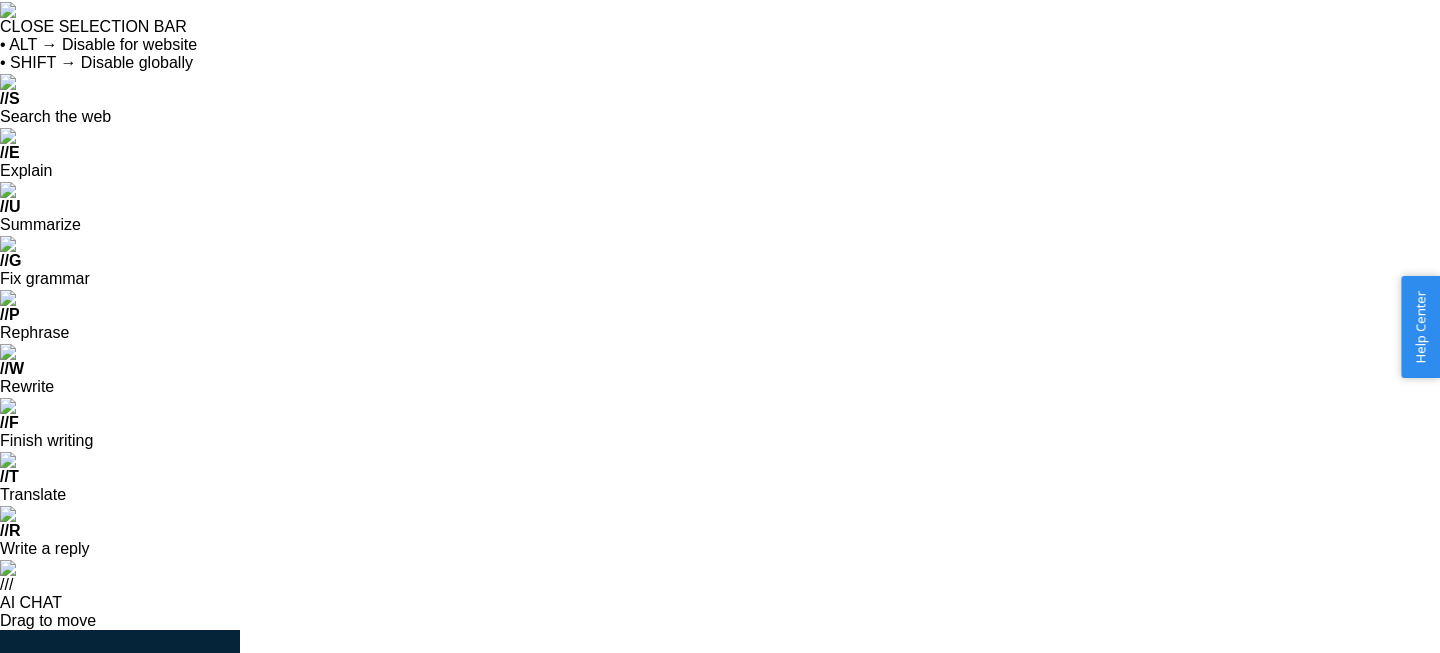 click on "Search and add products Inbound each SKU in 5 or more boxes to maximize your Fast Tag coverage Learn more SKUs Units A Puff Of Fluff (White) APOF-WH-30-WH 39  available — 9 A Puff Of Fluff (Mother Nature) APOF-GRN-60-M0-NA 28  available — 6 A Puff Of Fluff (Black Camoflage) APOF-BK-3-BL-CA 18  available — 4 A Puff Of Fluff (Barbie - COMING SOON) APOF-PK-26-BA 24  available — 5 A Puff Of Fluff (Caramel Swirl) APOF-BR-4-CA-SW 22  available — 5 A Puff Of Fluff (Beige) APOF-BR-37-BE 24  available — 5 A Puff Of Fluff (Purple Magic) APOF-PP-10-PU-MA 28  available — 6 A Puff Of Fluff (Pink Magic) APOF-PK-13-PI-MA 20  available — 4 A Puff Of Fluff (Red - COMING SOON) 48043830378844 18  available — 4 A Puff Of Fluff (Phoenix) APOF-OR-46-PH 33  available — 7 A Puff Of Fluff ([PERSON_NAME]) APOF-PP-84-HE 33  available — 7 A Puff Of Fluff (Ivory) APOF-WH-48-IV 16  available — 3 A Puff Of Fluff (Aged Pink) APOF-PK-70-AG-PI 44  available — 10 A Puff Of Fluff (MooMoo) APOF-BK-1-MM 33  available — 7 41" at bounding box center [1084, 1130] 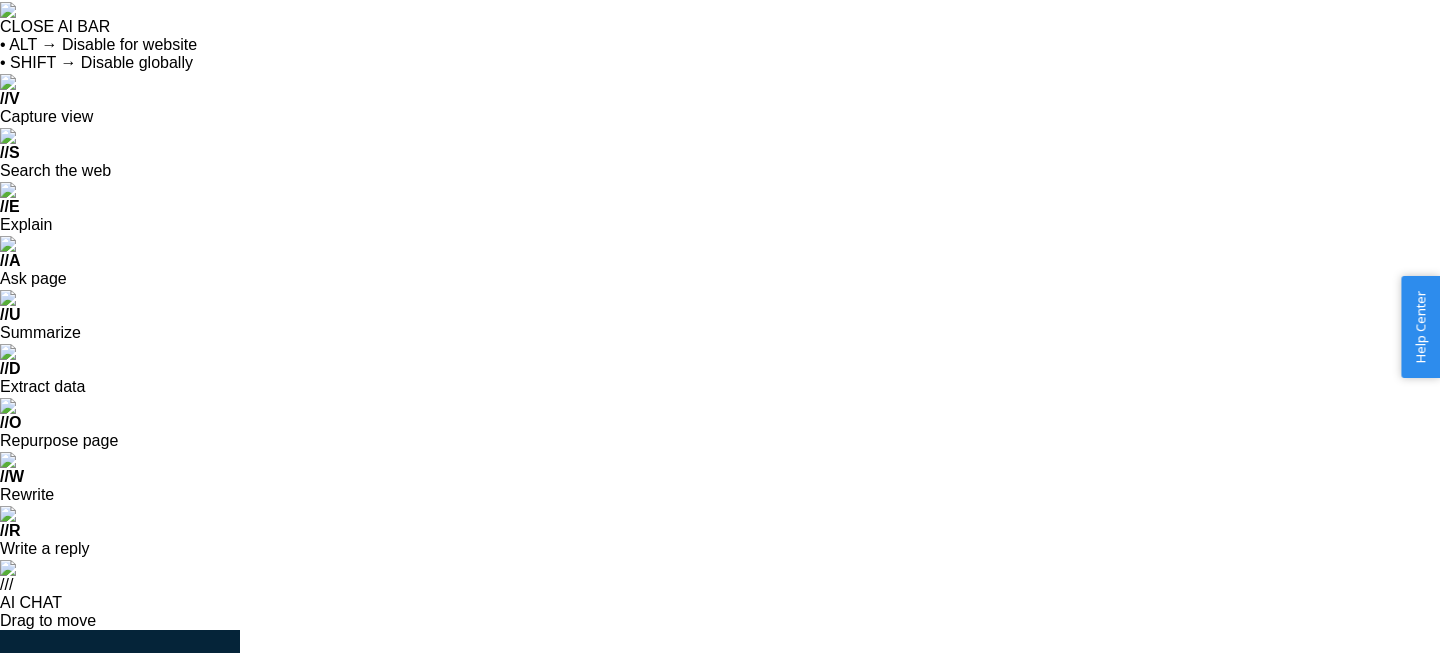 click on "Search and add products" at bounding box center (1099, 888) 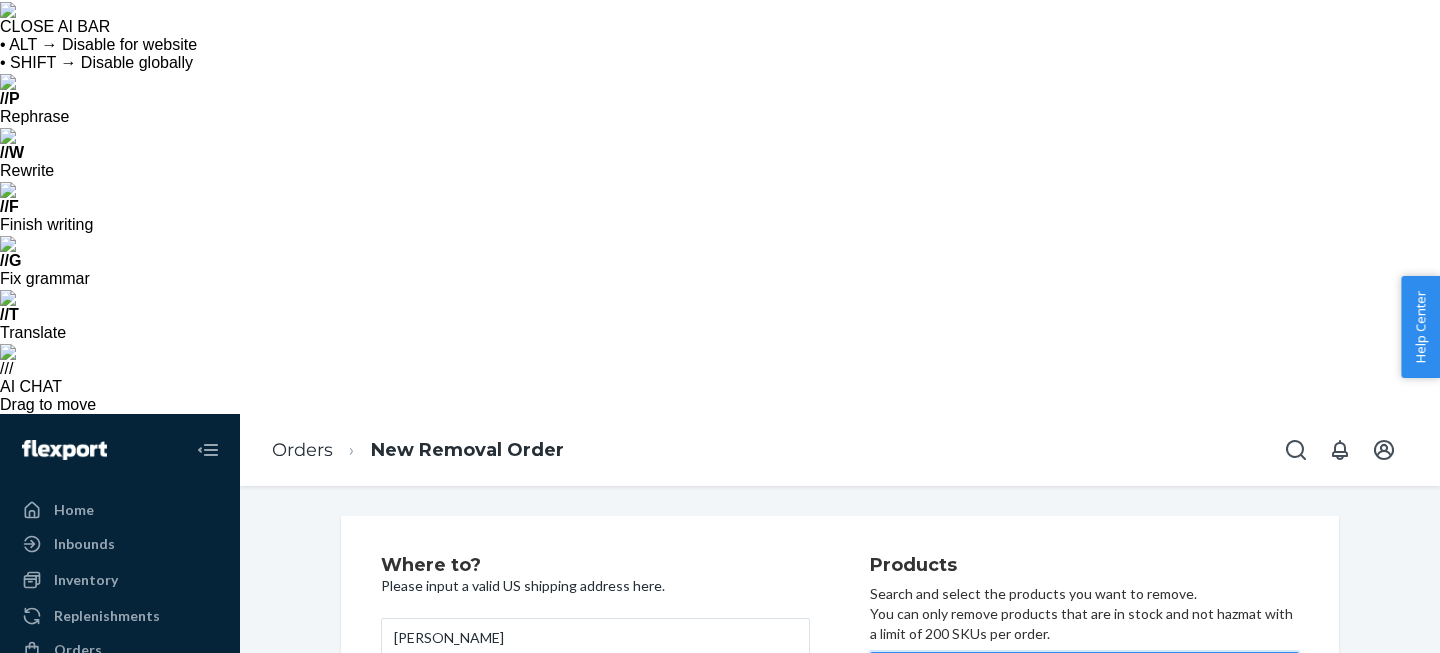 type on "grass" 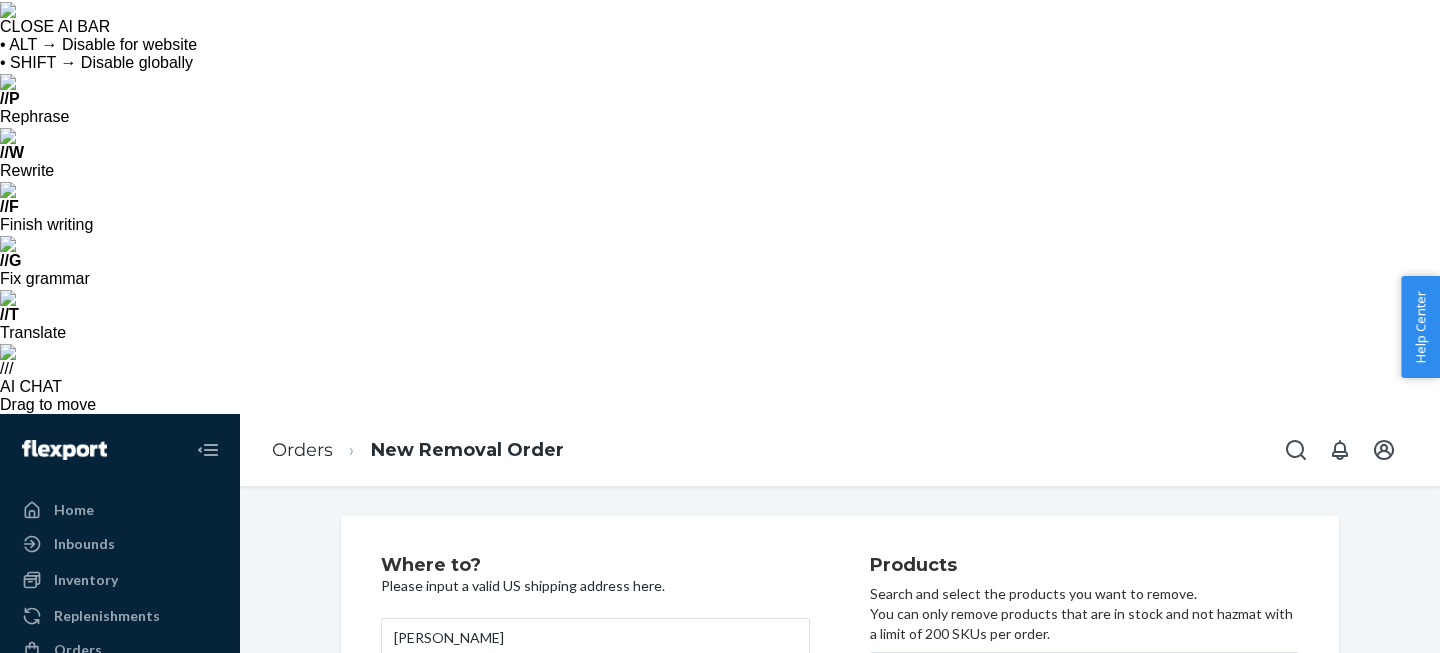 type on "2" 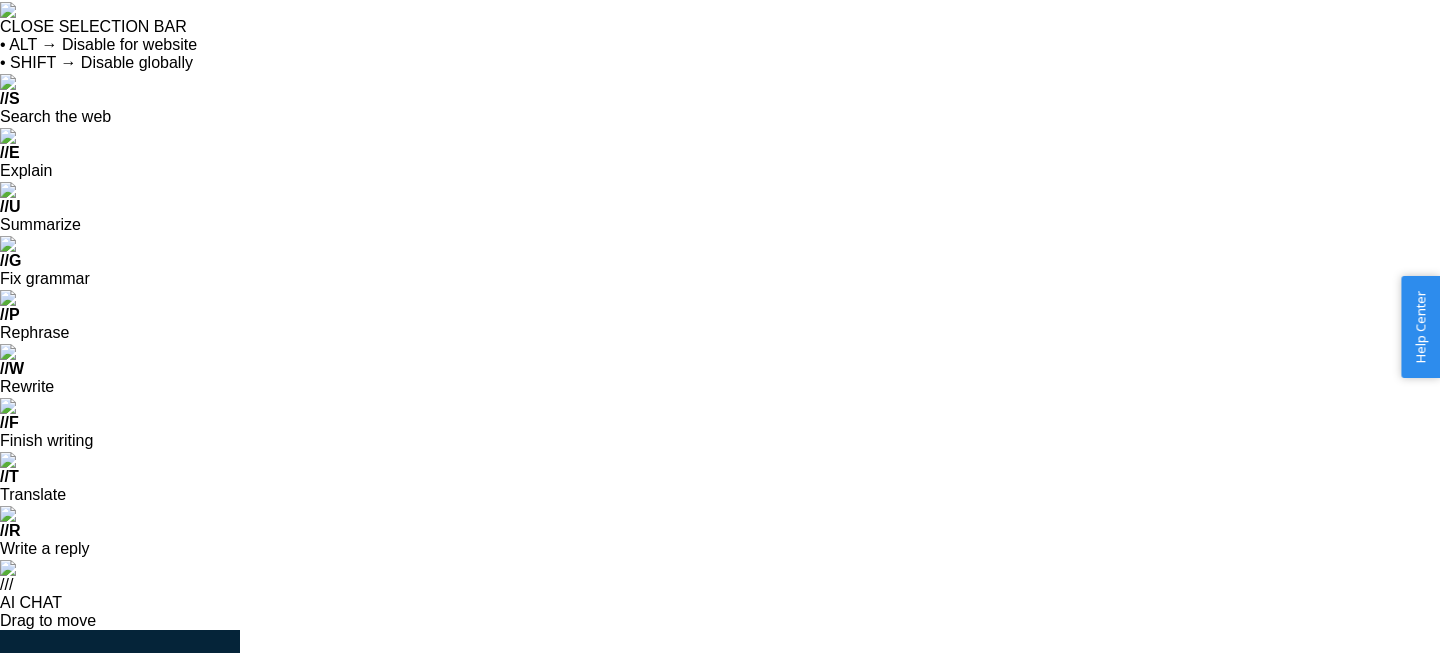 click on "Search and add products" at bounding box center [986, 888] 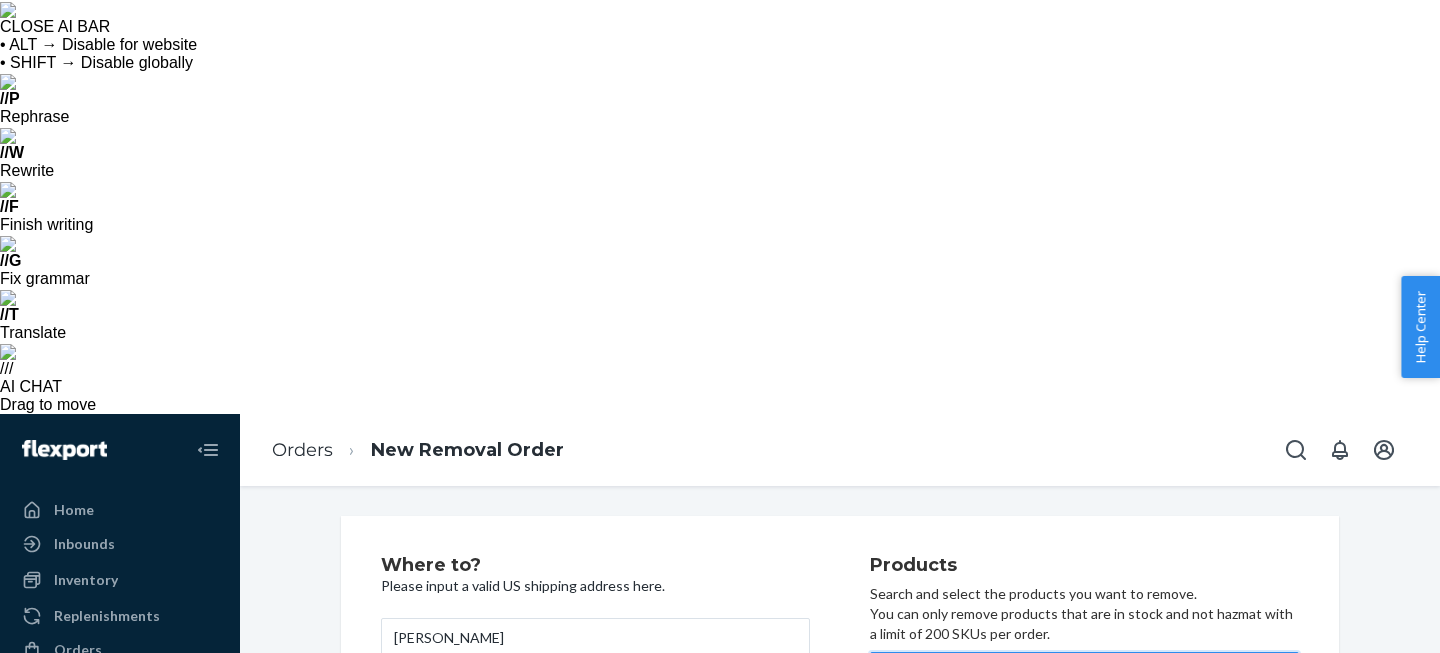 type 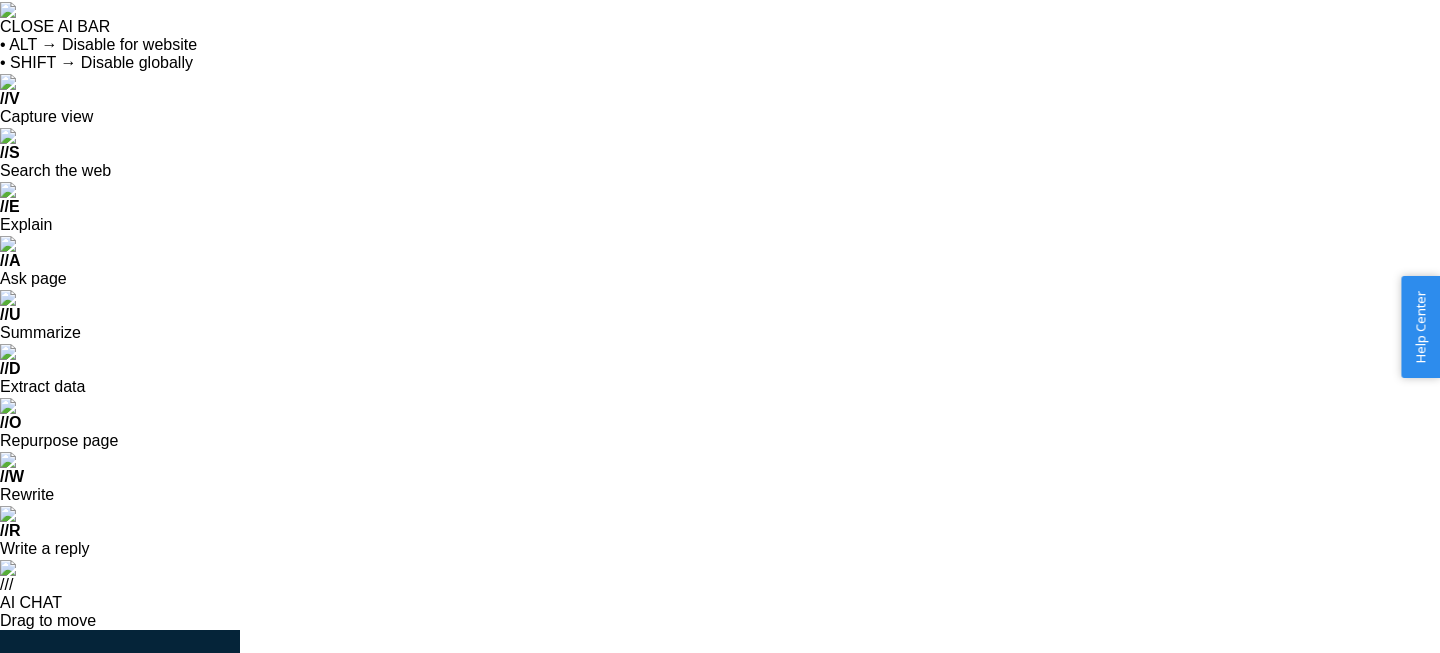 click on "Search and add products Inbound each SKU in 5 or more boxes to maximize your Fast Tag coverage Learn more SKUs Units A Puff Of Fluff (Hibiscus) APOF-PK-42-HI 16  available — 3 A Puff Of Fluff (Grasshopper) APOF-GRN-41-GH 8  available — 2 A Puff Of Fluff (White) APOF-WH-30-WH 39  available — 9 A Puff Of Fluff (Mother Nature) APOF-GRN-60-M0-NA 28  available — 6 A Puff Of Fluff (Black Camoflage) APOF-BK-3-BL-CA 18  available — 4 A Puff Of Fluff (Barbie - COMING SOON) APOF-PK-26-BA 24  available — 5 A Puff Of Fluff (Caramel Swirl) APOF-BR-4-CA-SW 22  available — 5 A Puff Of Fluff (Beige) APOF-BR-37-BE 24  available — 5 A Puff Of Fluff (Purple Magic) APOF-PP-10-PU-MA 28  available — 6 A Puff Of Fluff (Pink Magic) APOF-PK-13-PI-MA 20  available — 4 A Puff Of Fluff (Red - COMING SOON) 48043830378844 18  available — 4 A Puff Of Fluff (Phoenix) APOF-OR-46-PH 33  available — 7 A Puff Of Fluff ([PERSON_NAME]) APOF-PP-84-HE 33  available — 7 A Puff Of Fluff (Ivory) APOF-WH-48-IV 16  available — 3 44" at bounding box center (1084, 1130) 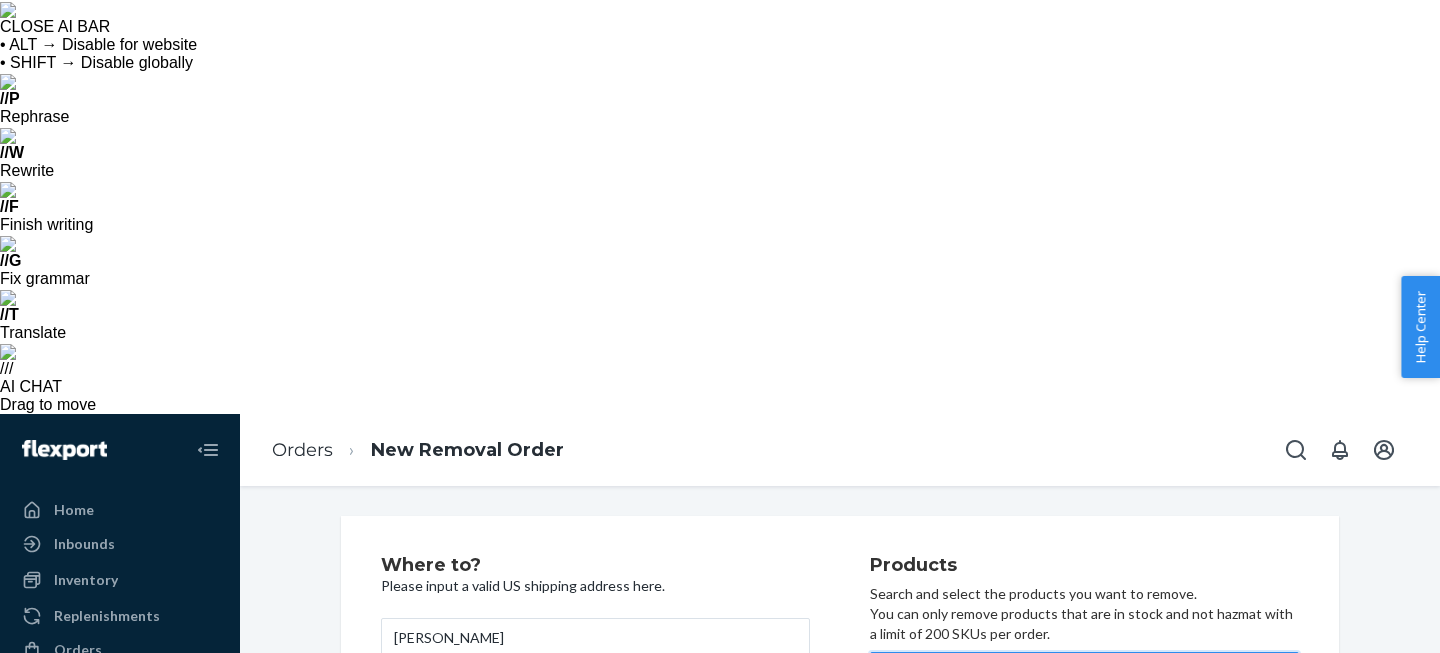 click on "Turqoise" at bounding box center (1014, 719) 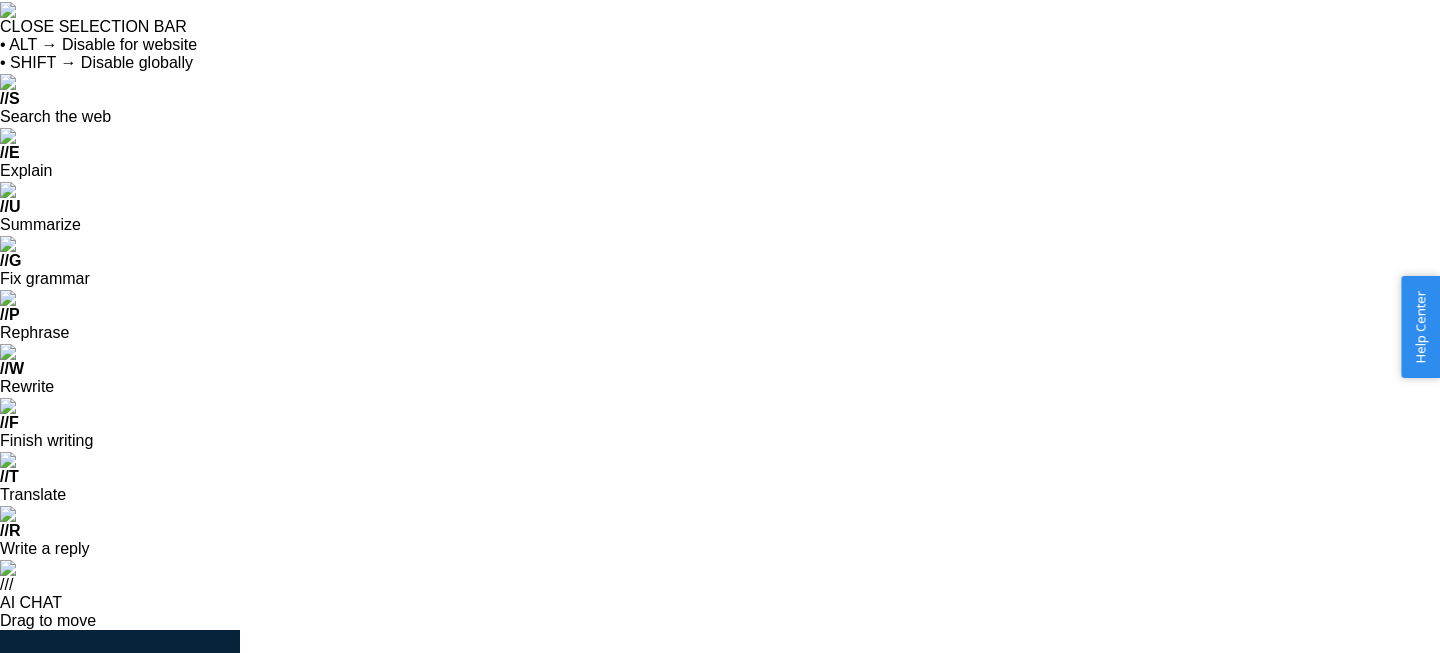 click on "20" at bounding box center (1207, 1082) 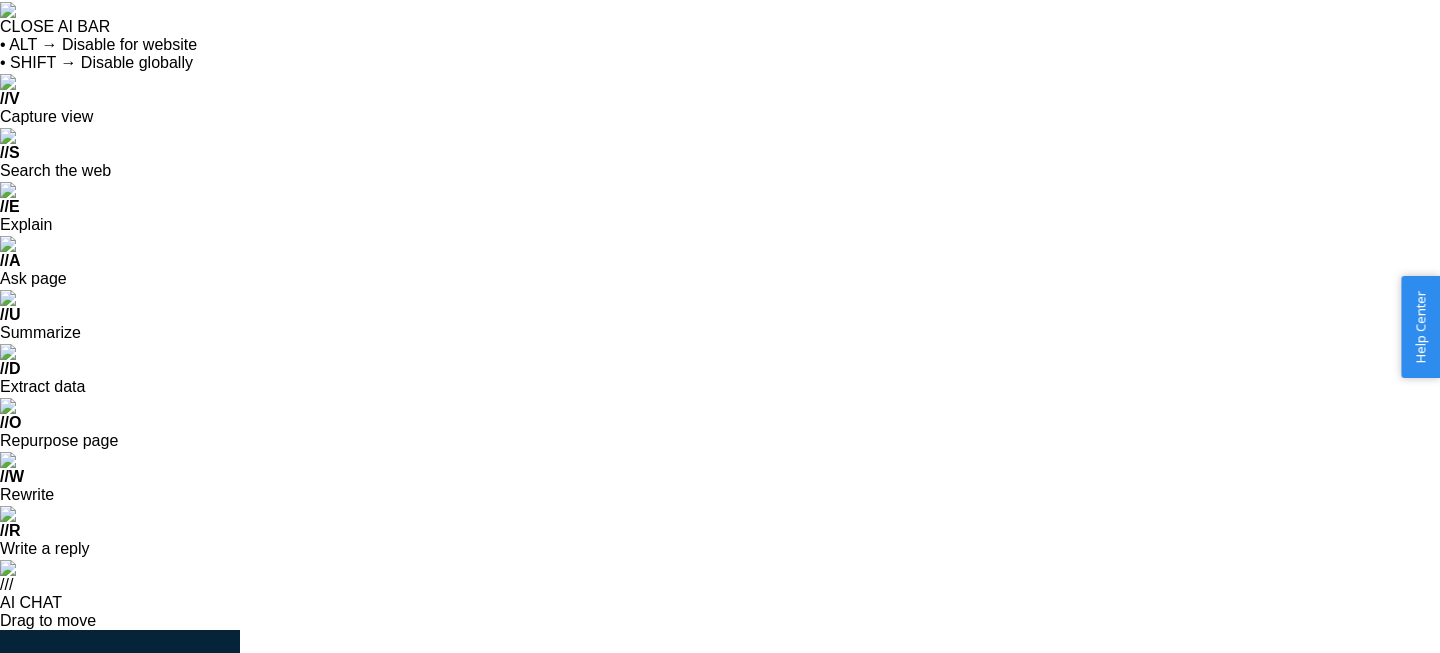 click on "Where to? Please input a valid US shipping address here. [PERSON_NAME] ONT8 [STREET_ADDRESS][US_STATE] Phone number [EMAIL_ADDRESS][DOMAIN_NAME] Products Search and select the products you want to remove.  You can only remove products that are in stock and not hazmat with a limit of 200 SKUs per order.  Search and add products Inbound each SKU in 5 or more boxes to maximize your Fast Tag coverage Learn more SKUs Units A Puff Of Fluff (Turqoise) APOF-BL-35-TU 20  available — 4 A Puff Of Fluff (Hibiscus) APOF-PK-42-HI 16  available — 3 A Puff Of Fluff (Grasshopper) APOF-GRN-41-GH 8  available — 2 A Puff Of Fluff (White) APOF-WH-30-WH 39  available — 9 A Puff Of Fluff (Mother Nature) APOF-GRN-60-M0-NA 28  available — 6 A Puff Of Fluff (Black Camoflage) APOF-BK-3-BL-CA 18  available — 4 A Puff Of Fluff (Barbie - COMING SOON) APOF-PK-26-BA 24  available — 5 A Puff Of Fluff (Caramel Swirl) APOF-BR-4-CA-SW 22  available — 5 A Puff Of Fluff (Beige) APOF-BR-37-BE 24 5" at bounding box center (840, 1315) 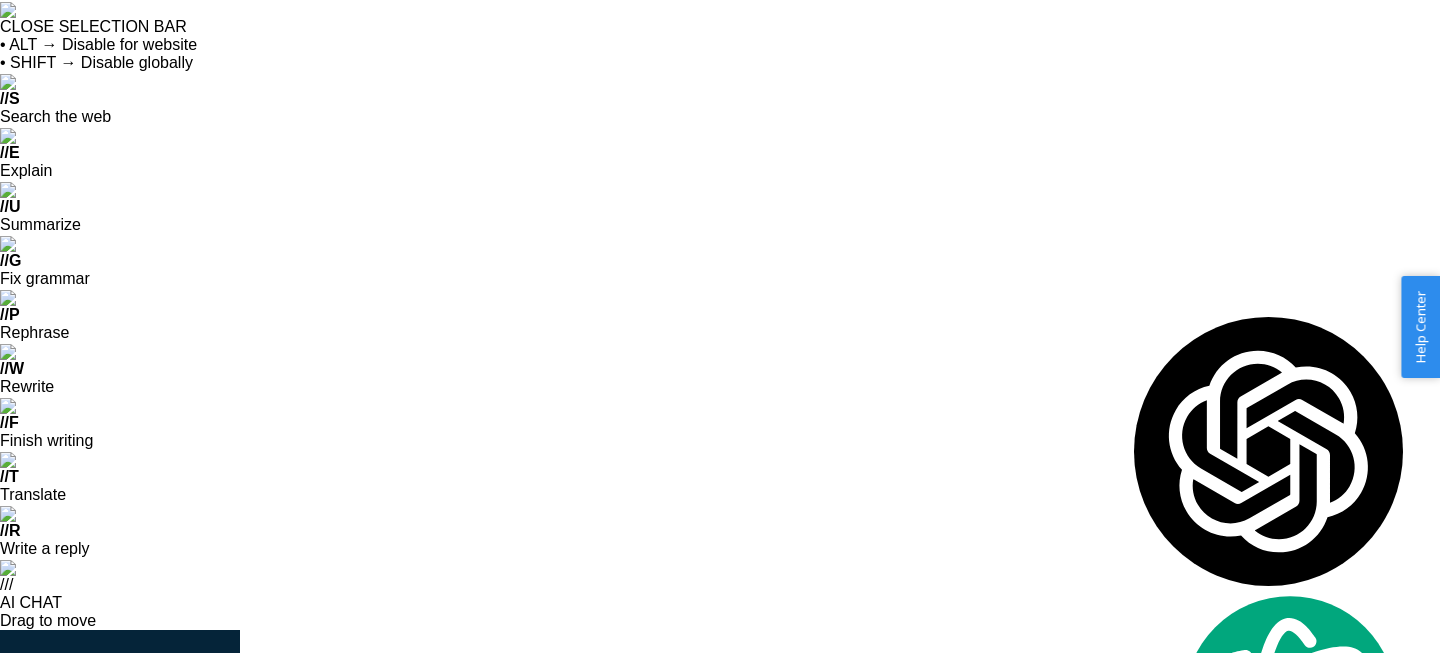 click on "US$ 273,52" at bounding box center [1185, 930] 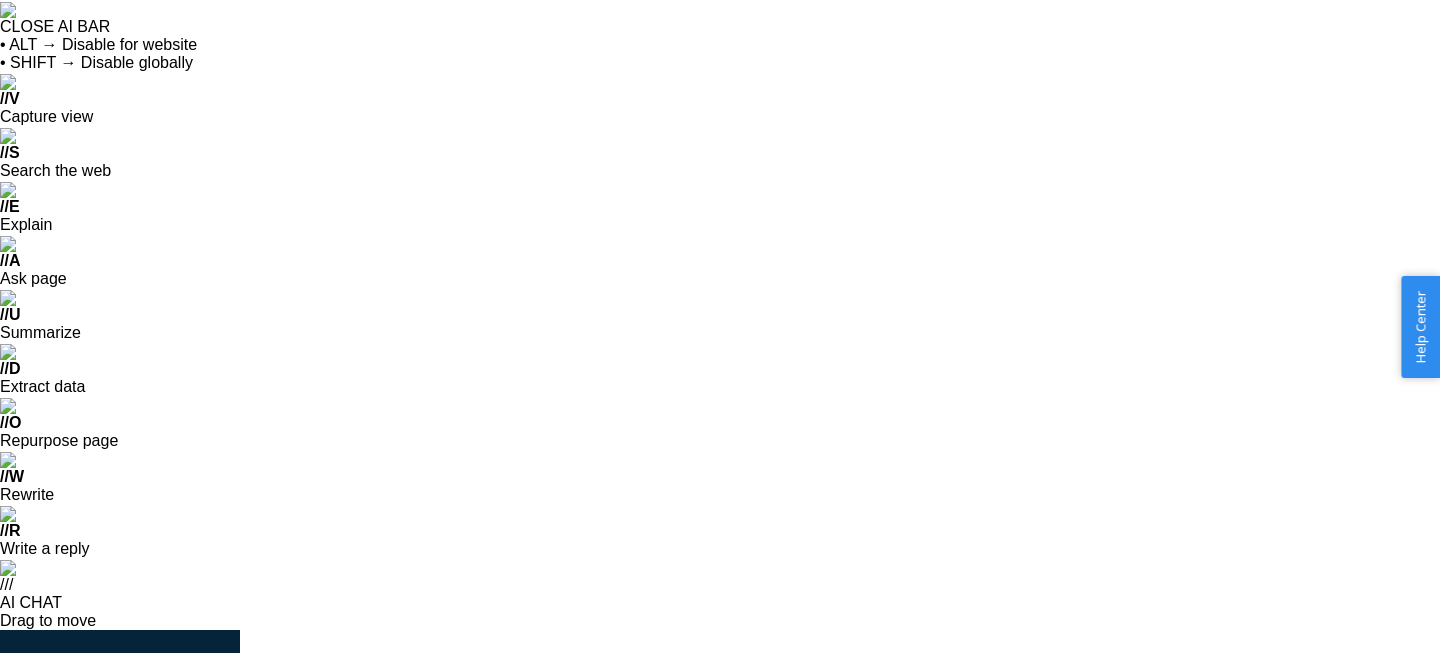 click on "Show full list" at bounding box center (966, 905) 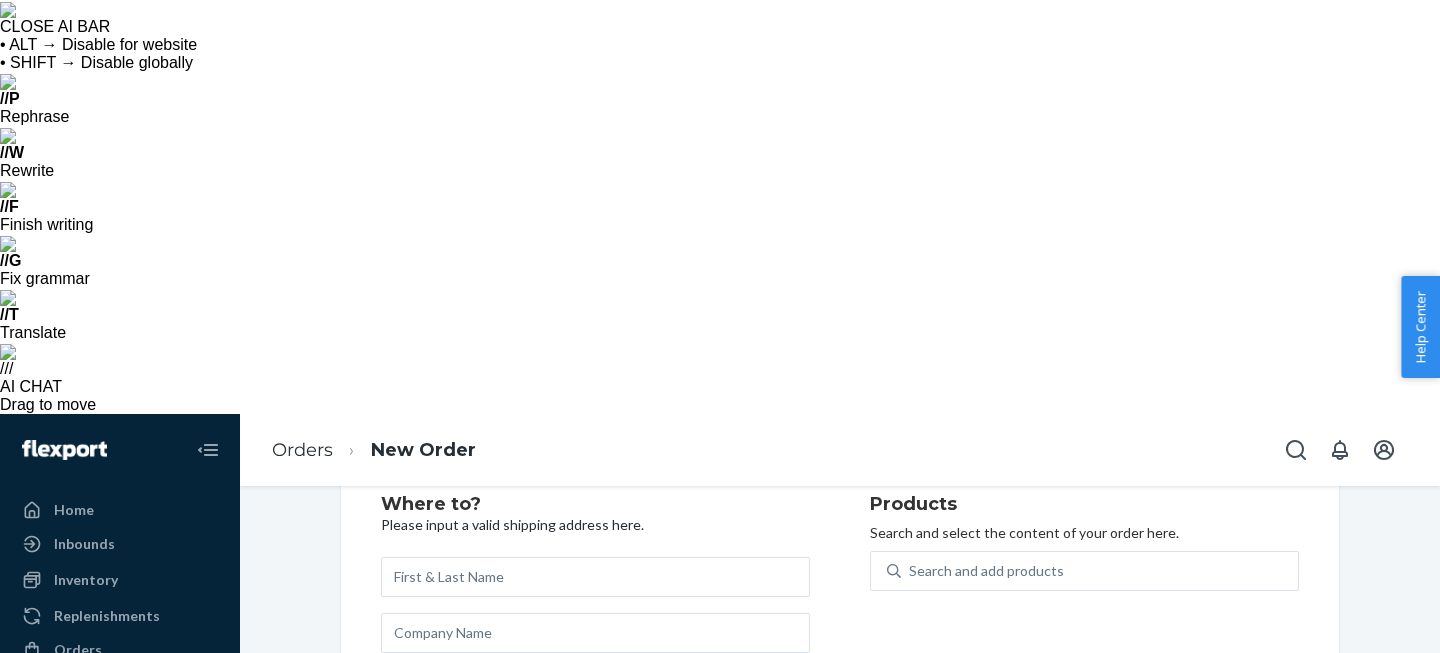 scroll, scrollTop: 67, scrollLeft: 0, axis: vertical 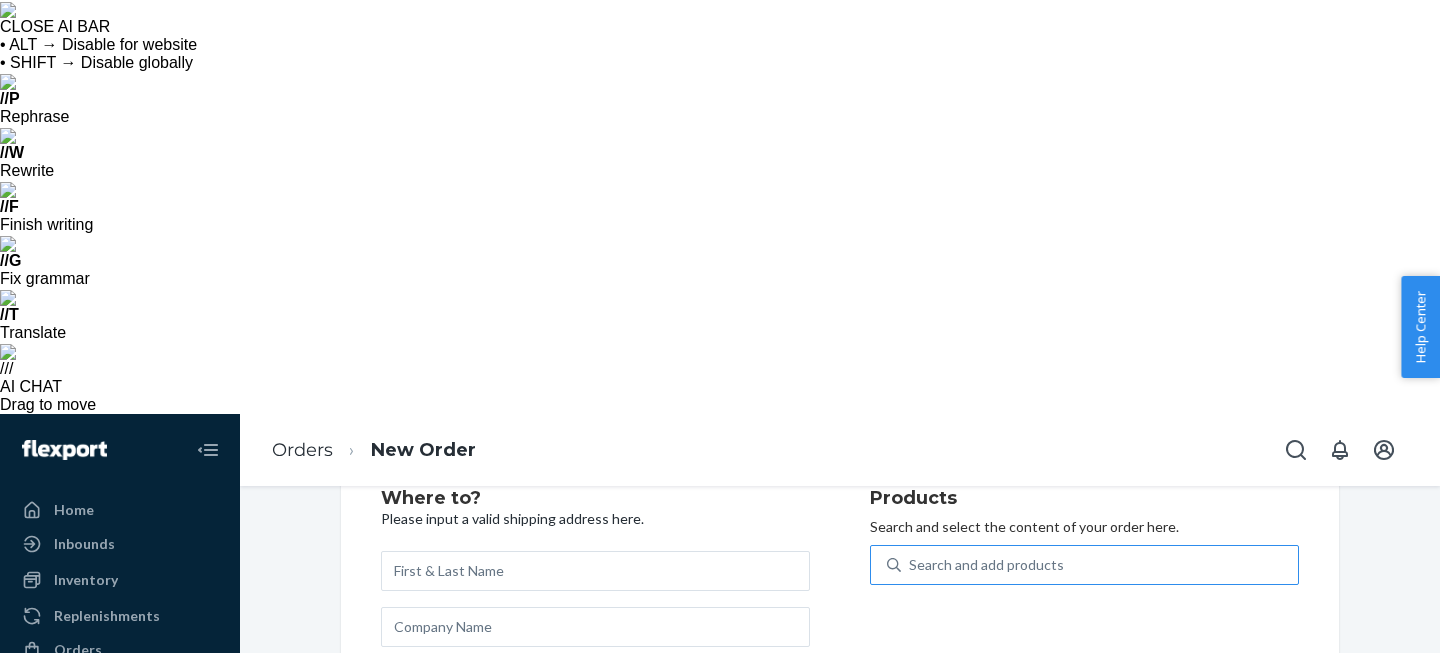 click on "Search and add products" at bounding box center (986, 565) 